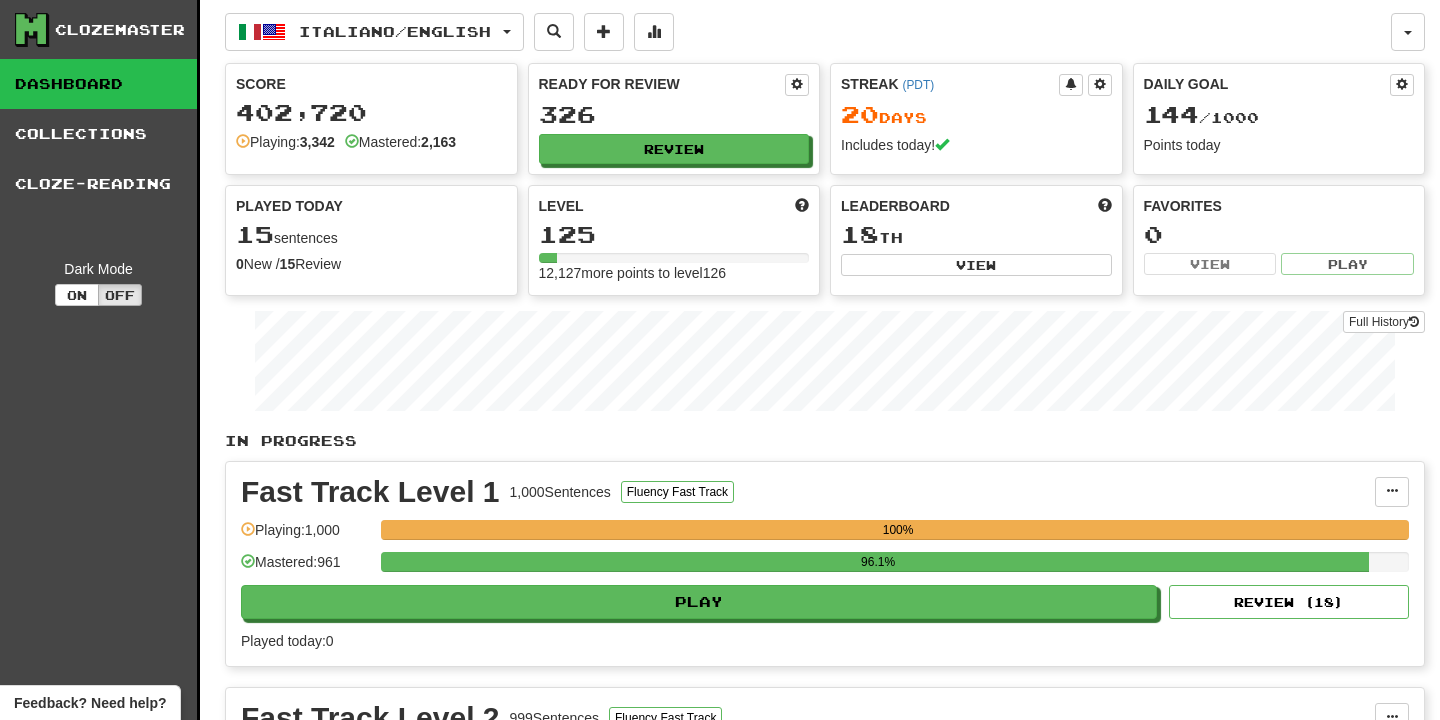 scroll, scrollTop: 868, scrollLeft: 0, axis: vertical 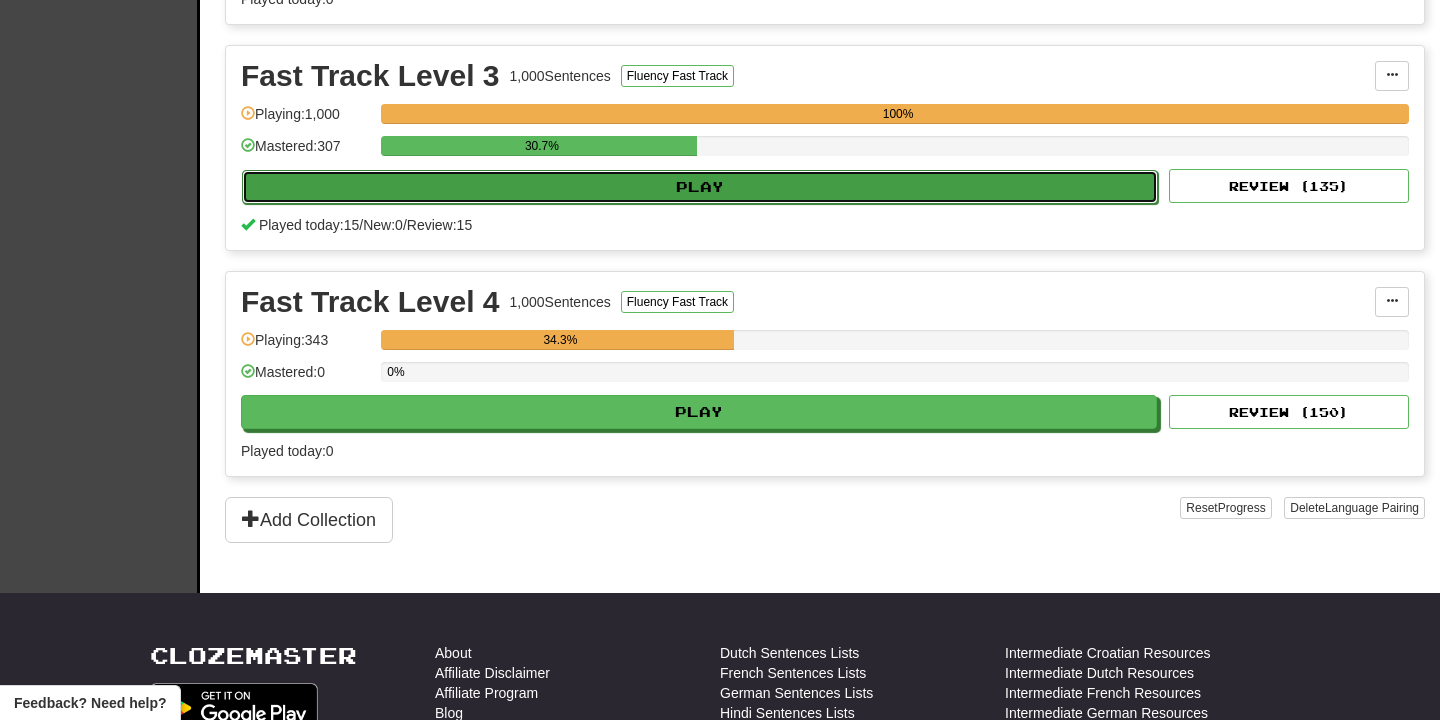 click on "Play" at bounding box center [700, 187] 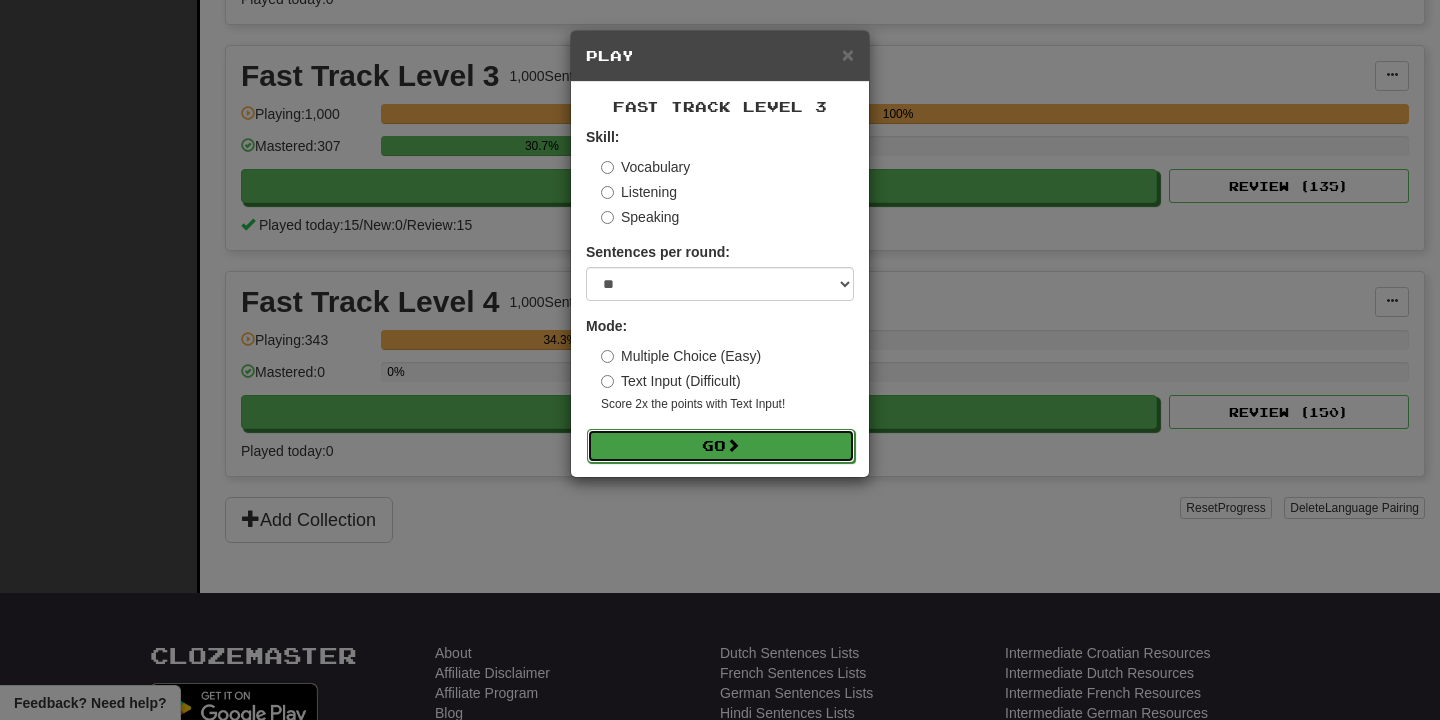 click on "Go" at bounding box center [721, 446] 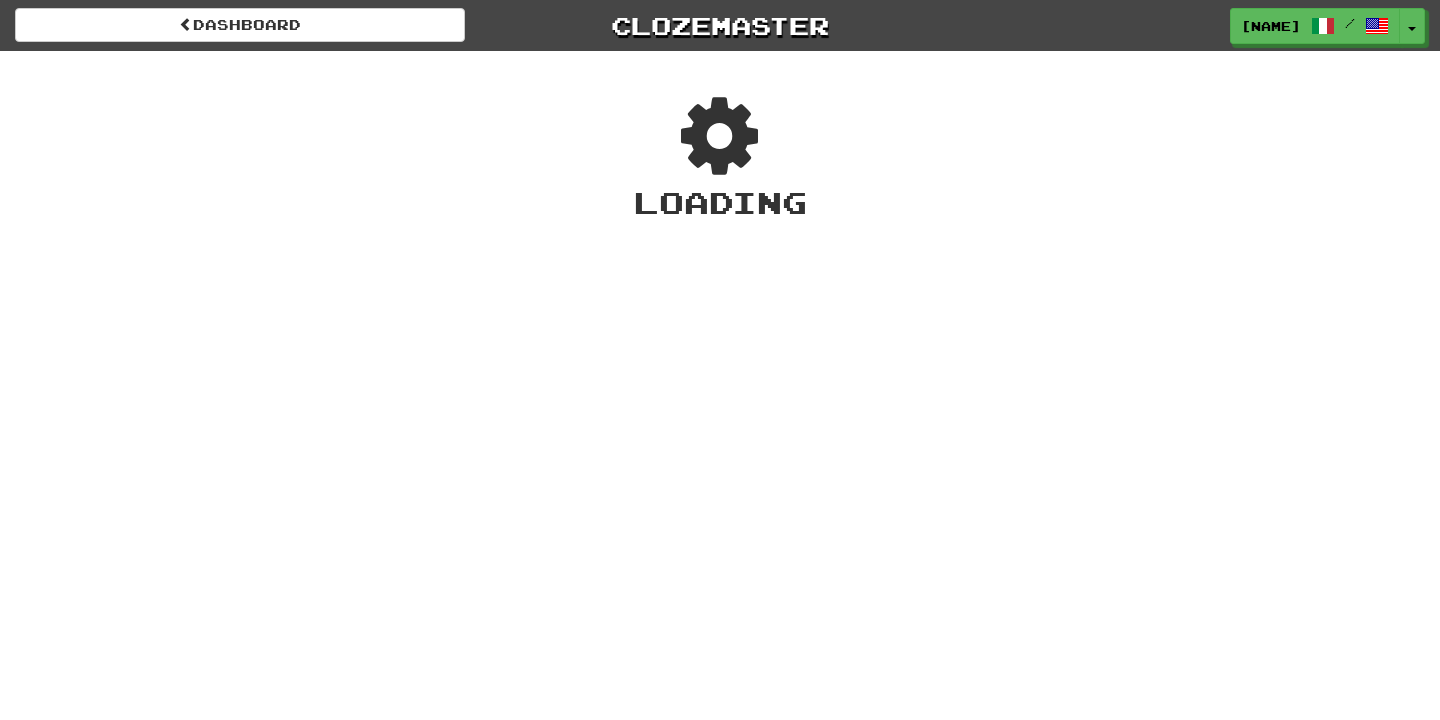 scroll, scrollTop: 0, scrollLeft: 0, axis: both 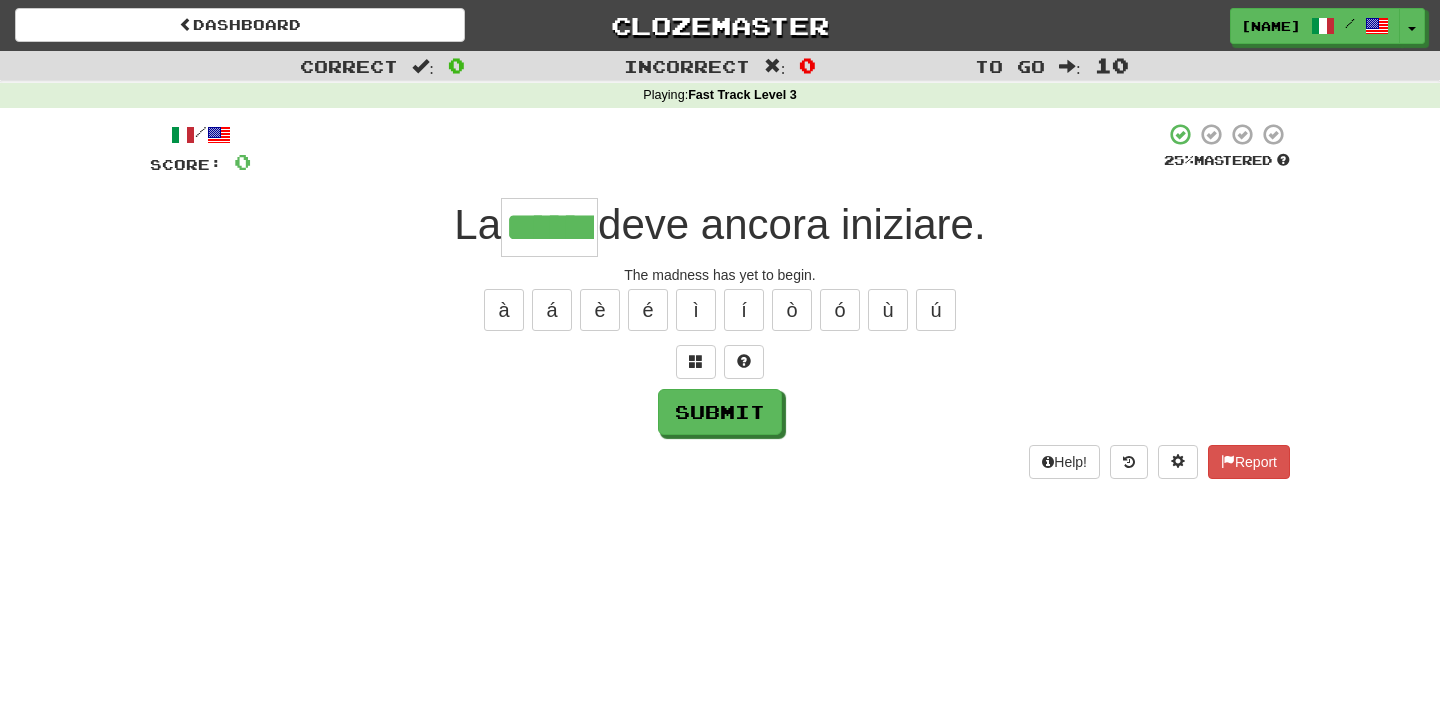 type on "******" 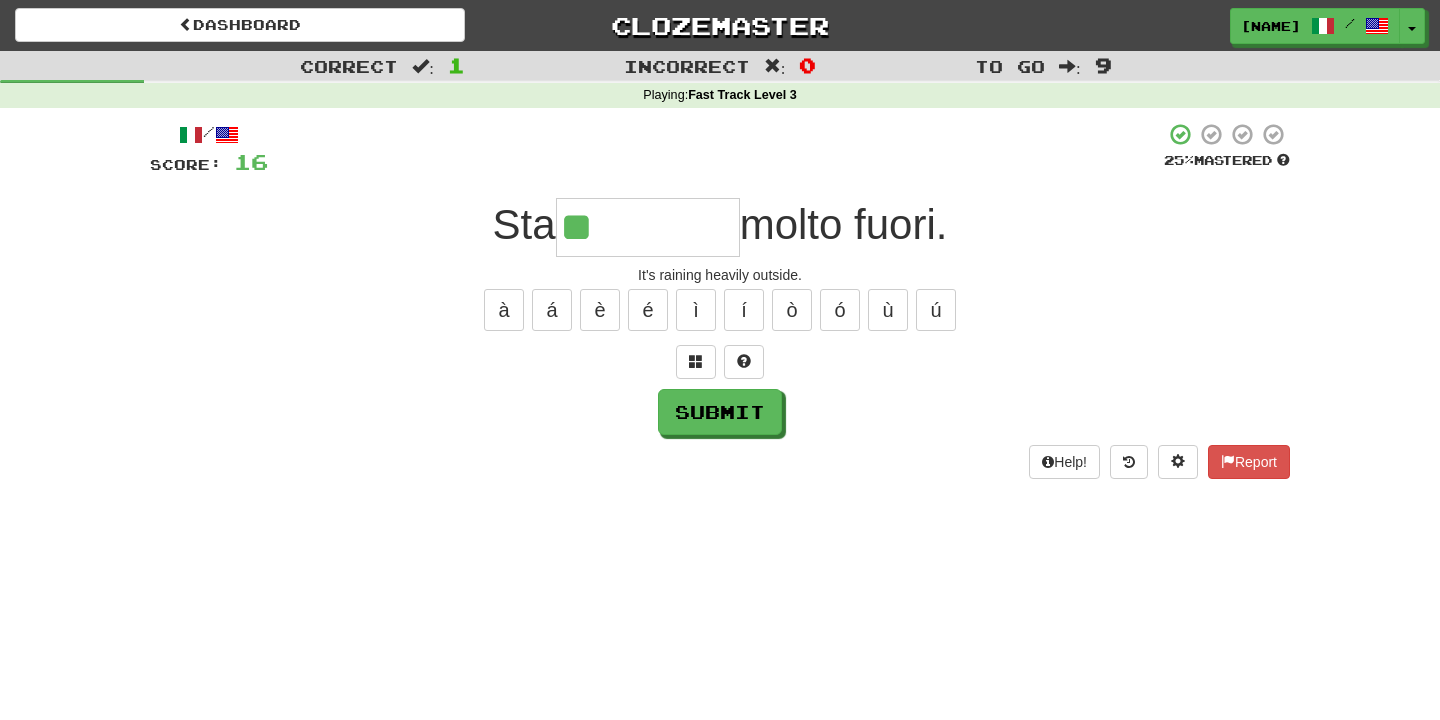 type on "********" 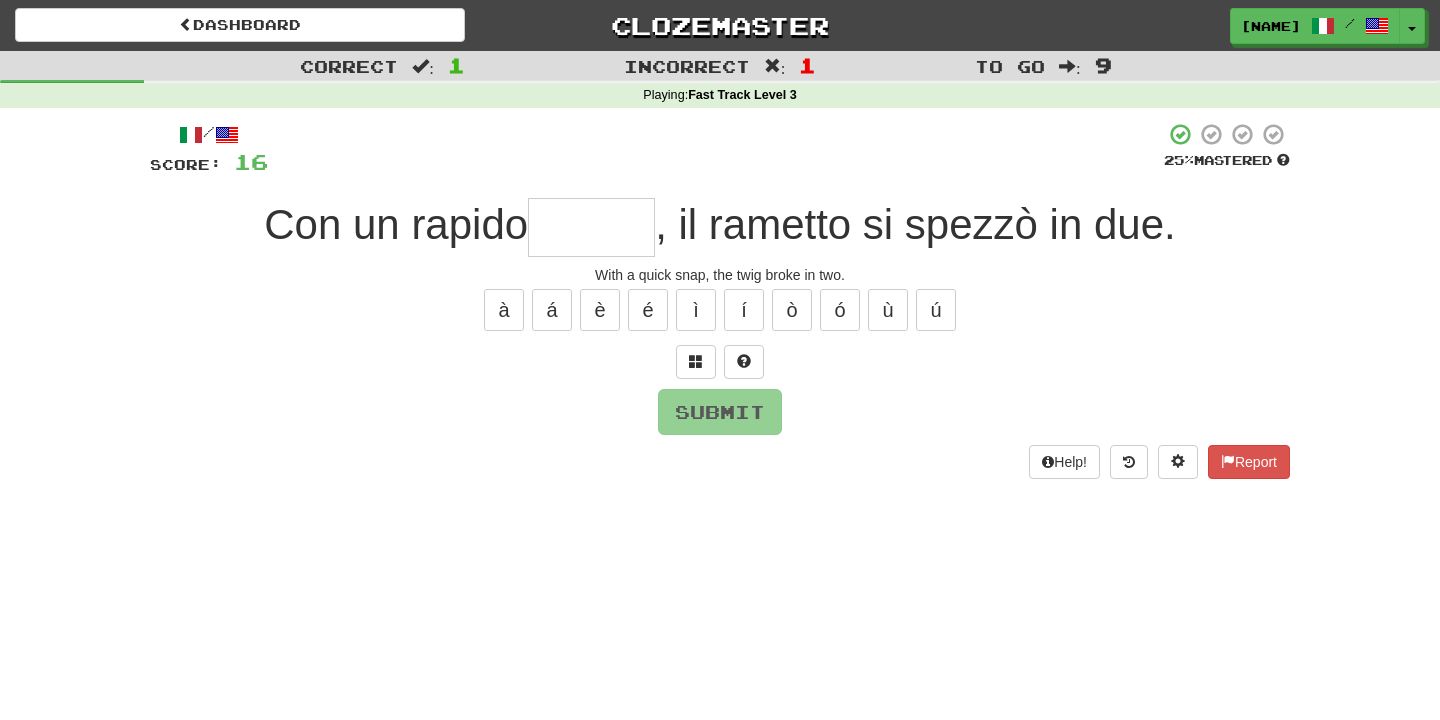 type on "******" 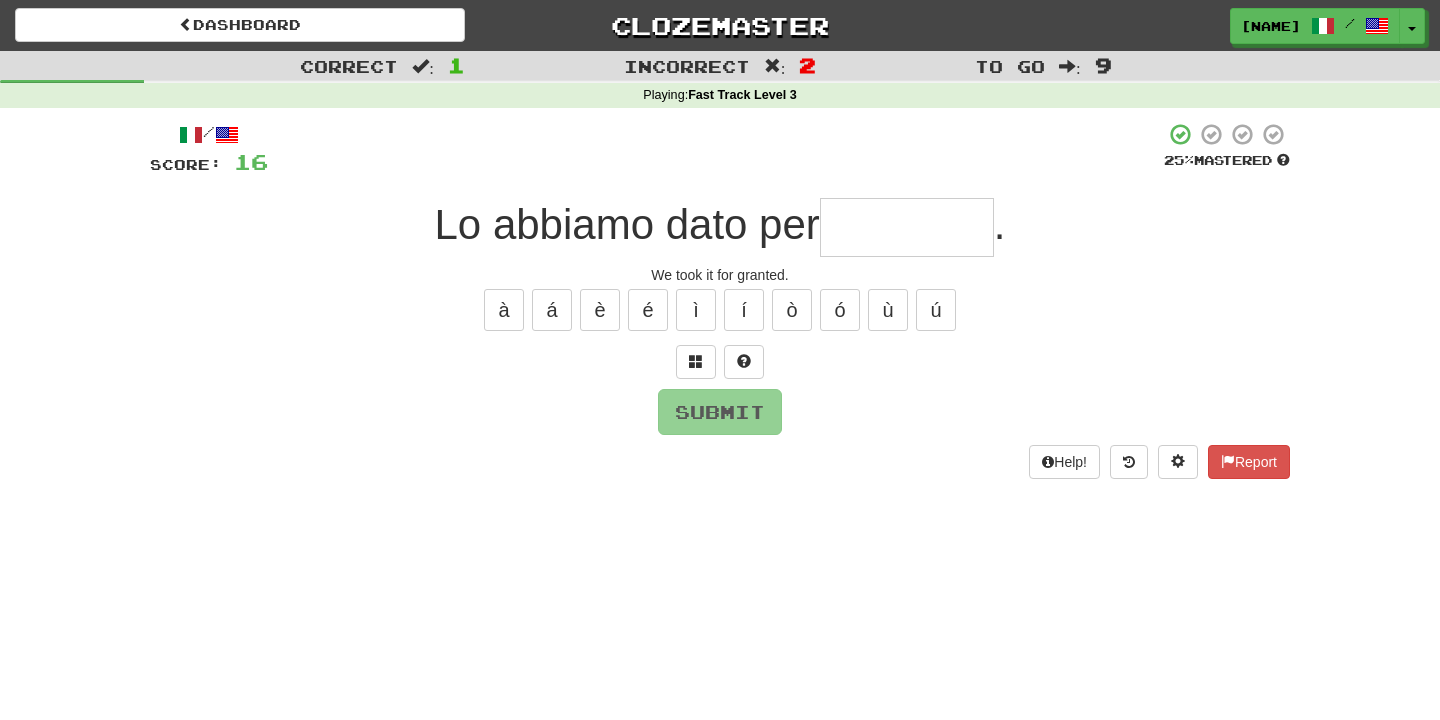 type on "********" 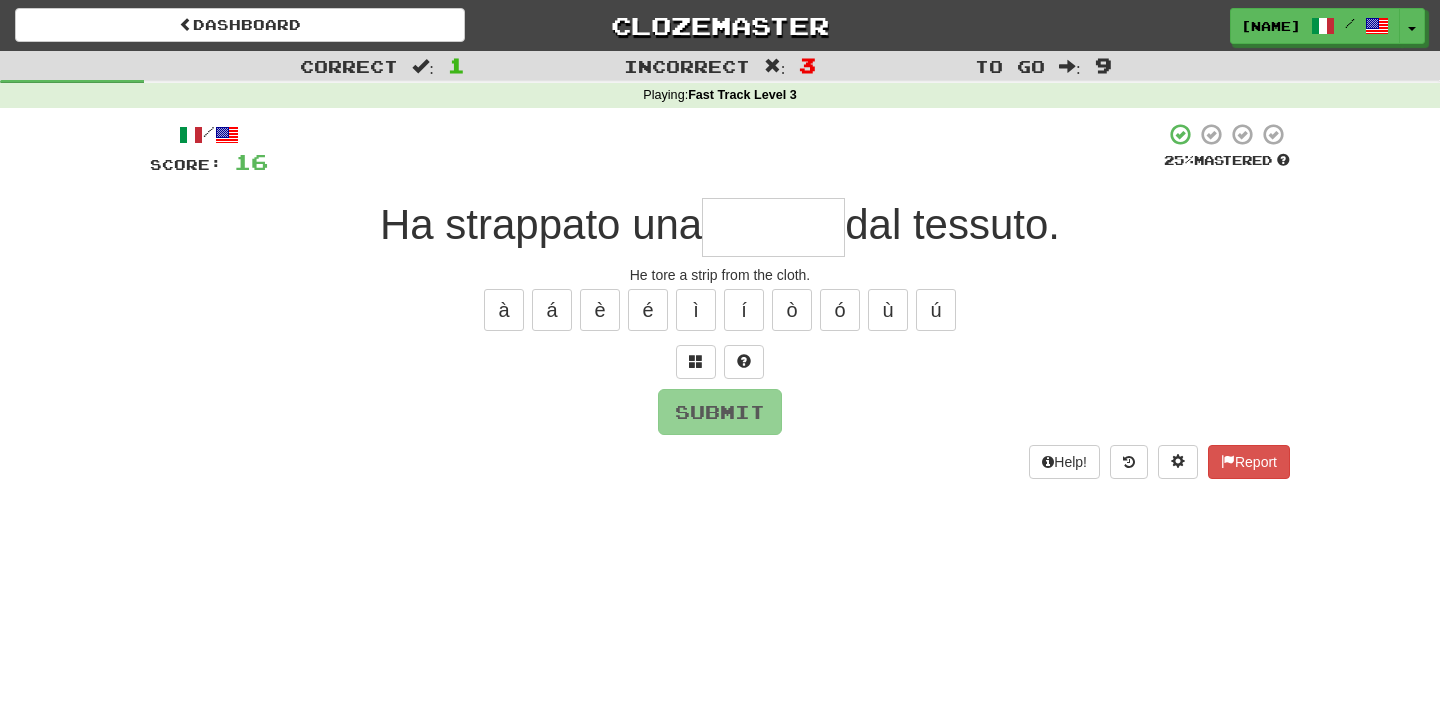 type on "*" 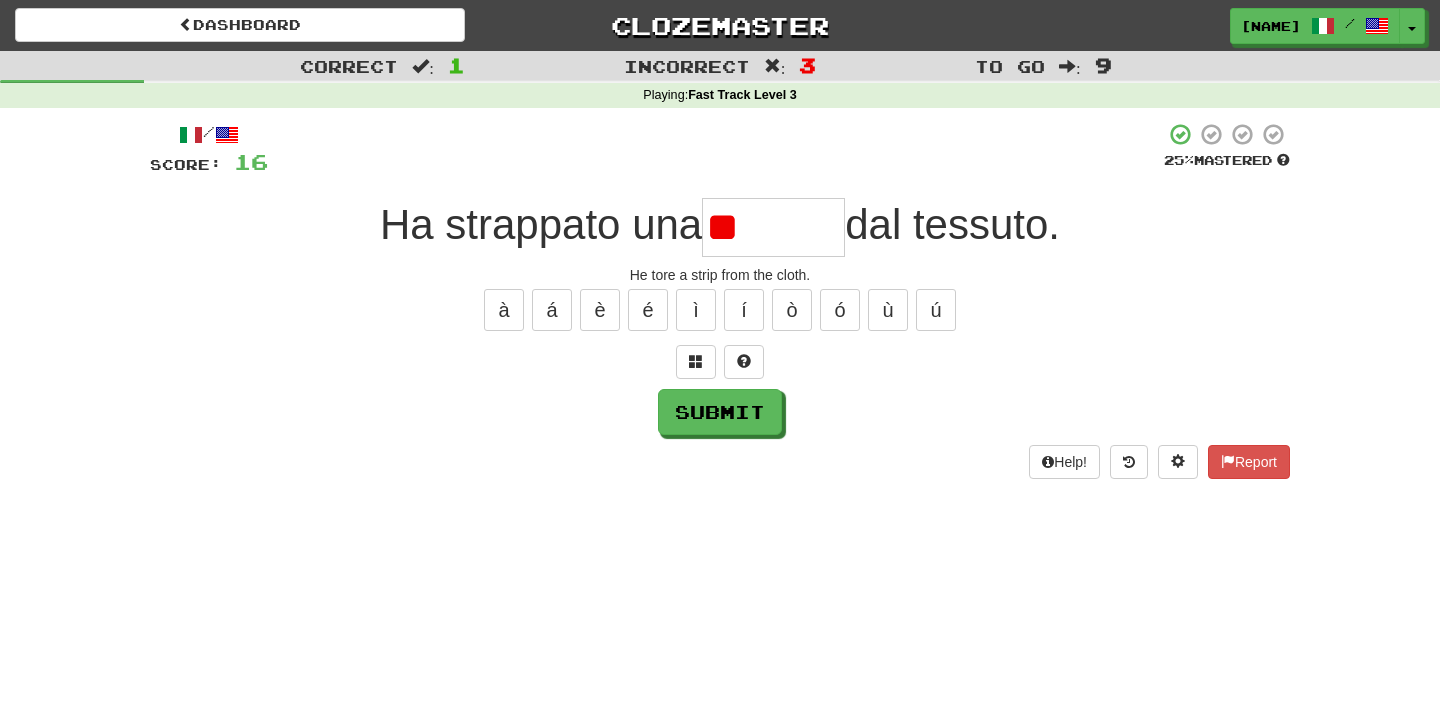 type on "*" 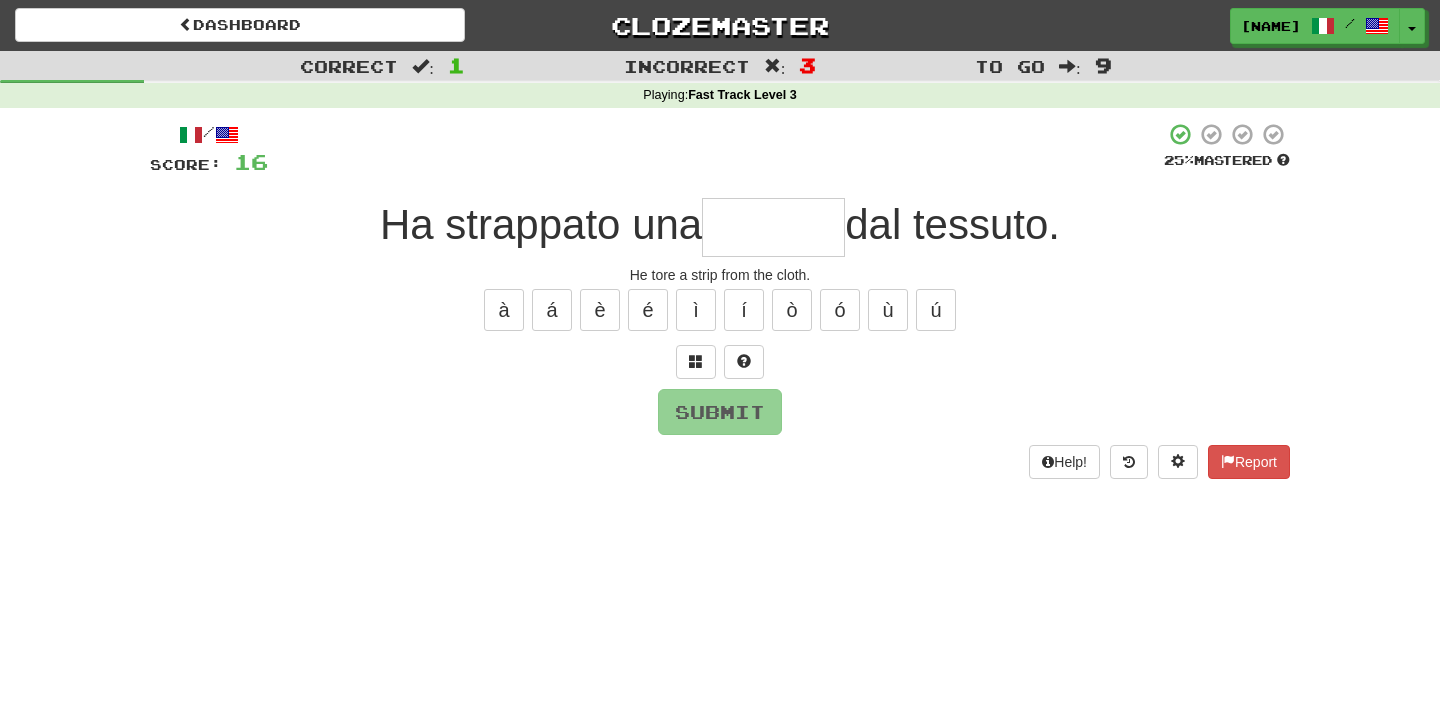 type on "********" 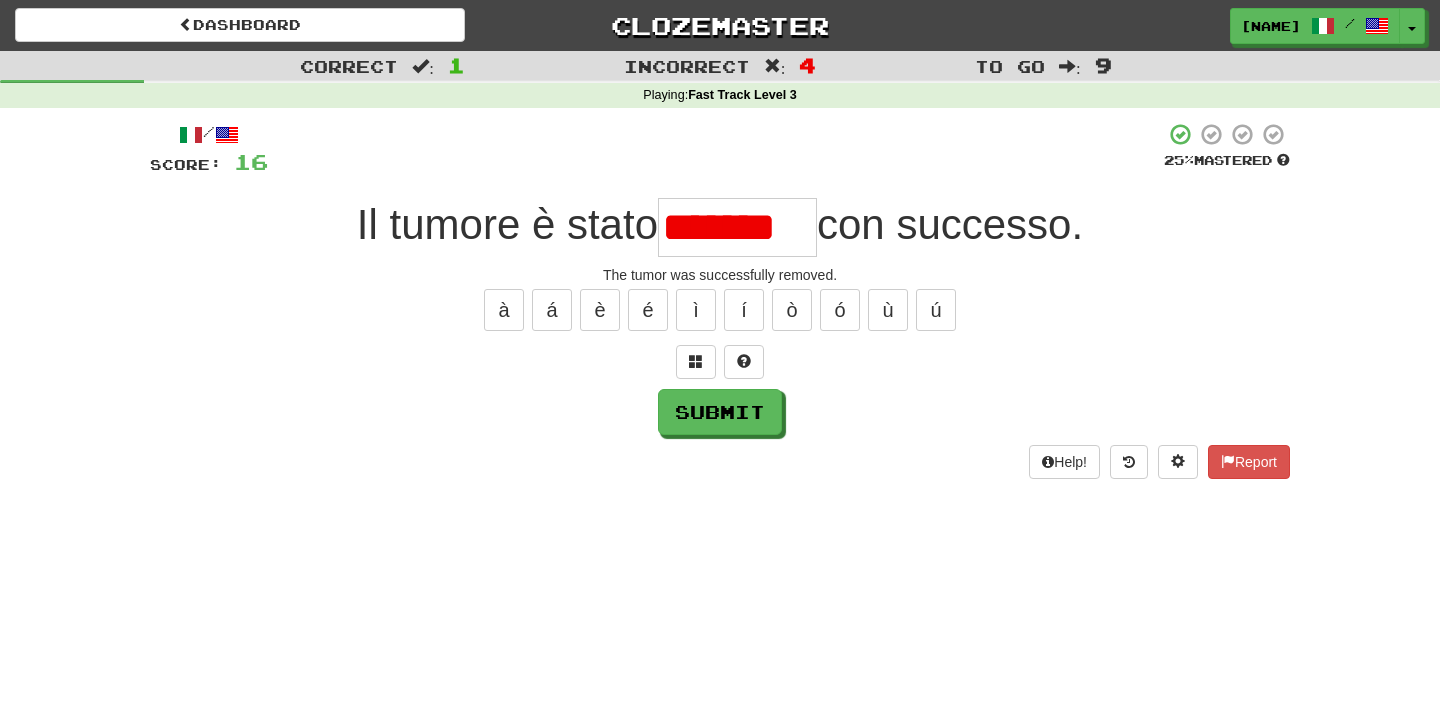 scroll, scrollTop: 0, scrollLeft: 0, axis: both 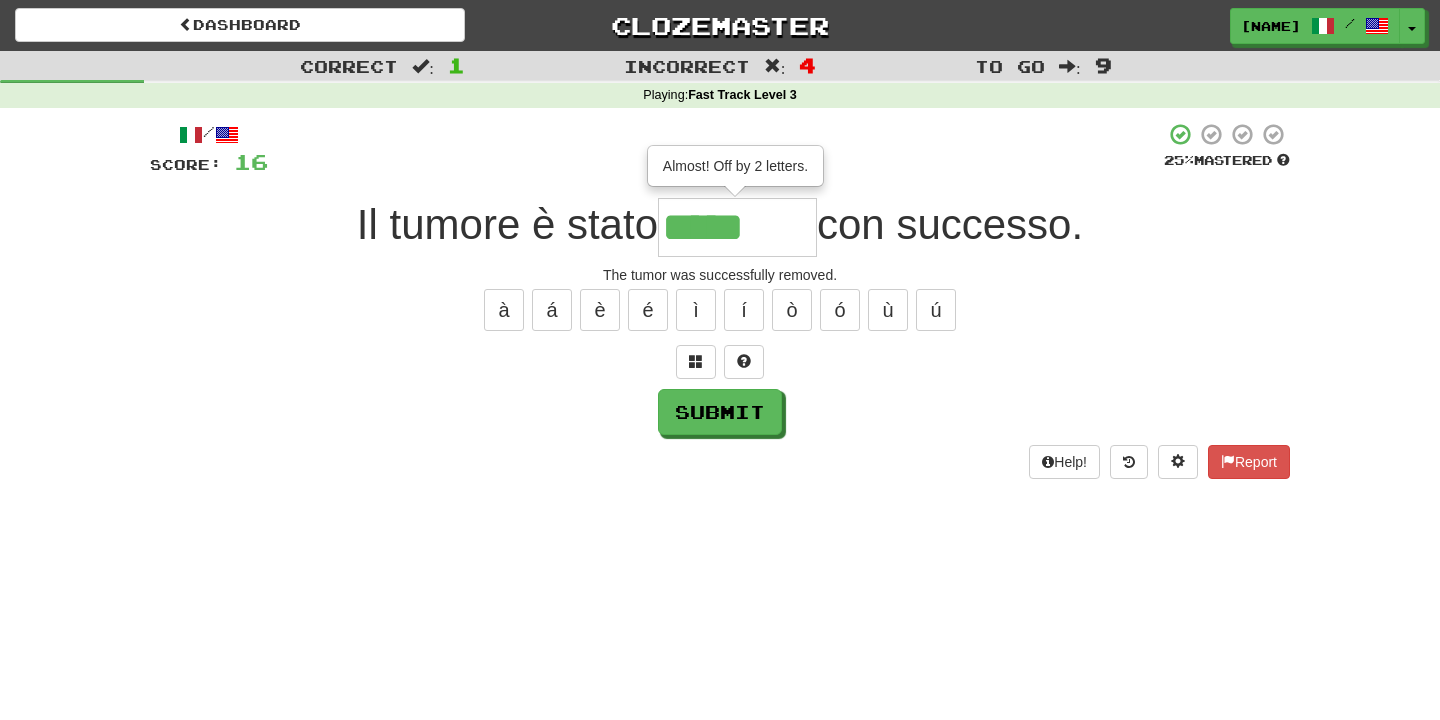 type on "*******" 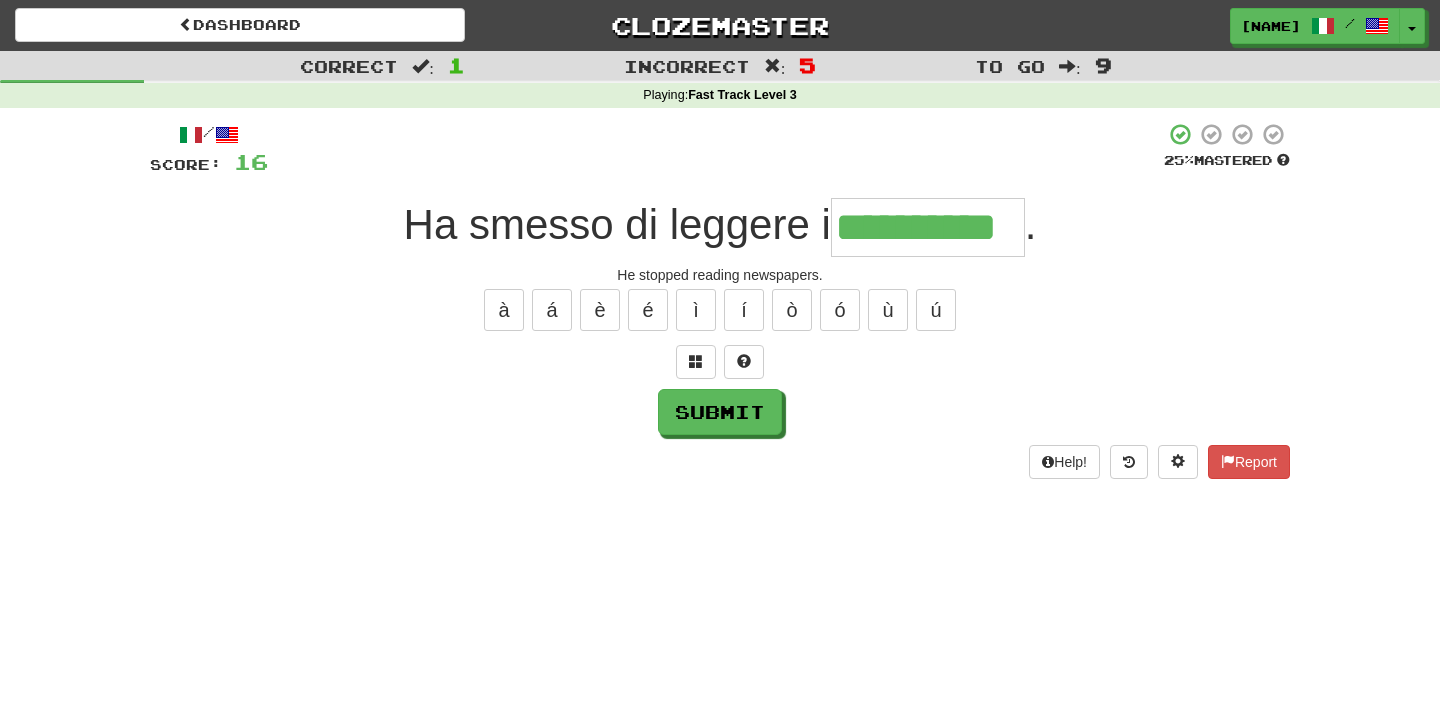 type on "**********" 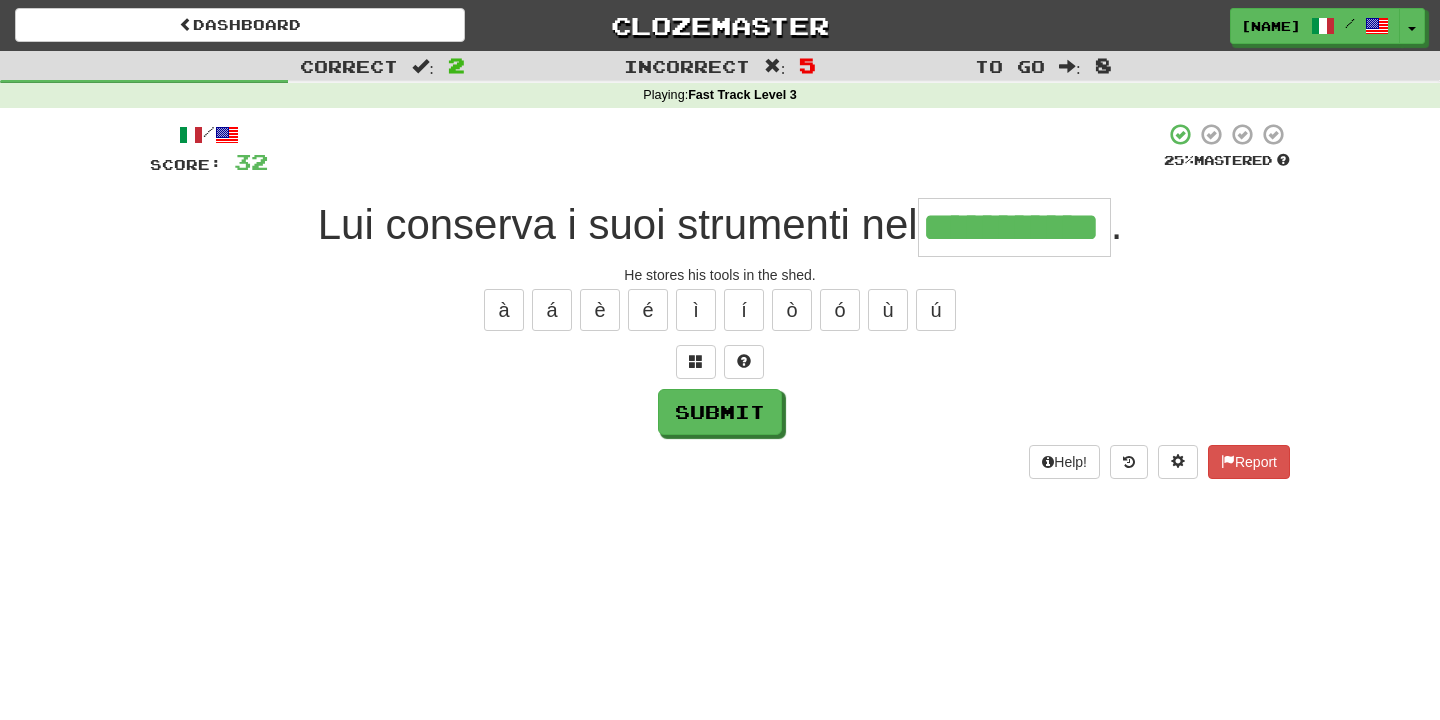 type on "**********" 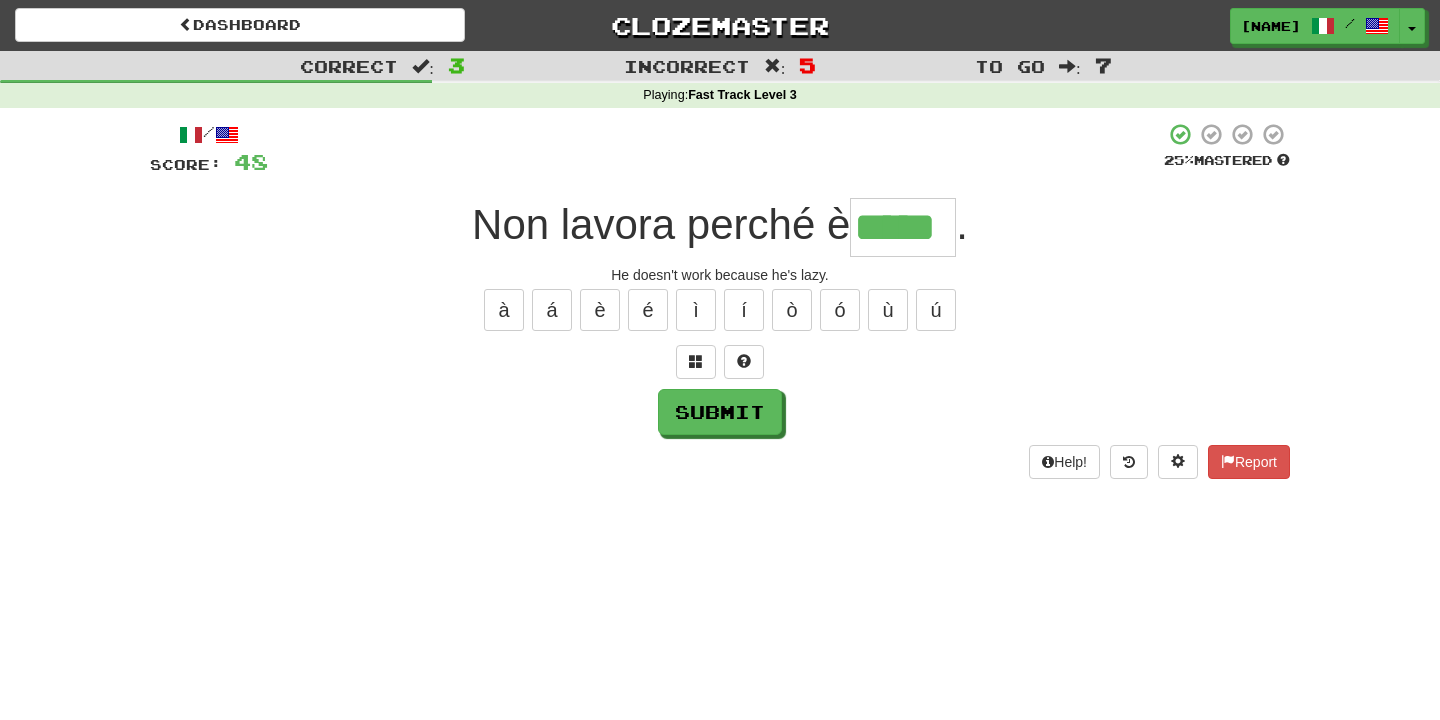 type on "*****" 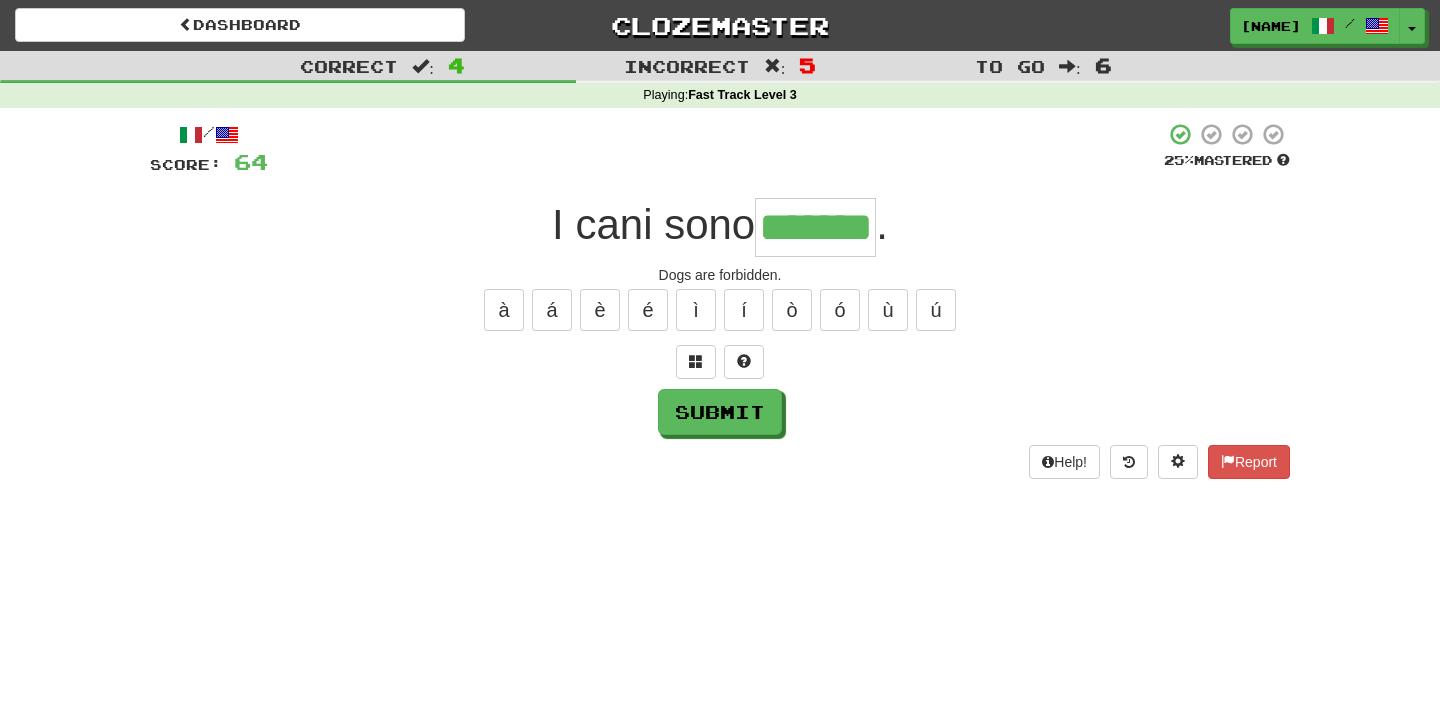 type on "*******" 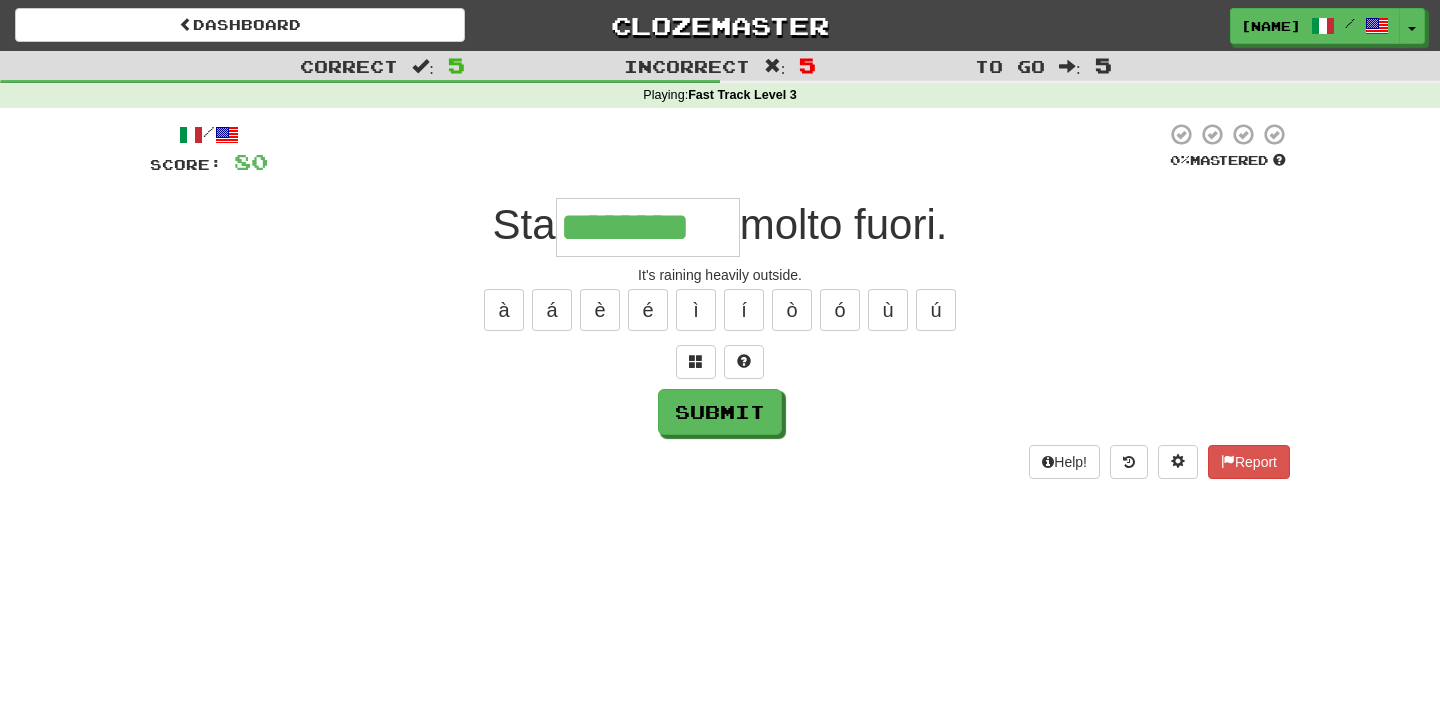 type on "********" 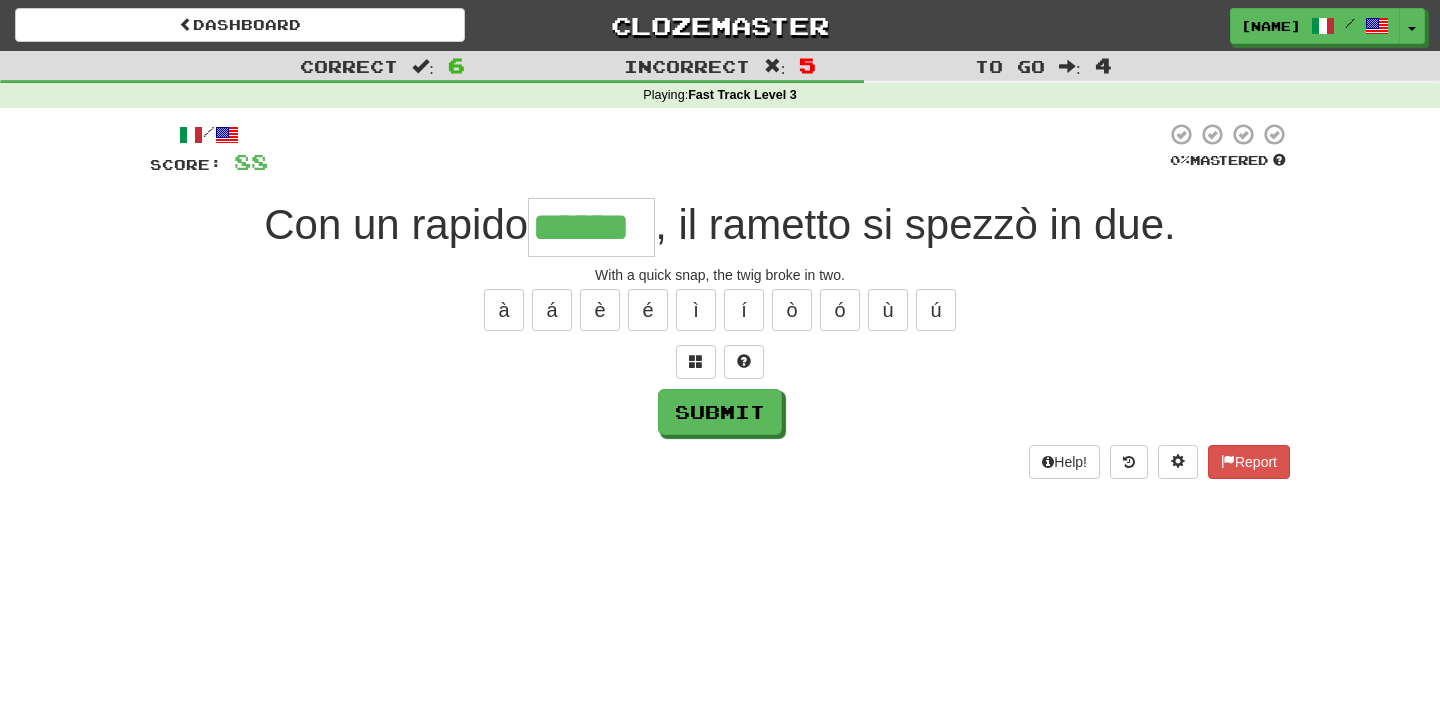 type on "******" 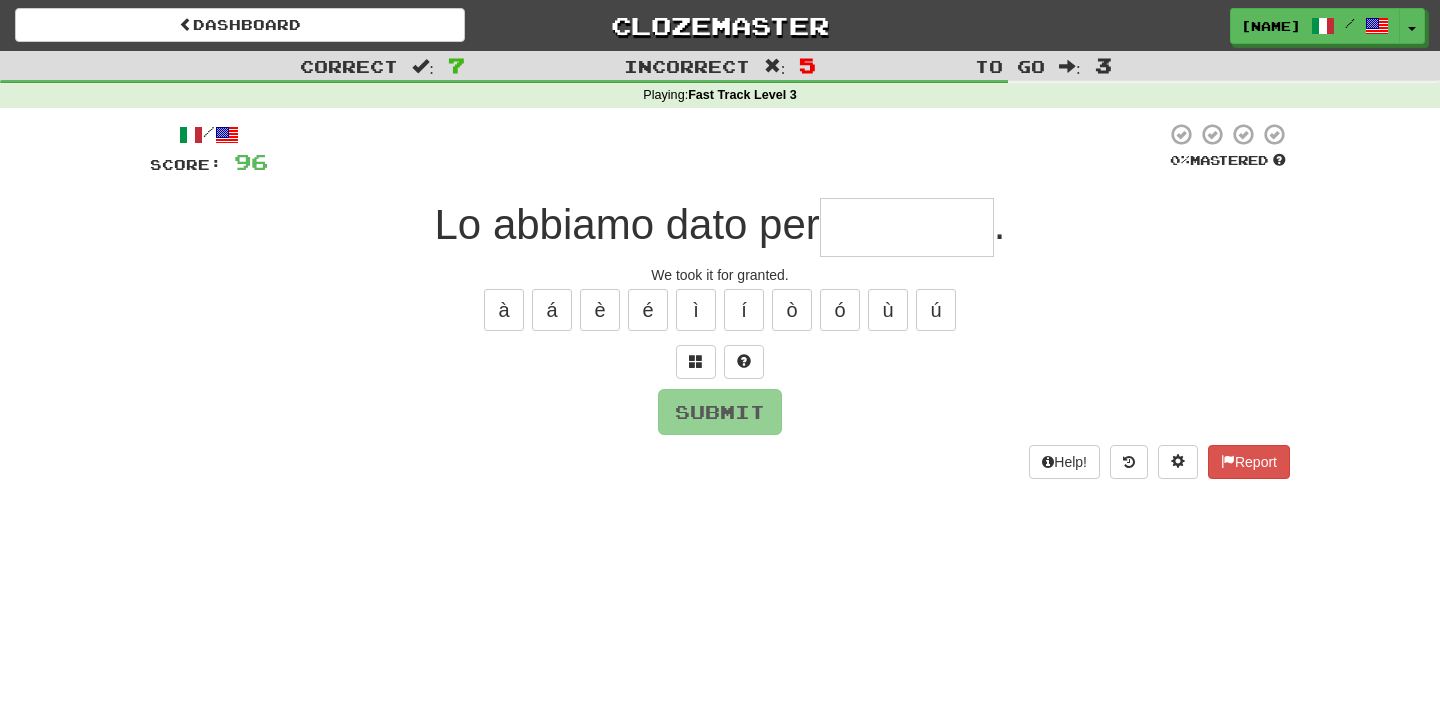 type on "********" 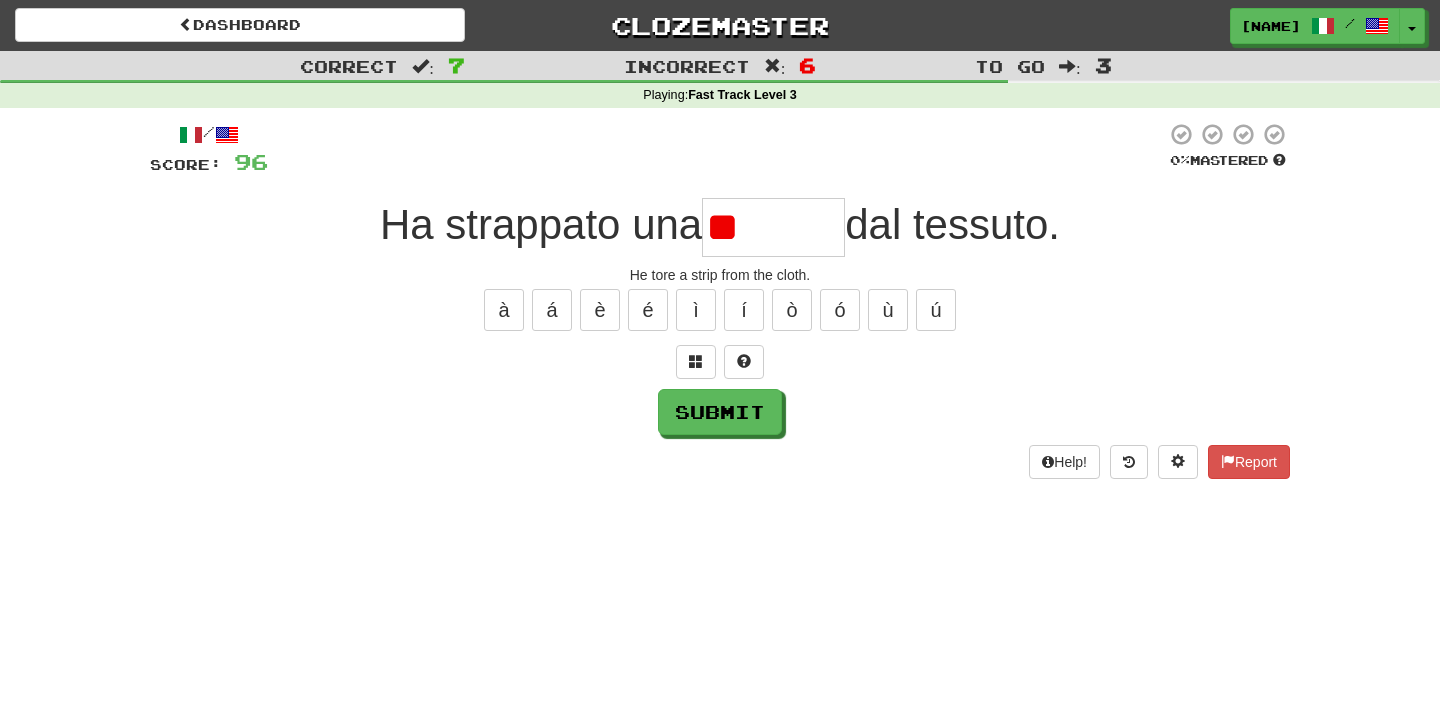 type on "*" 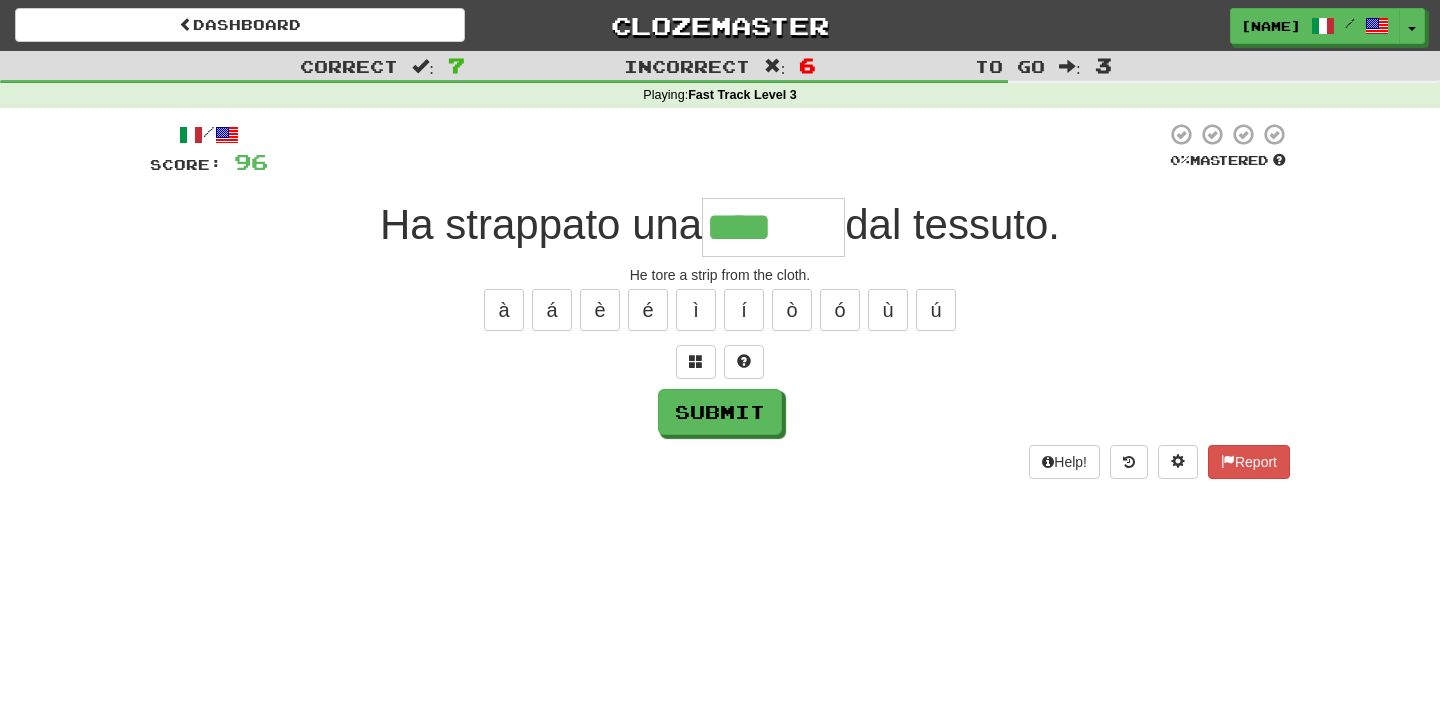 type on "********" 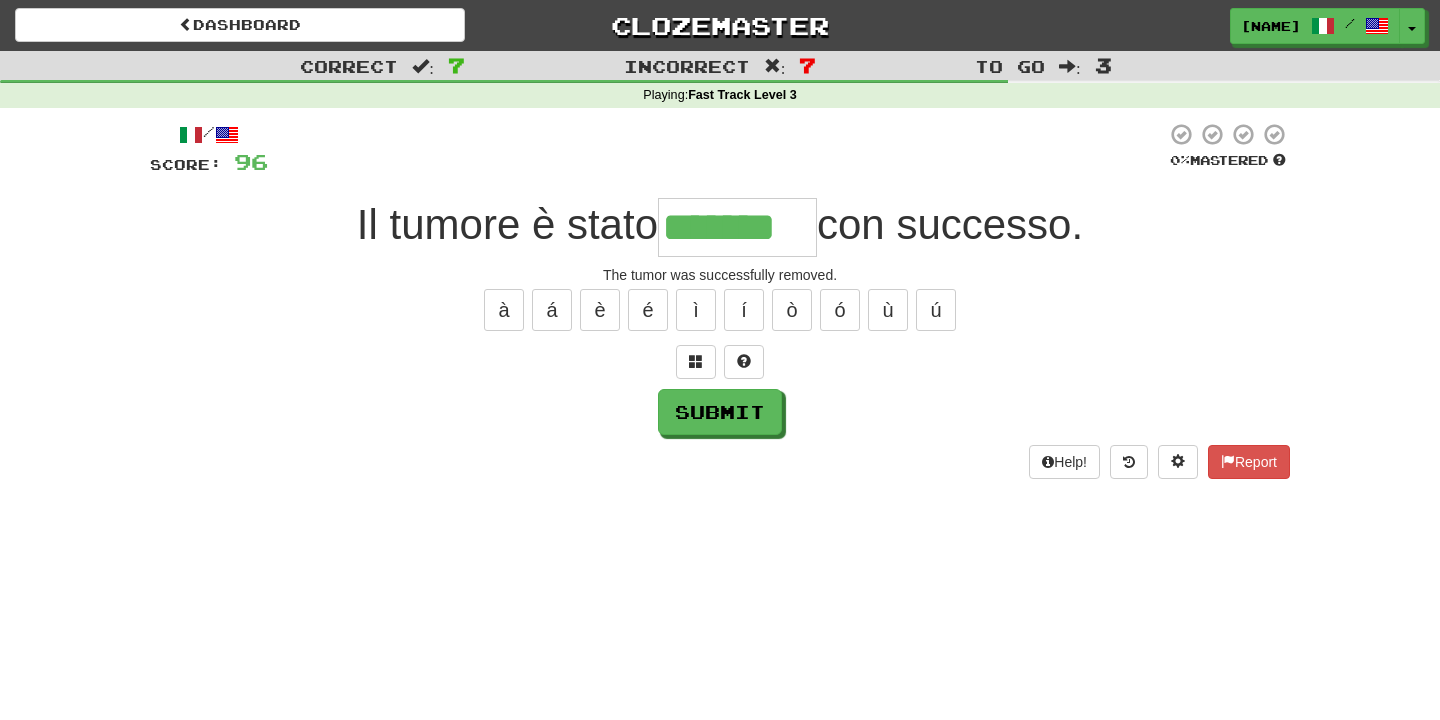 type on "*******" 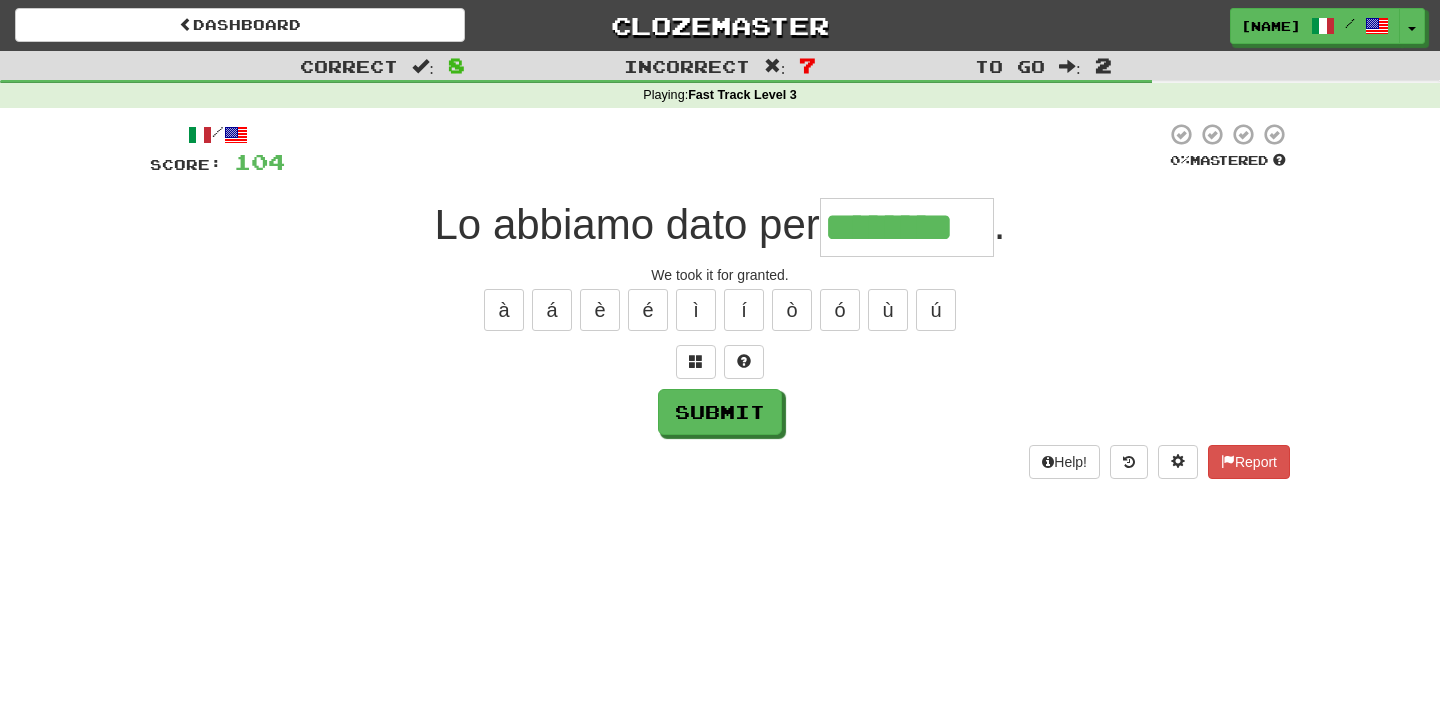 type on "********" 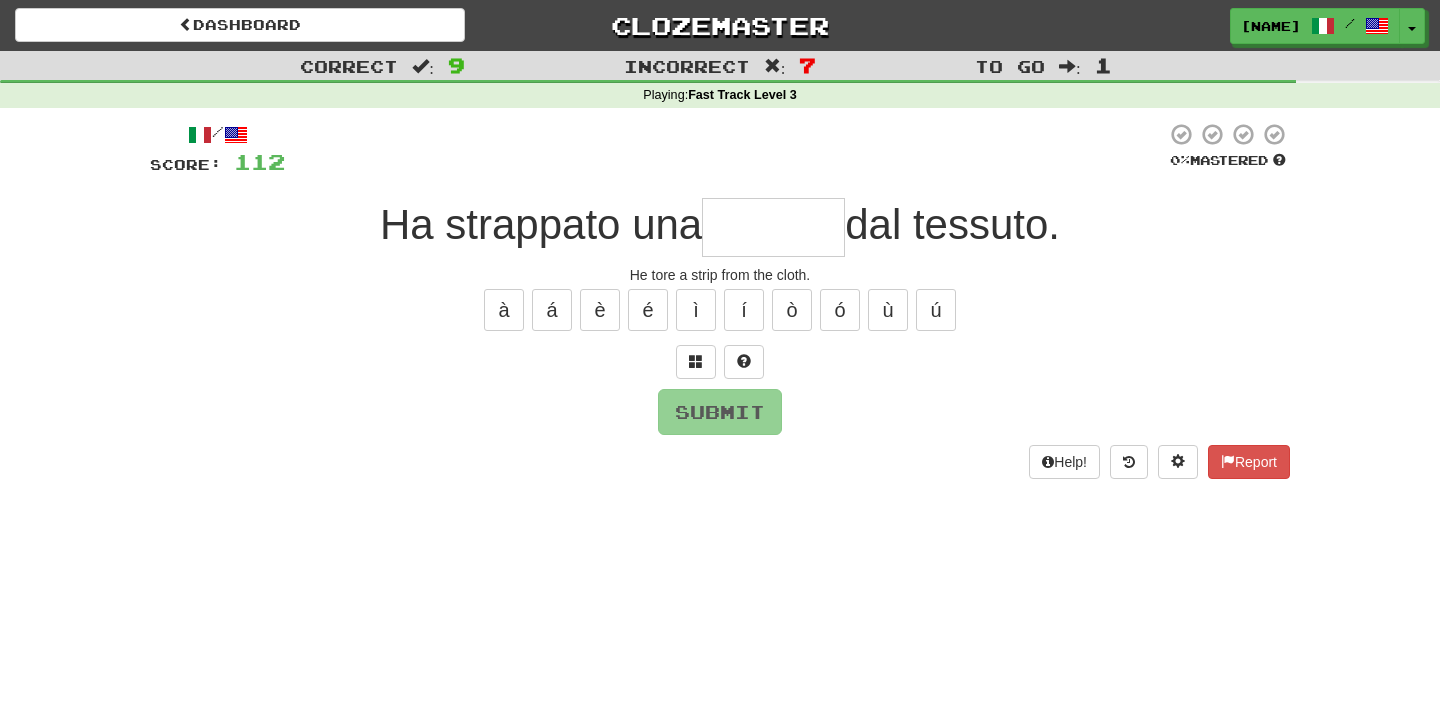 type on "*" 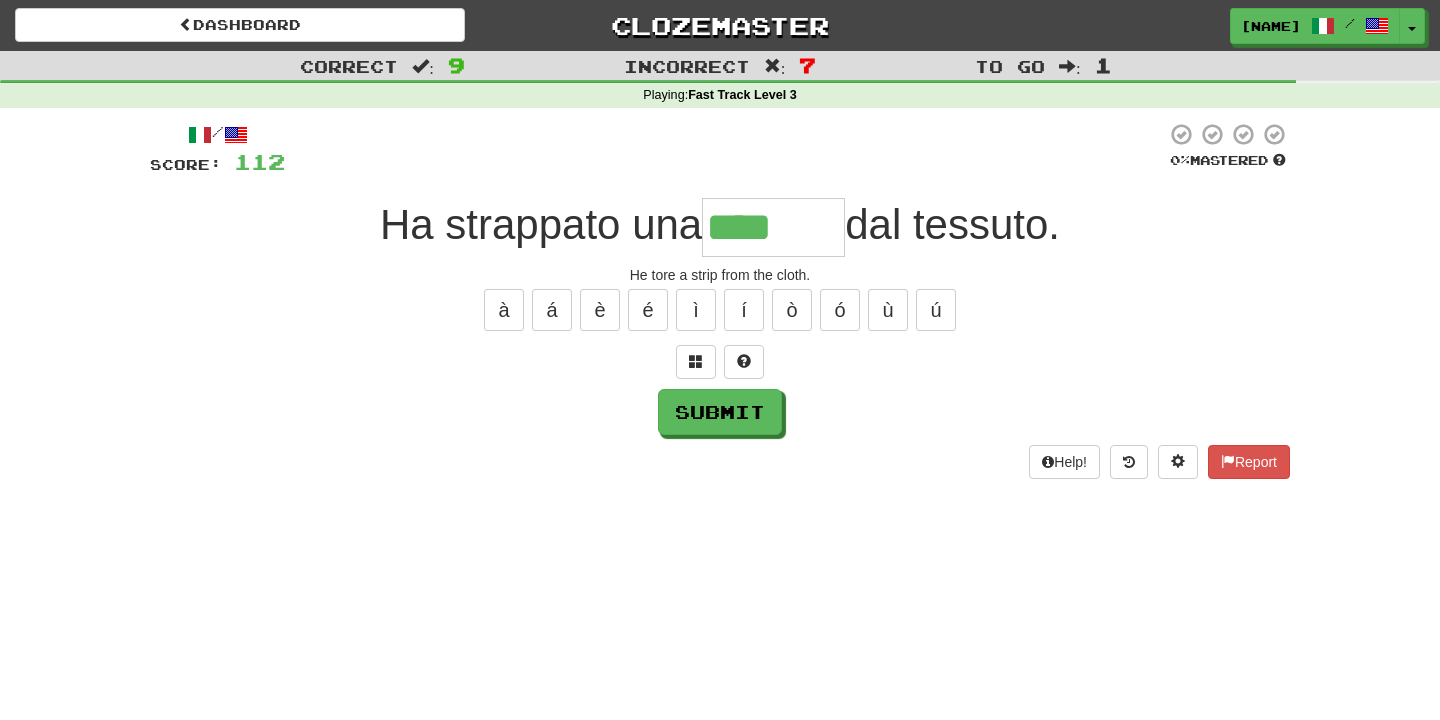 type on "********" 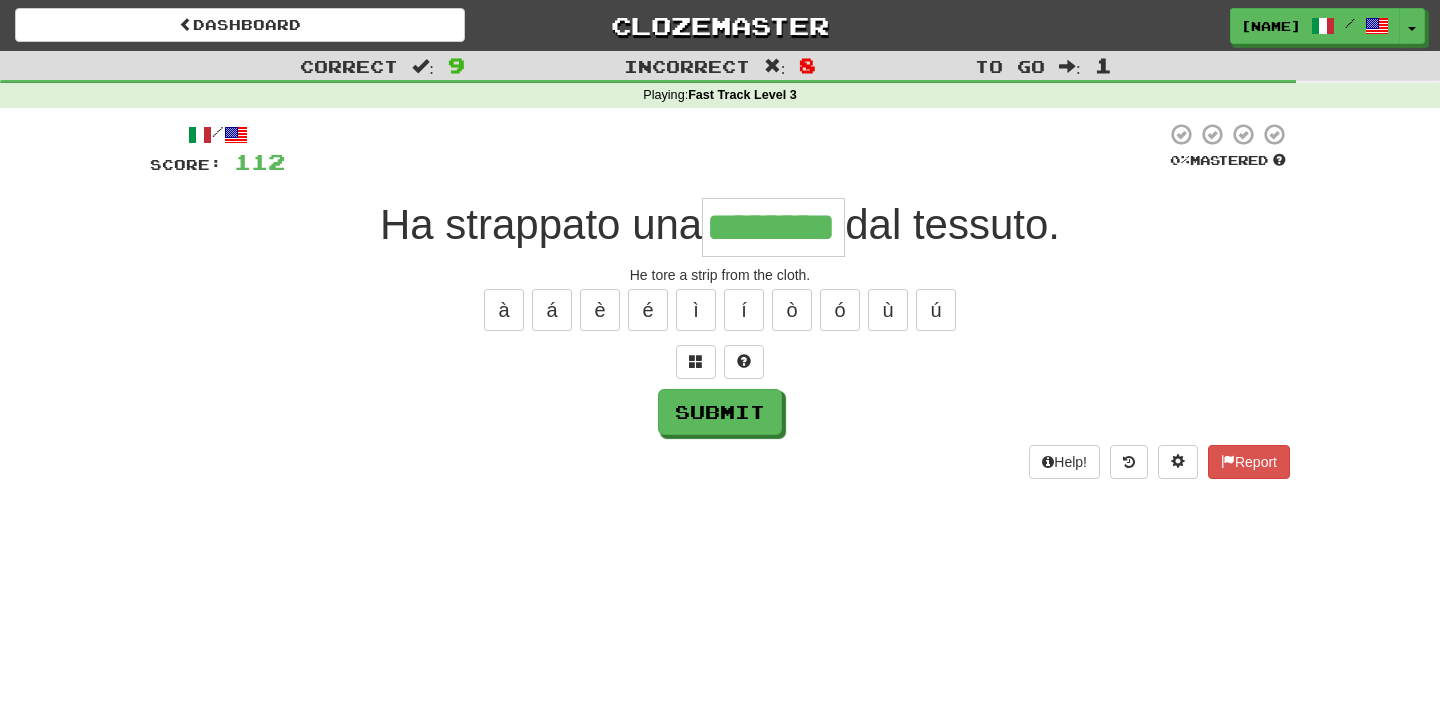 type on "********" 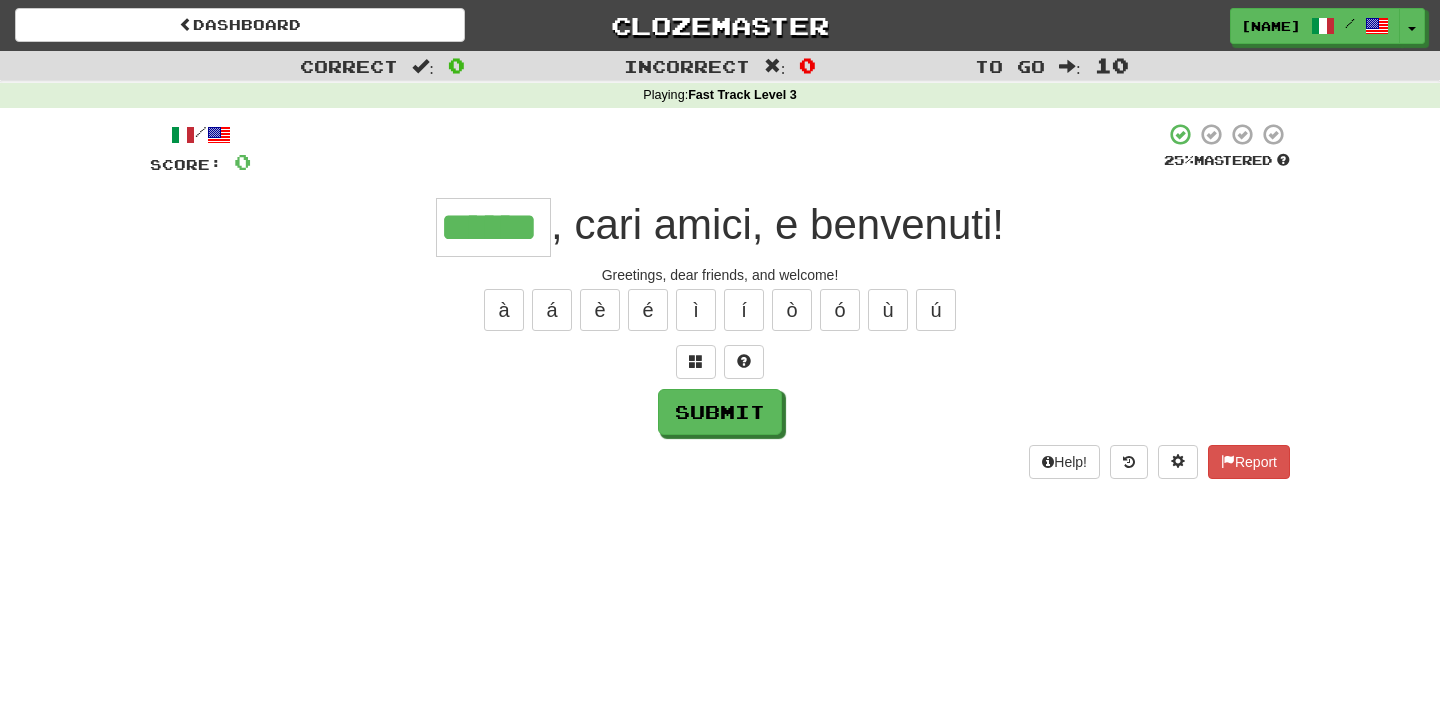 type on "******" 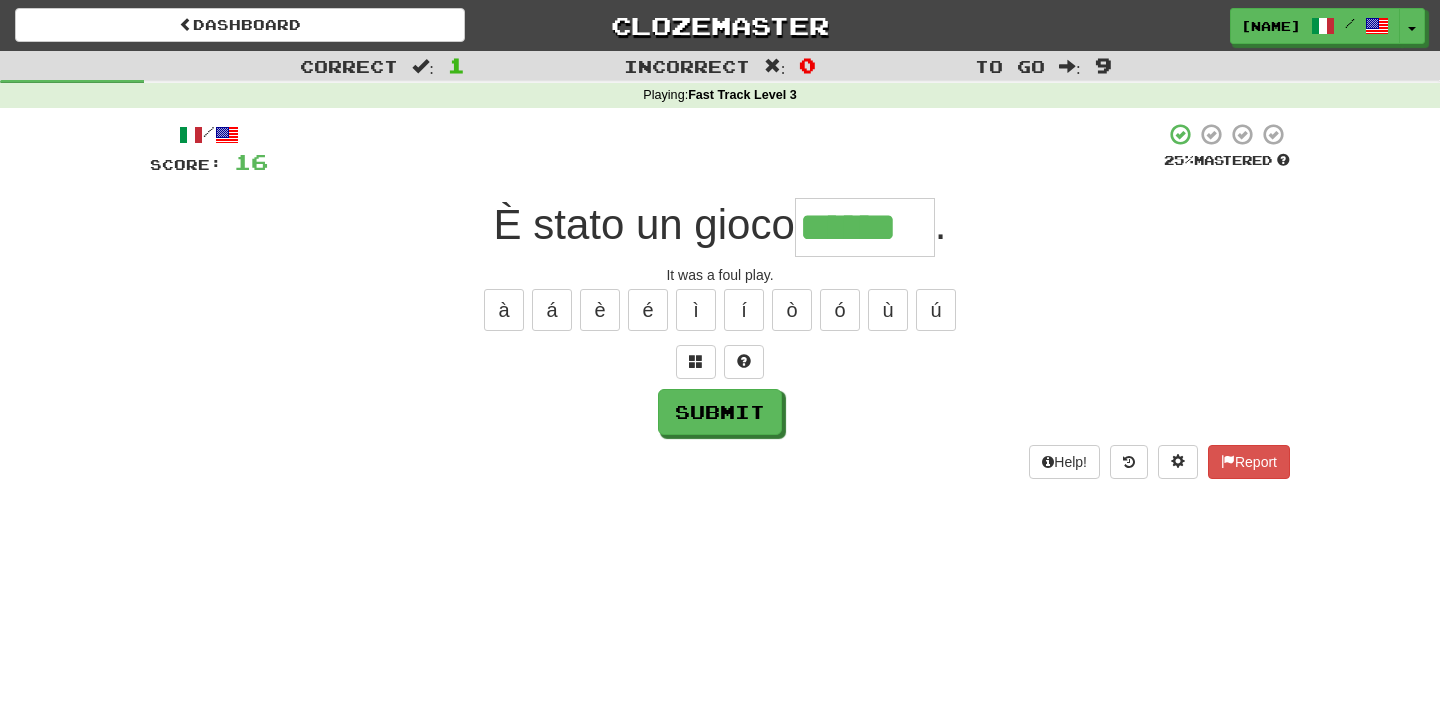 type on "******" 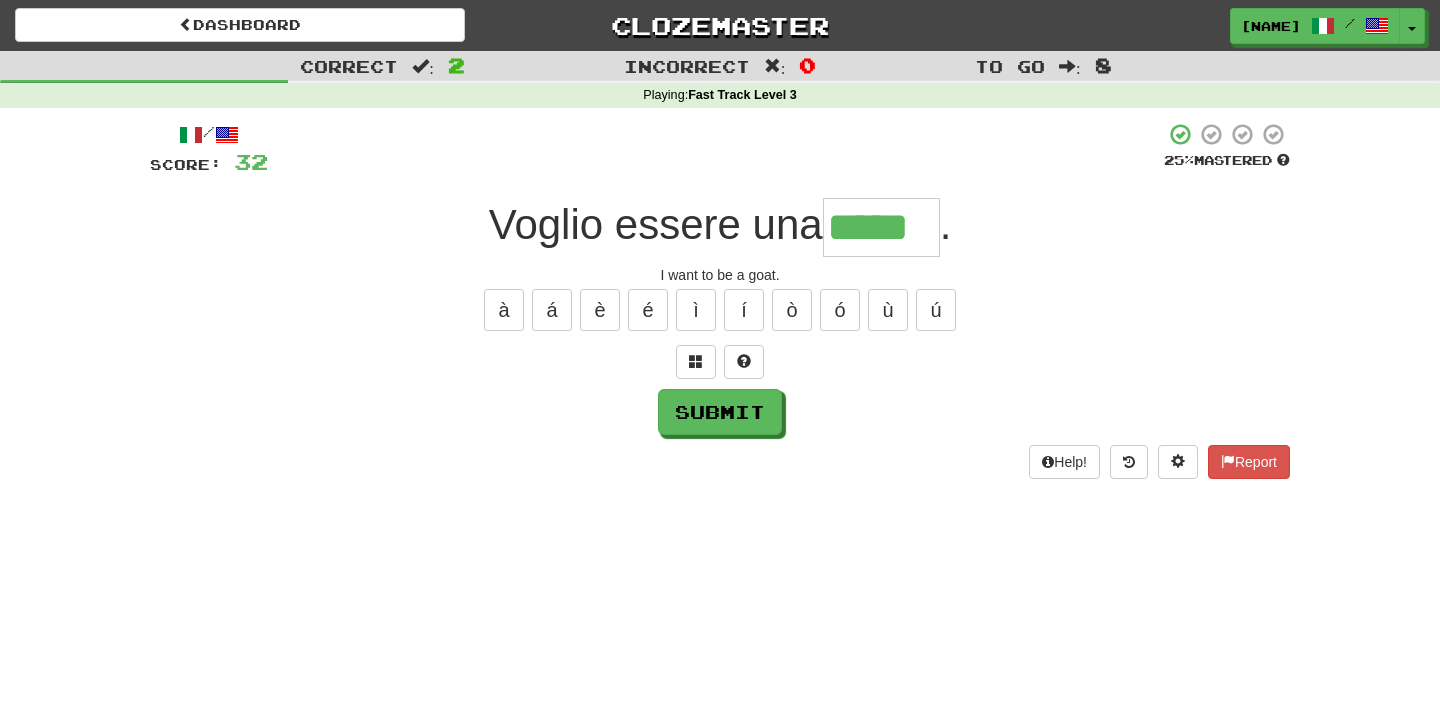 type on "*****" 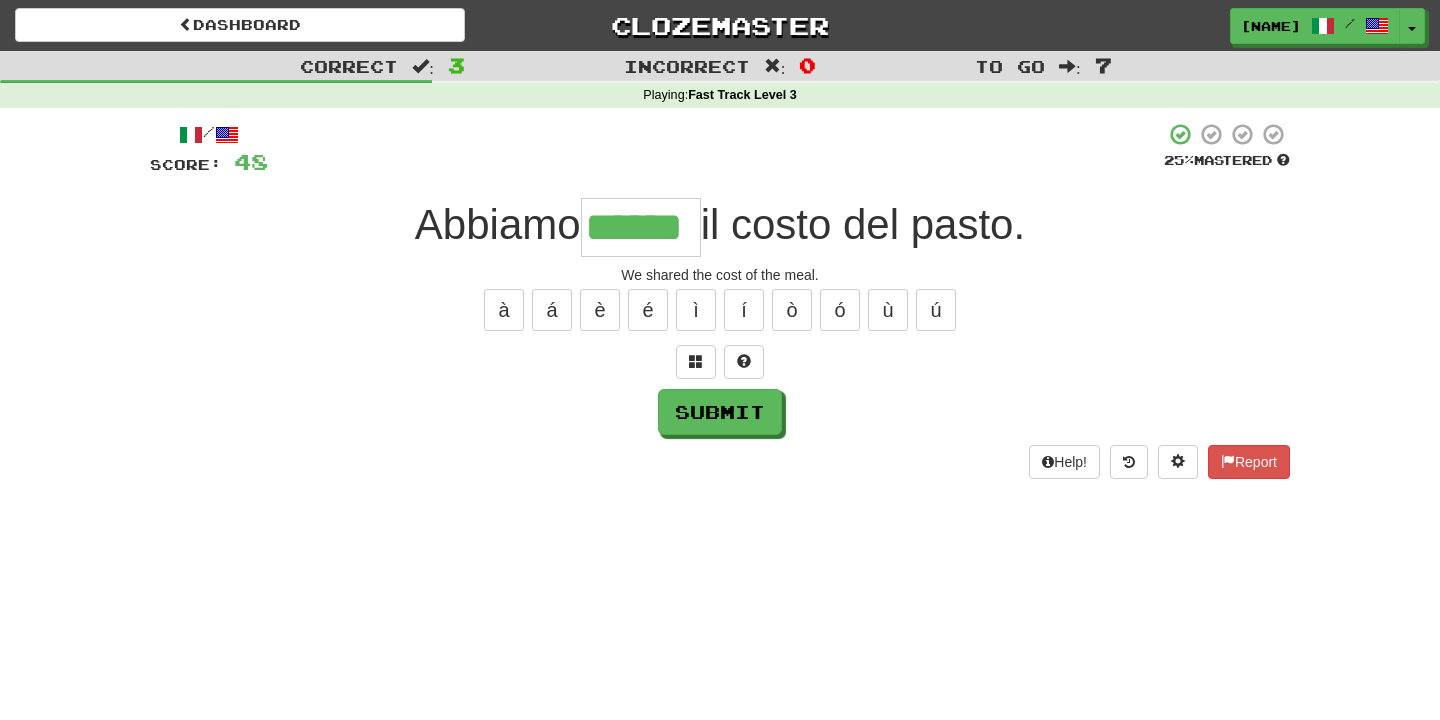 type on "******" 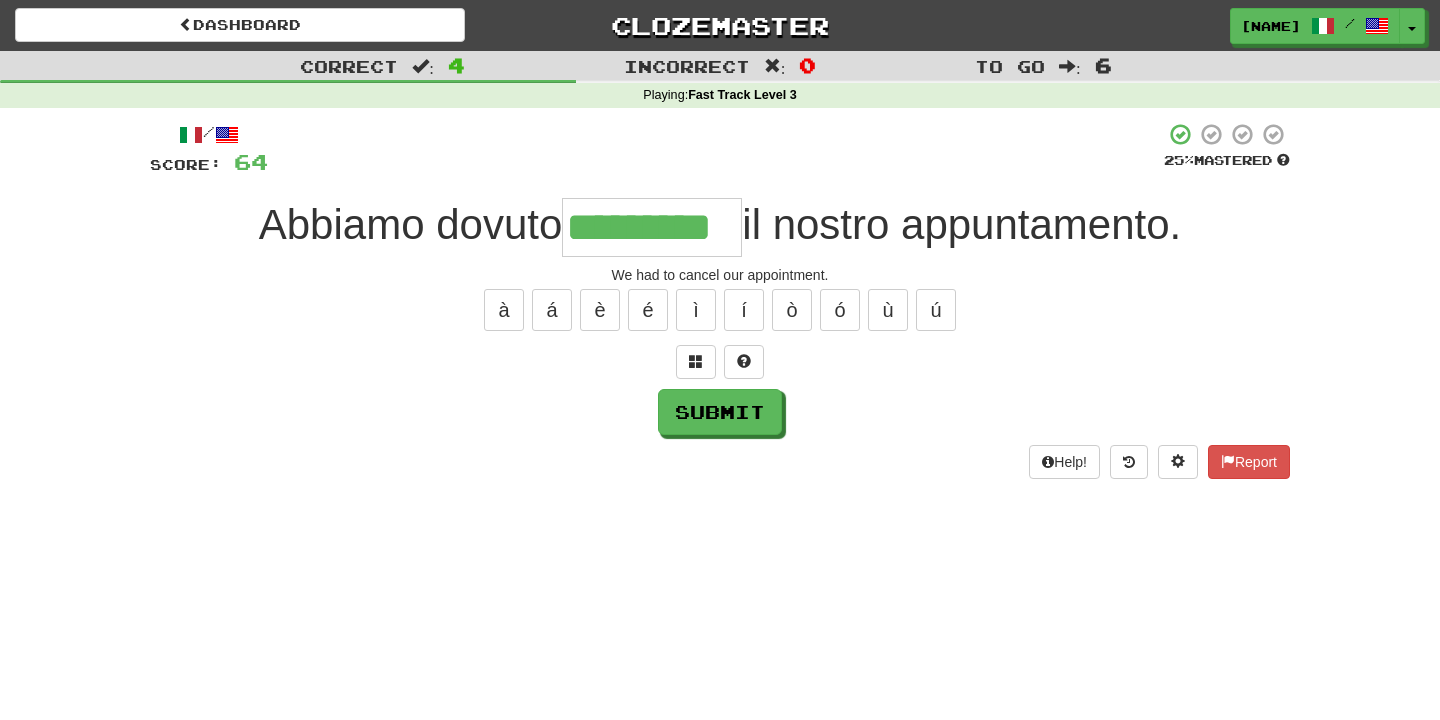 type on "*********" 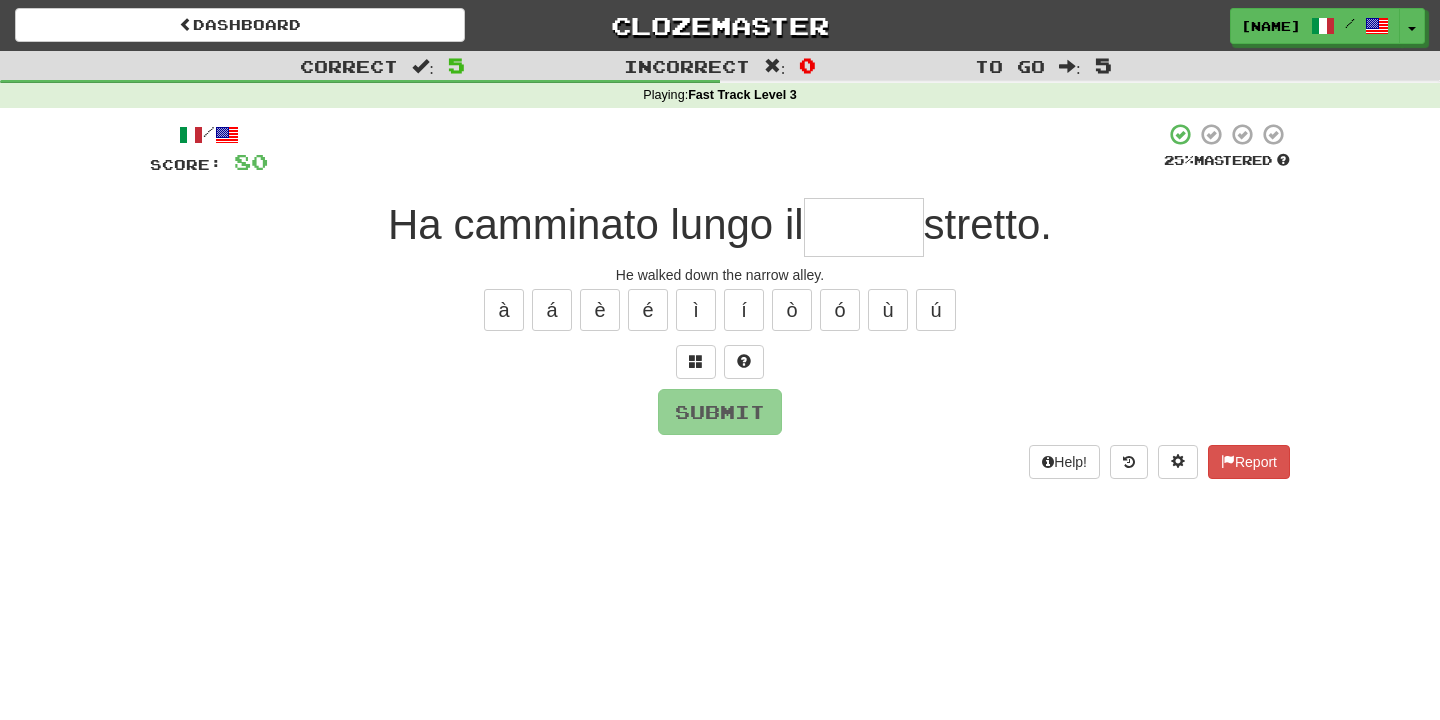 type on "*" 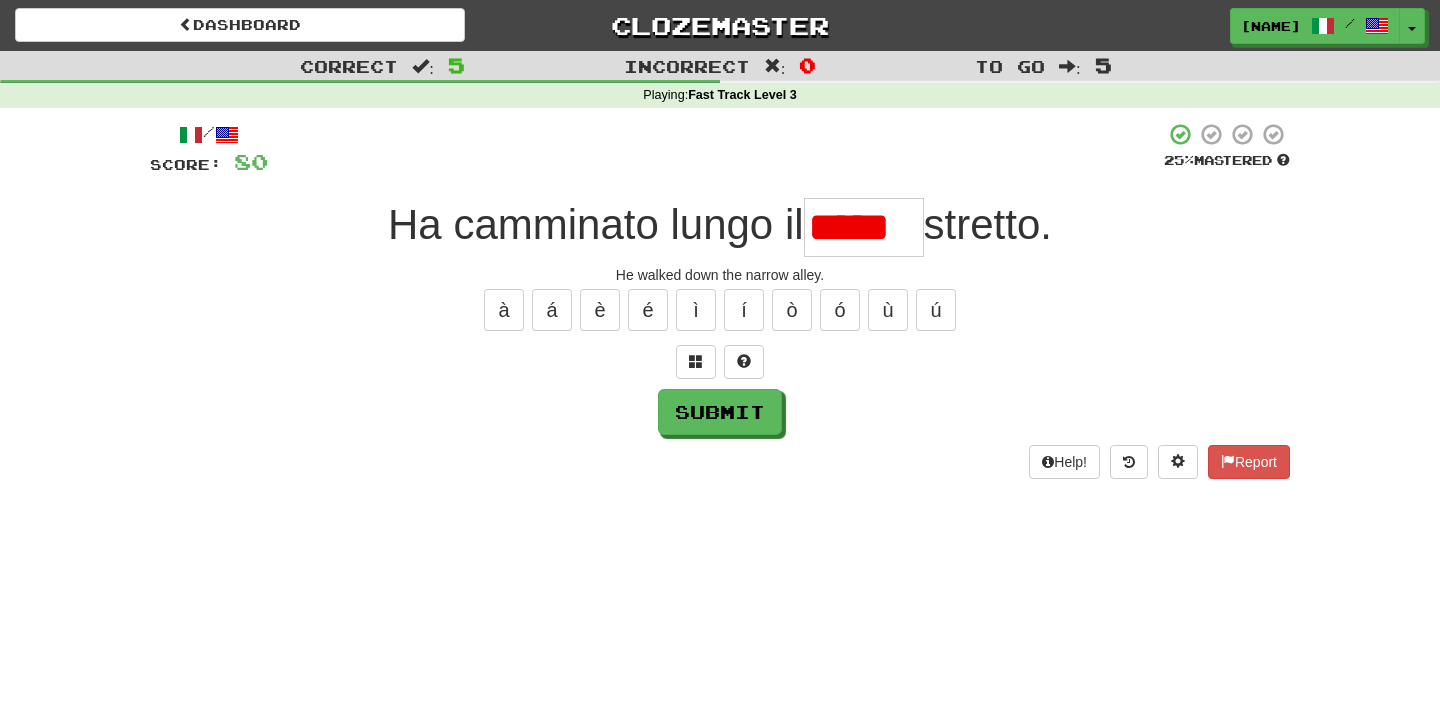 scroll, scrollTop: 0, scrollLeft: 0, axis: both 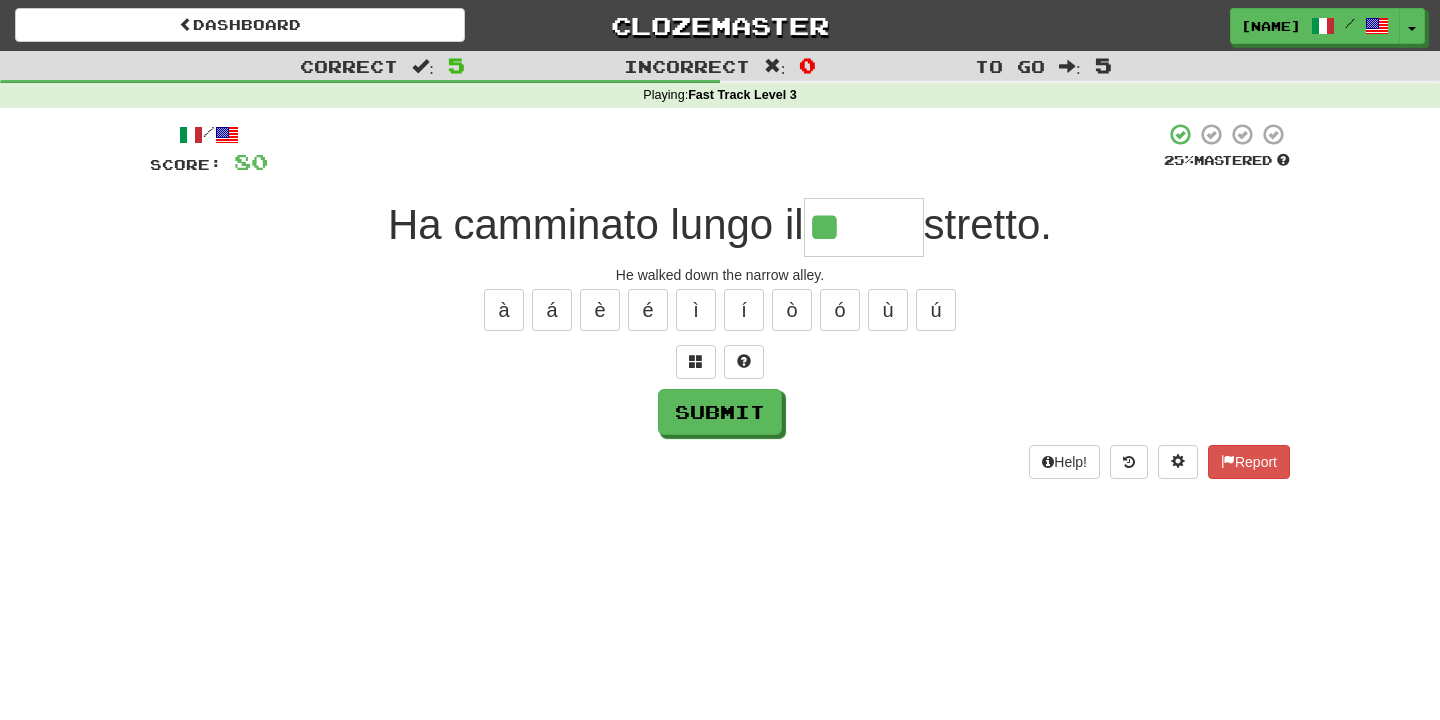 type on "*" 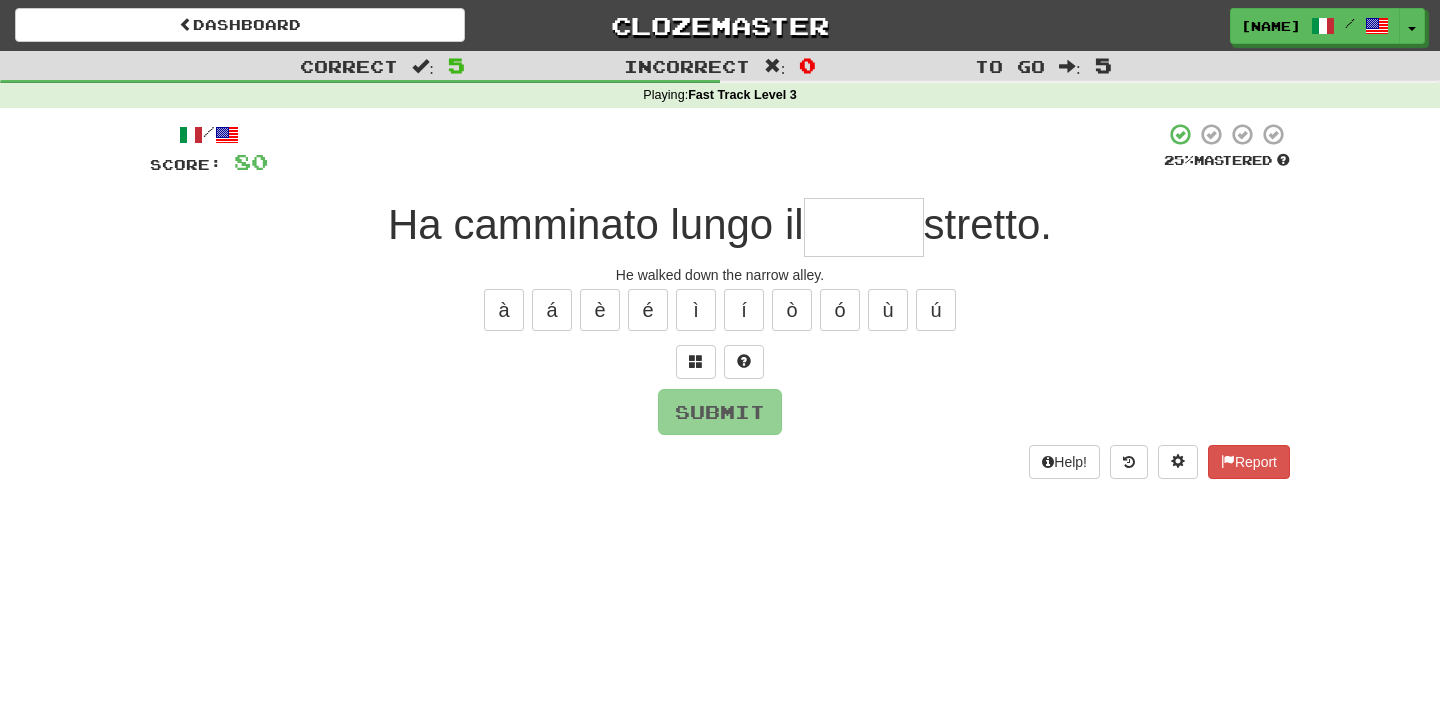 type on "******" 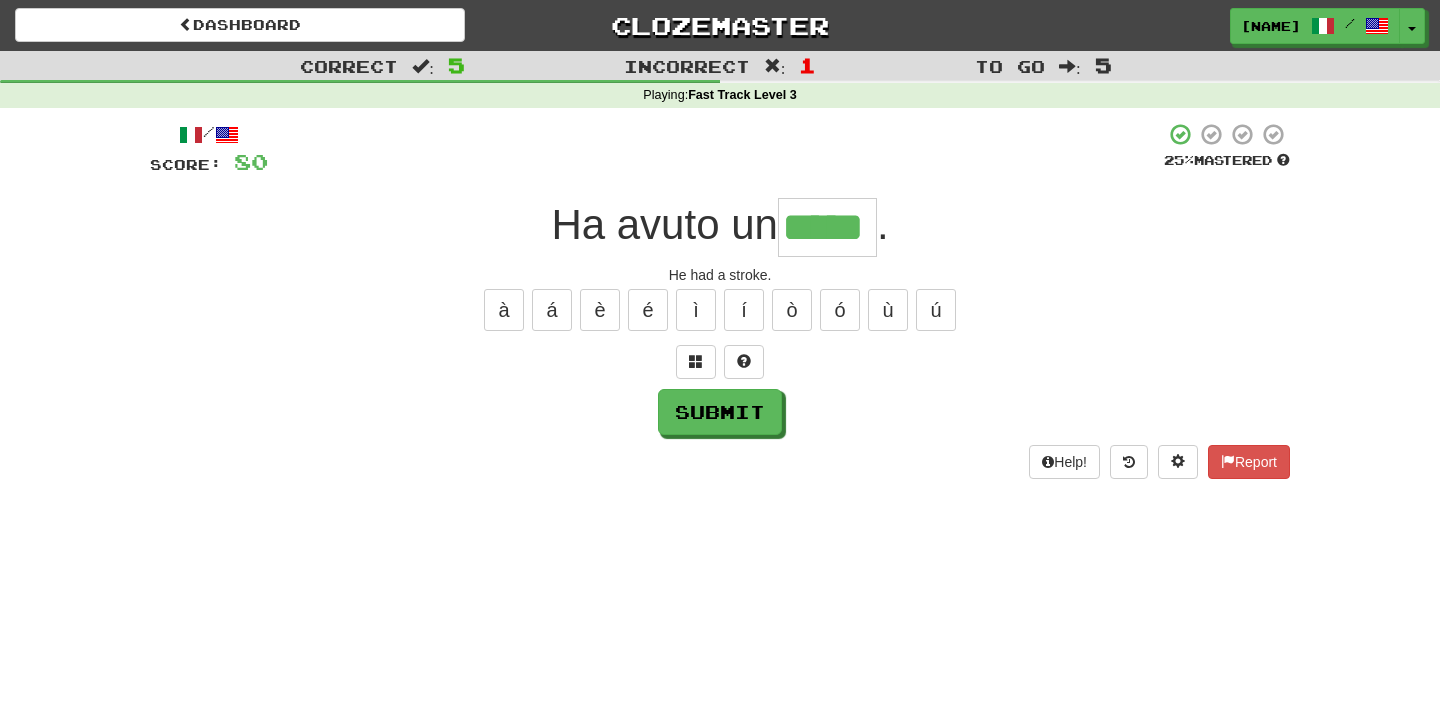 type on "*****" 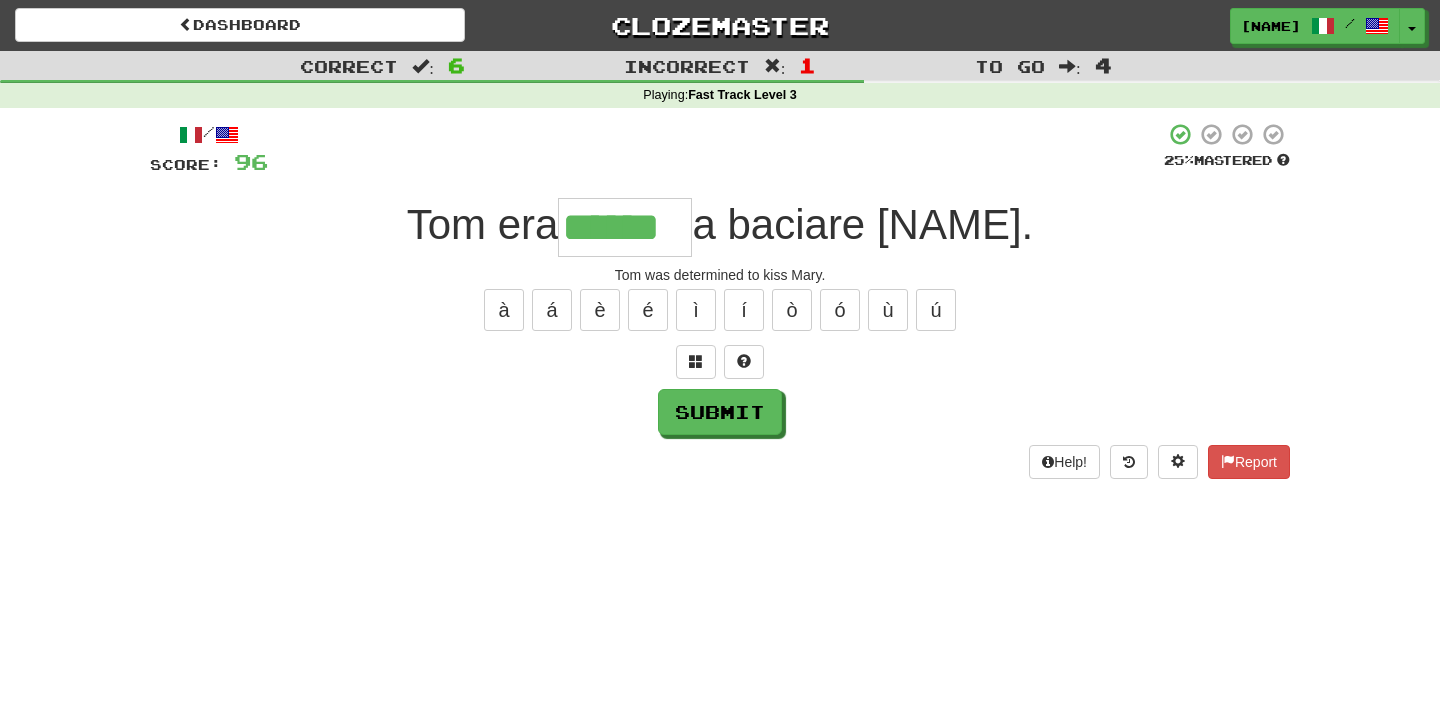 type on "******" 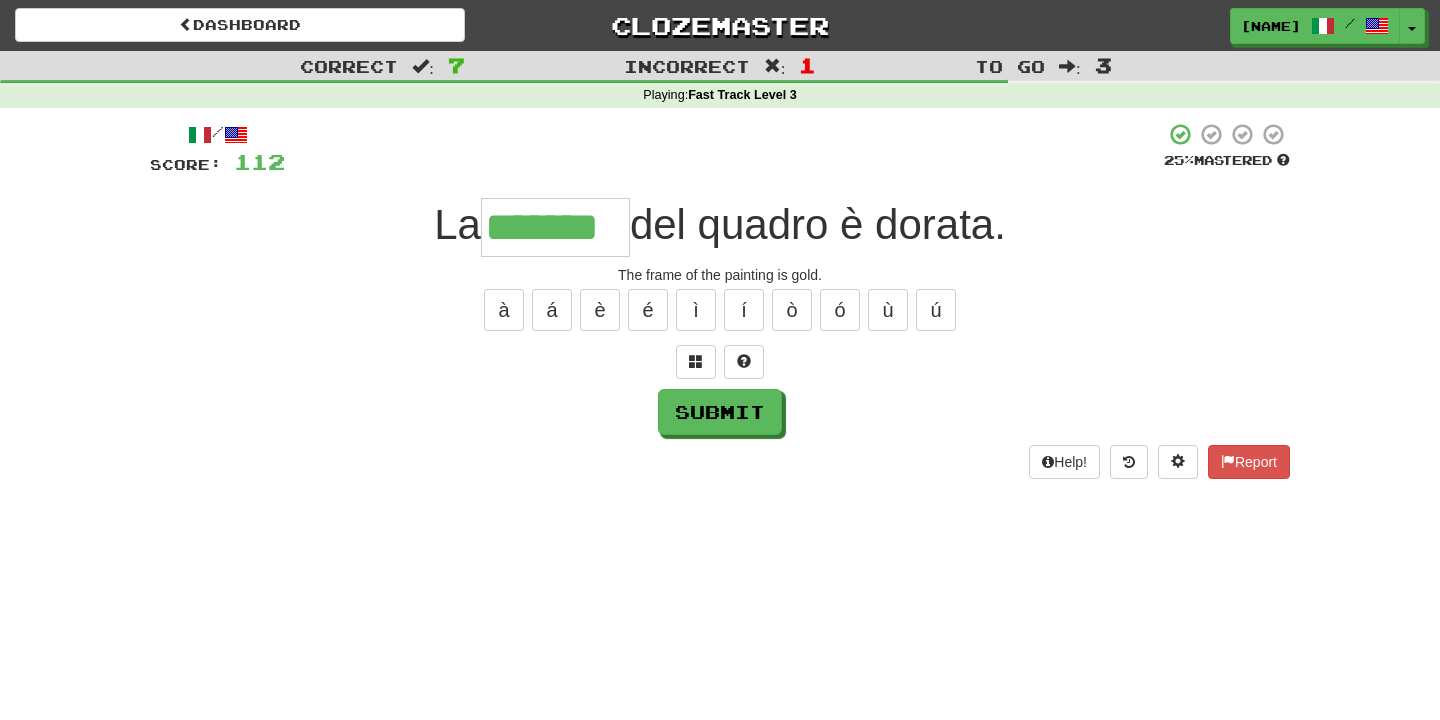 type on "*******" 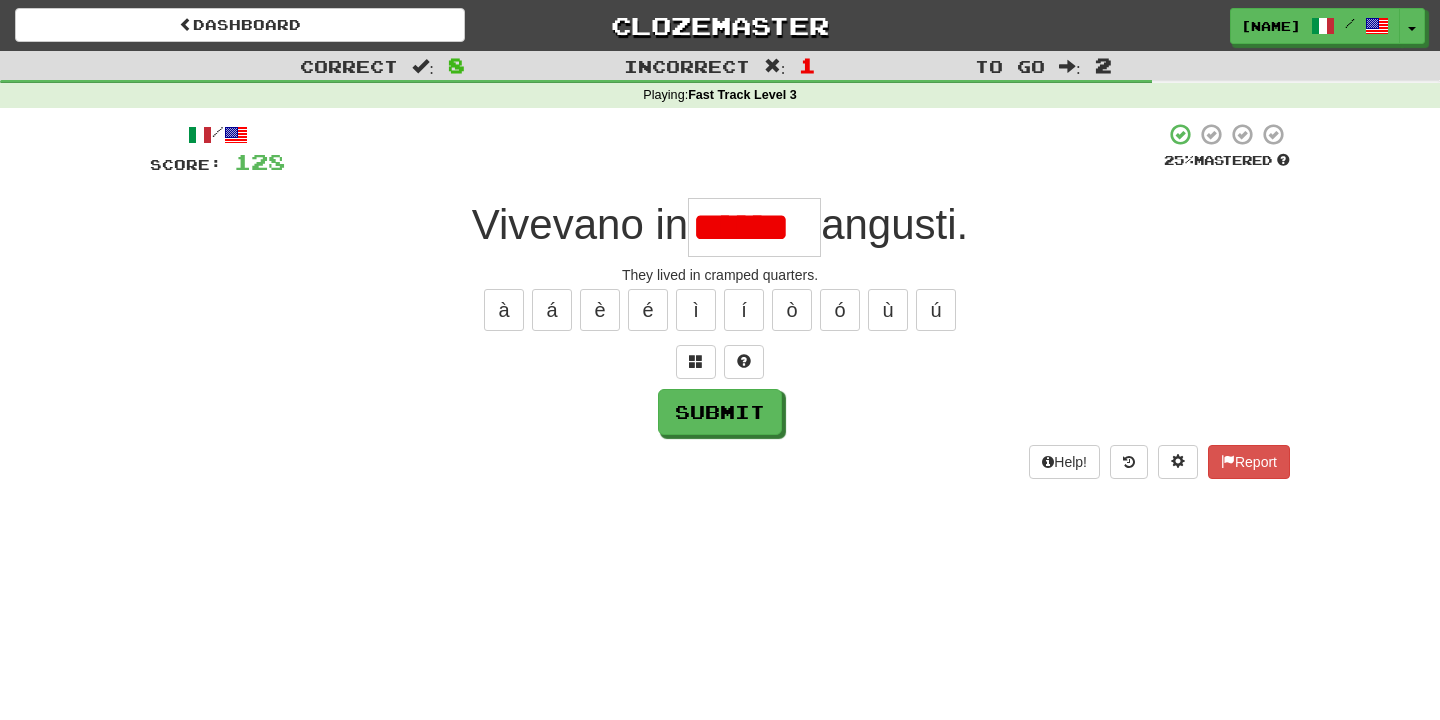 scroll, scrollTop: 0, scrollLeft: 0, axis: both 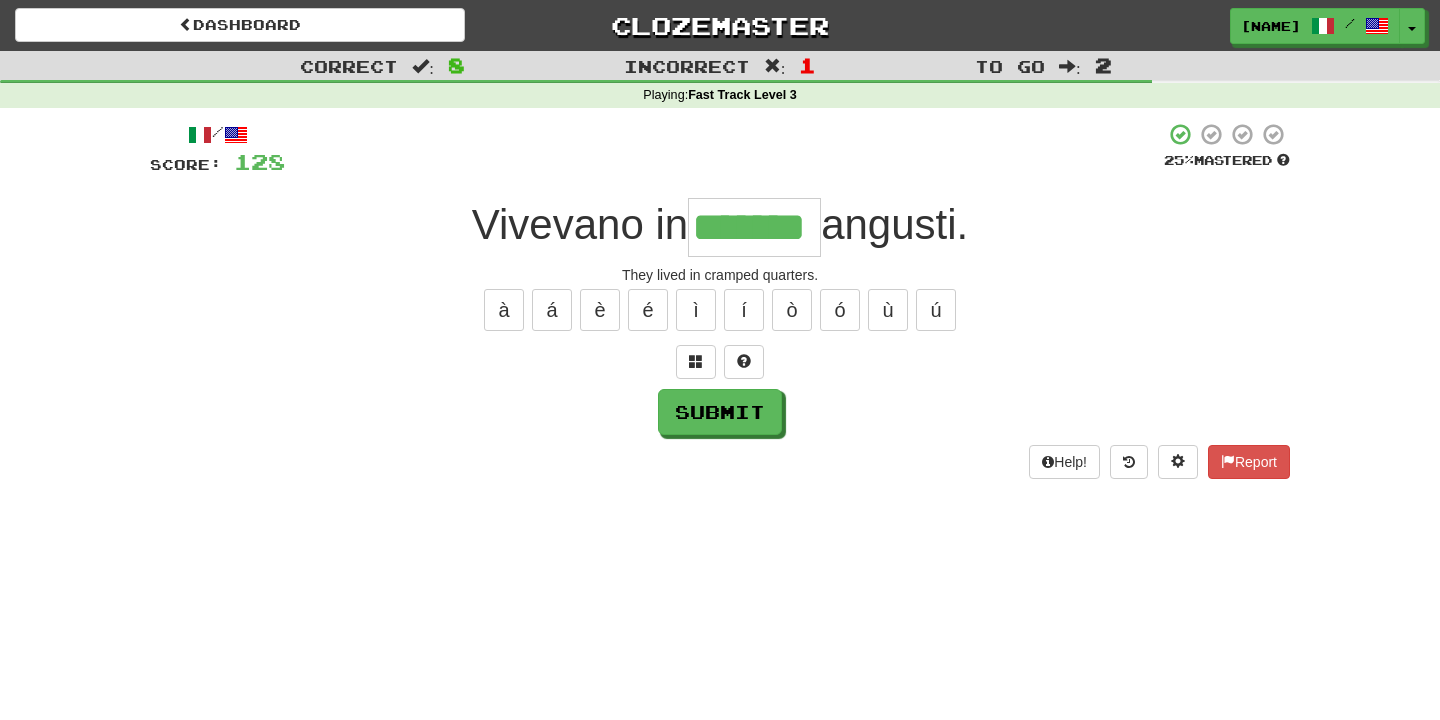 type on "*******" 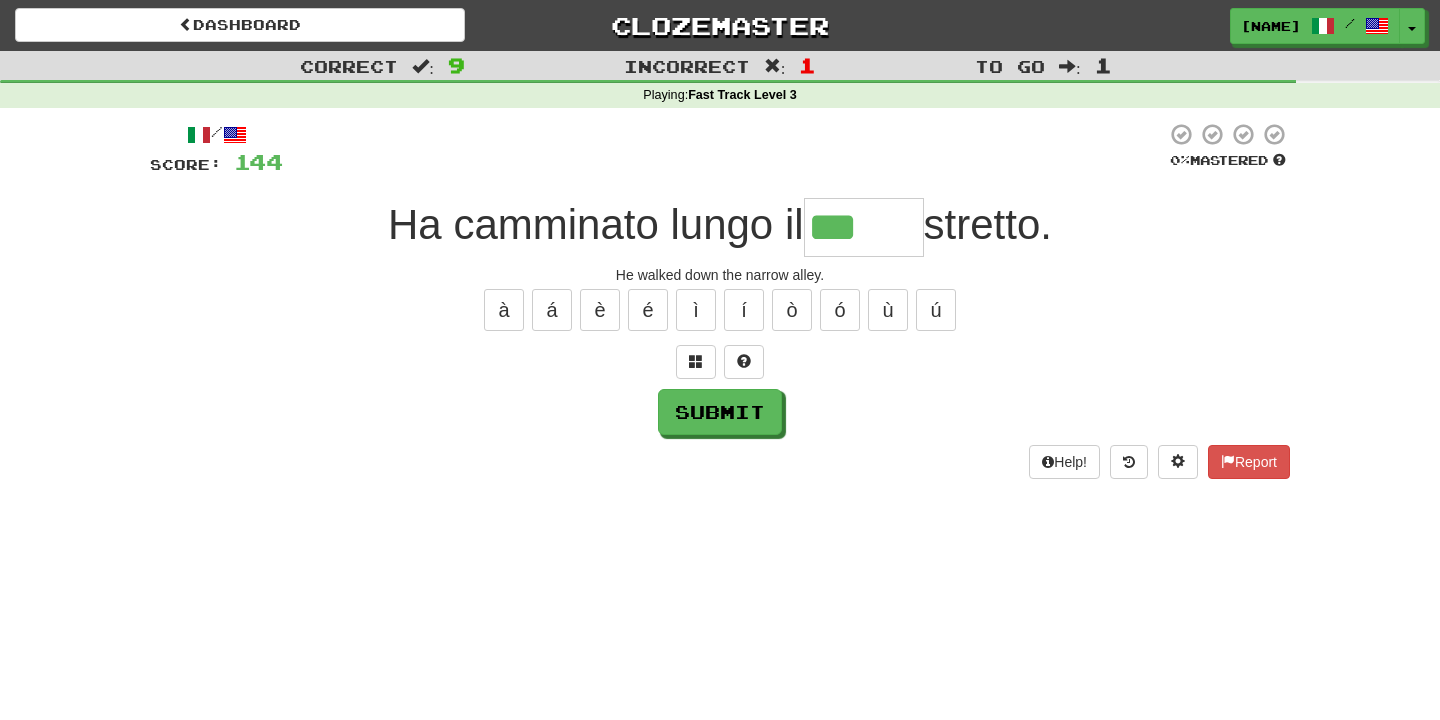 type on "******" 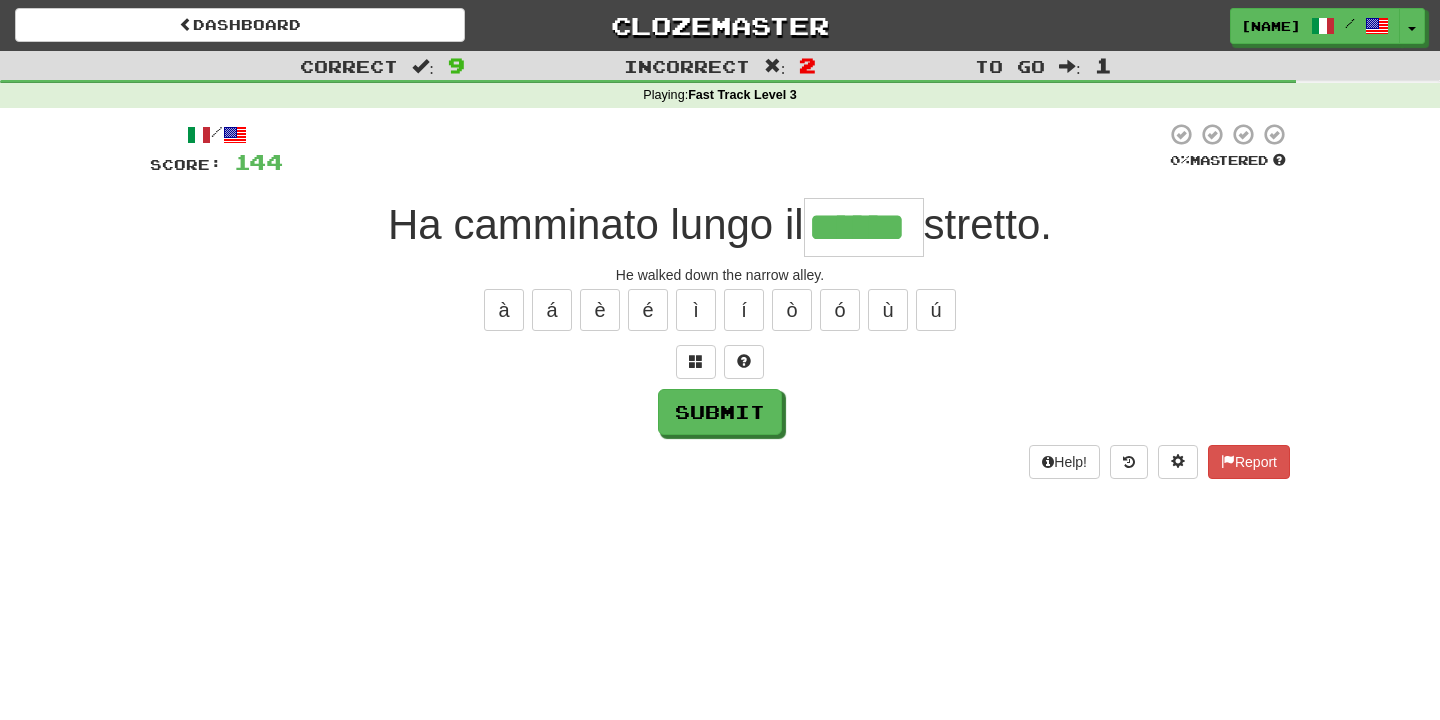 type on "******" 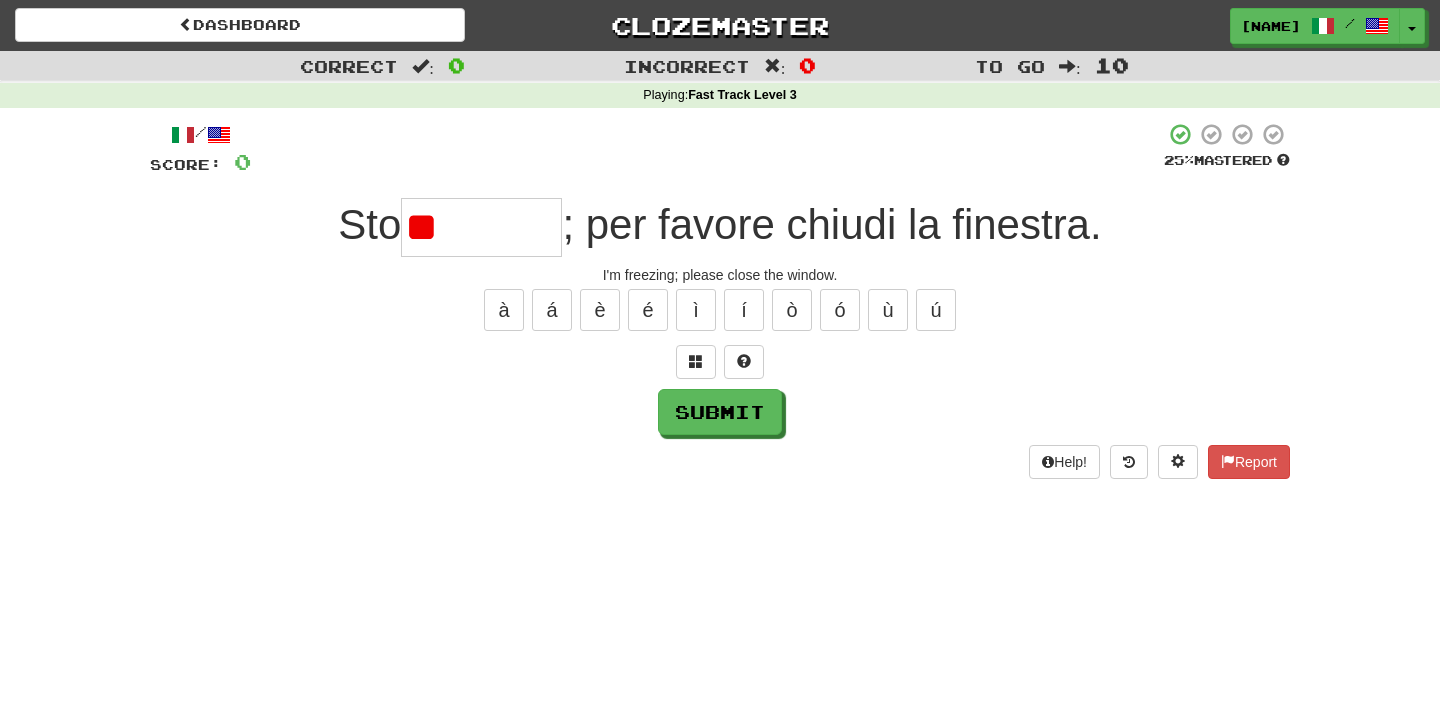 type on "*" 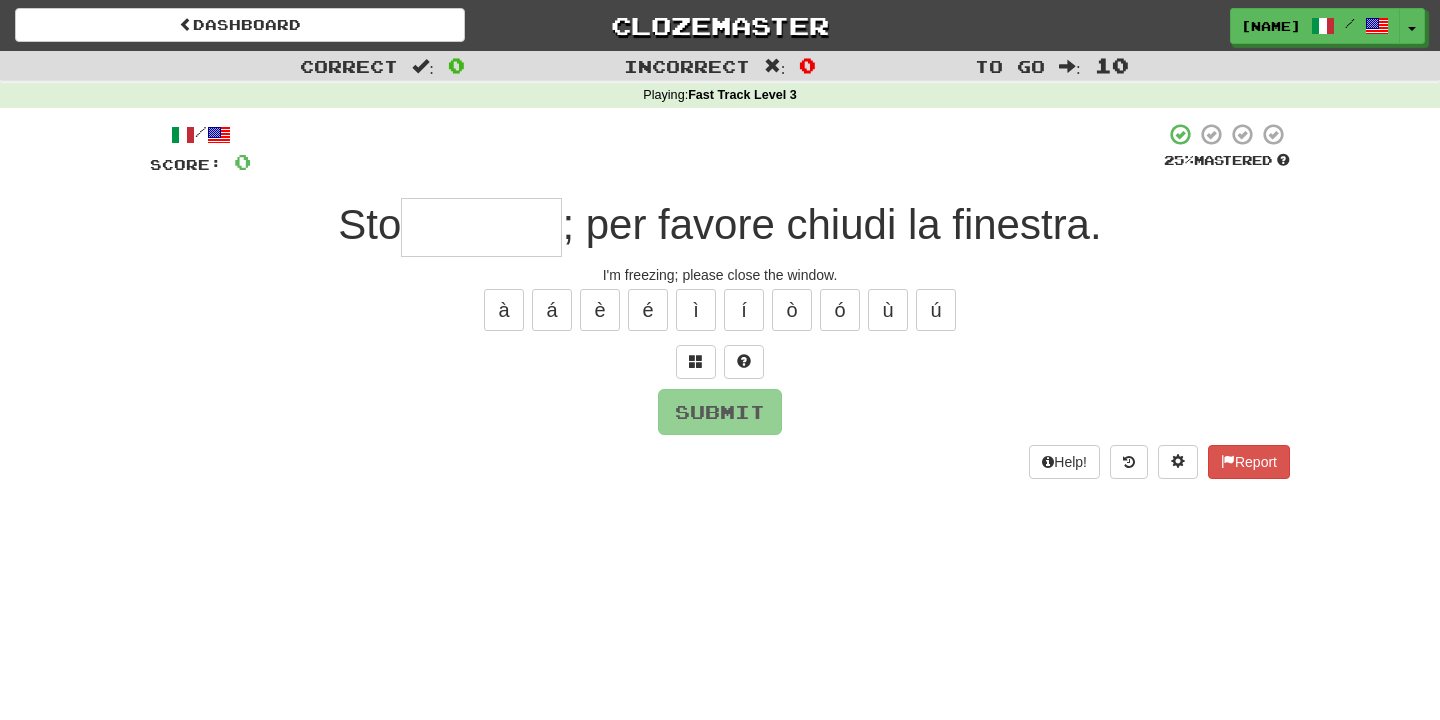 type on "*******" 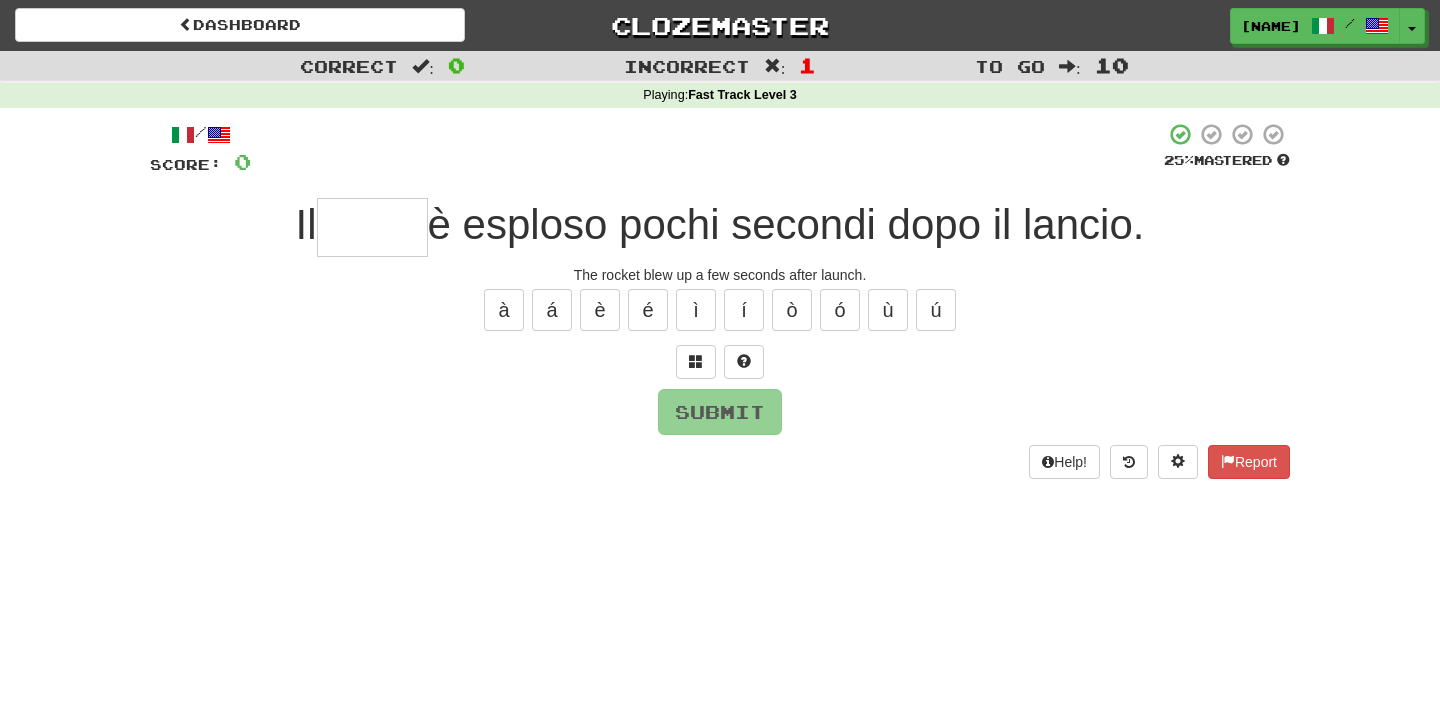 type on "*" 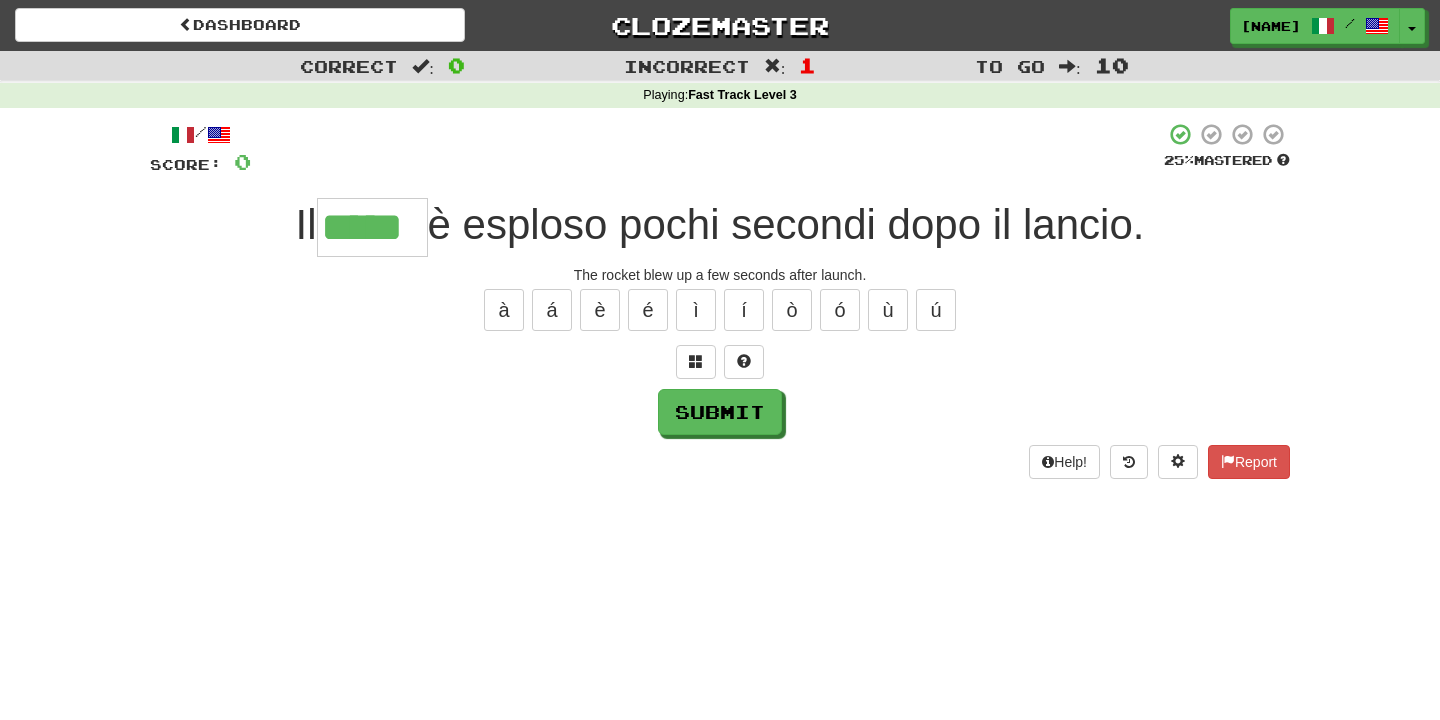 type on "*****" 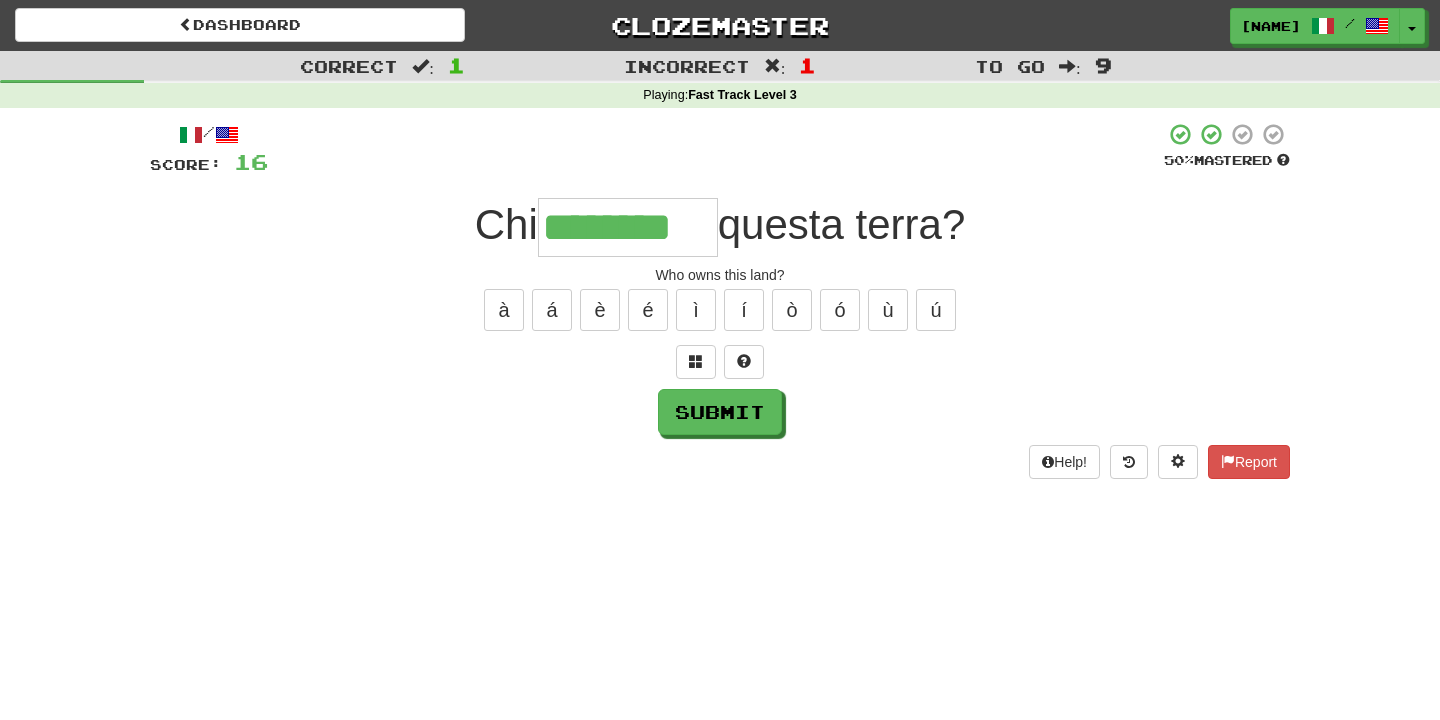 type on "********" 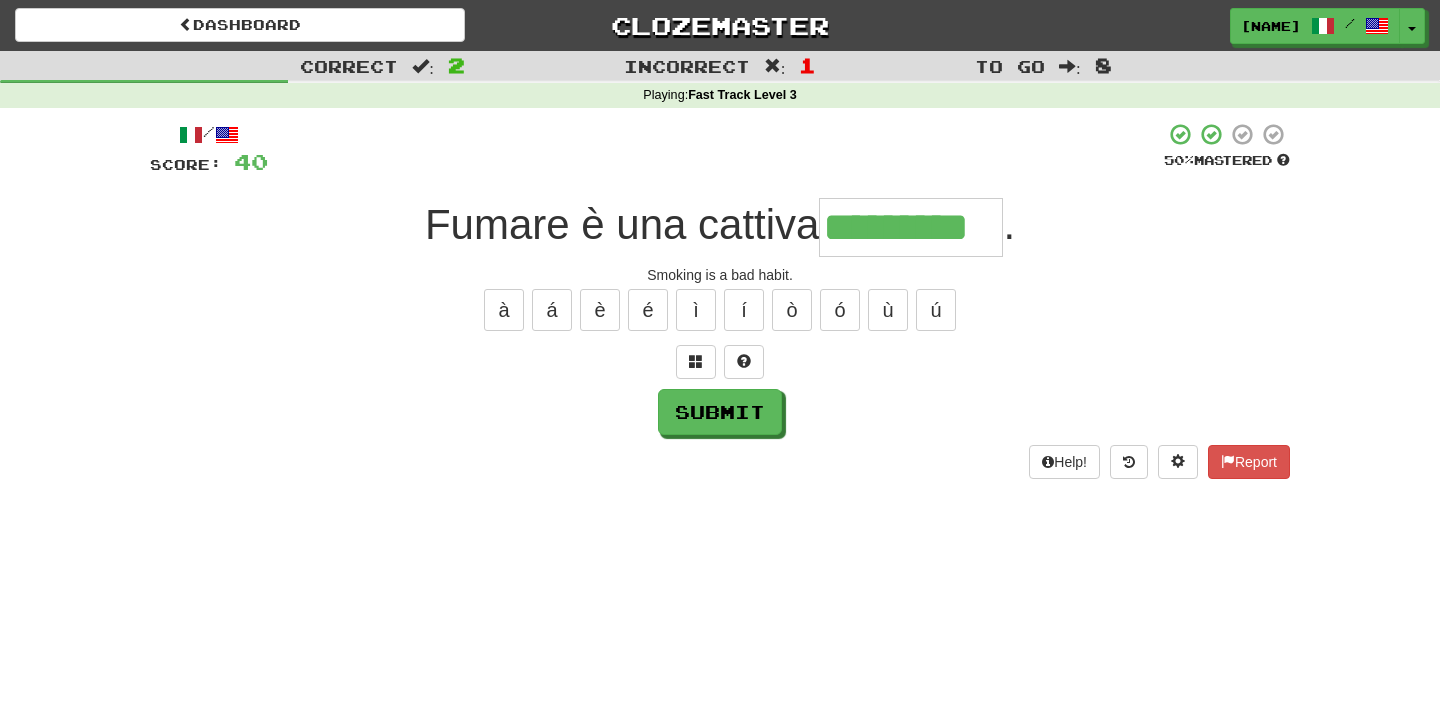 type on "*********" 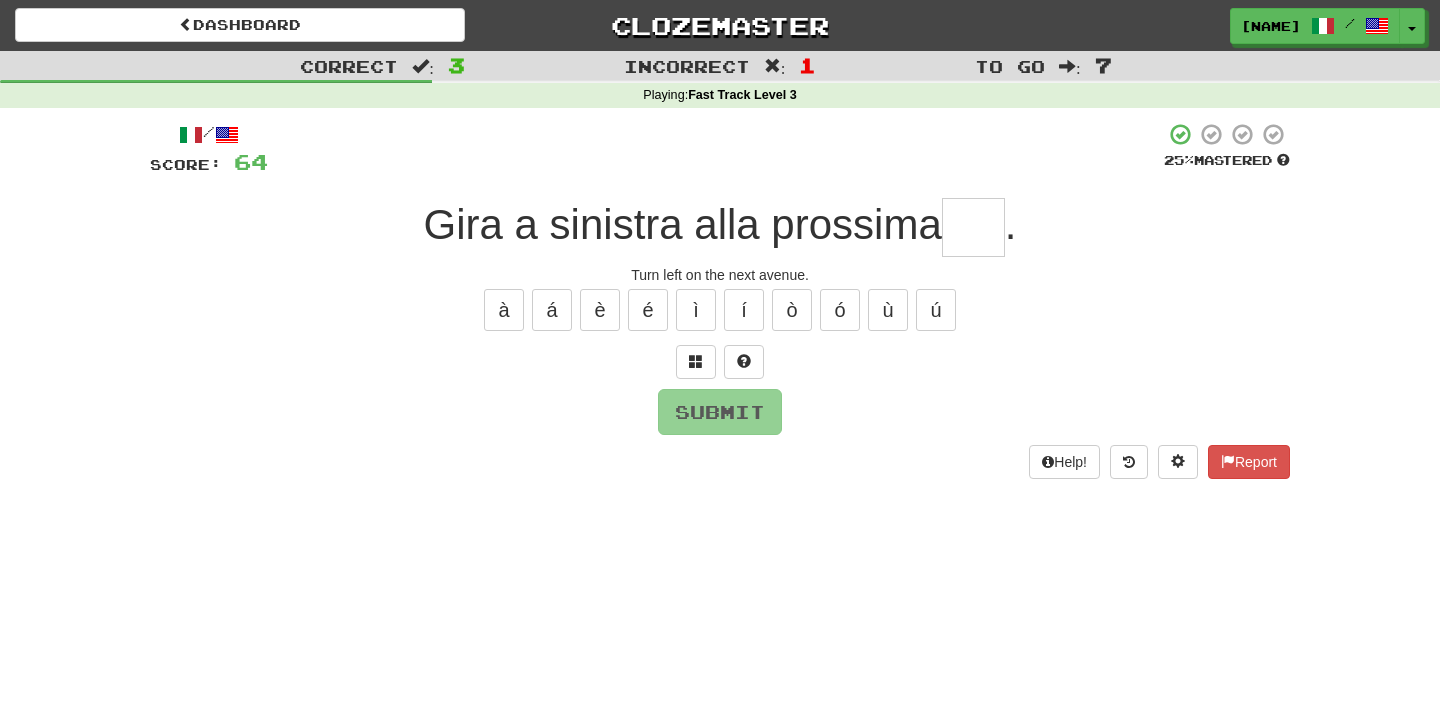 type on "*" 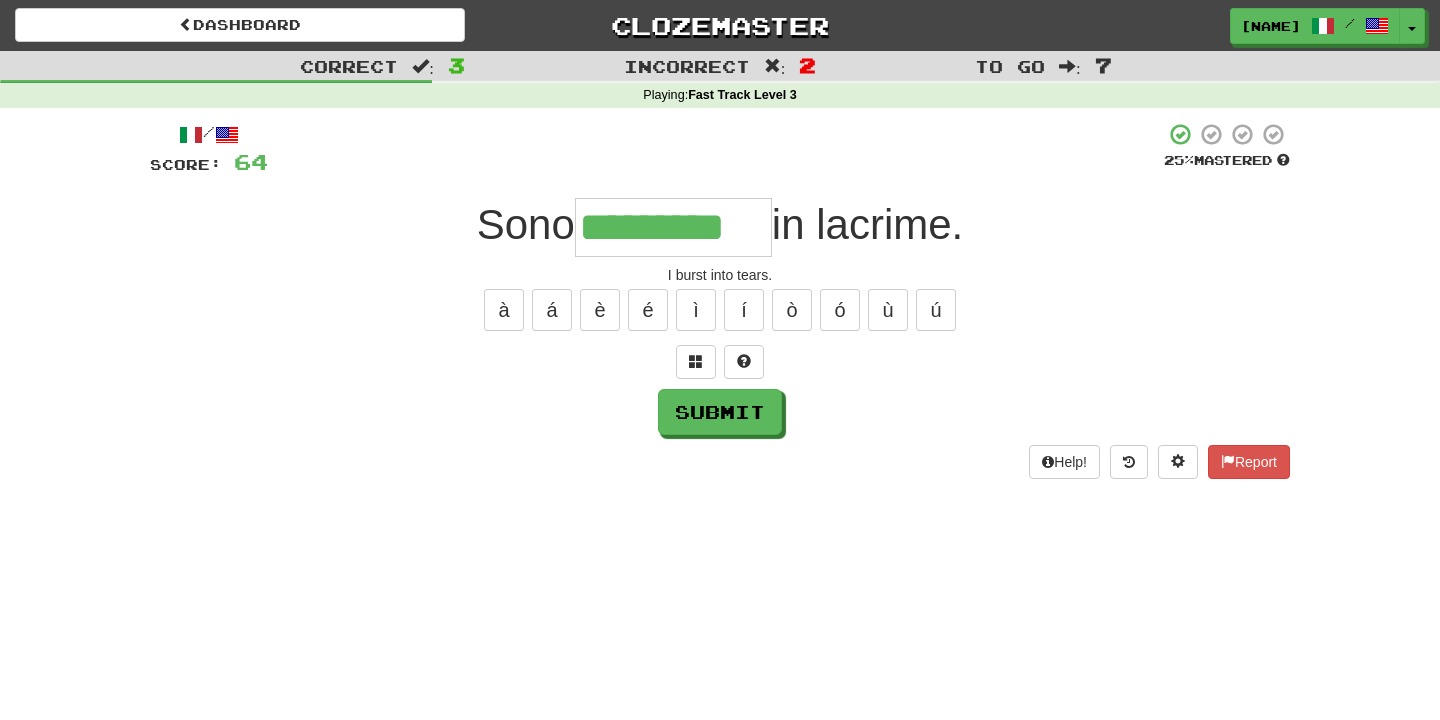 type on "*********" 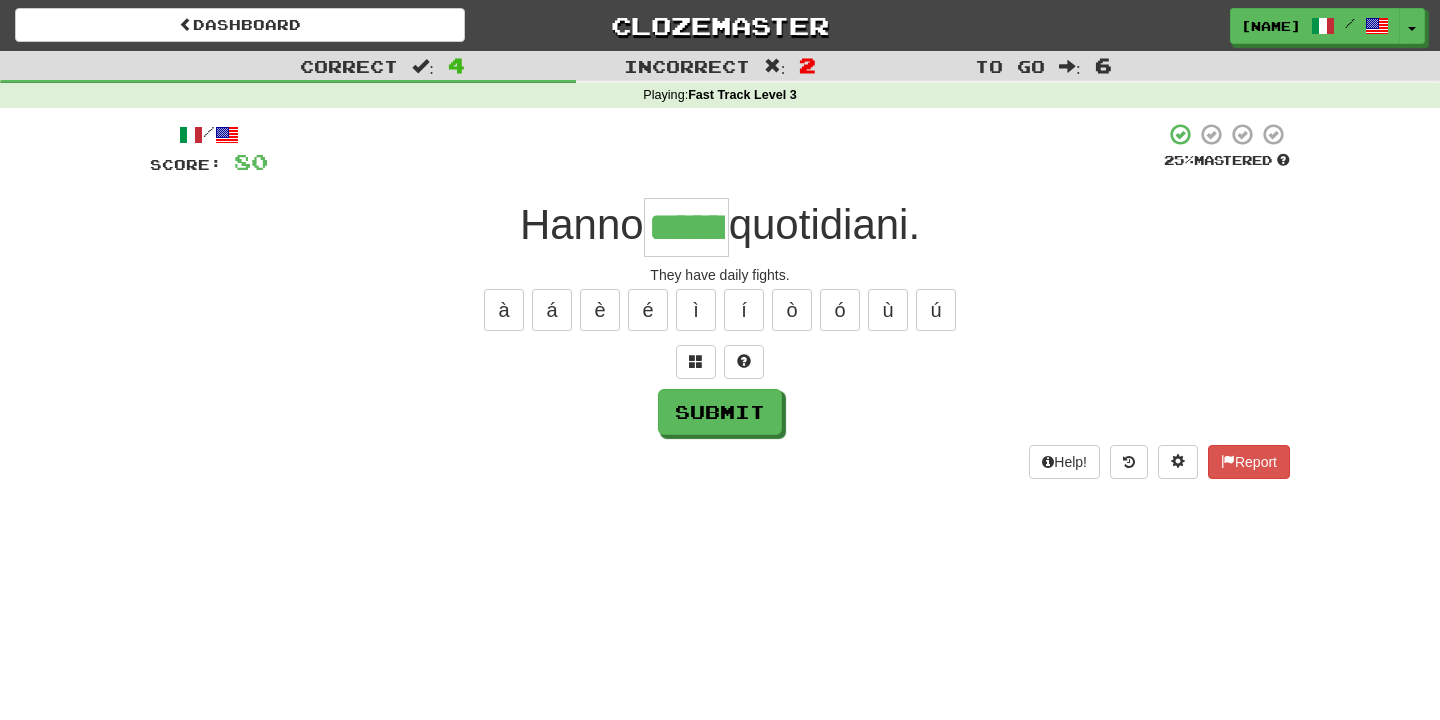 type on "******" 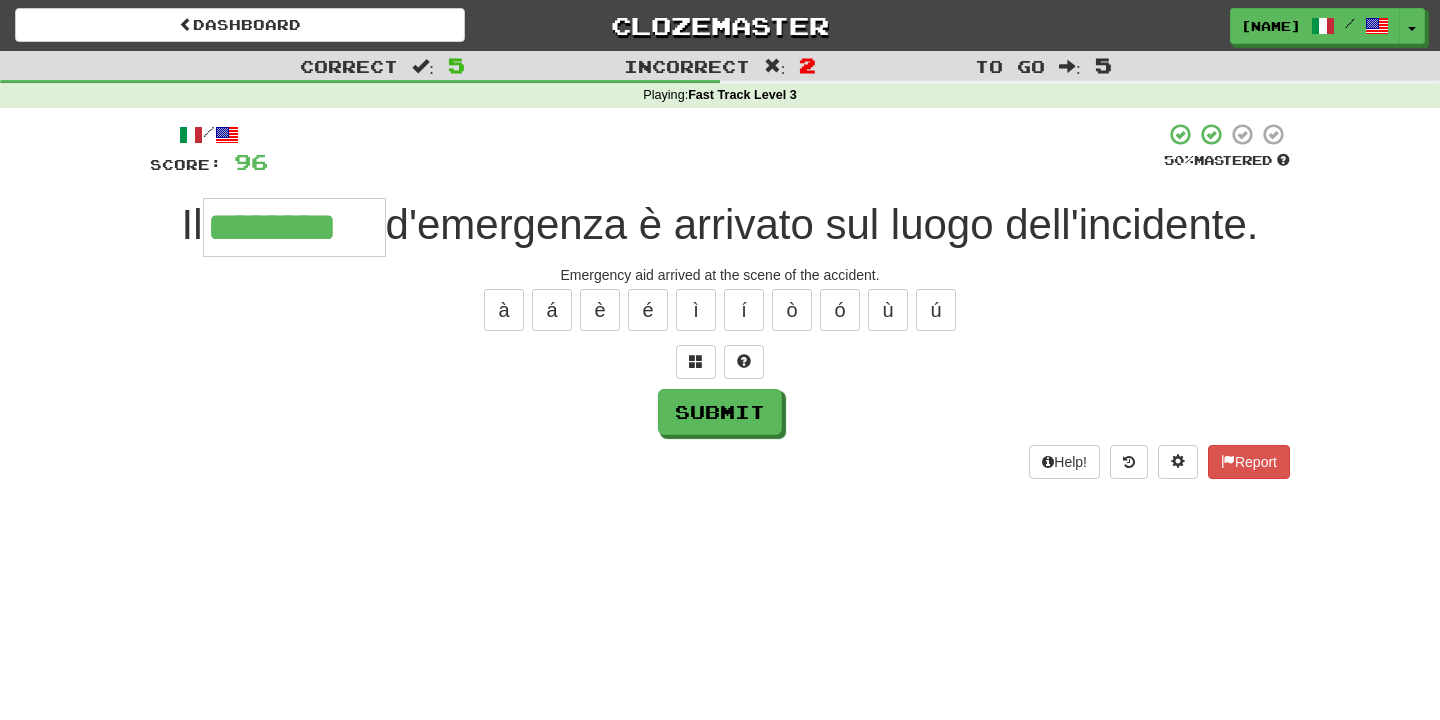 type on "********" 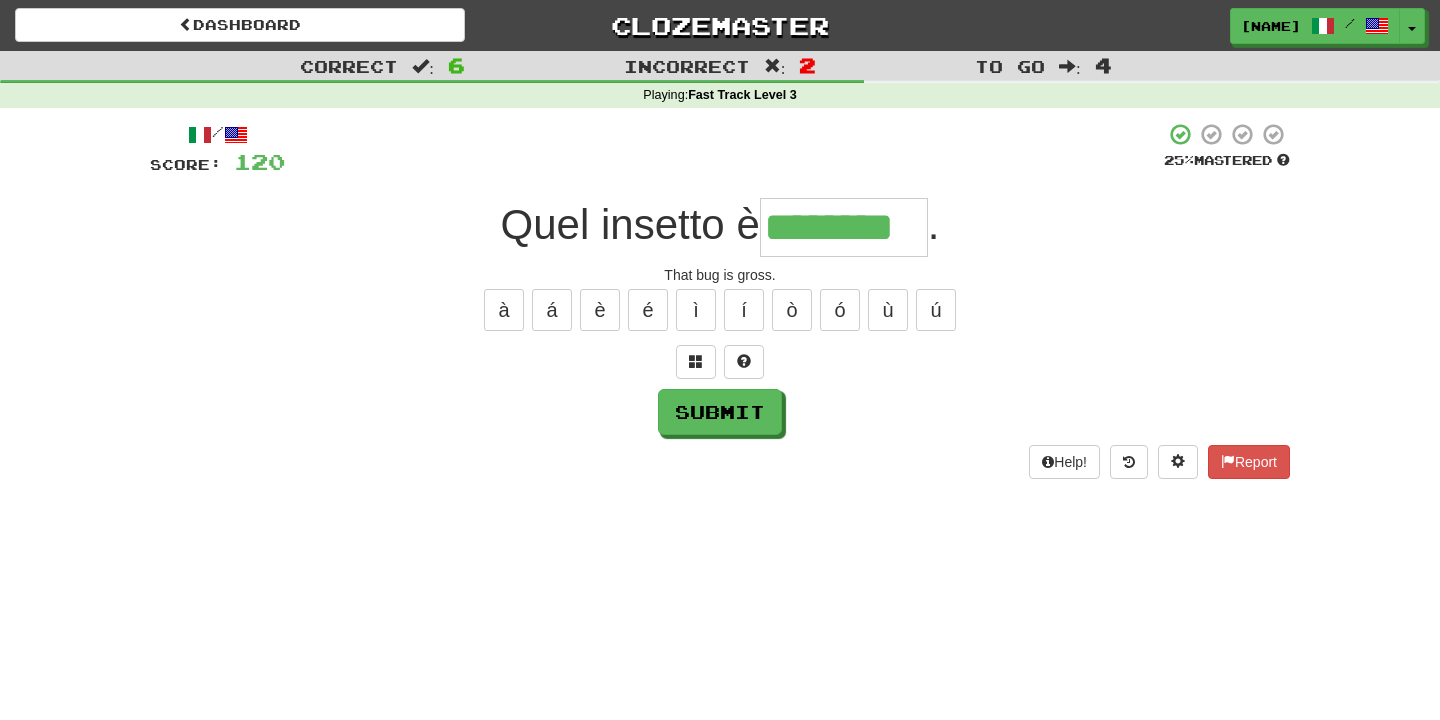 type on "********" 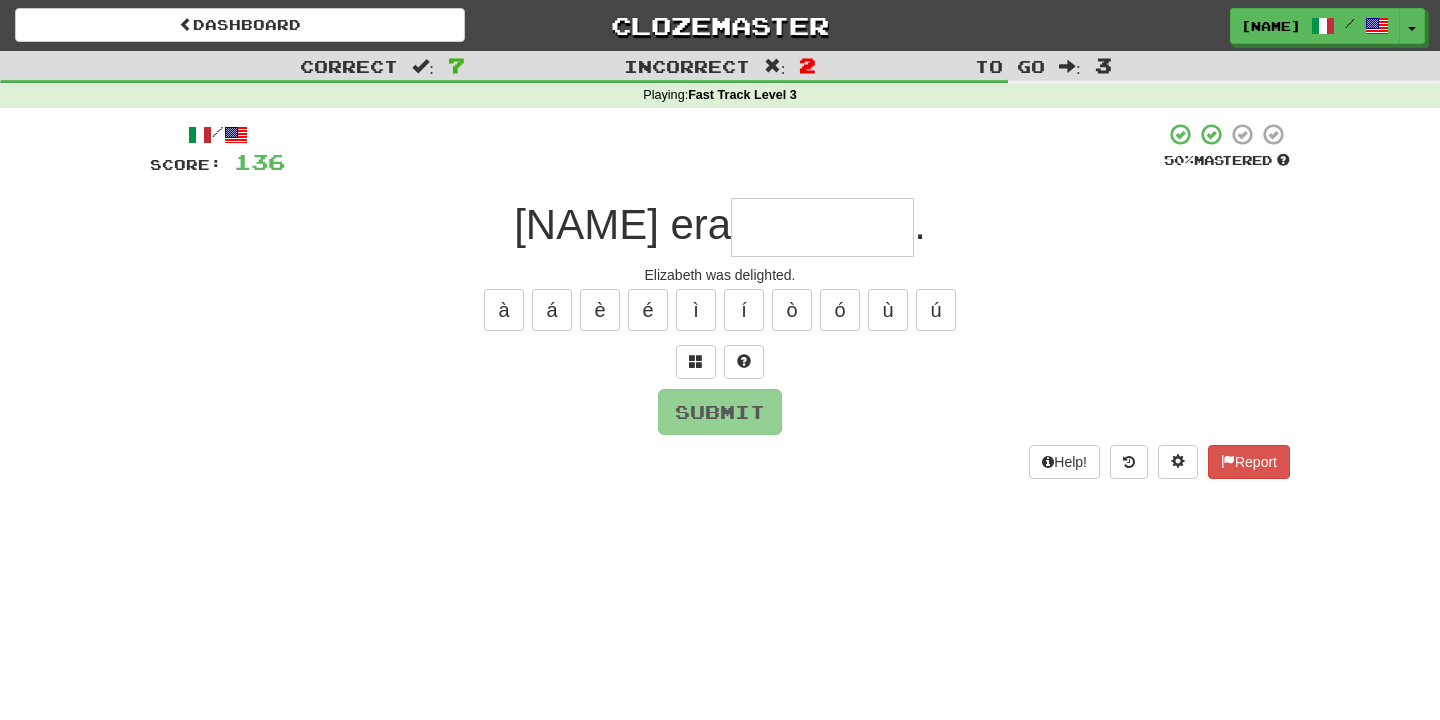 type on "*" 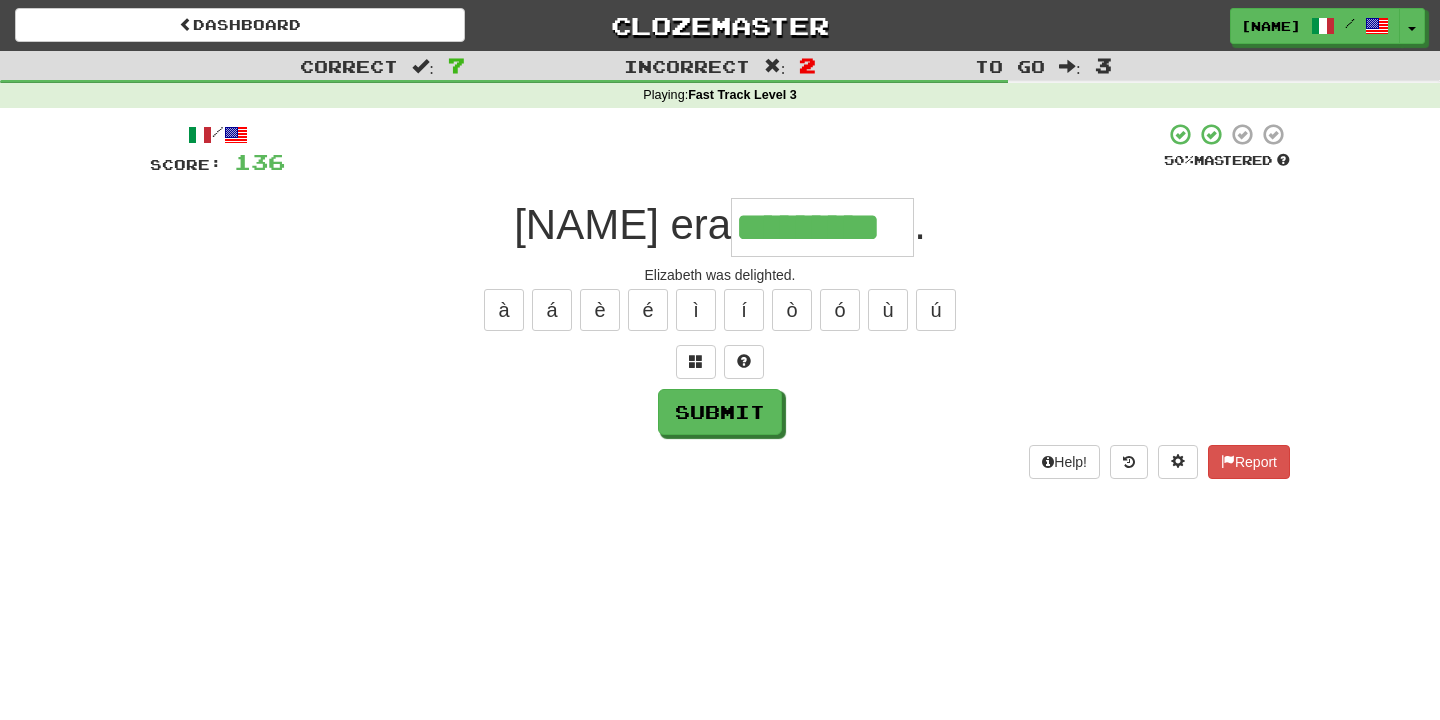 type on "*********" 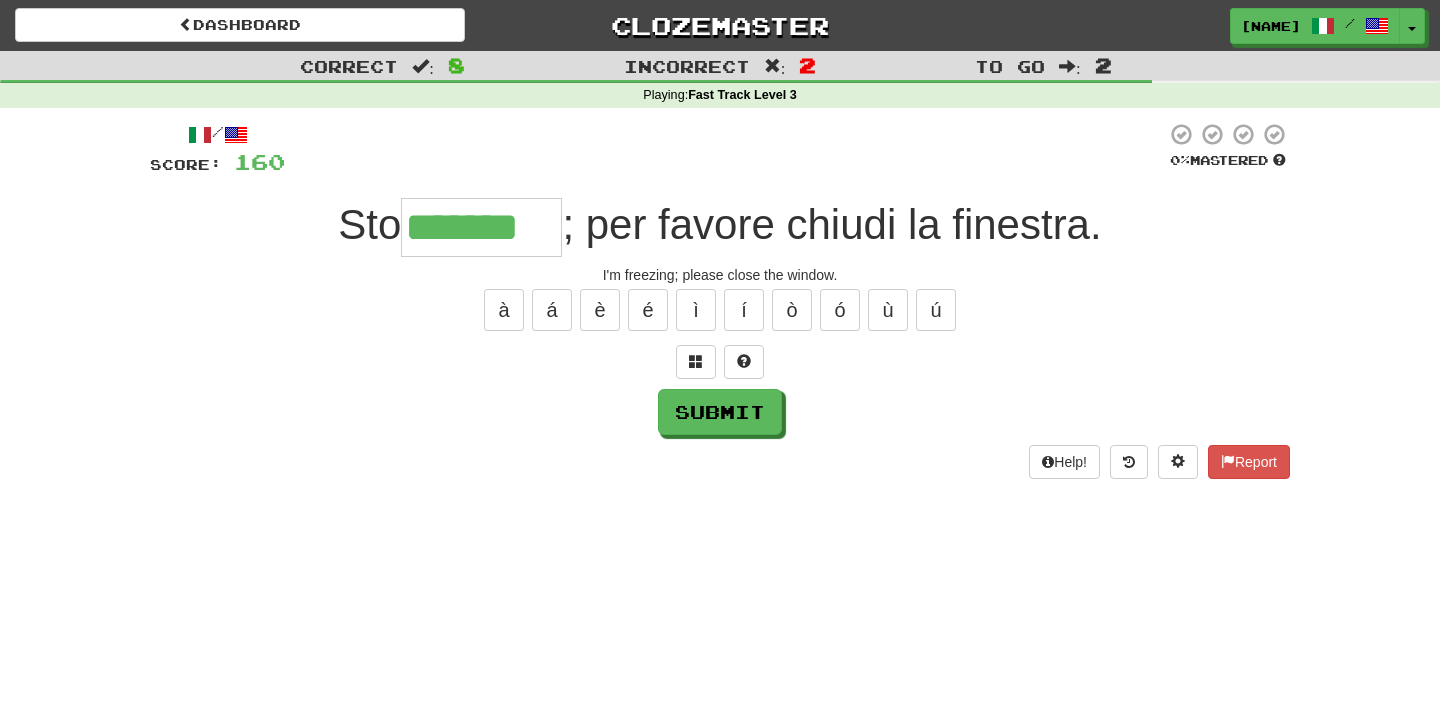 type on "*******" 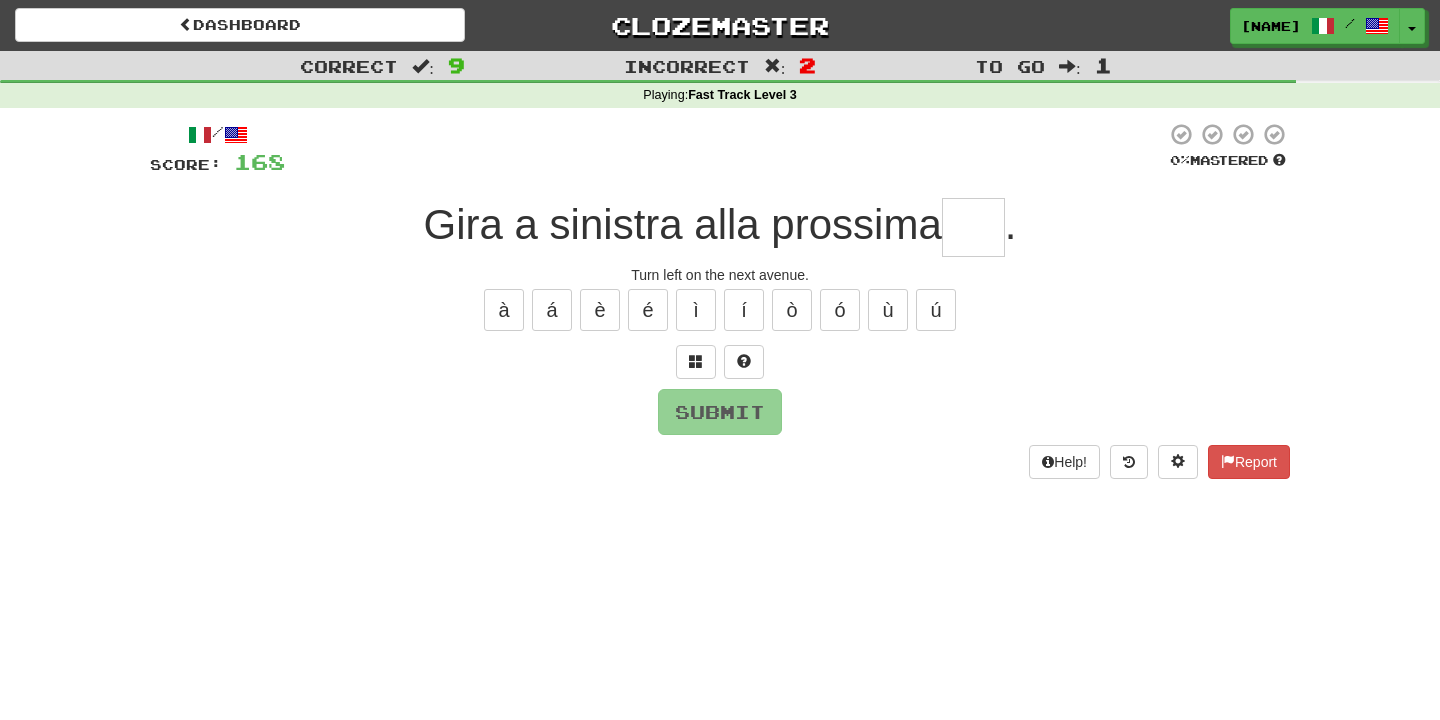 type on "*" 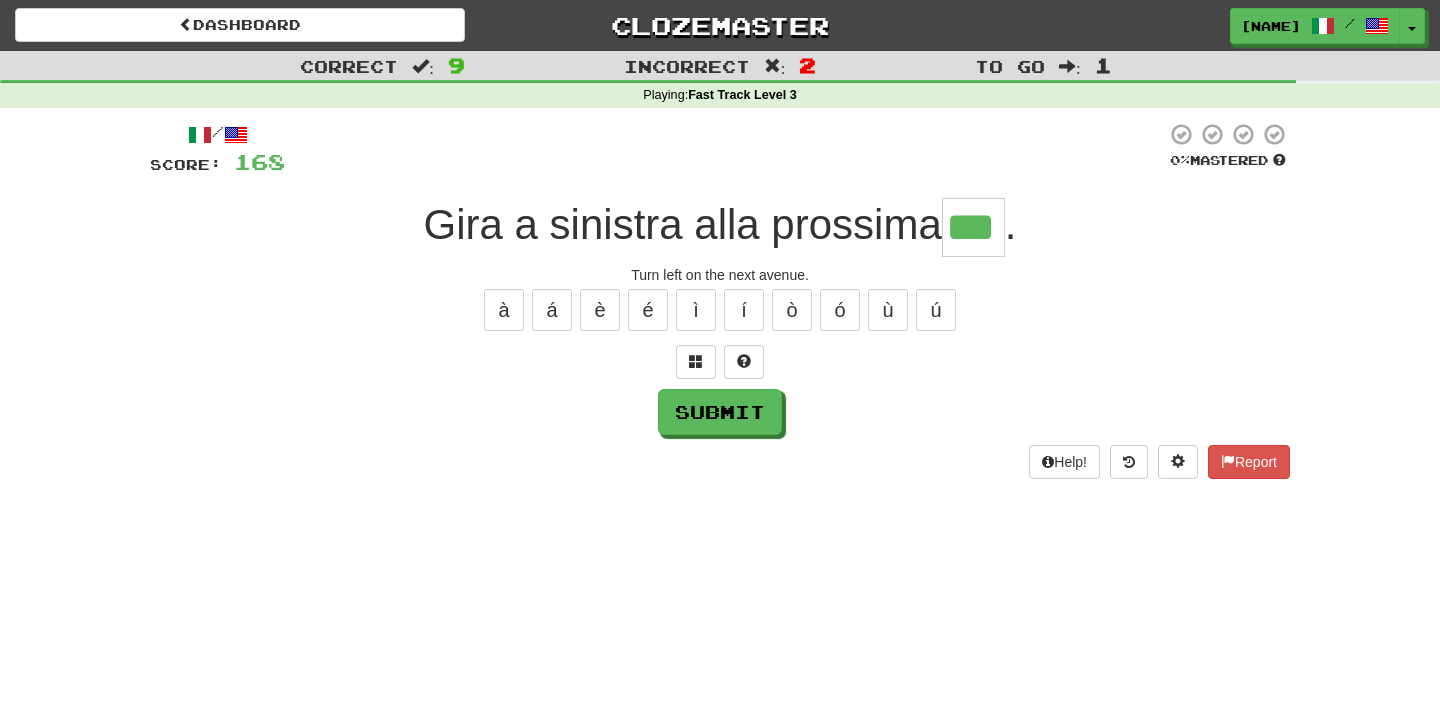 type on "***" 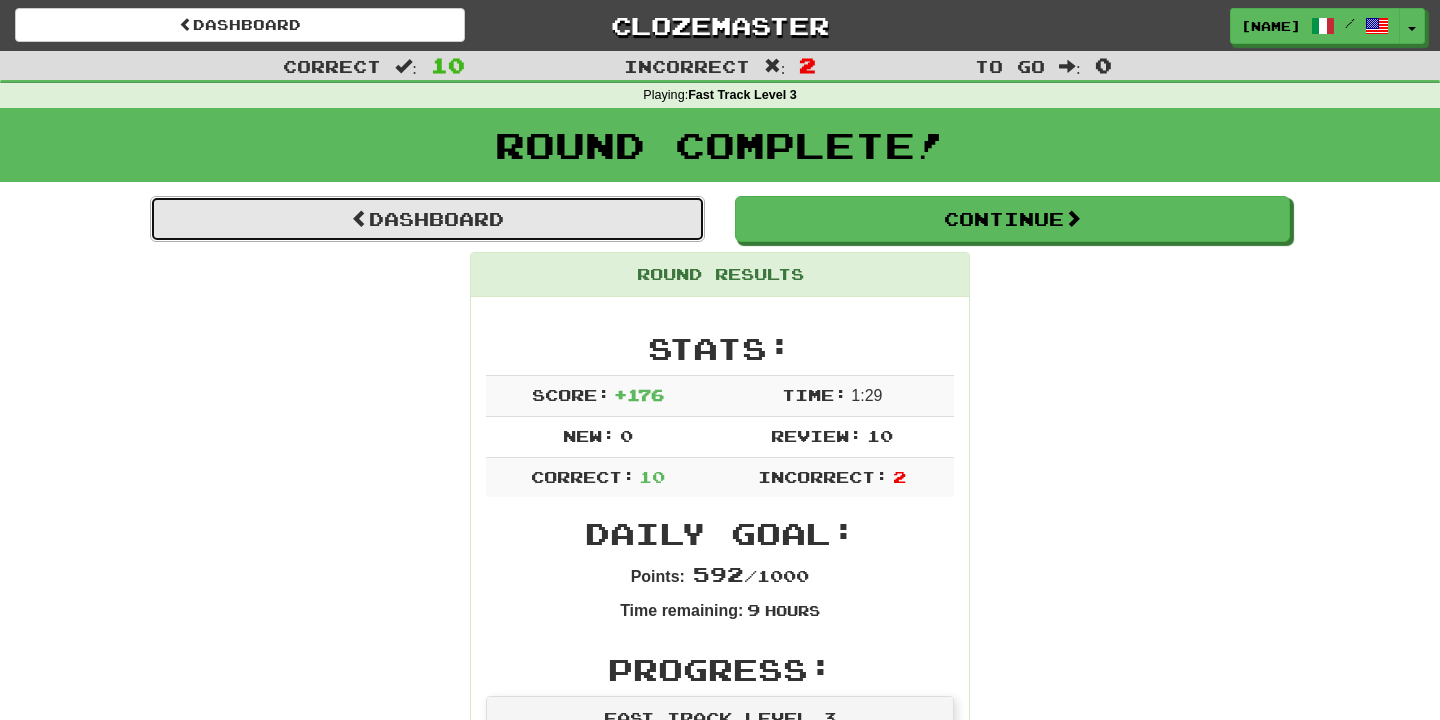 click on "Dashboard" at bounding box center [427, 219] 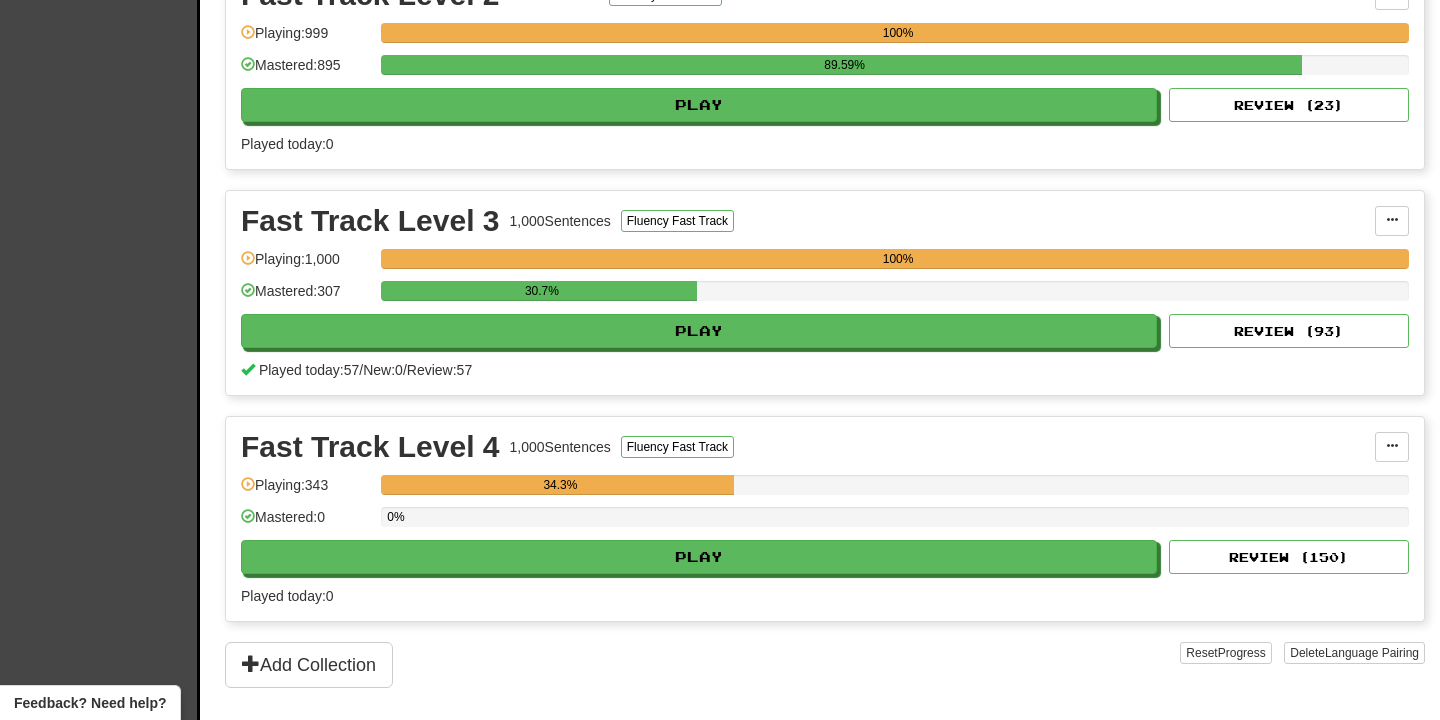scroll, scrollTop: 762, scrollLeft: 0, axis: vertical 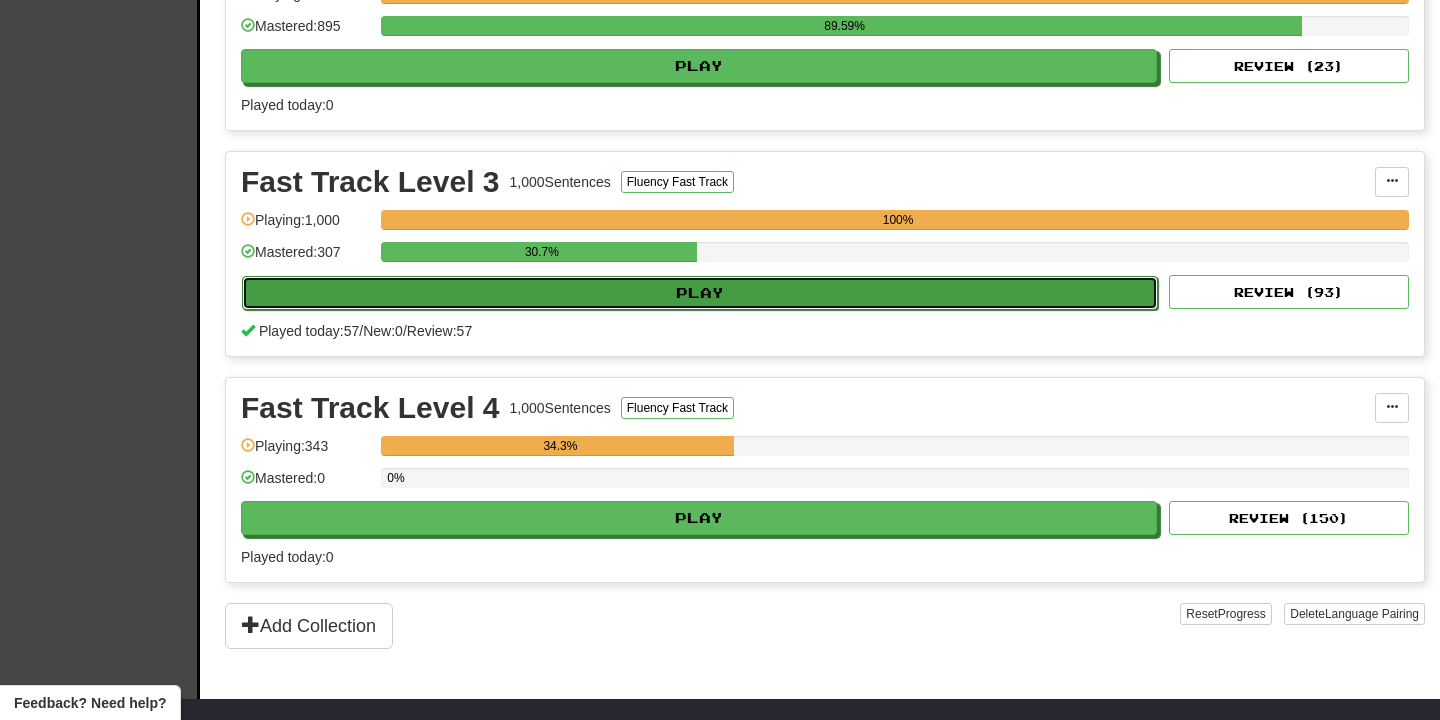 click on "Play" at bounding box center (700, 293) 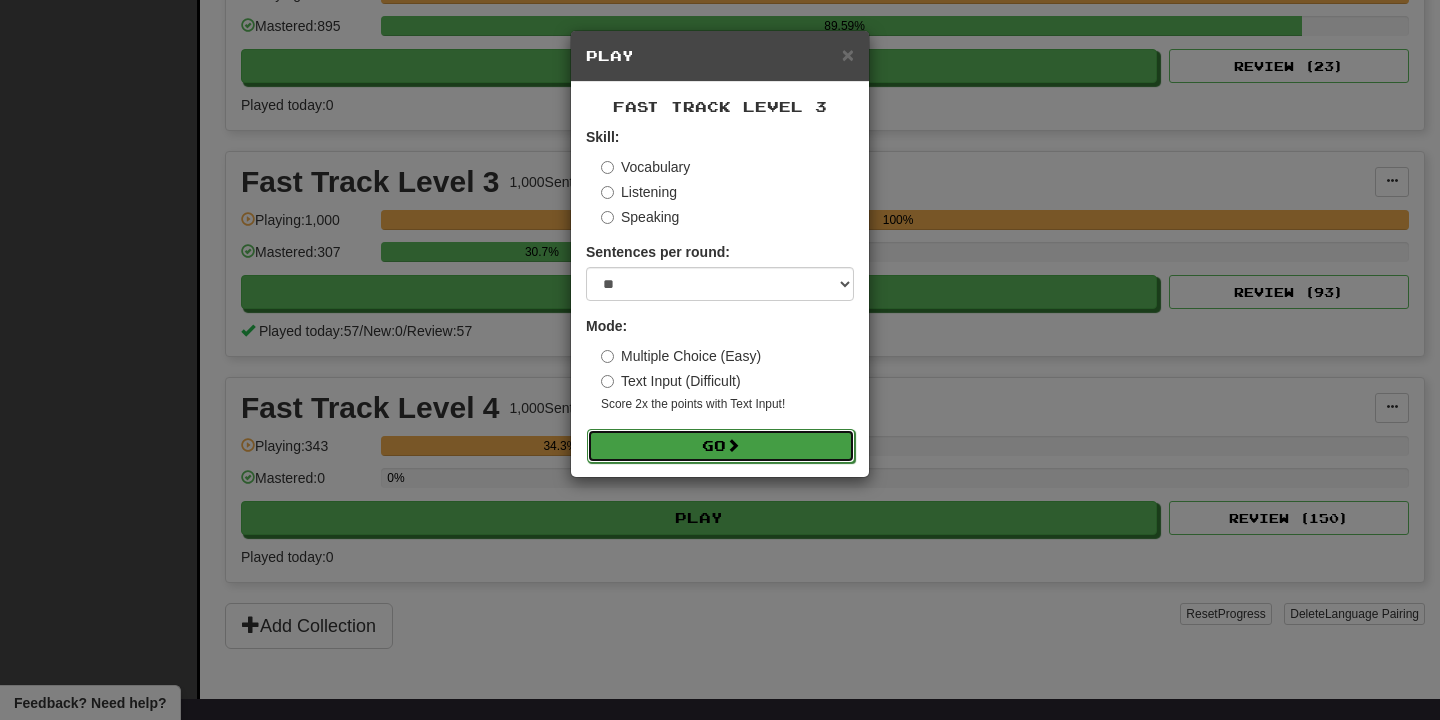 click on "Go" at bounding box center (721, 446) 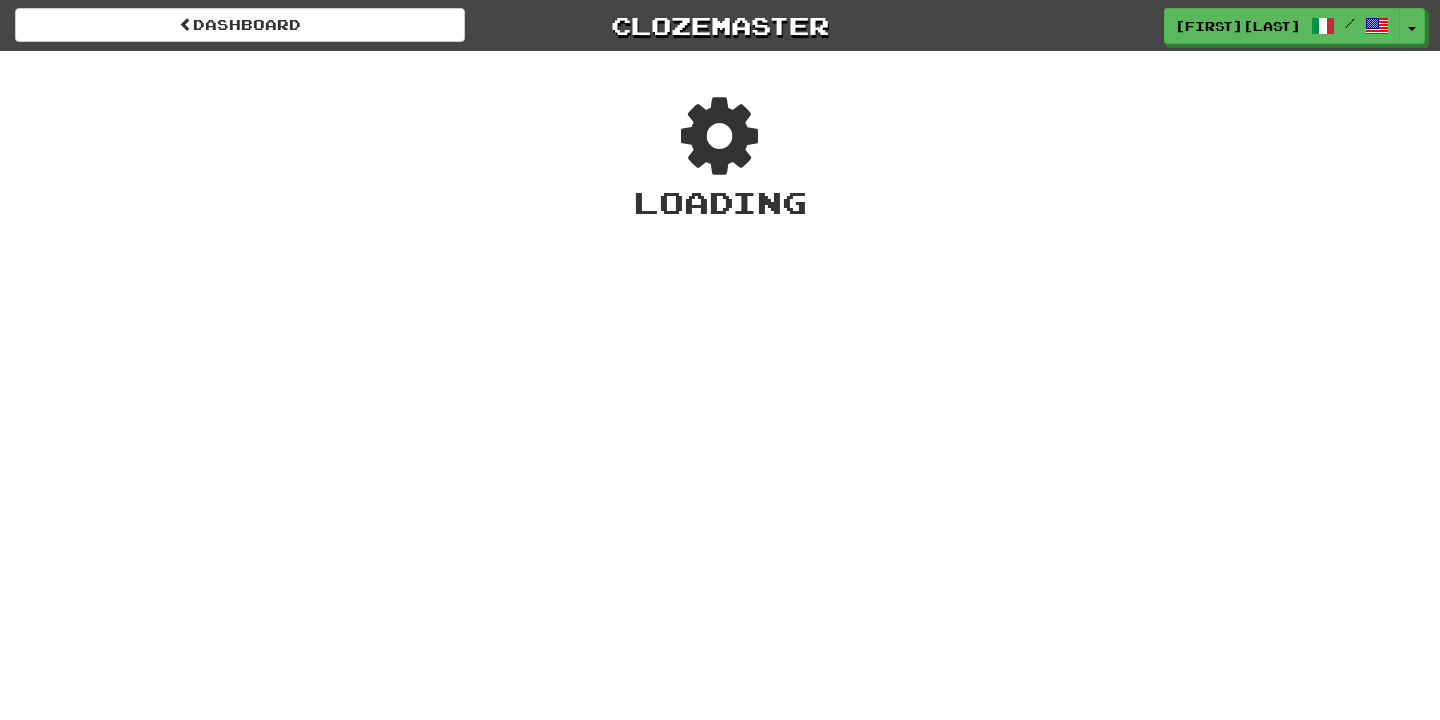 scroll, scrollTop: 0, scrollLeft: 0, axis: both 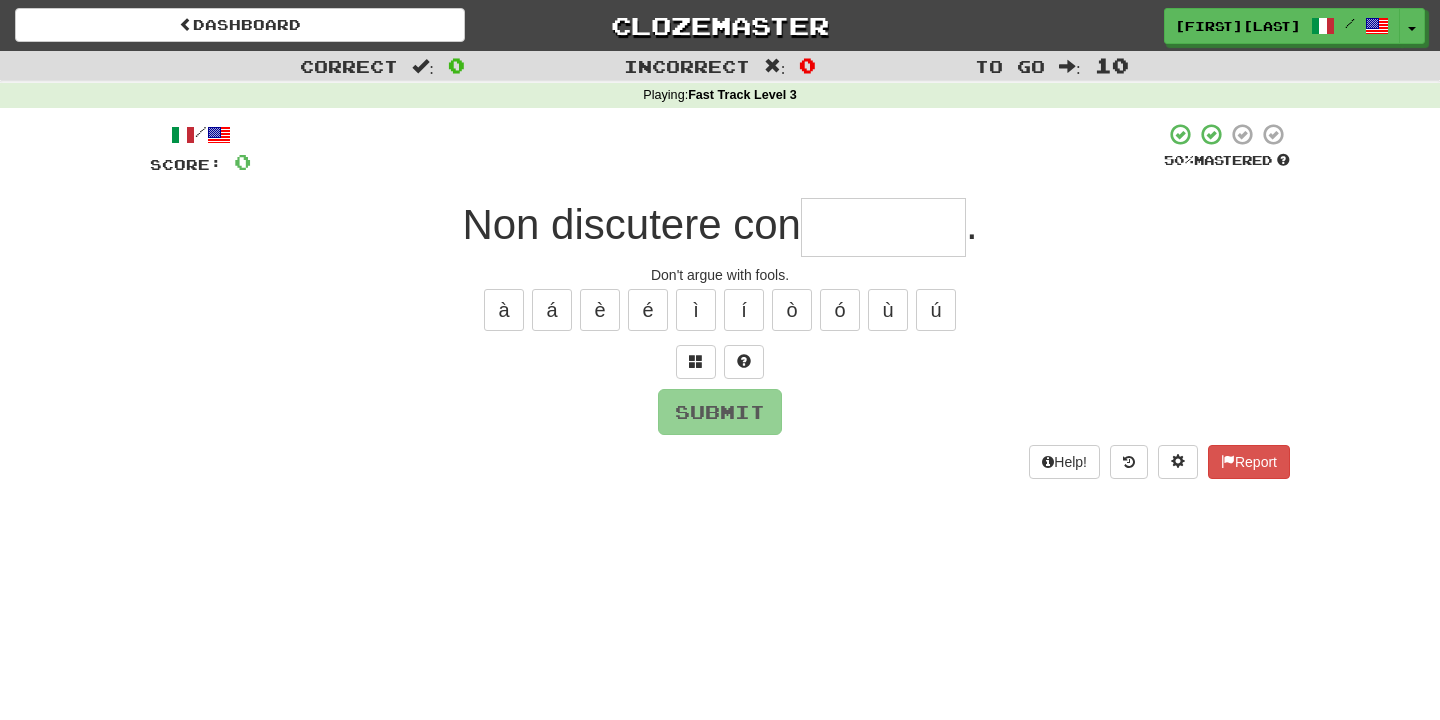 type on "*" 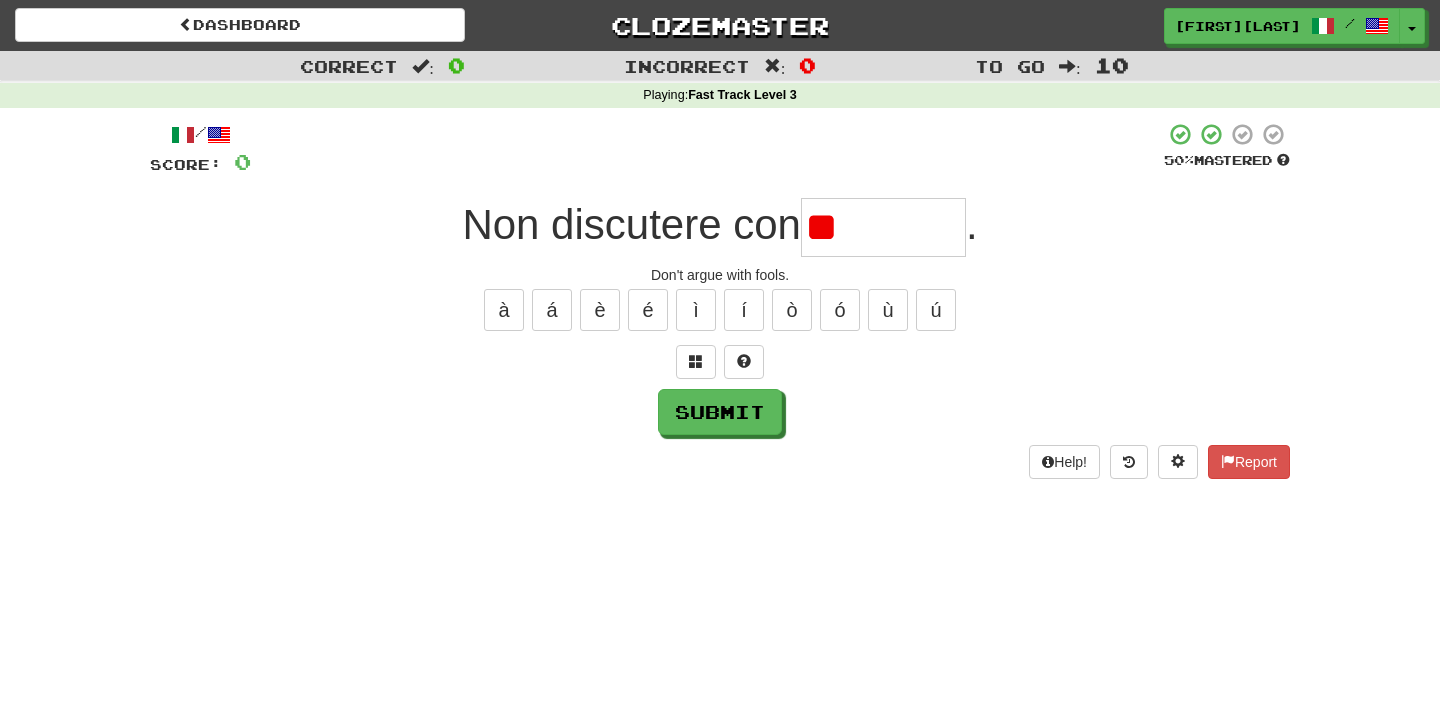 type on "*" 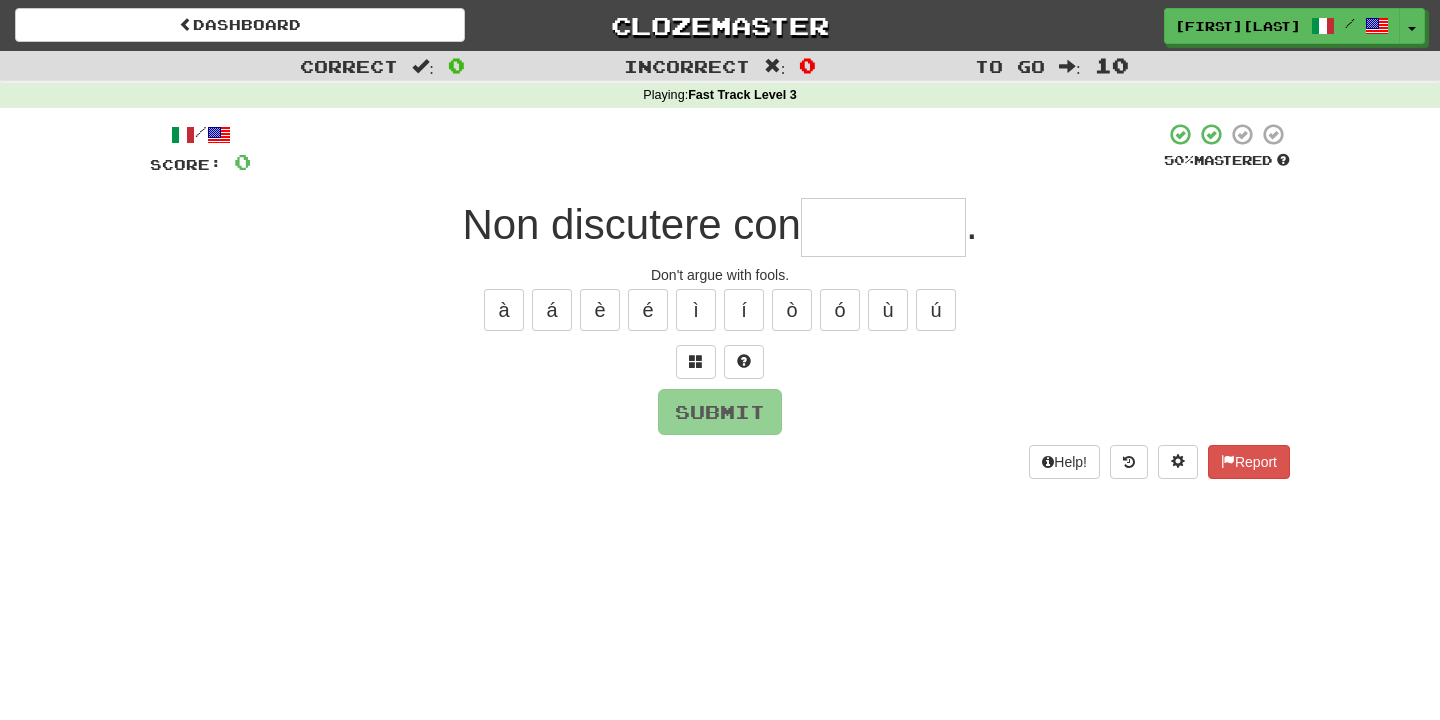 type on "*" 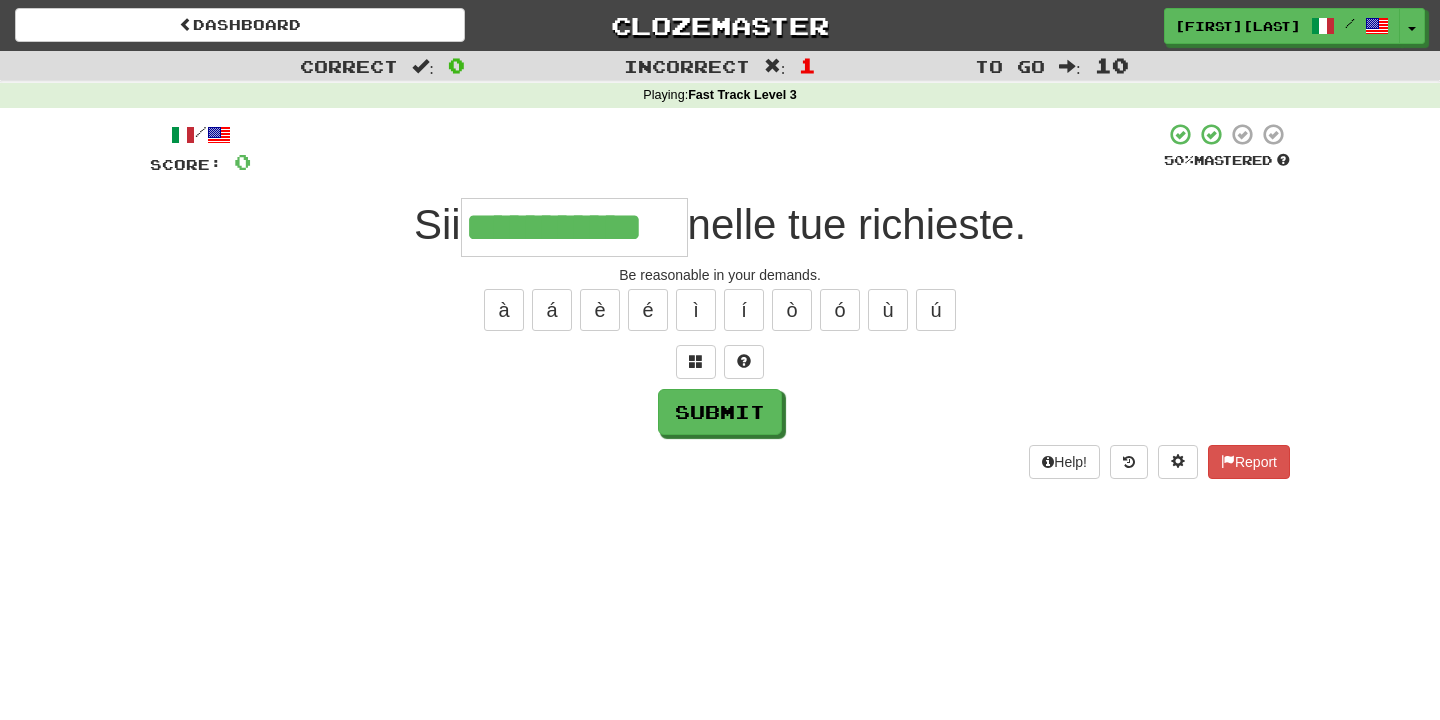 type on "**********" 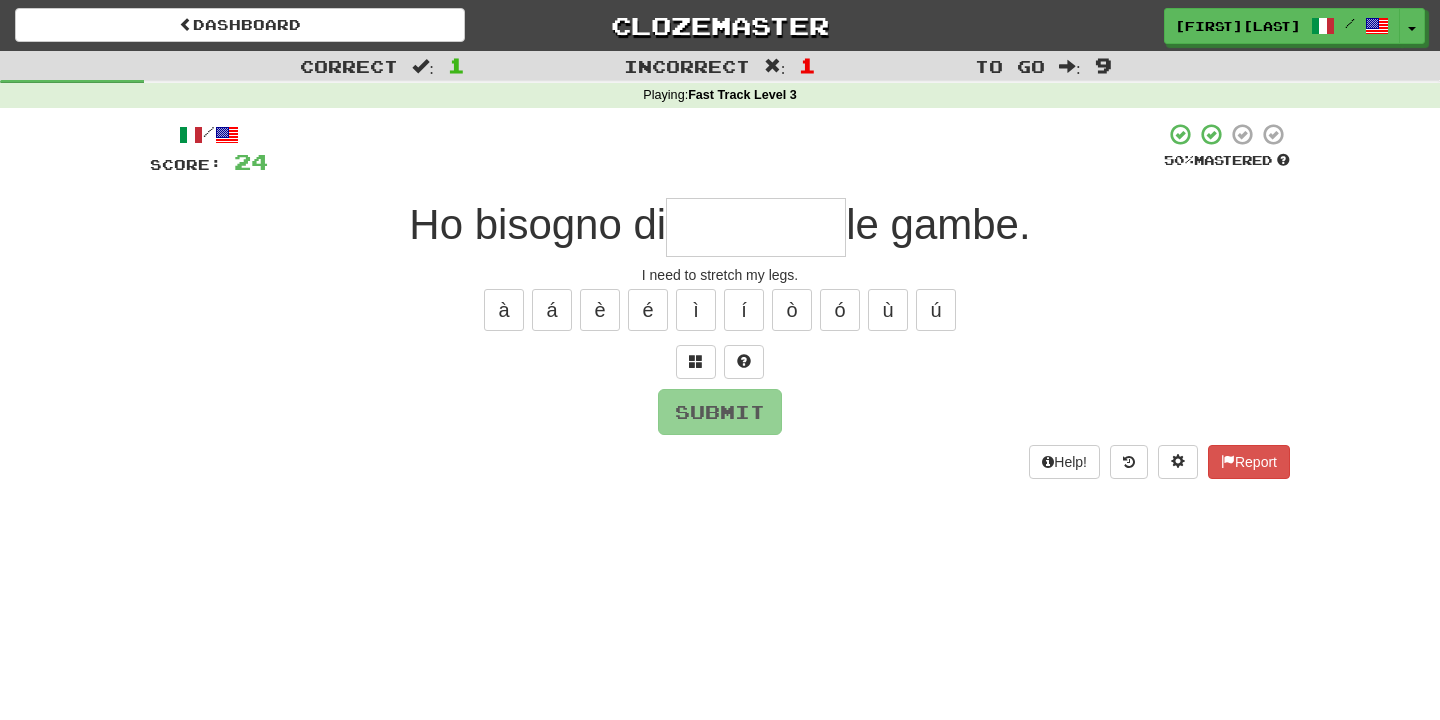 type on "*" 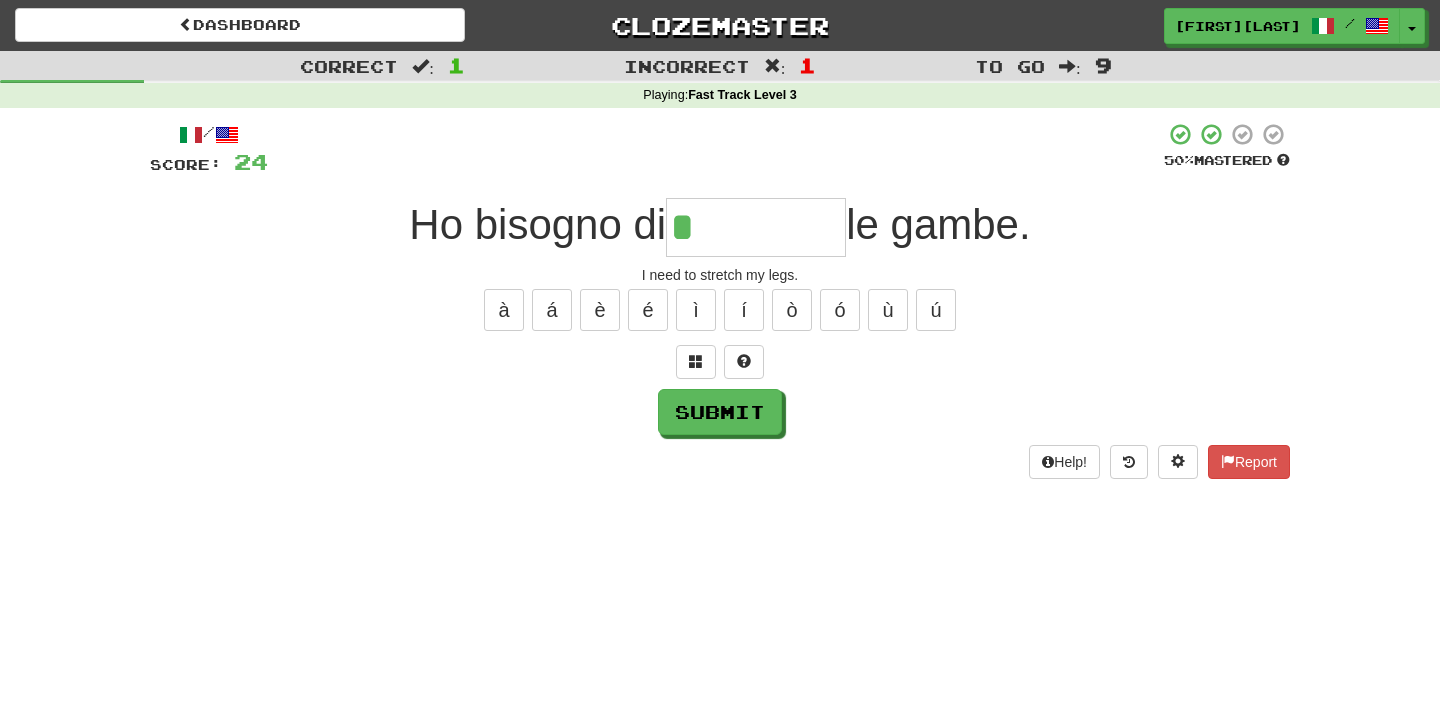 type on "*********" 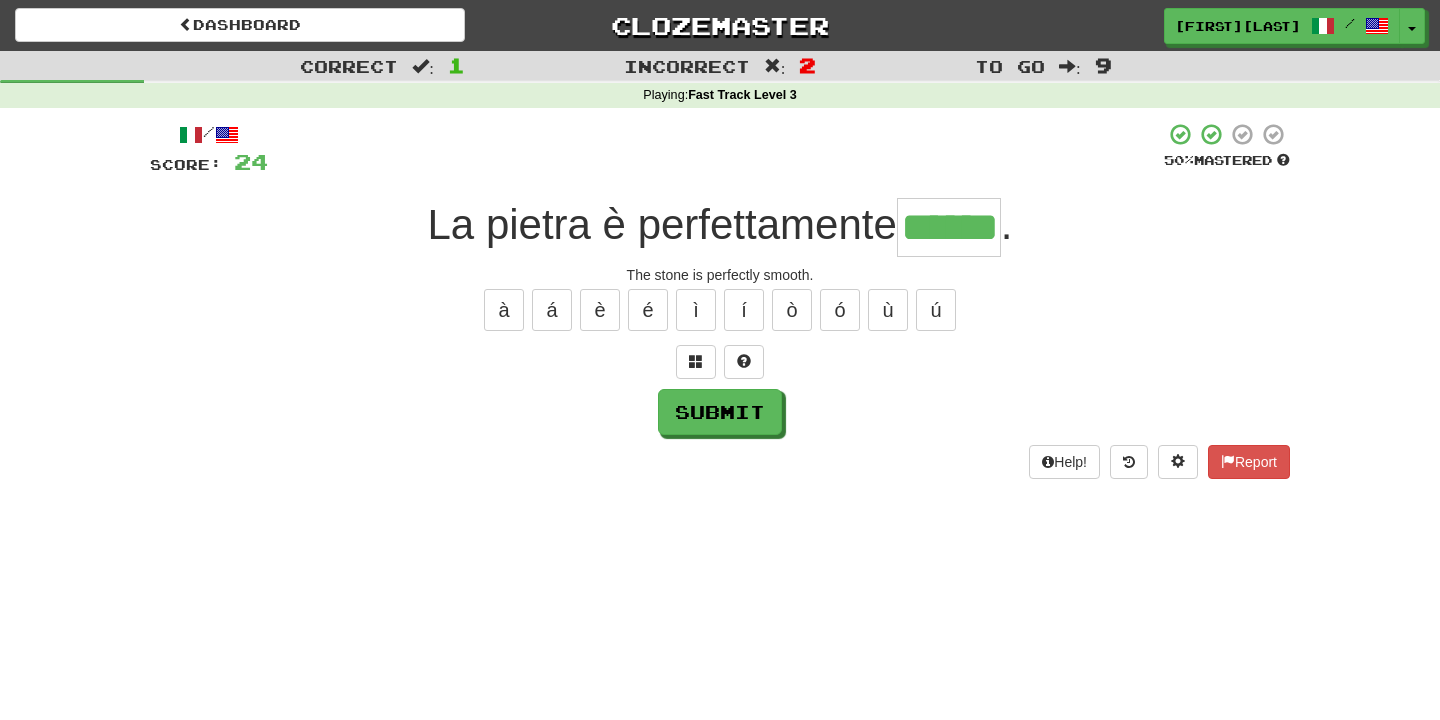 type on "******" 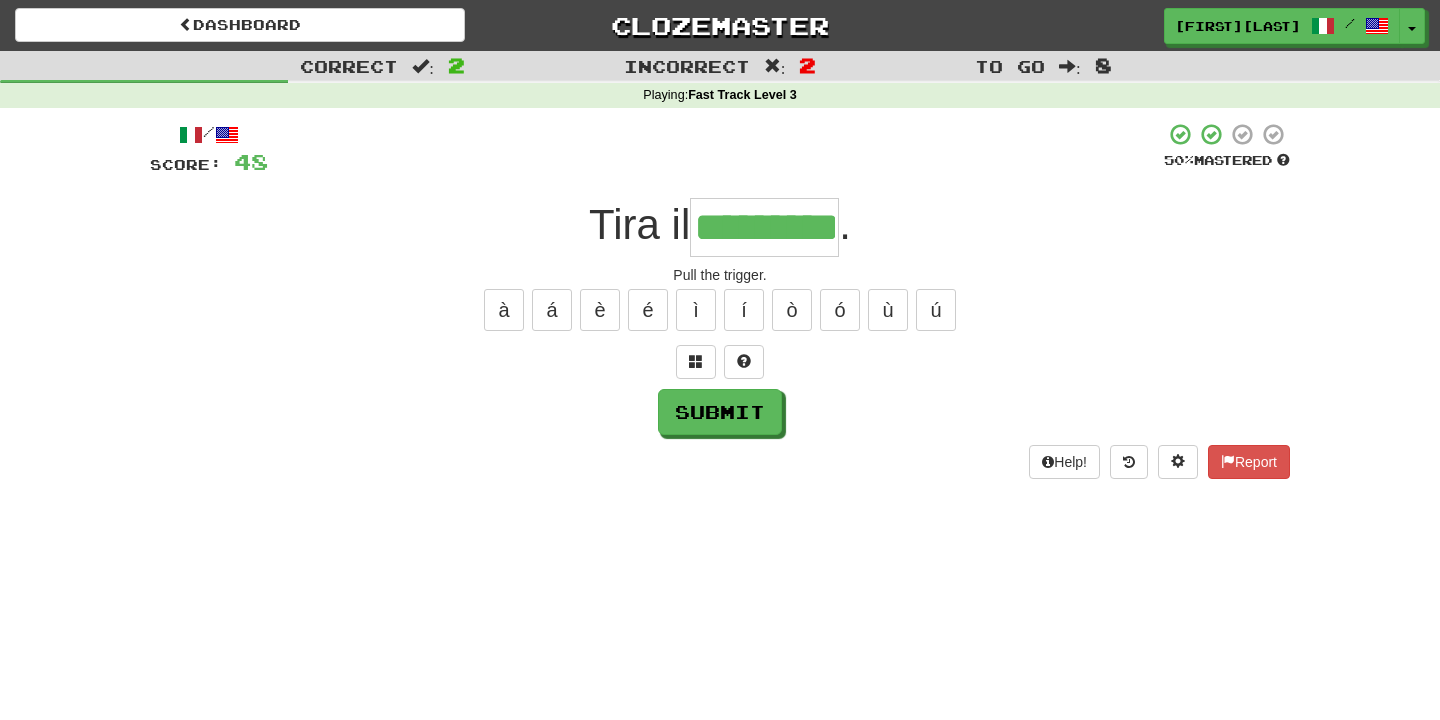 type on "*********" 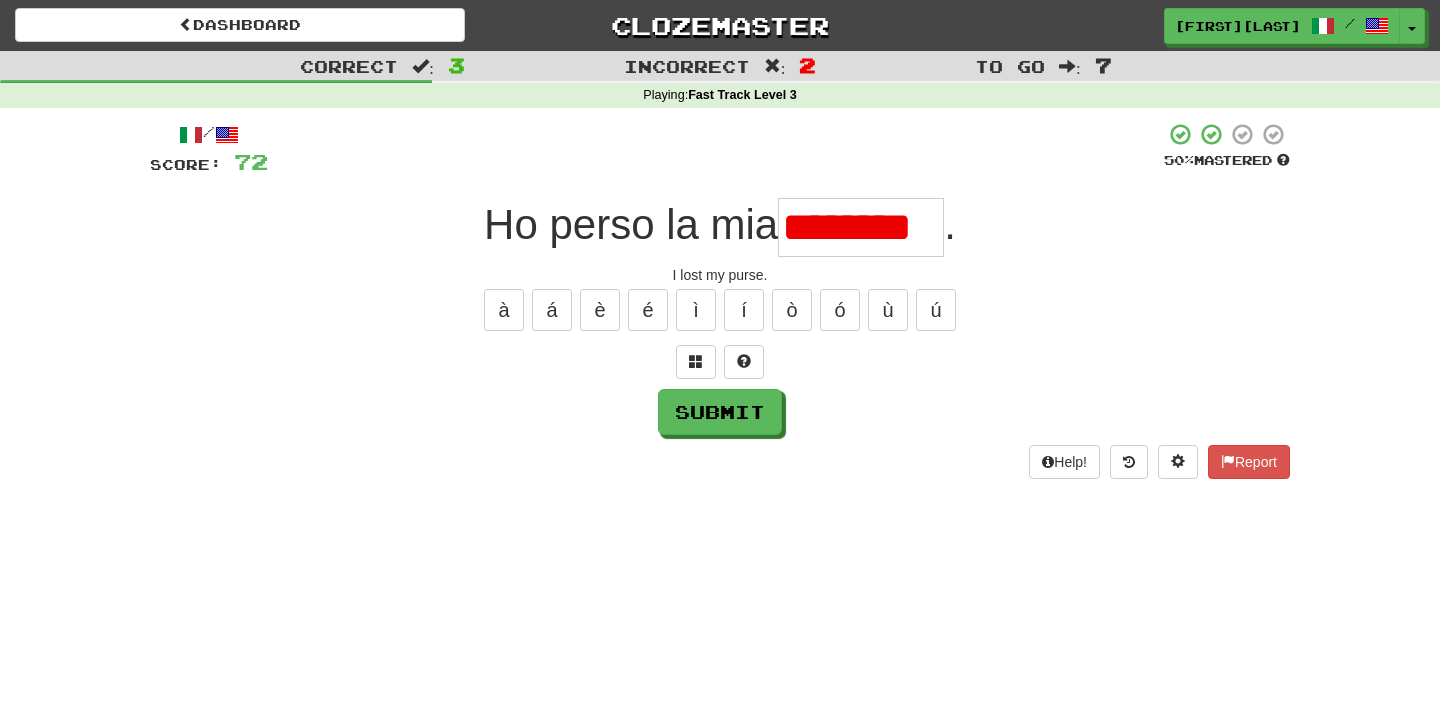 scroll, scrollTop: 0, scrollLeft: 0, axis: both 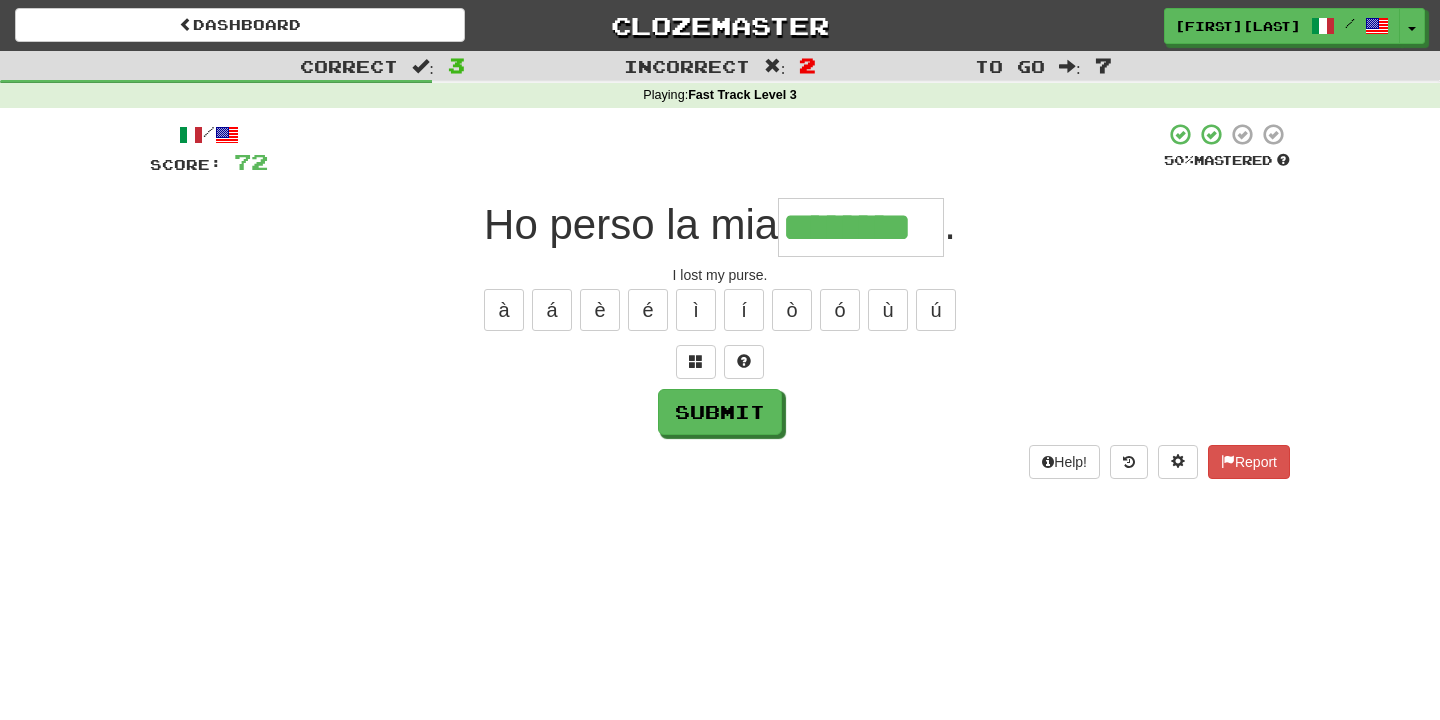 type on "********" 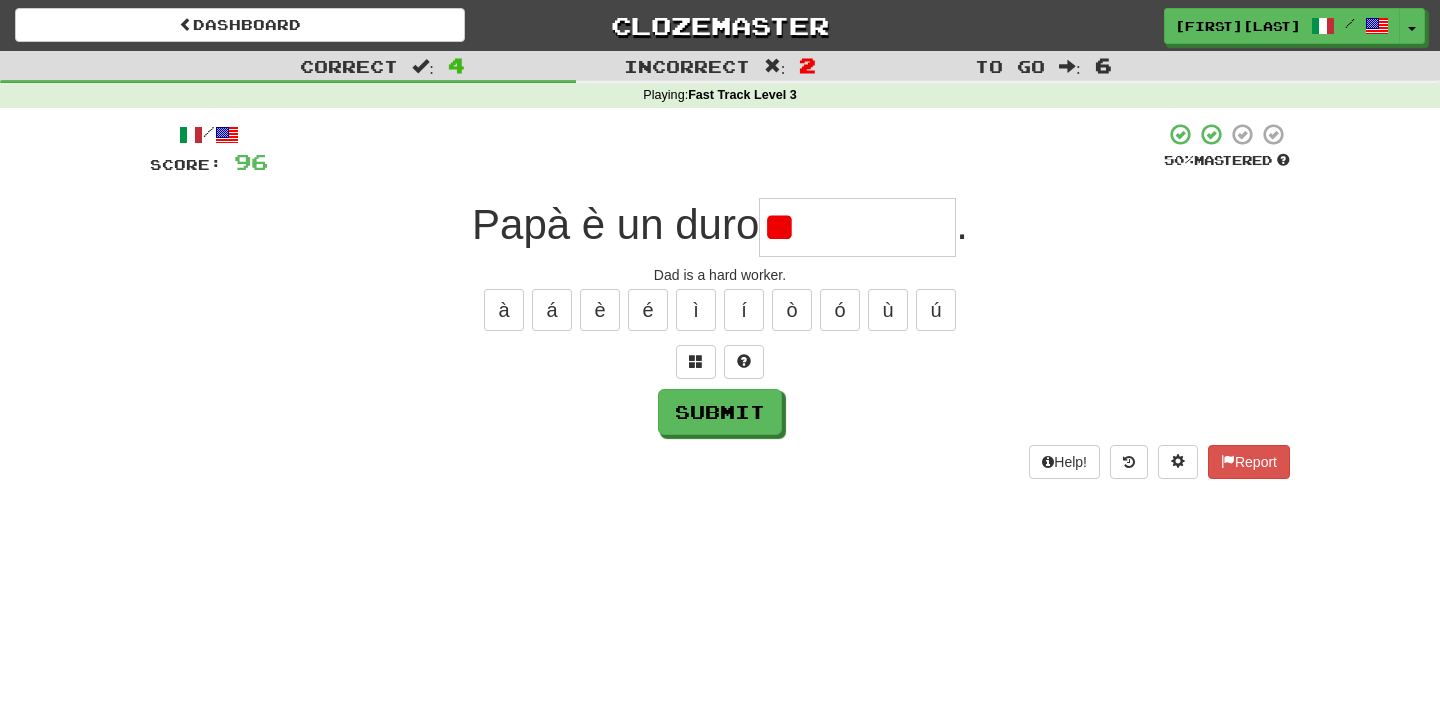 type on "*" 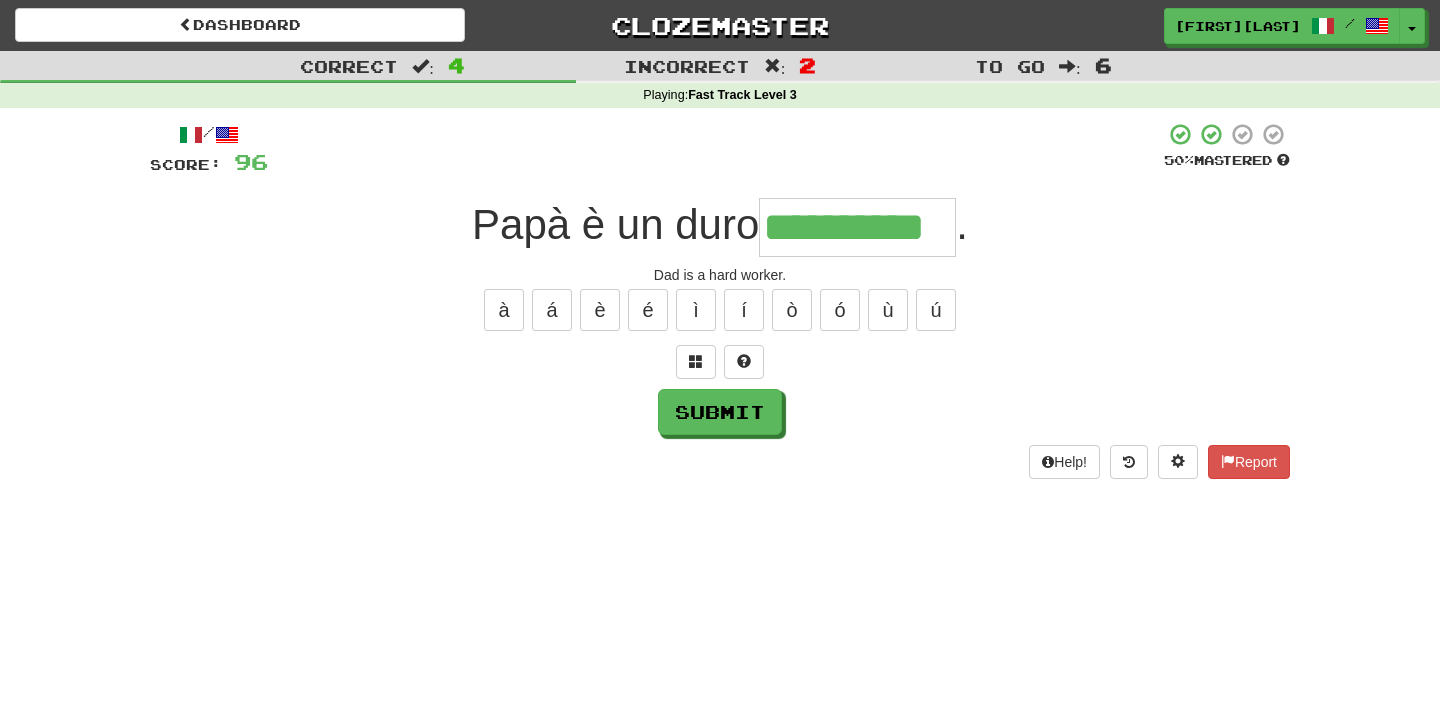type on "**********" 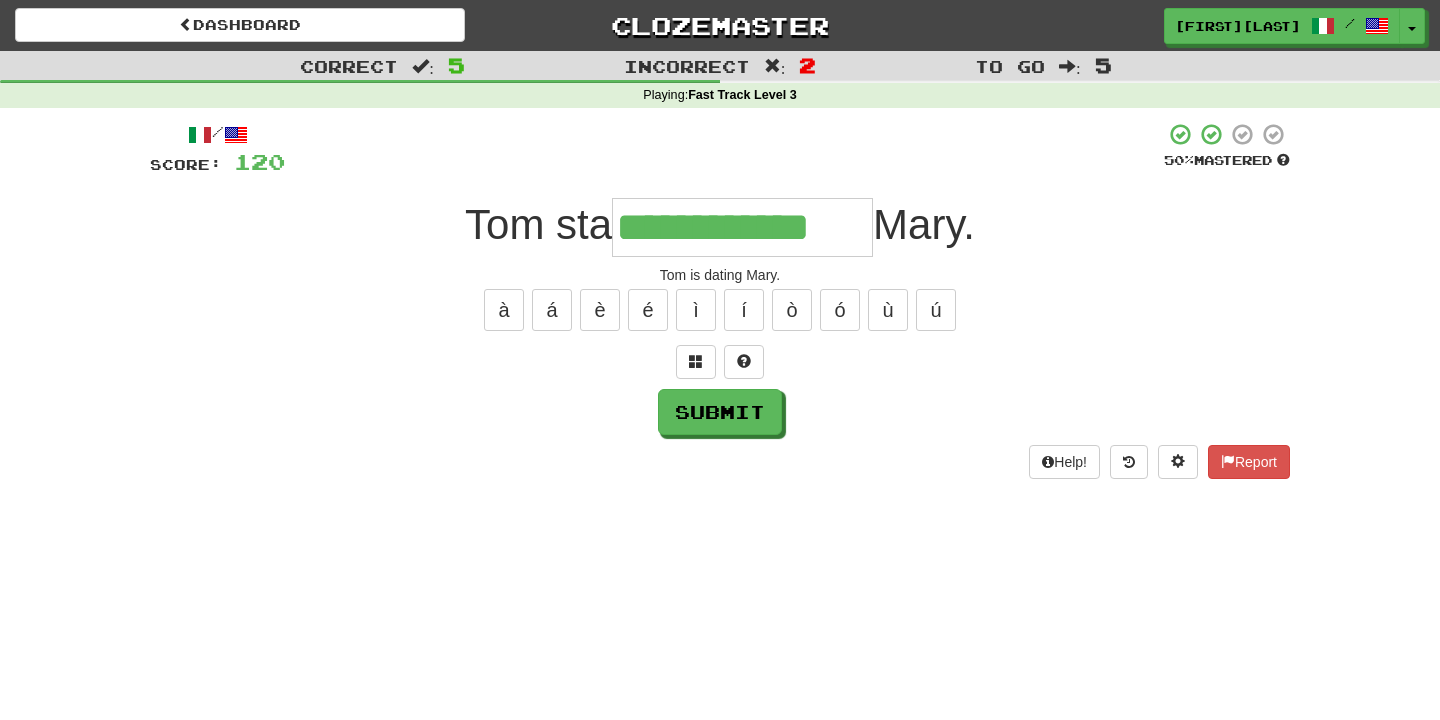 type on "**********" 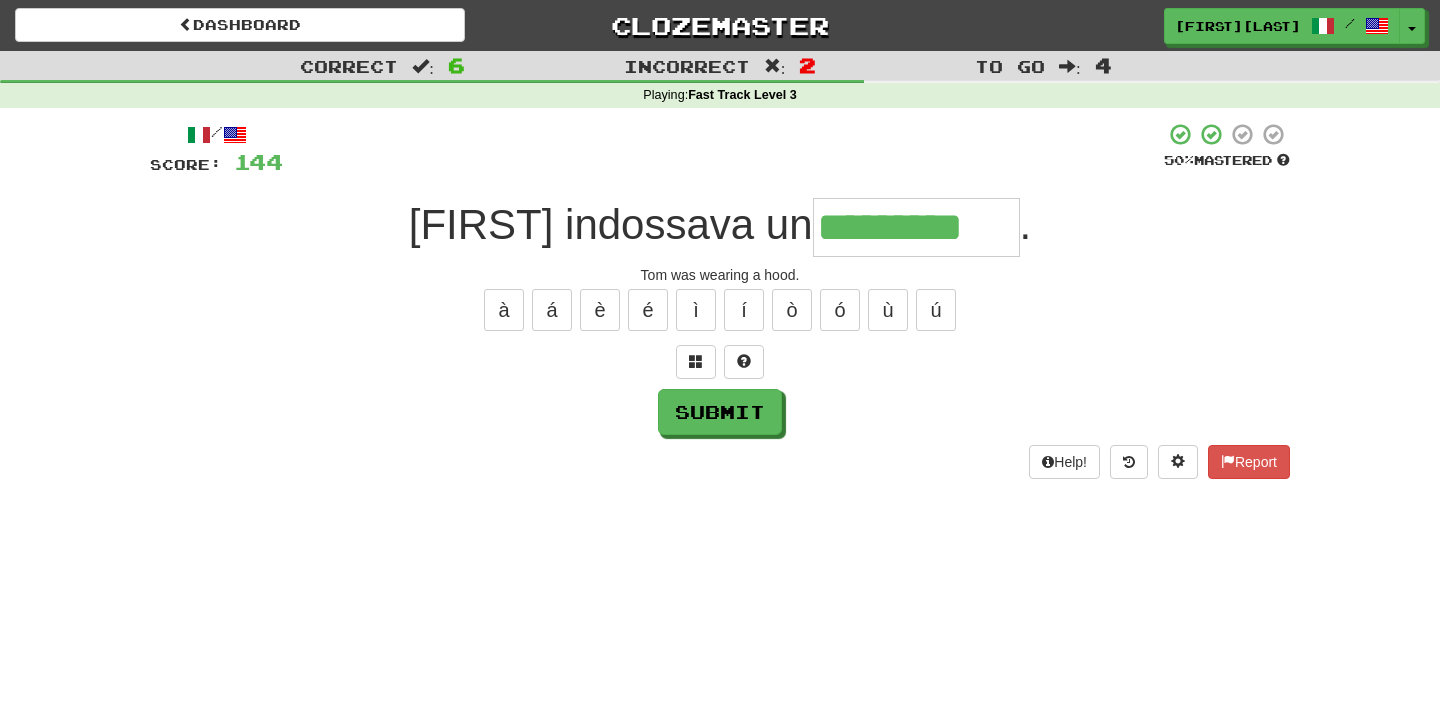 type on "*********" 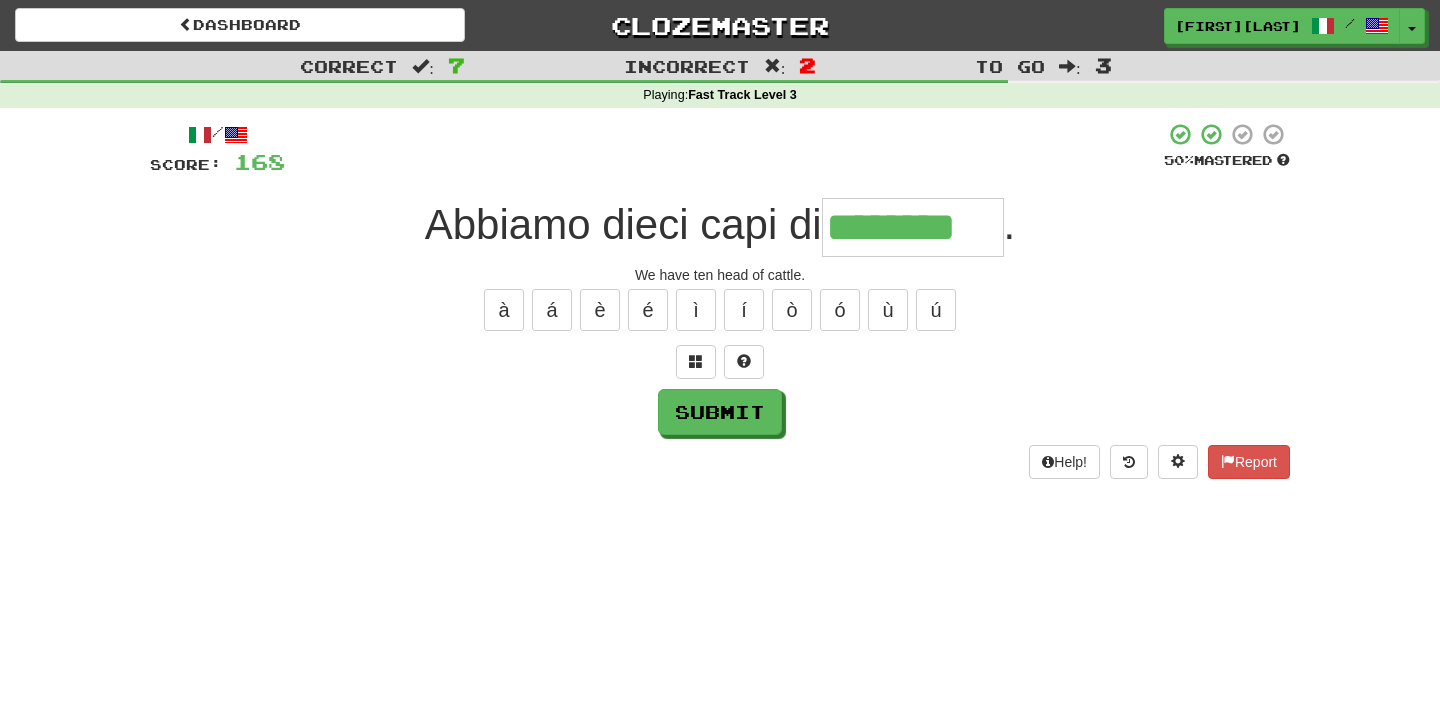 type on "********" 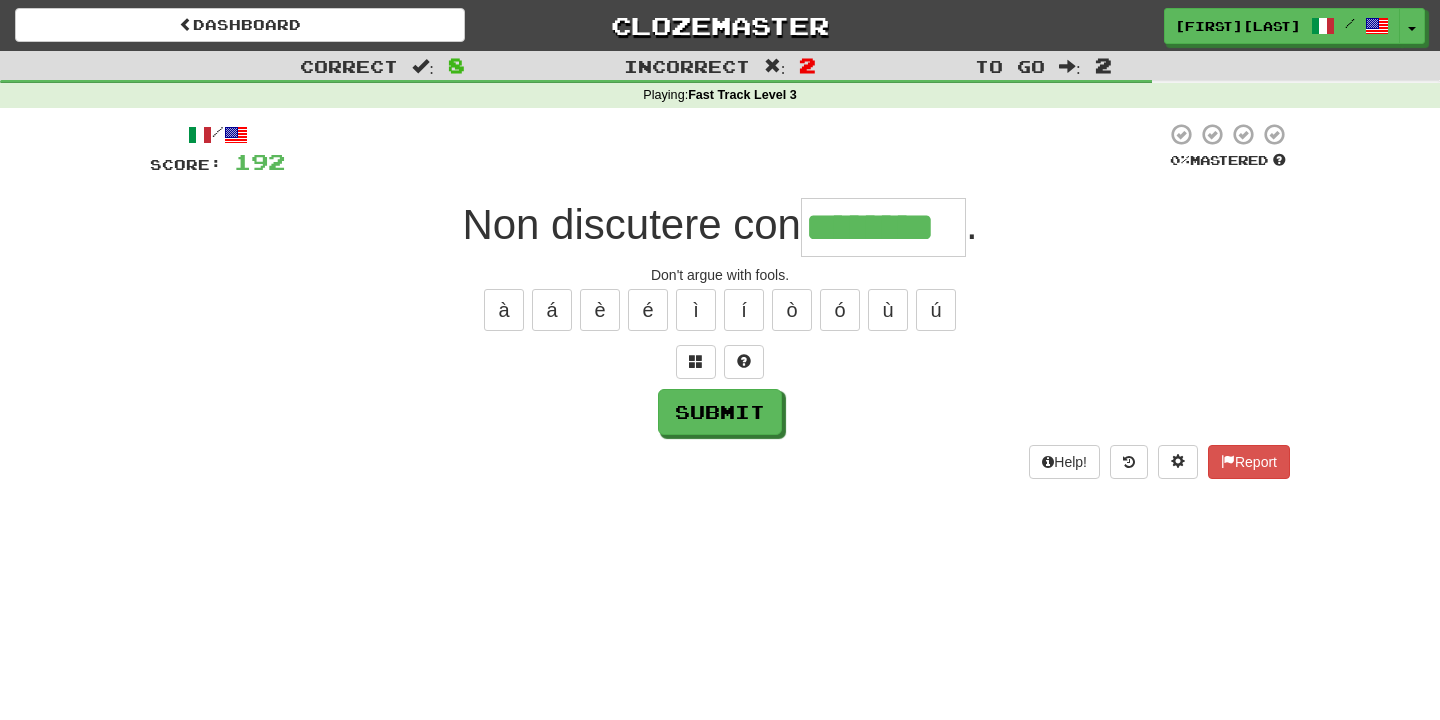 type on "********" 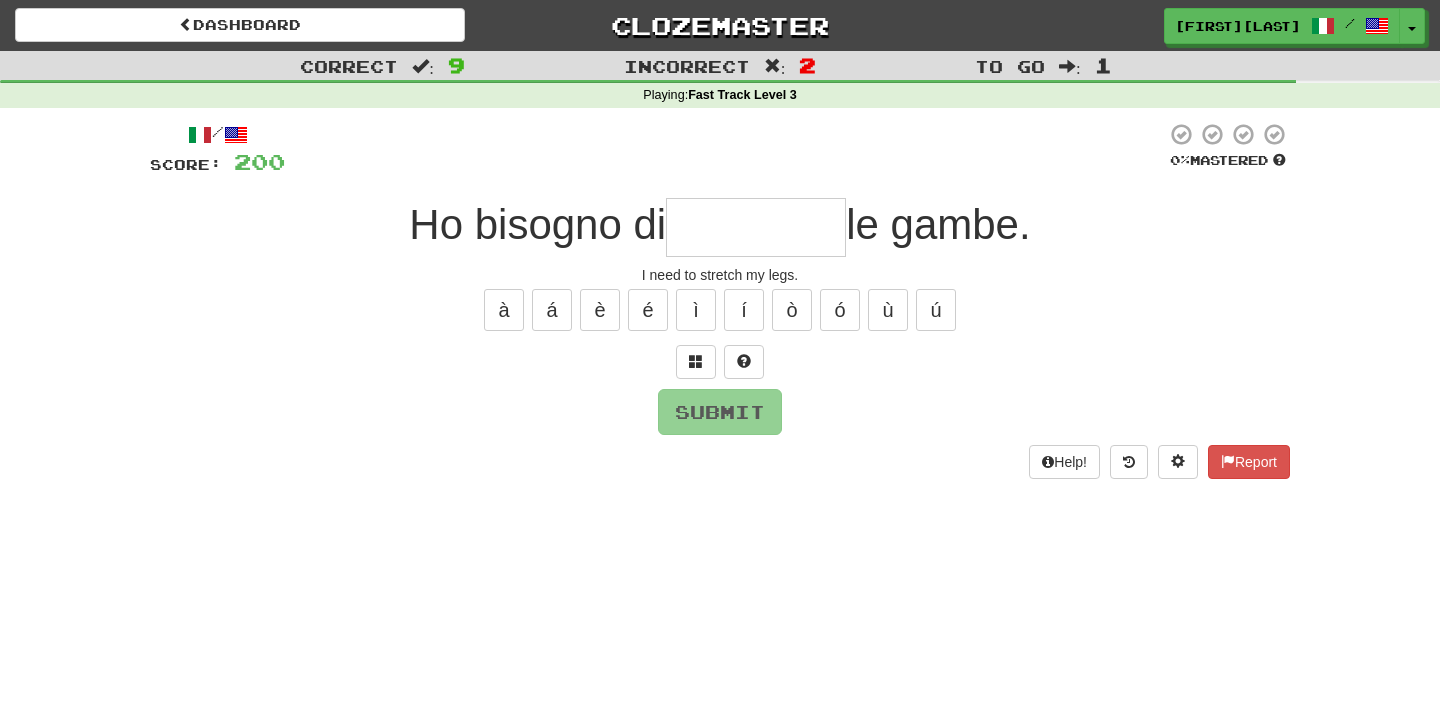type on "*" 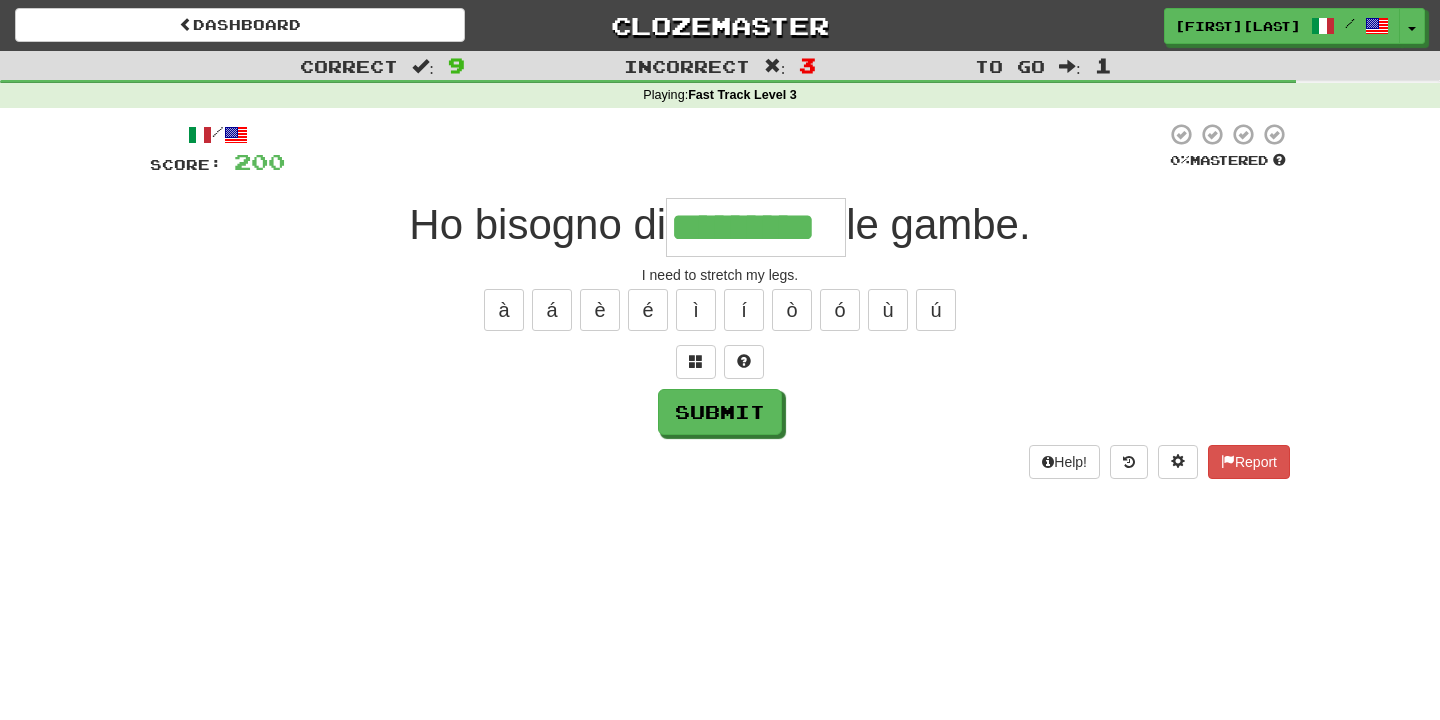 type on "*********" 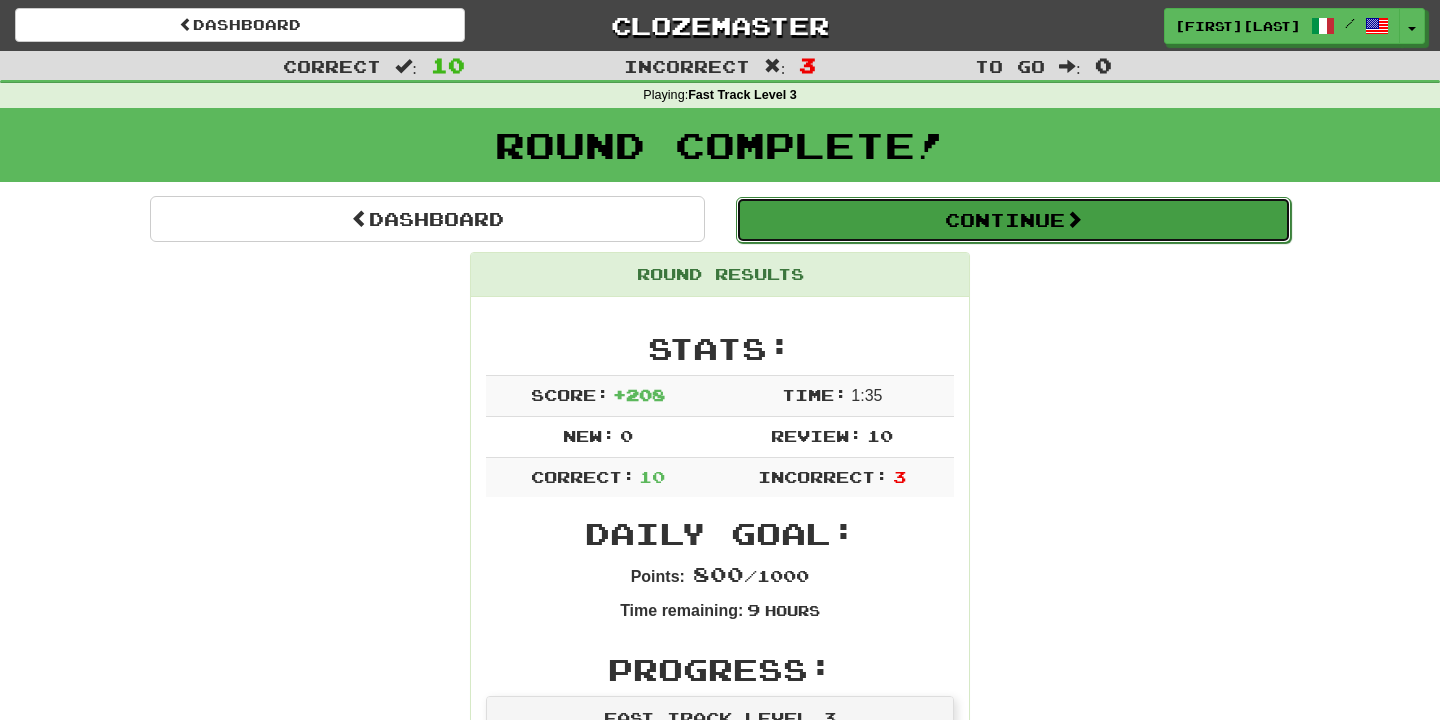 click on "Continue" at bounding box center [1013, 220] 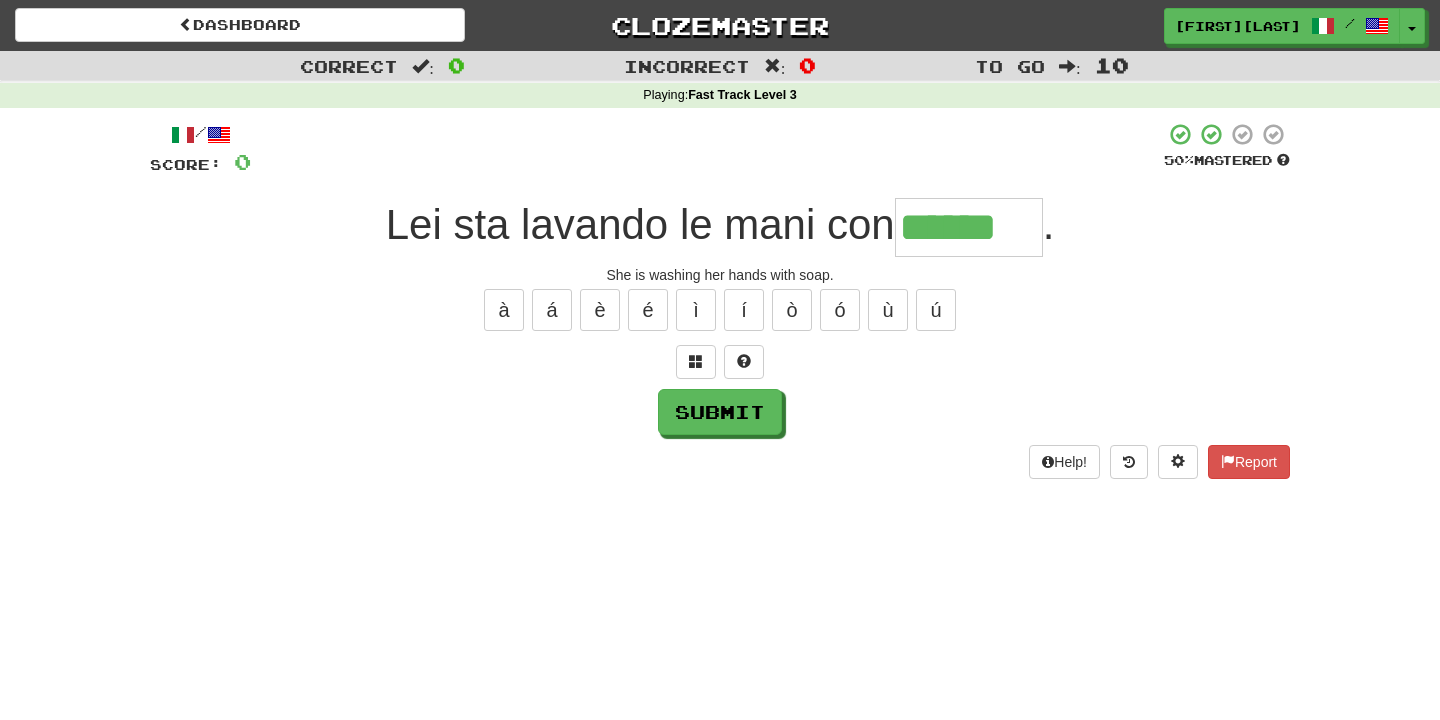 type on "******" 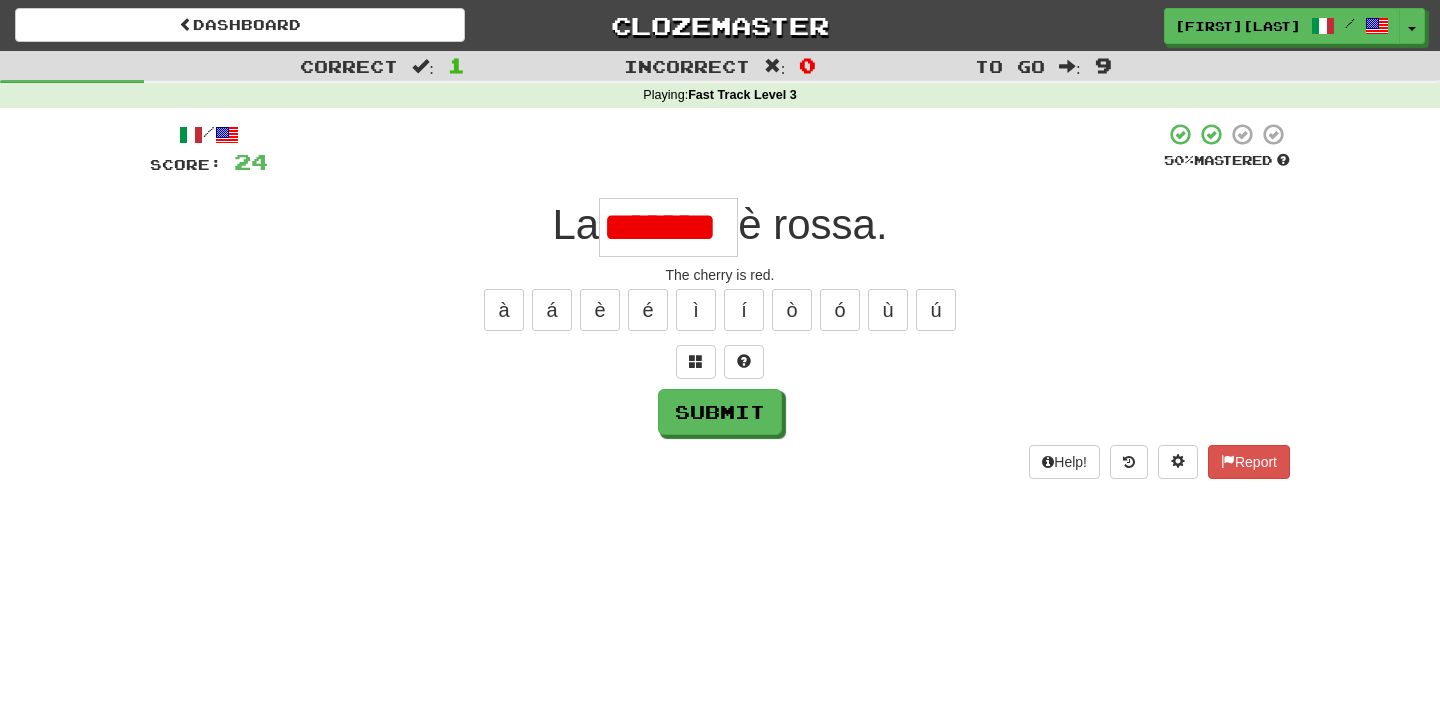 scroll, scrollTop: 0, scrollLeft: 0, axis: both 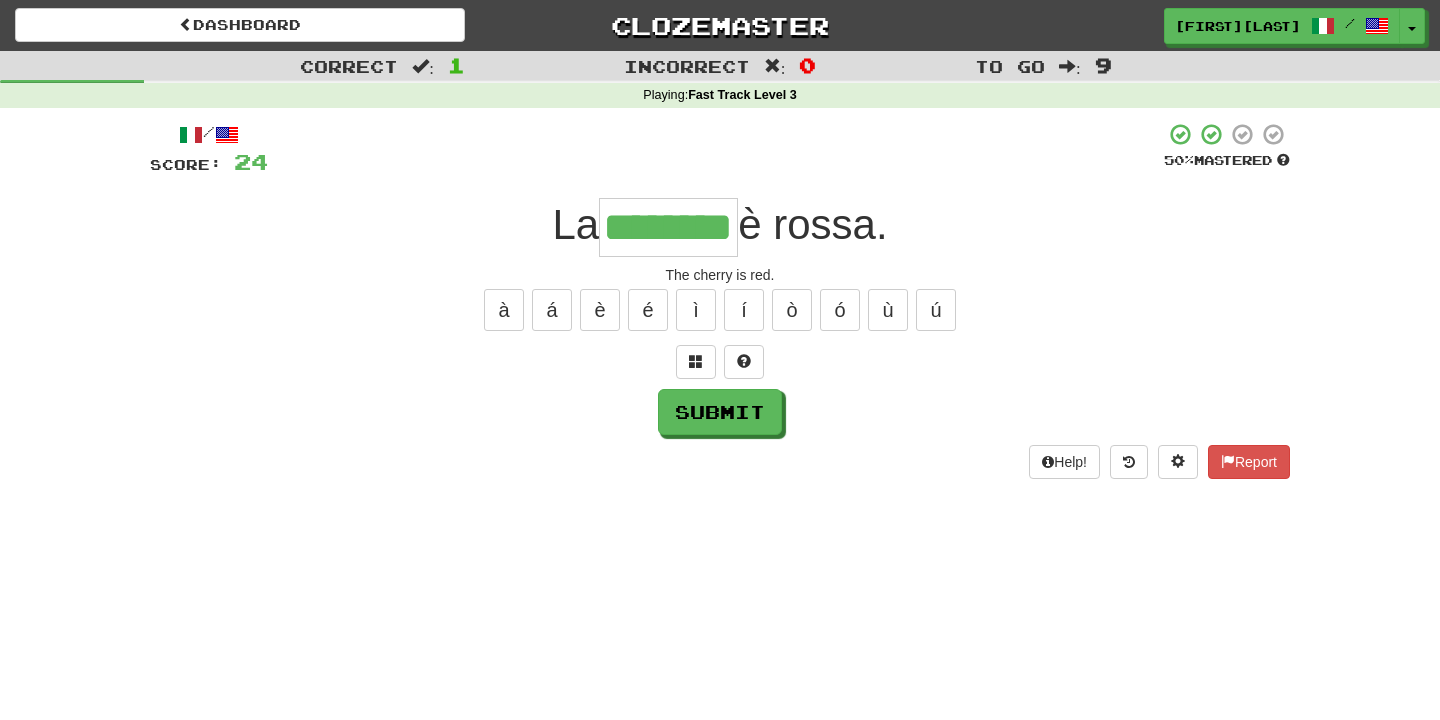 type on "********" 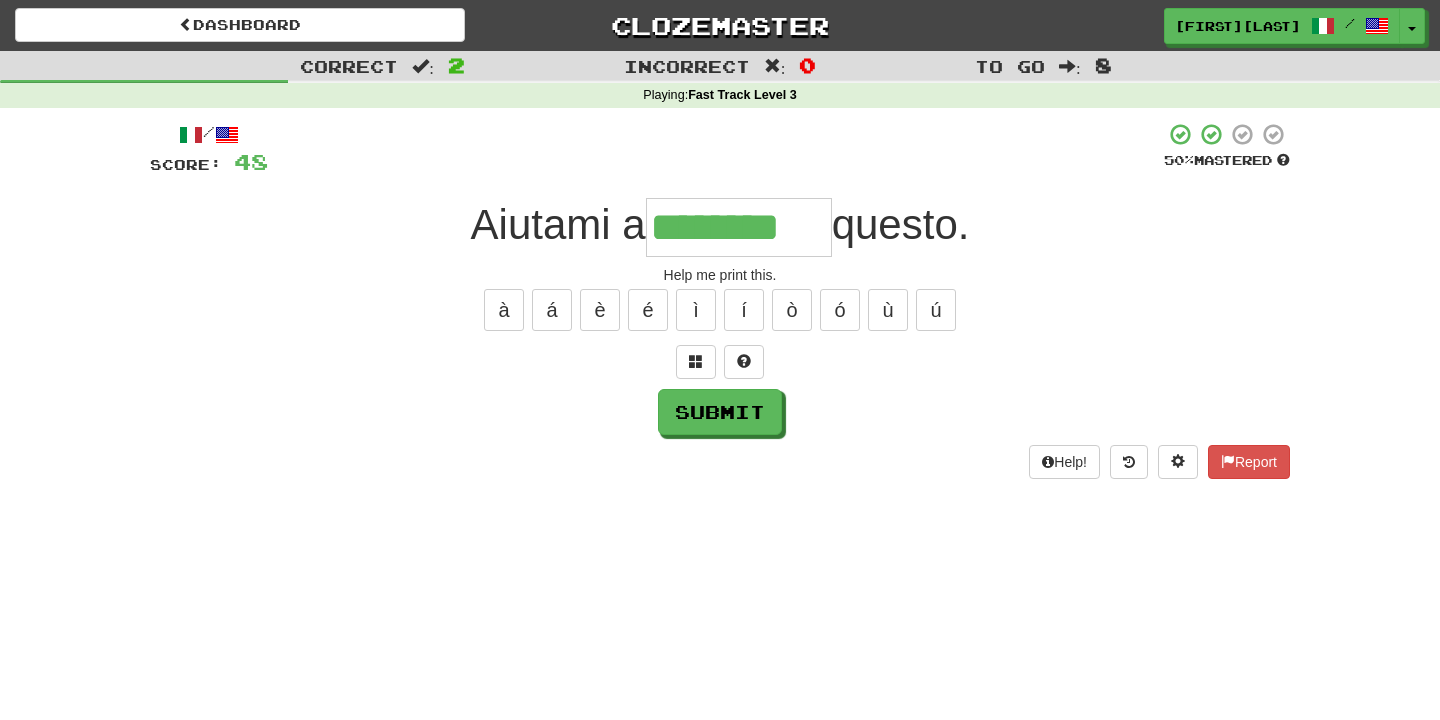 type on "********" 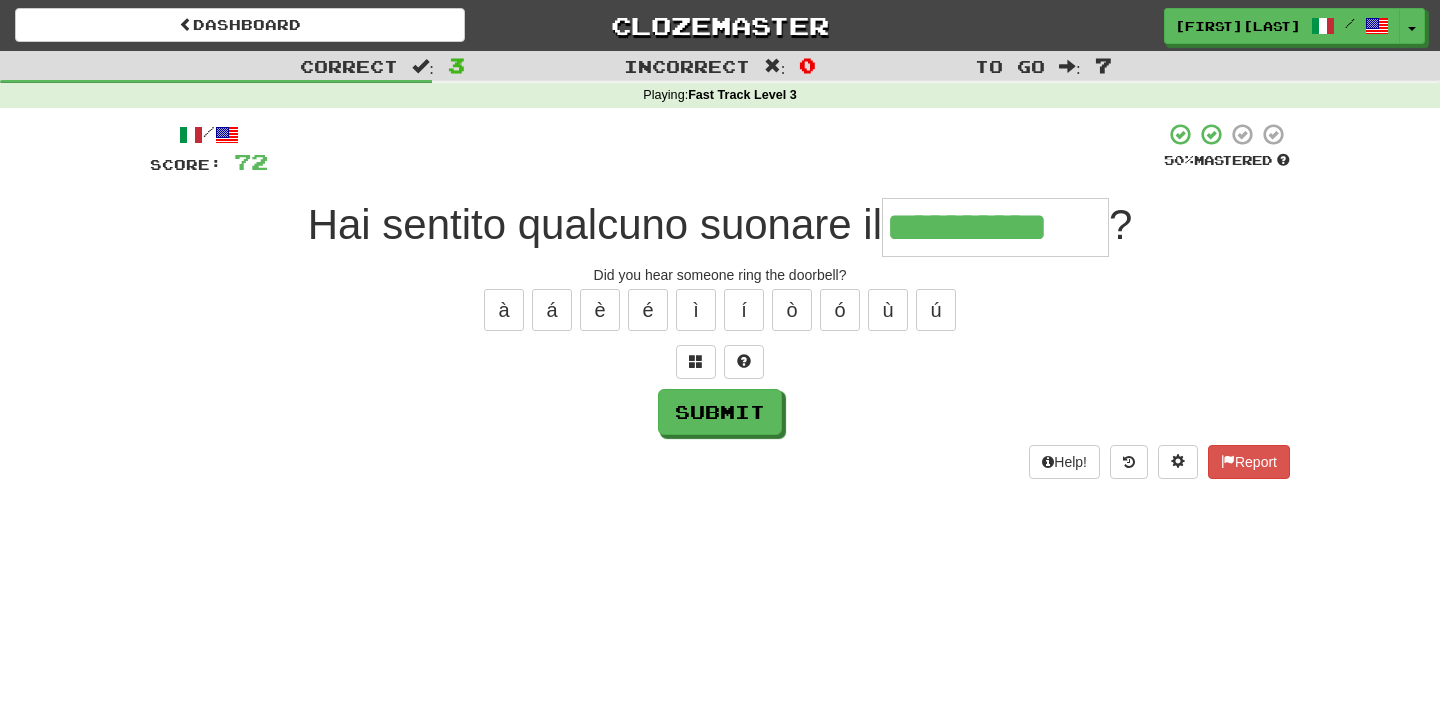 type on "**********" 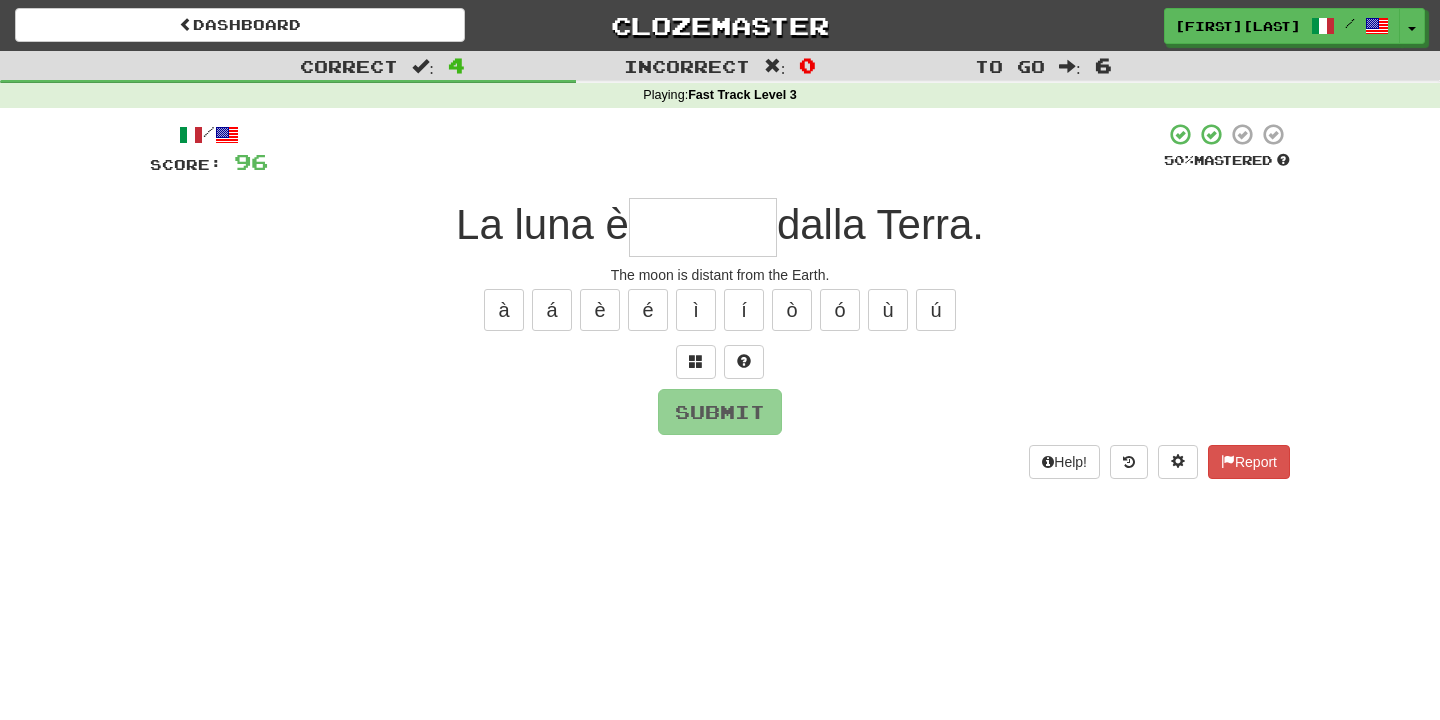 type on "*" 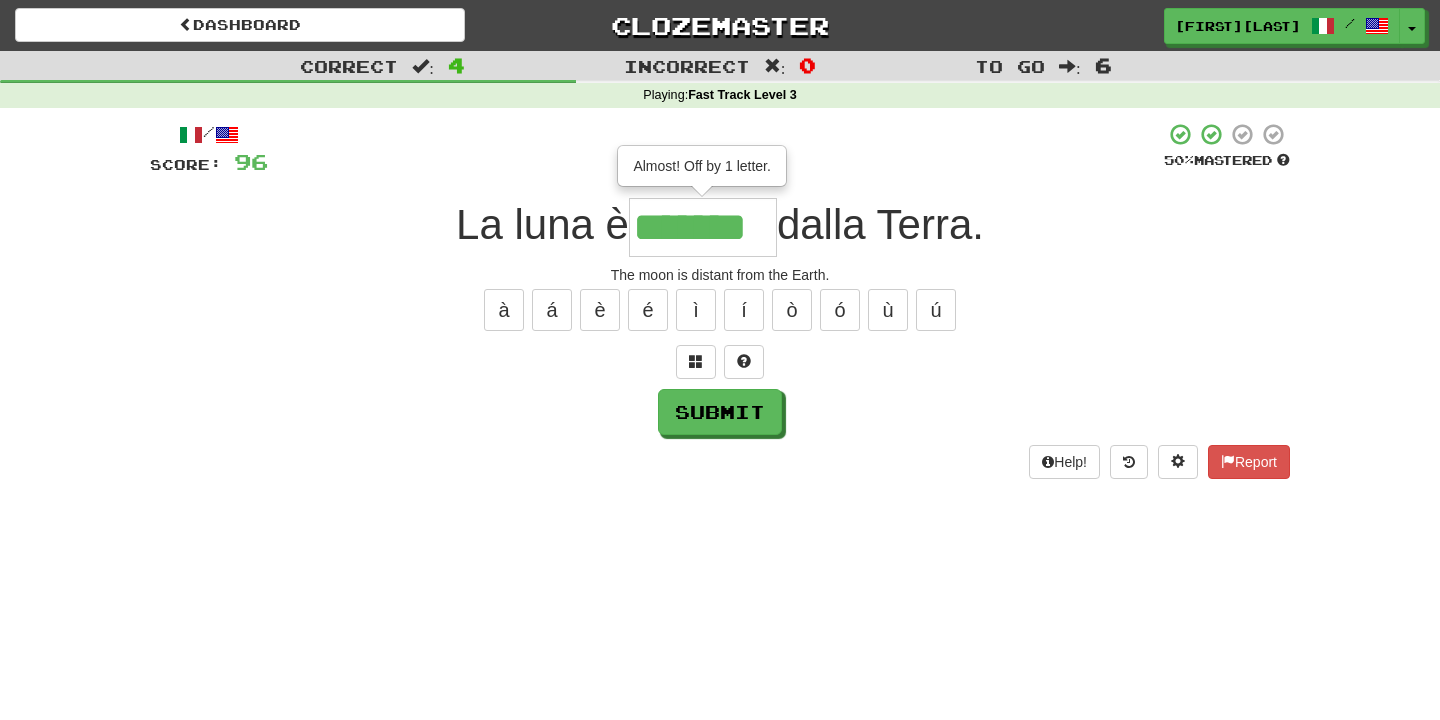 type on "*******" 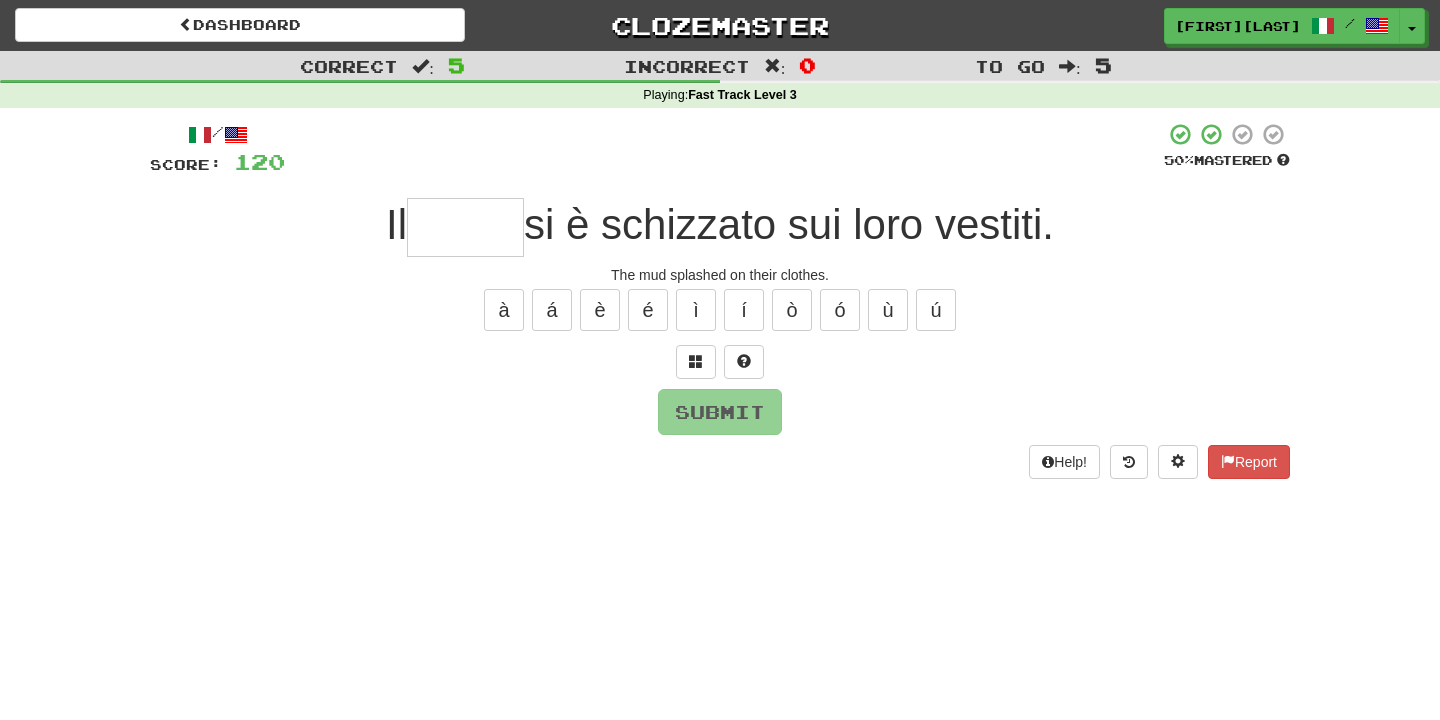 type on "*" 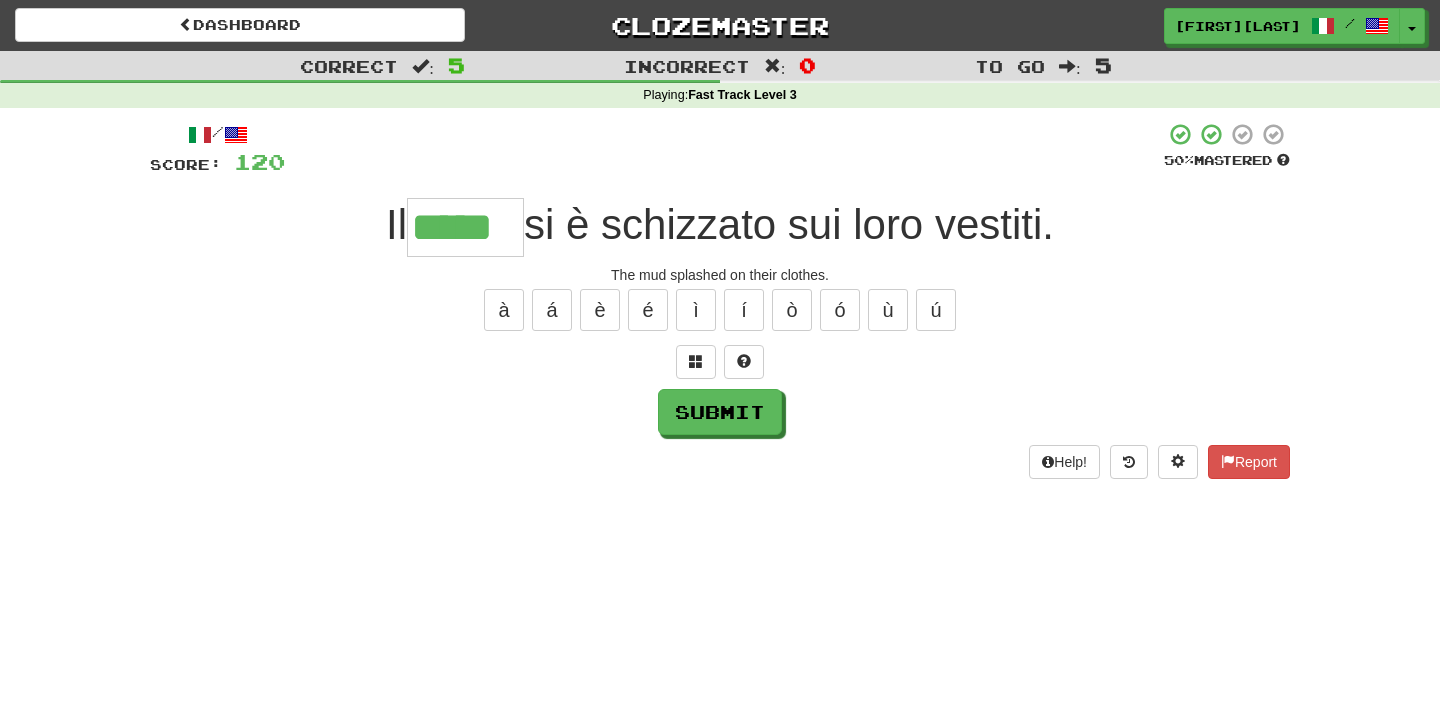 type on "*****" 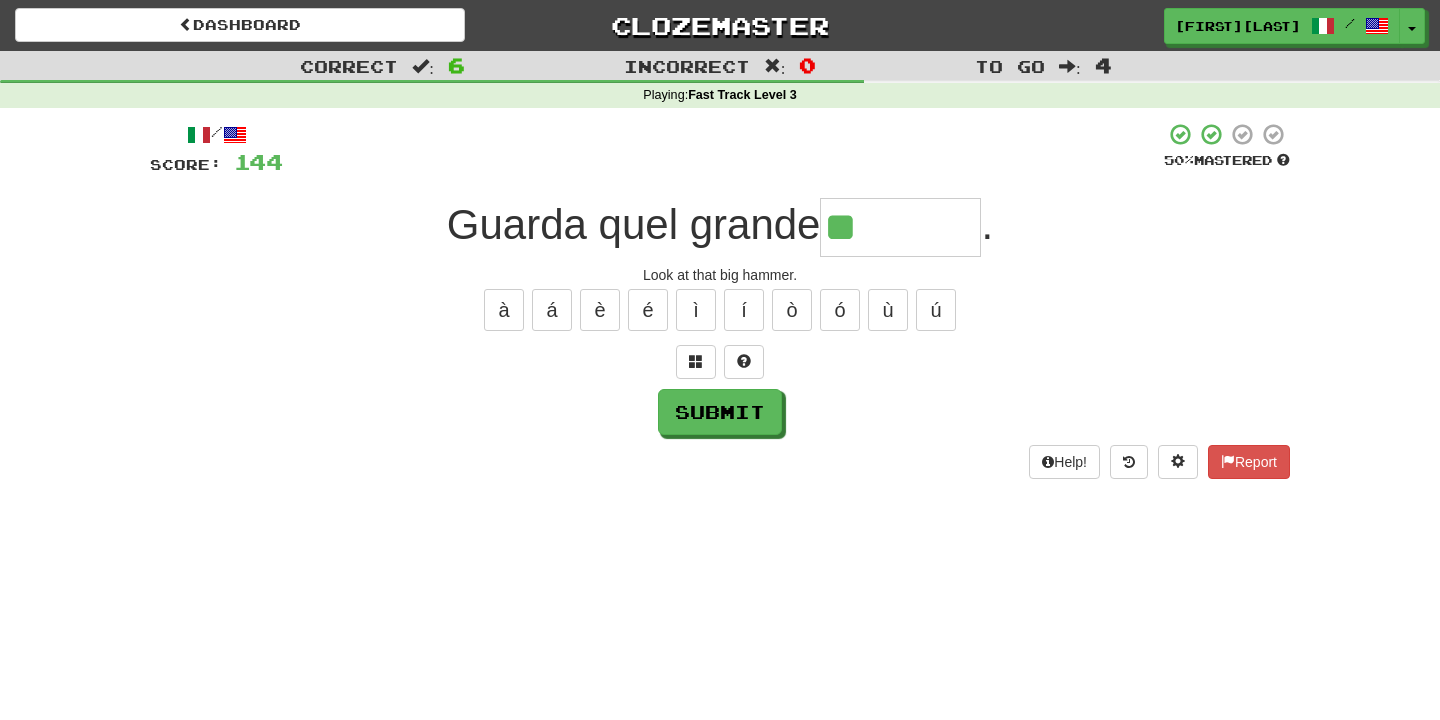 type on "*" 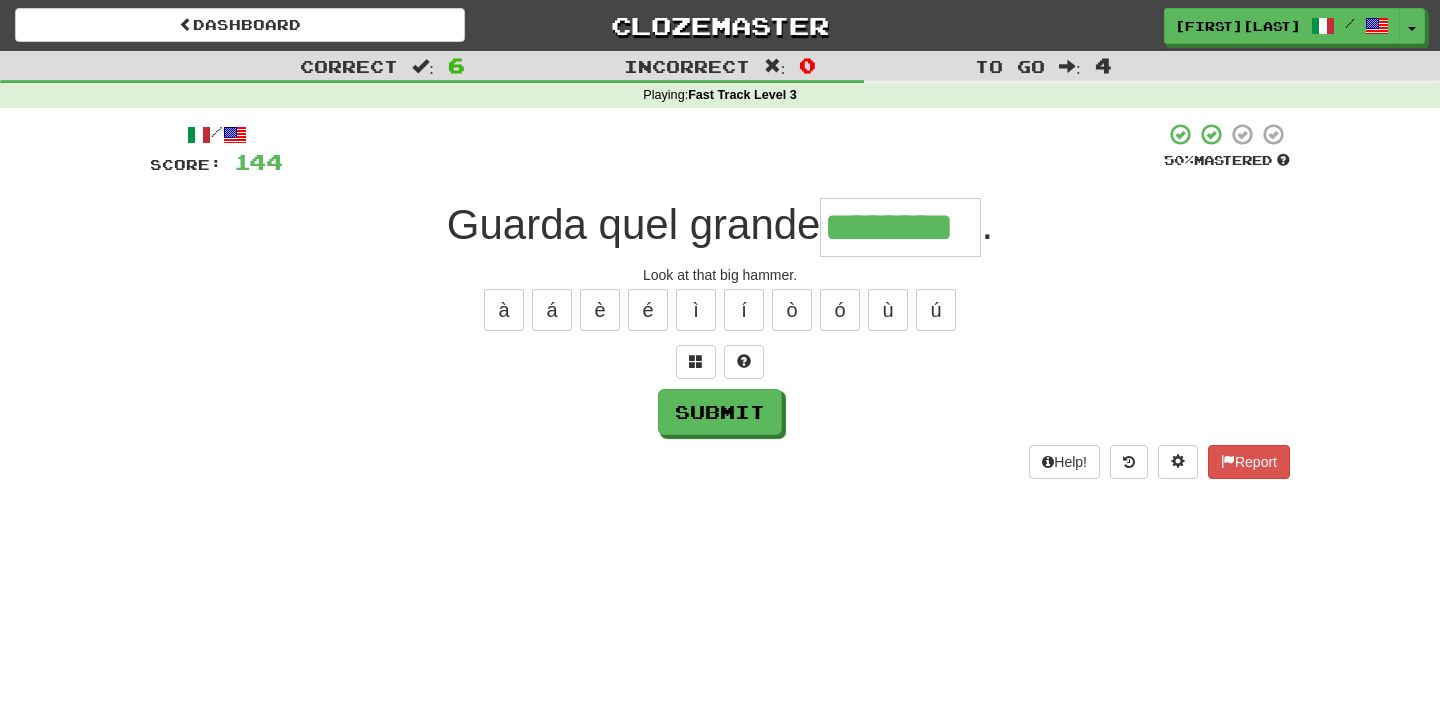 type on "********" 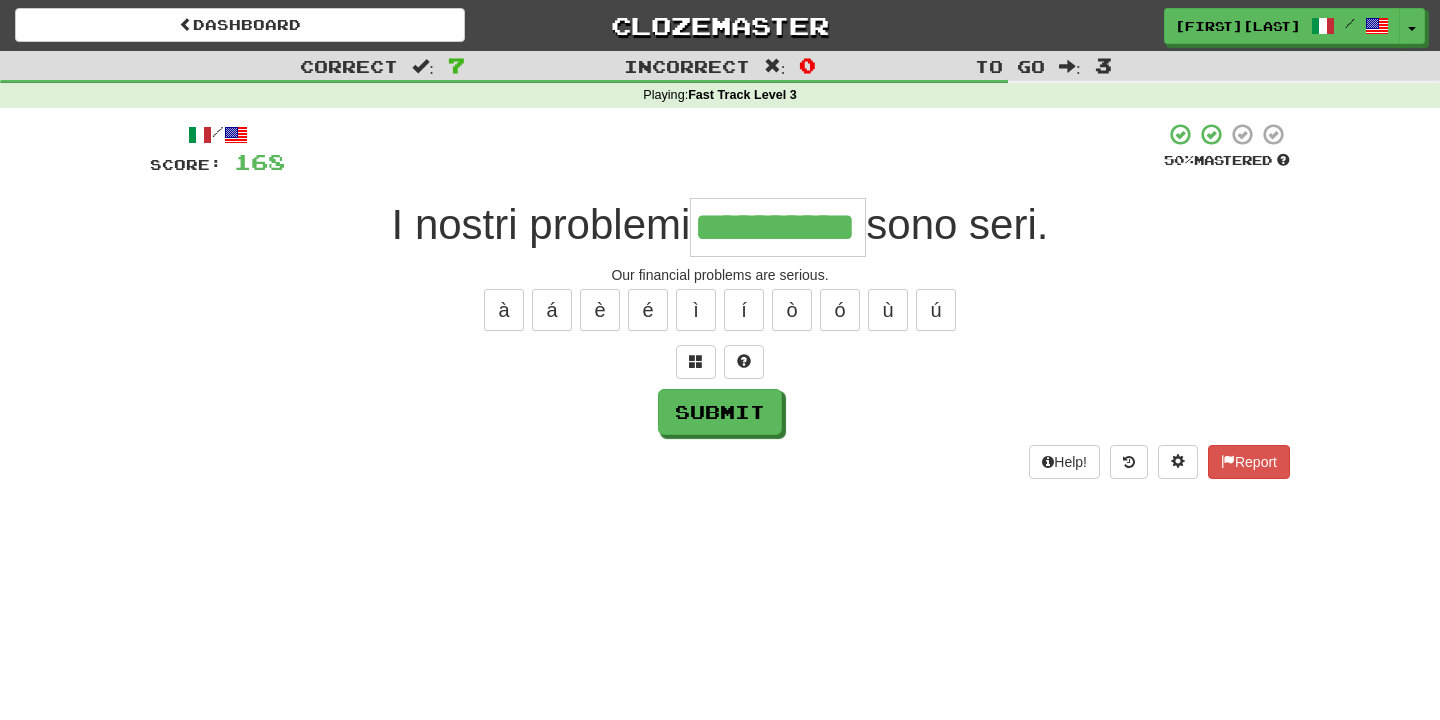 type on "**********" 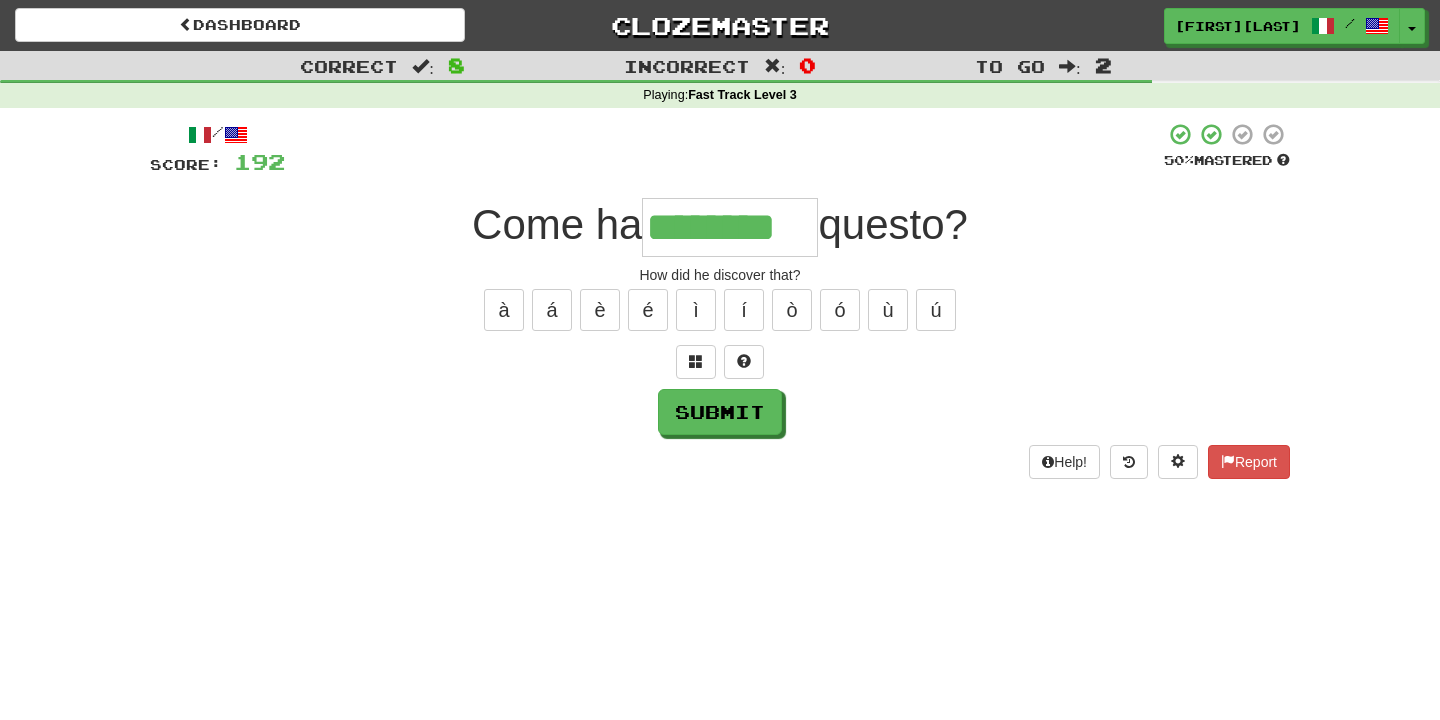 type on "********" 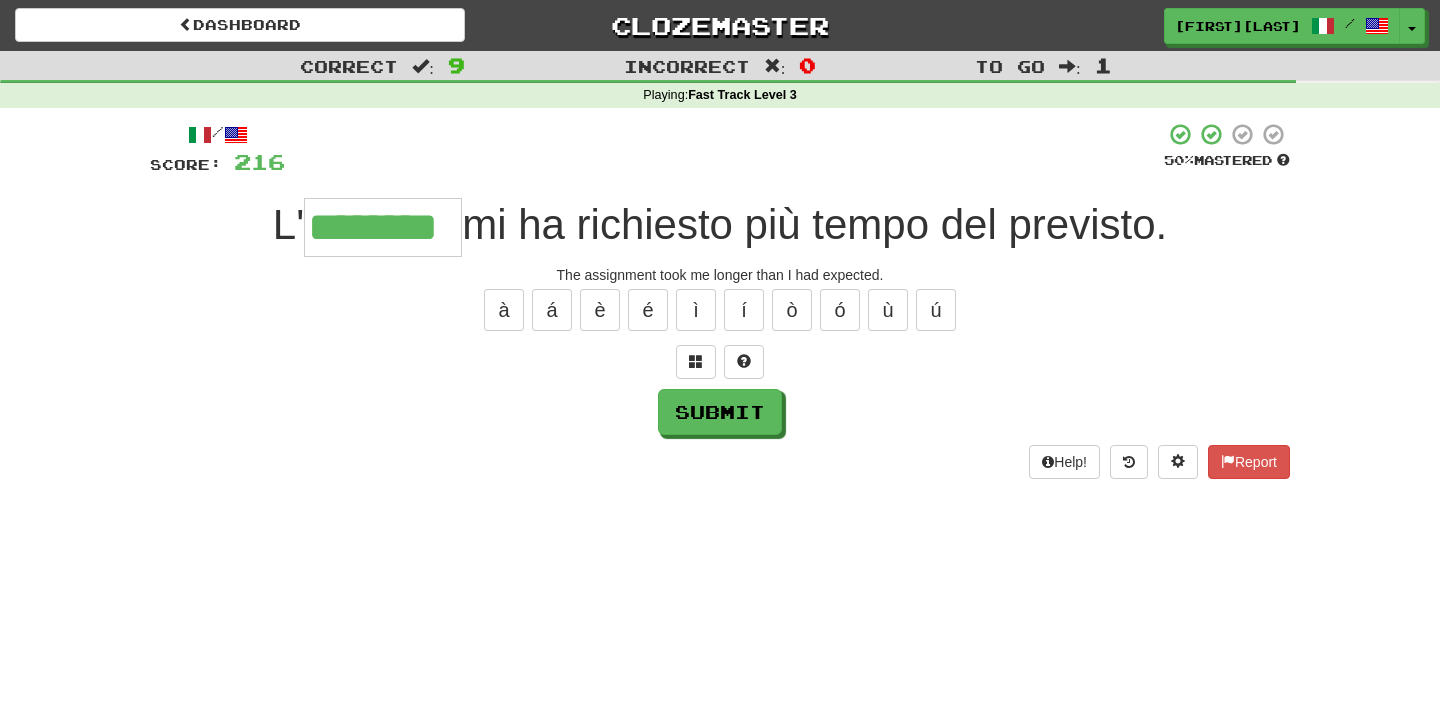 type on "********" 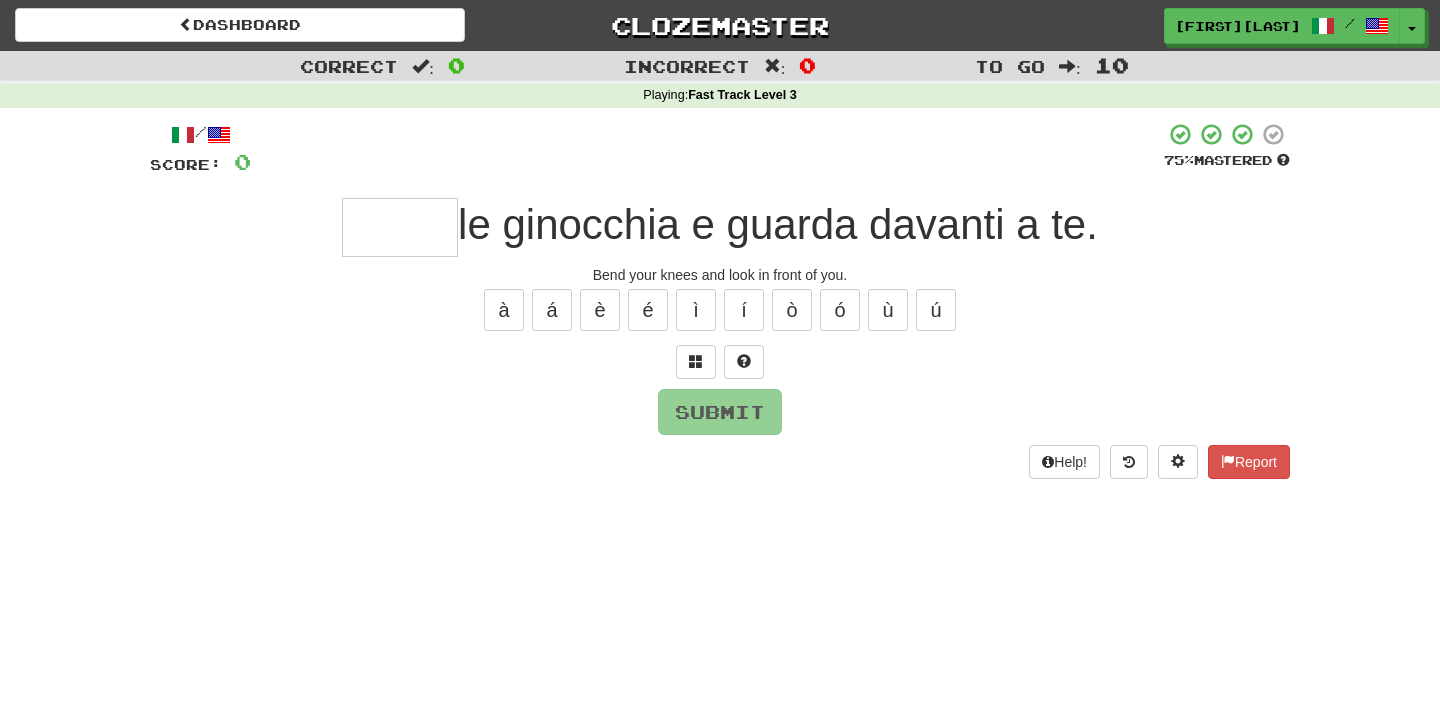 type on "*****" 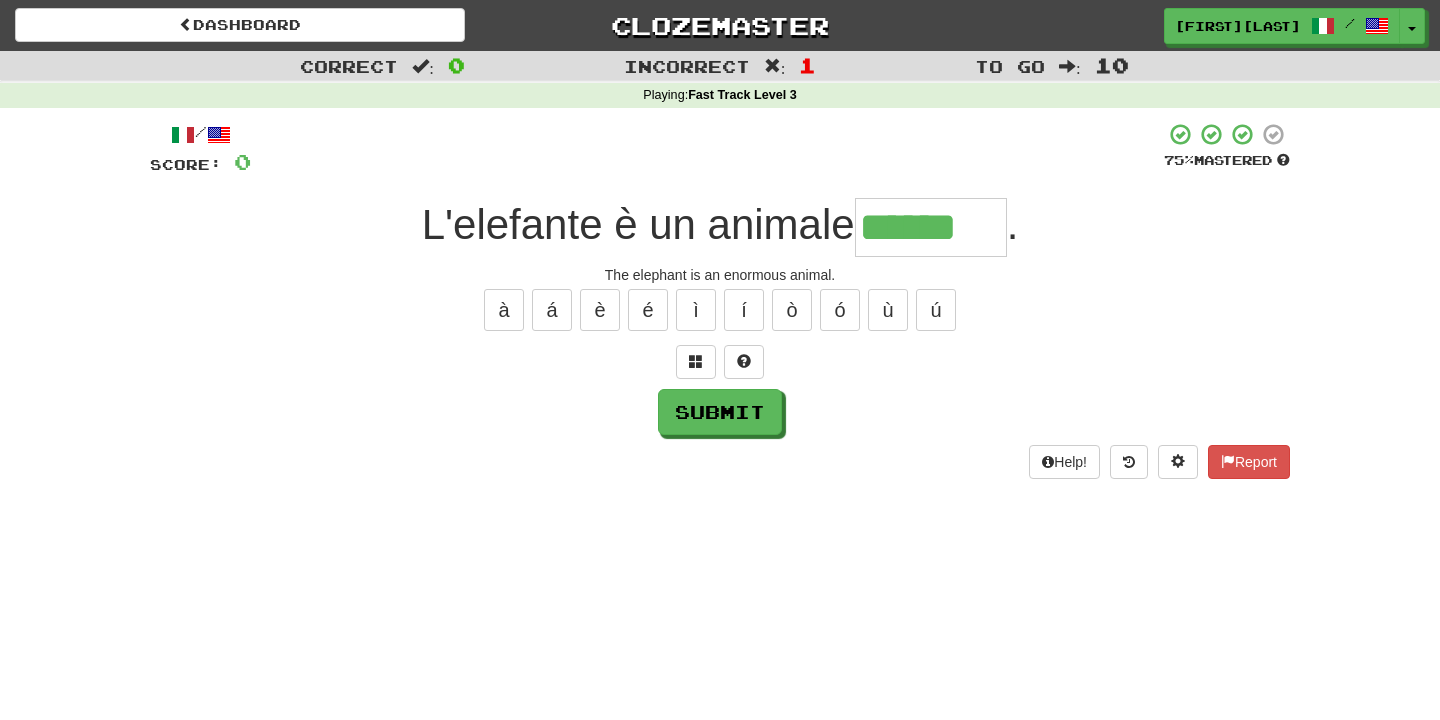 type on "******" 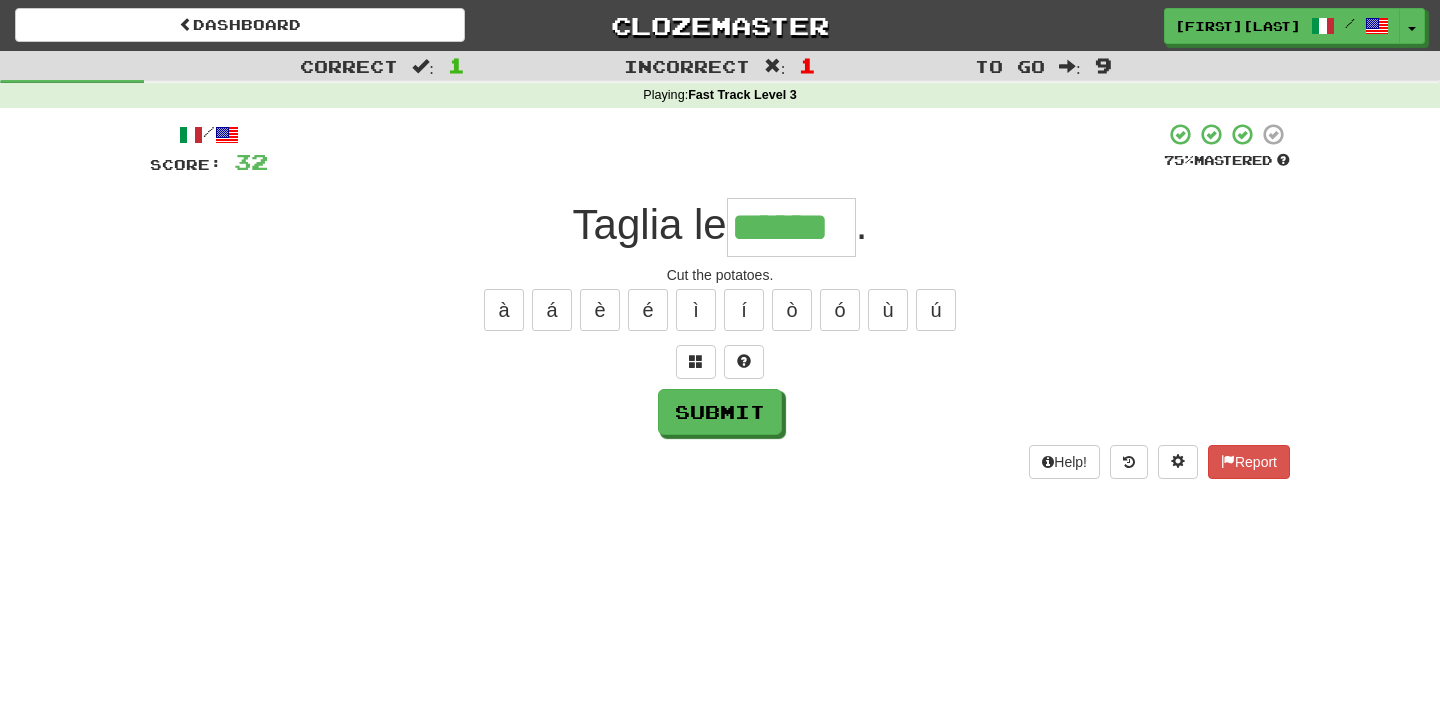 type on "******" 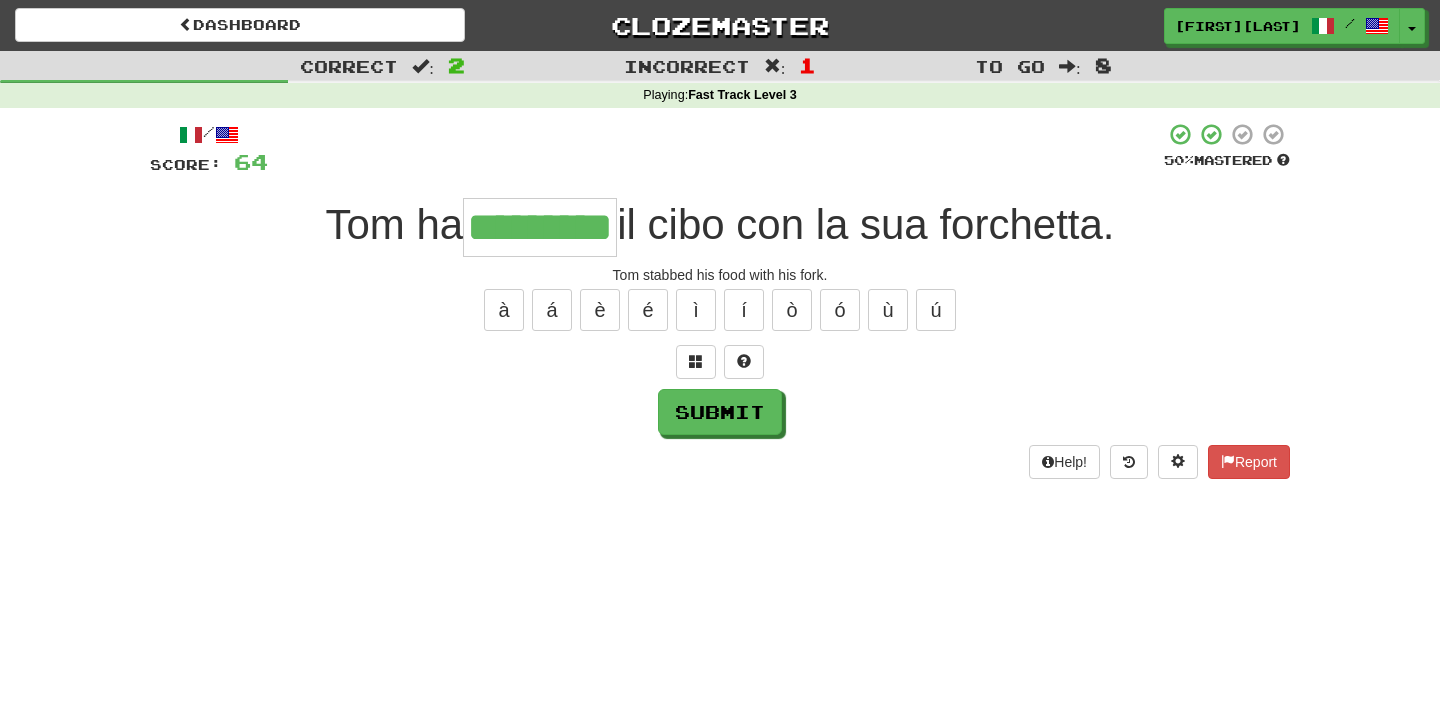 type on "*********" 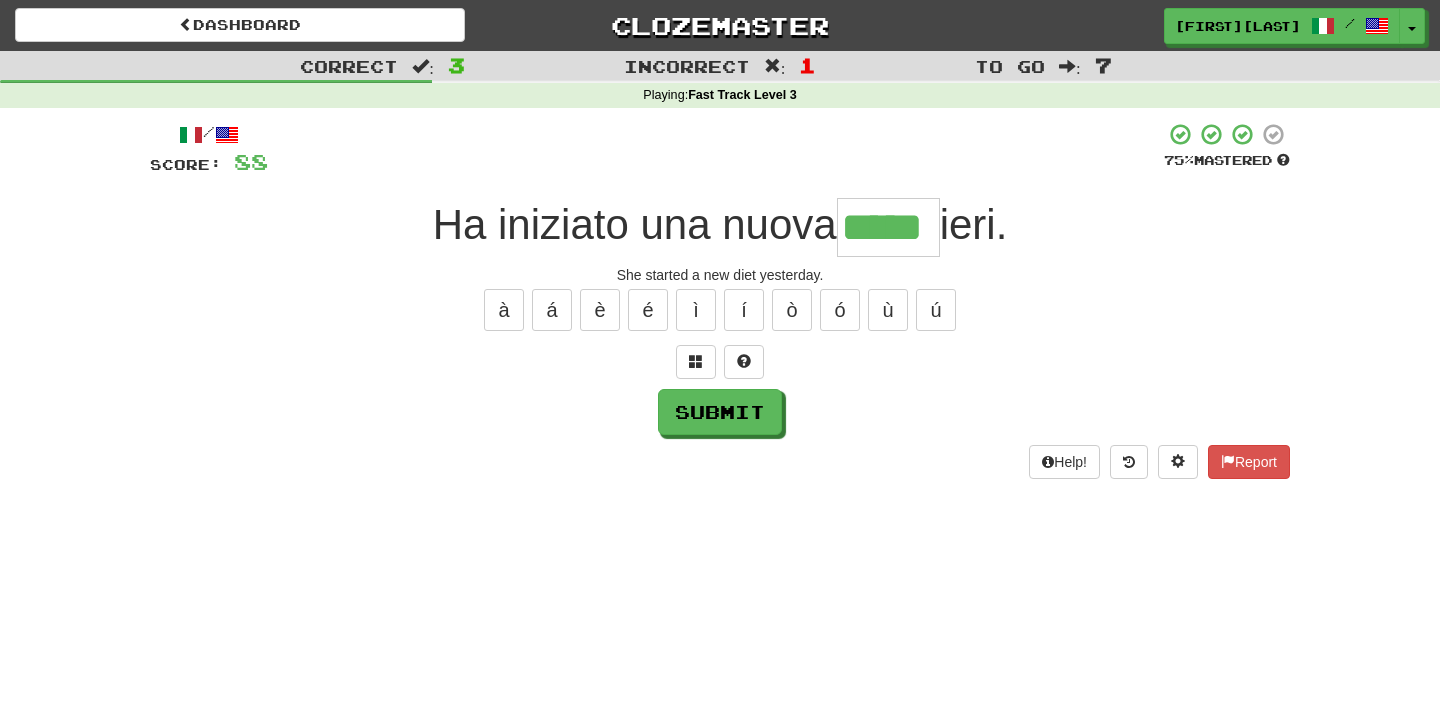 type on "*****" 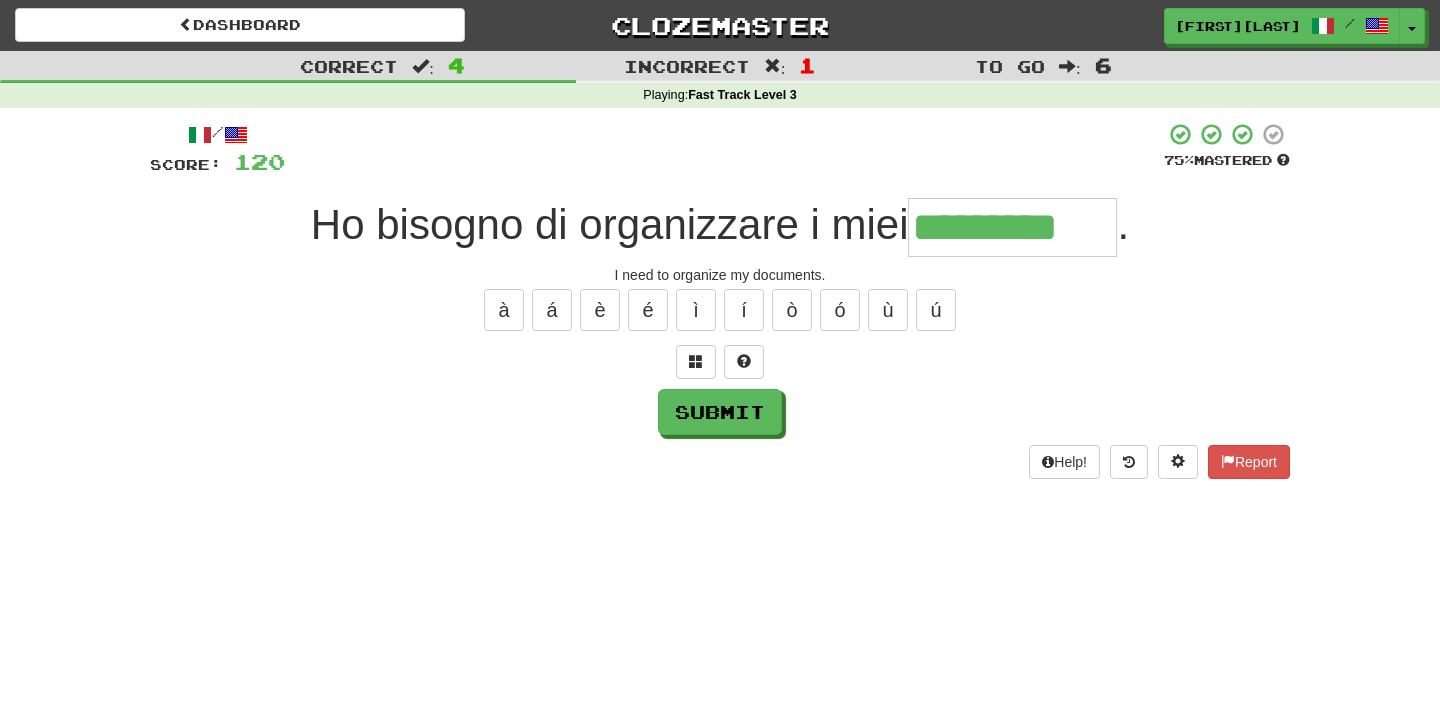 type on "*********" 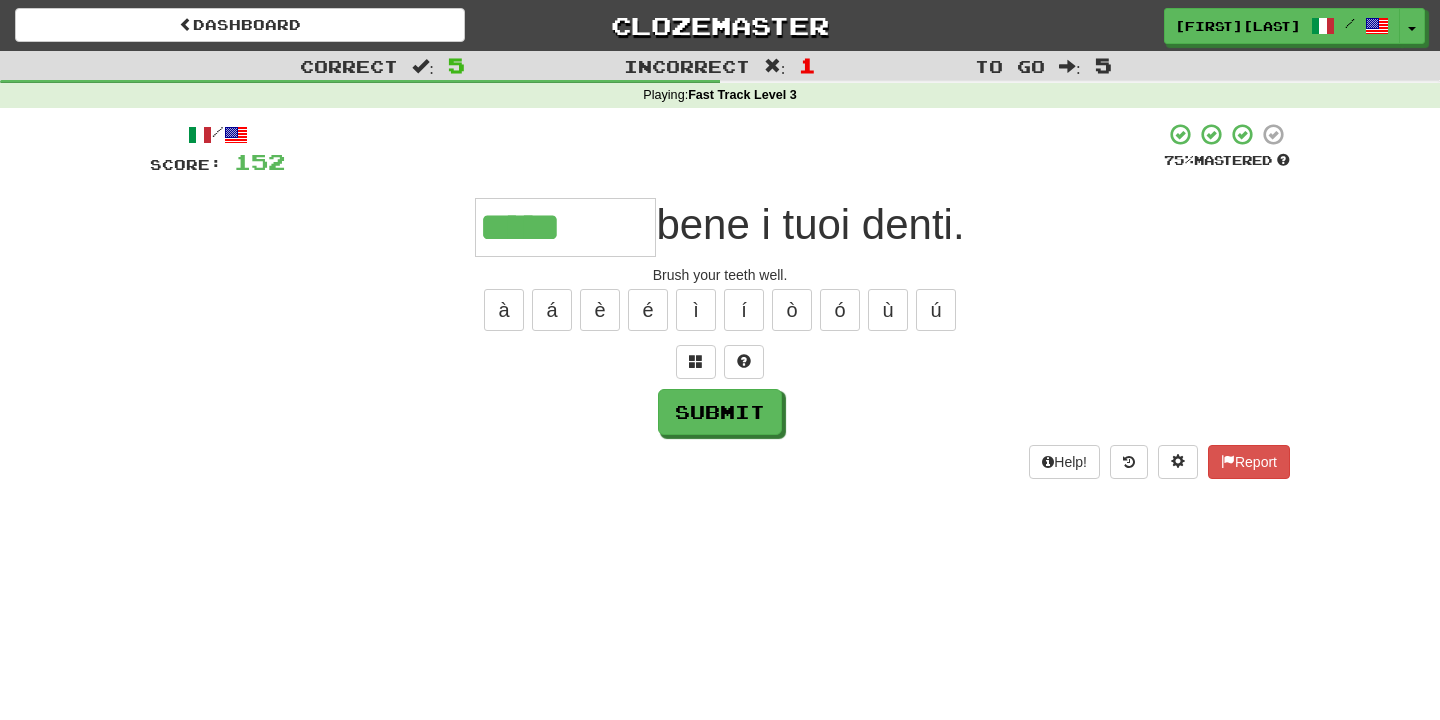 type on "********" 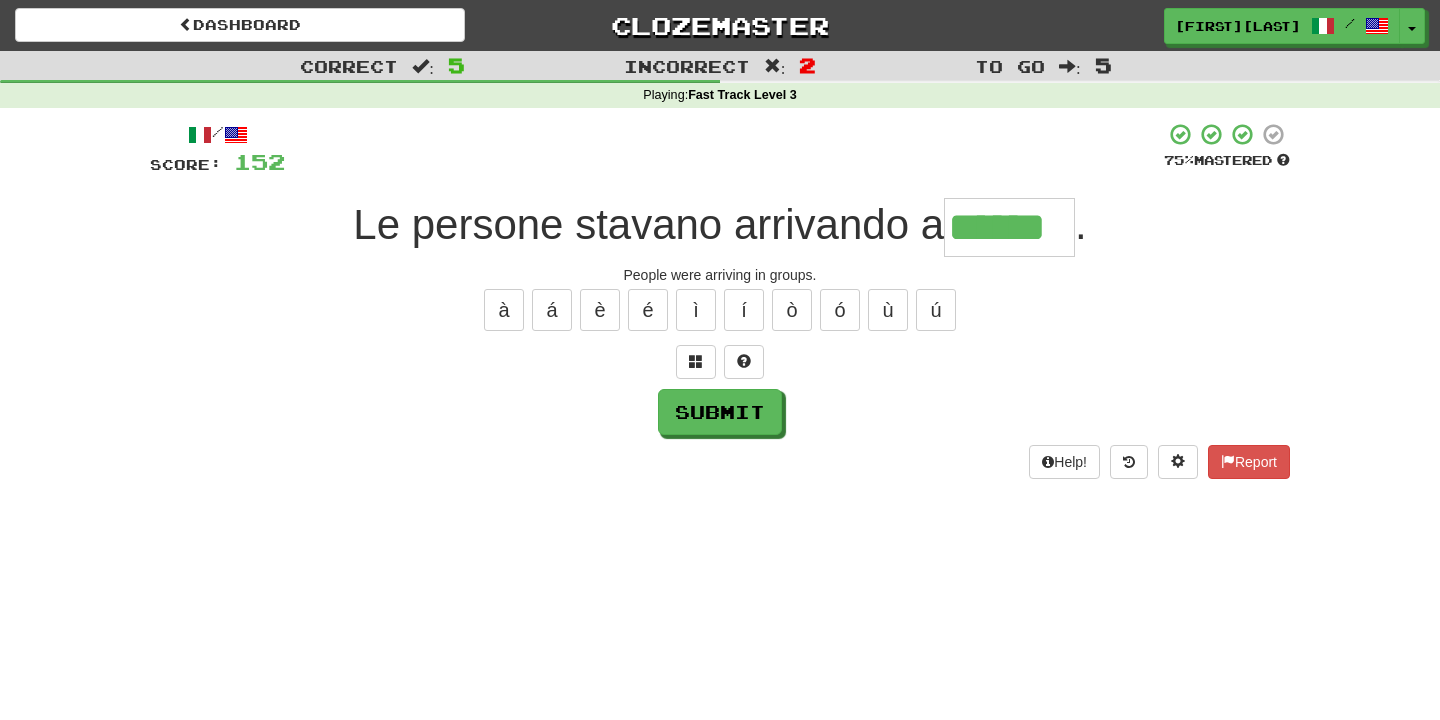 type on "******" 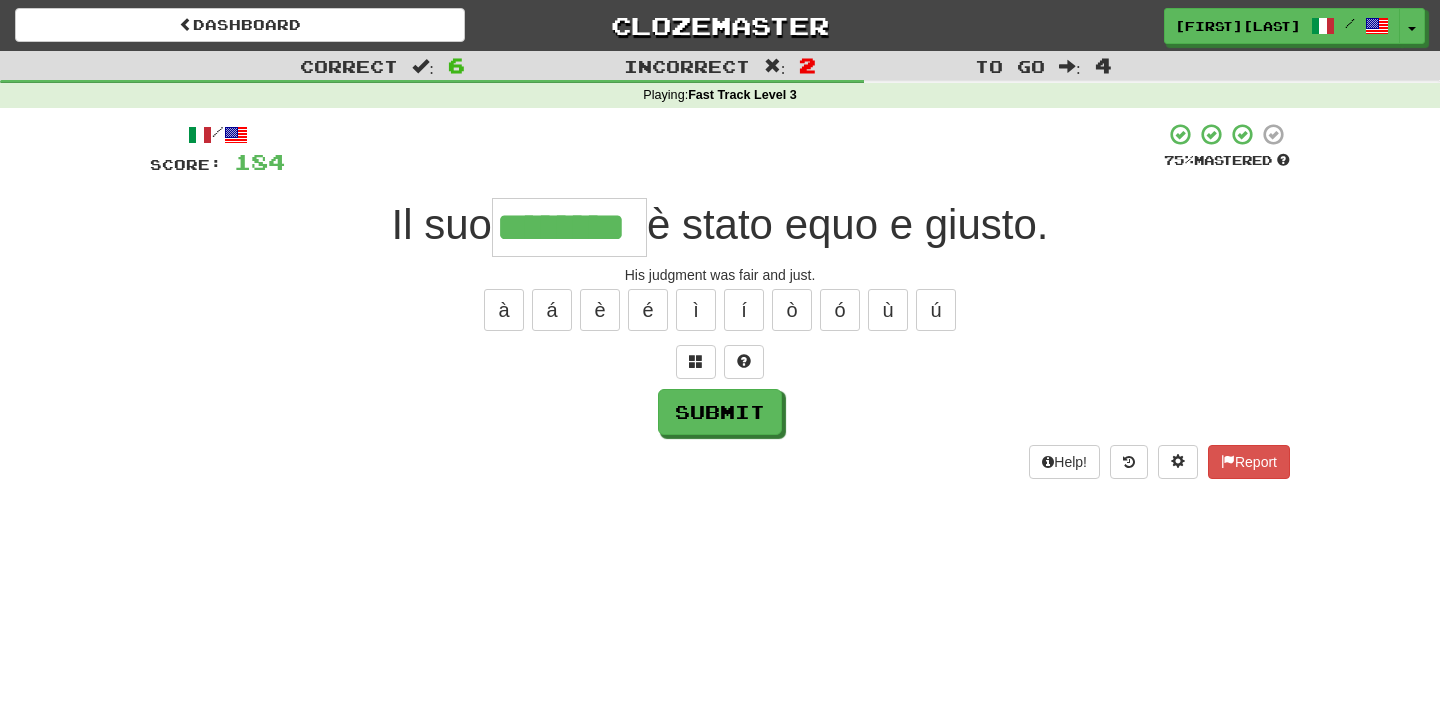 type on "********" 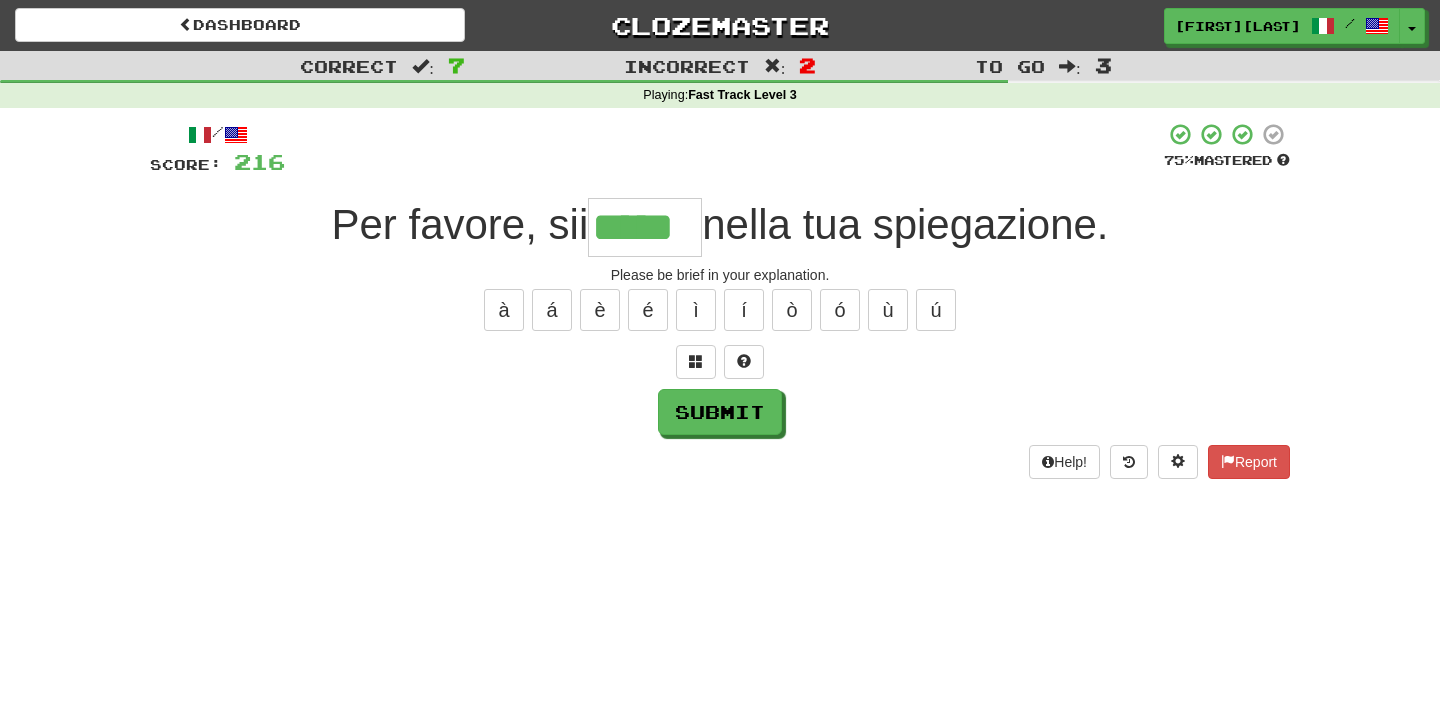 type on "*****" 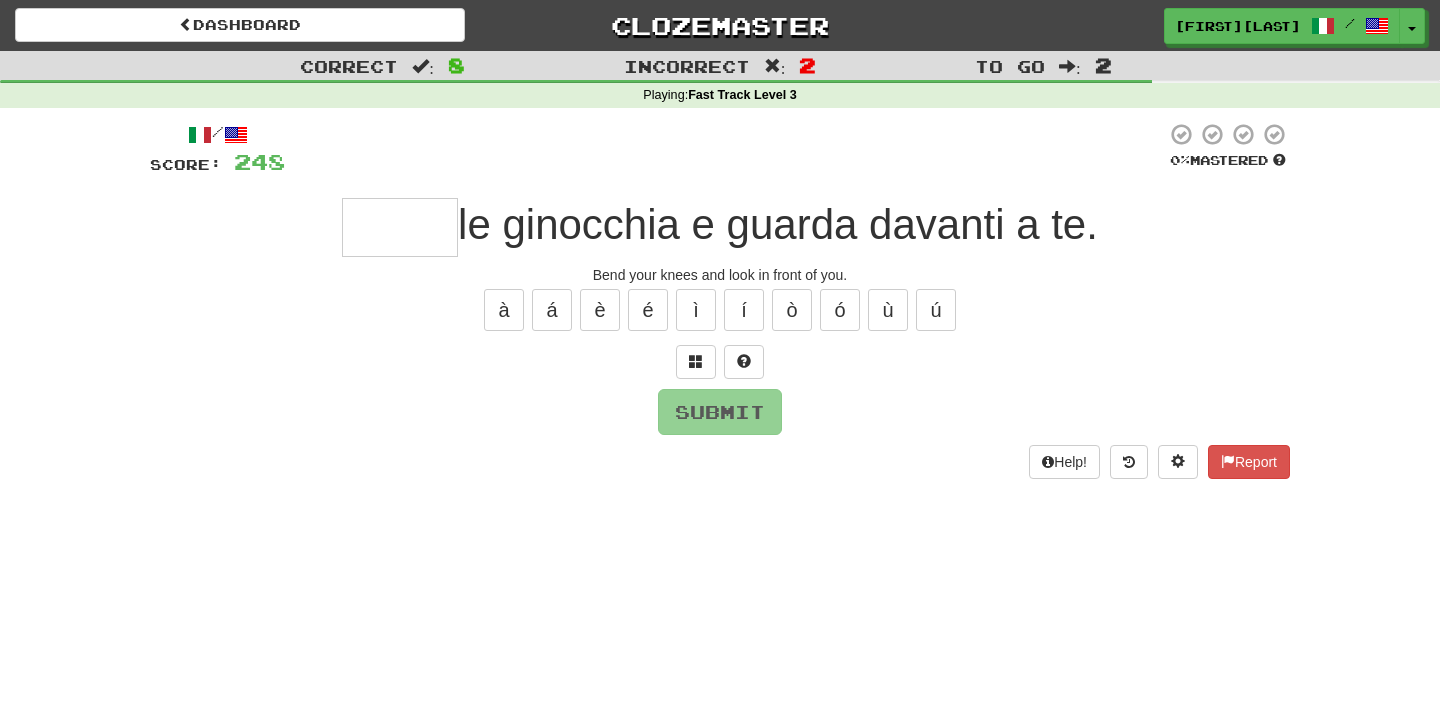 type on "*" 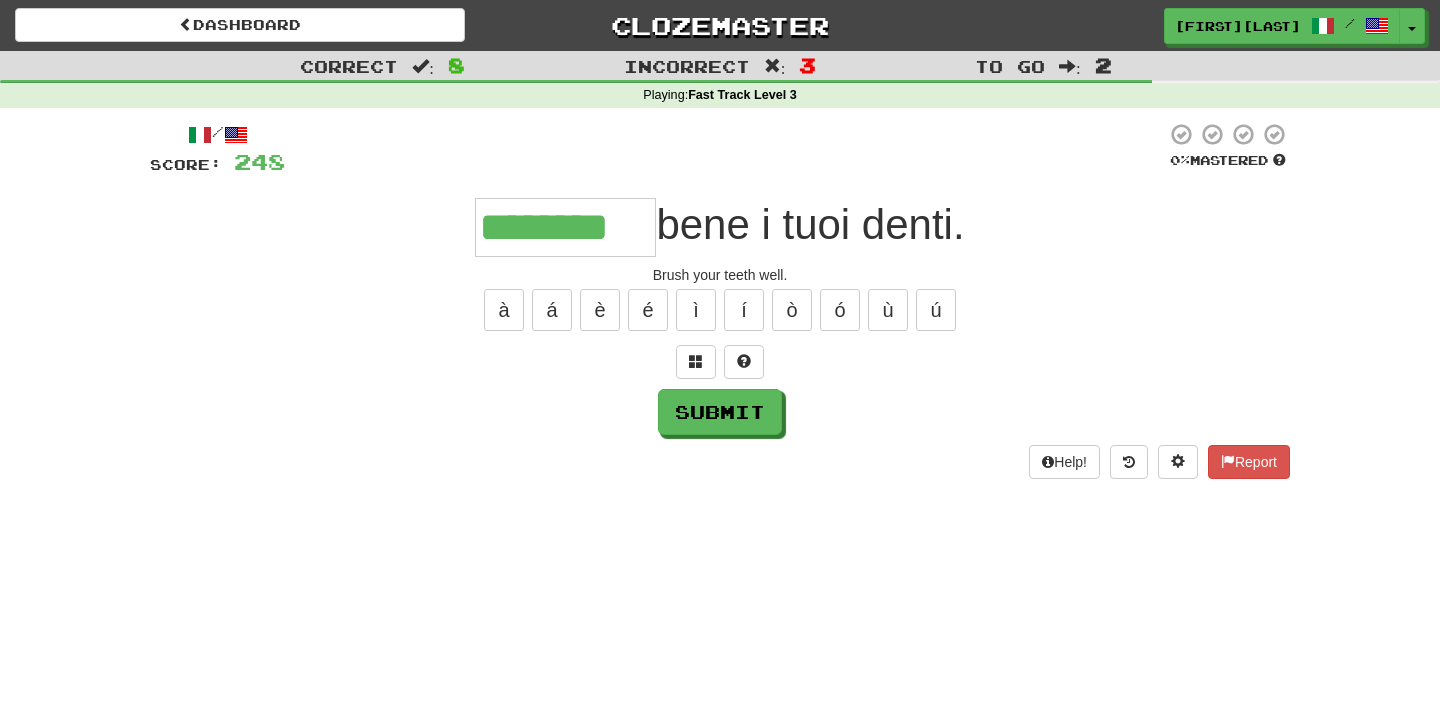 type on "********" 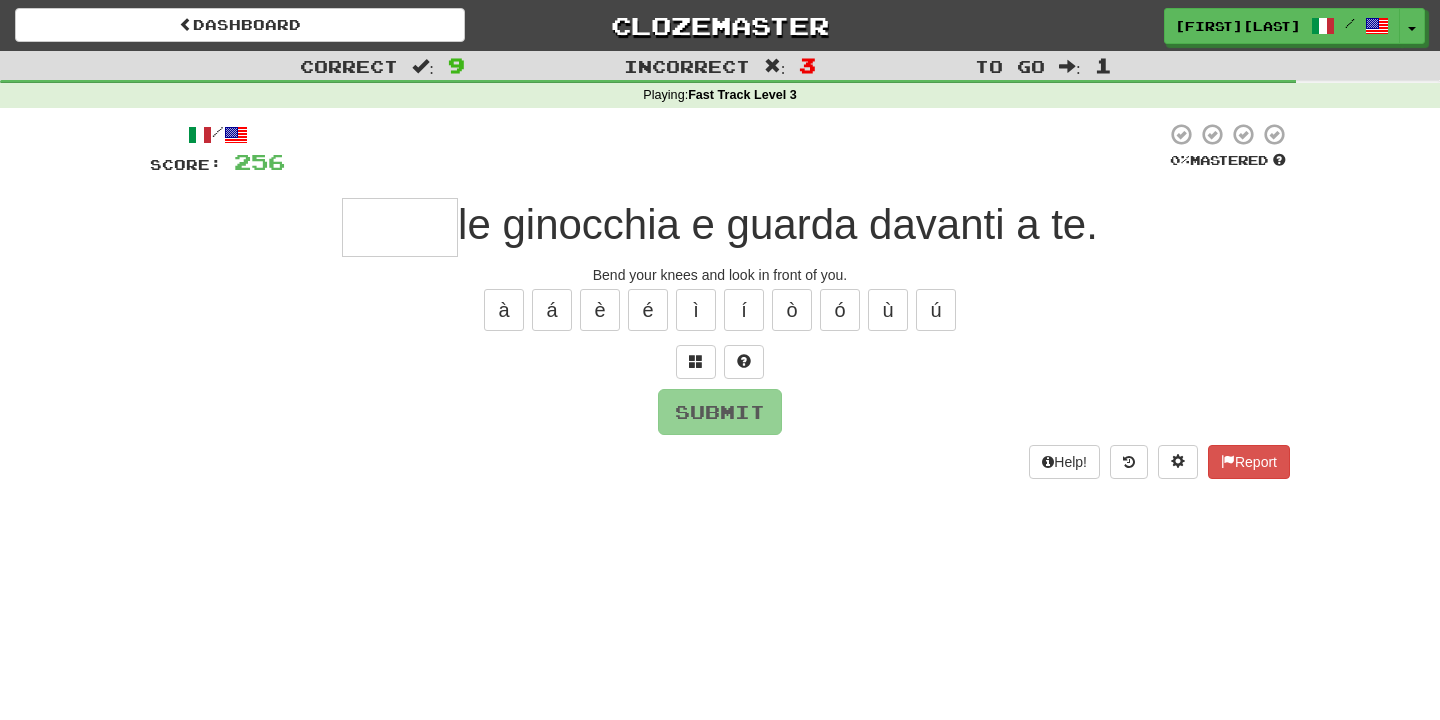type on "*" 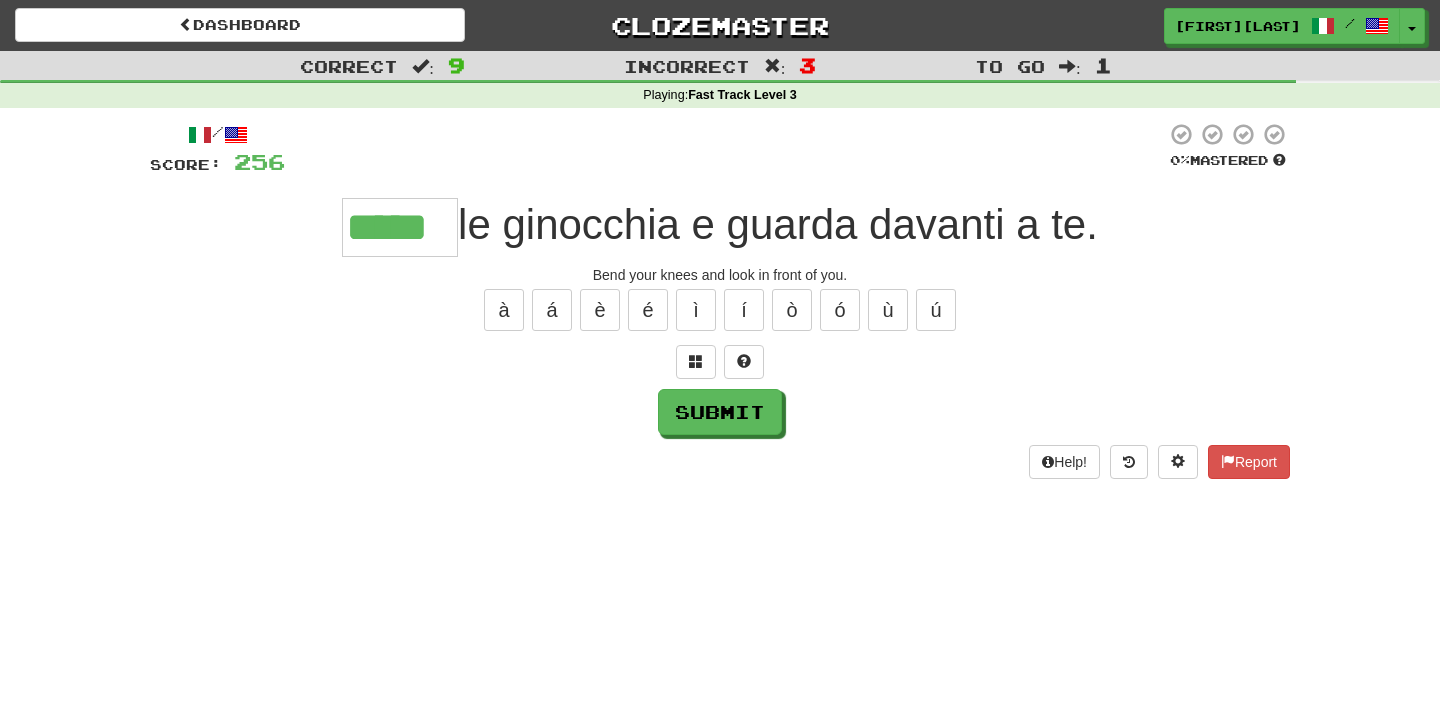 type on "*****" 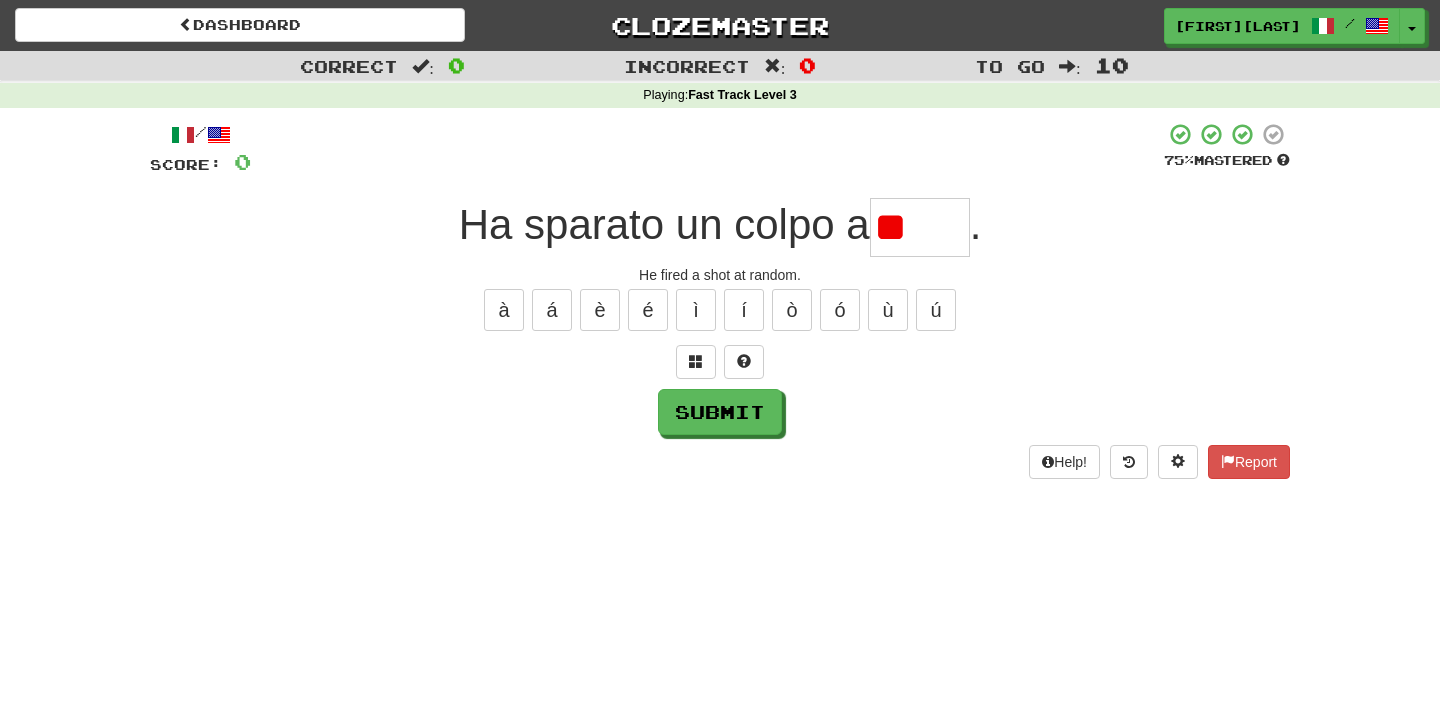 type on "*" 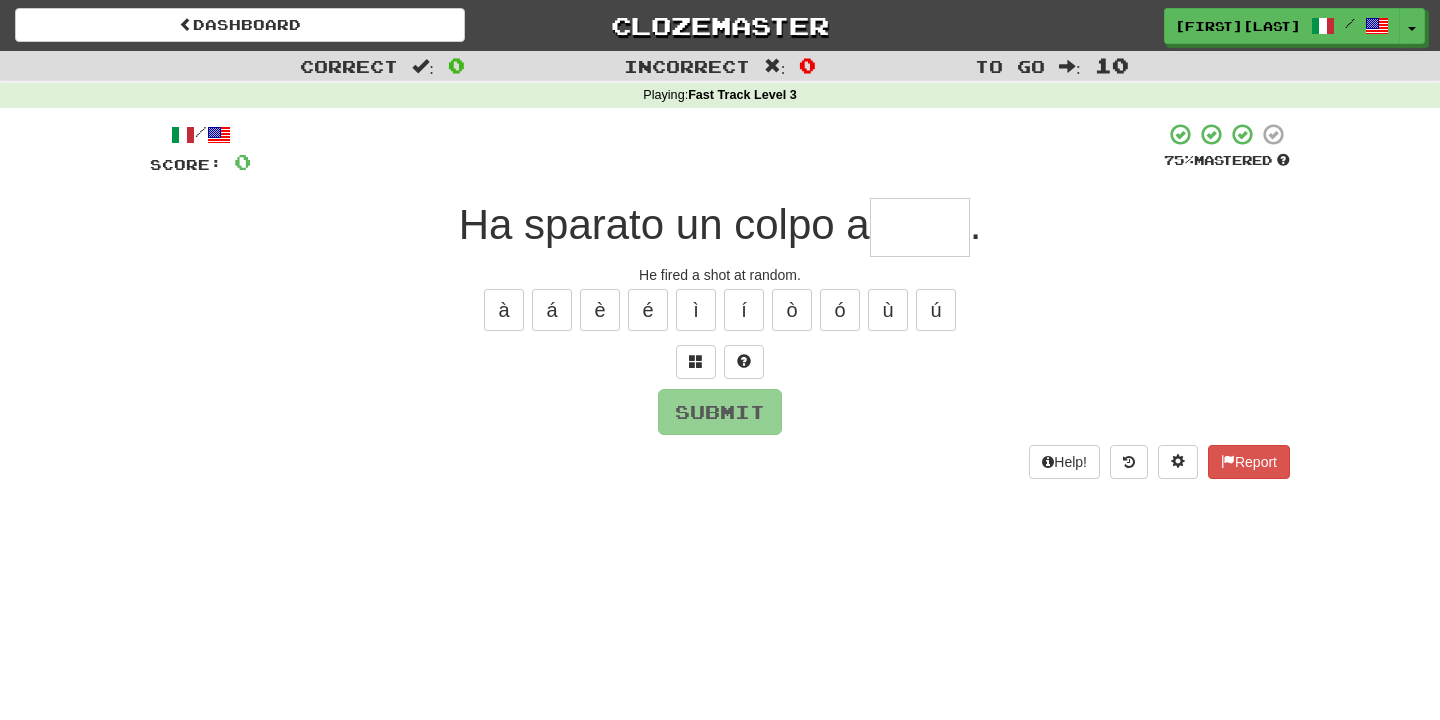 type on "****" 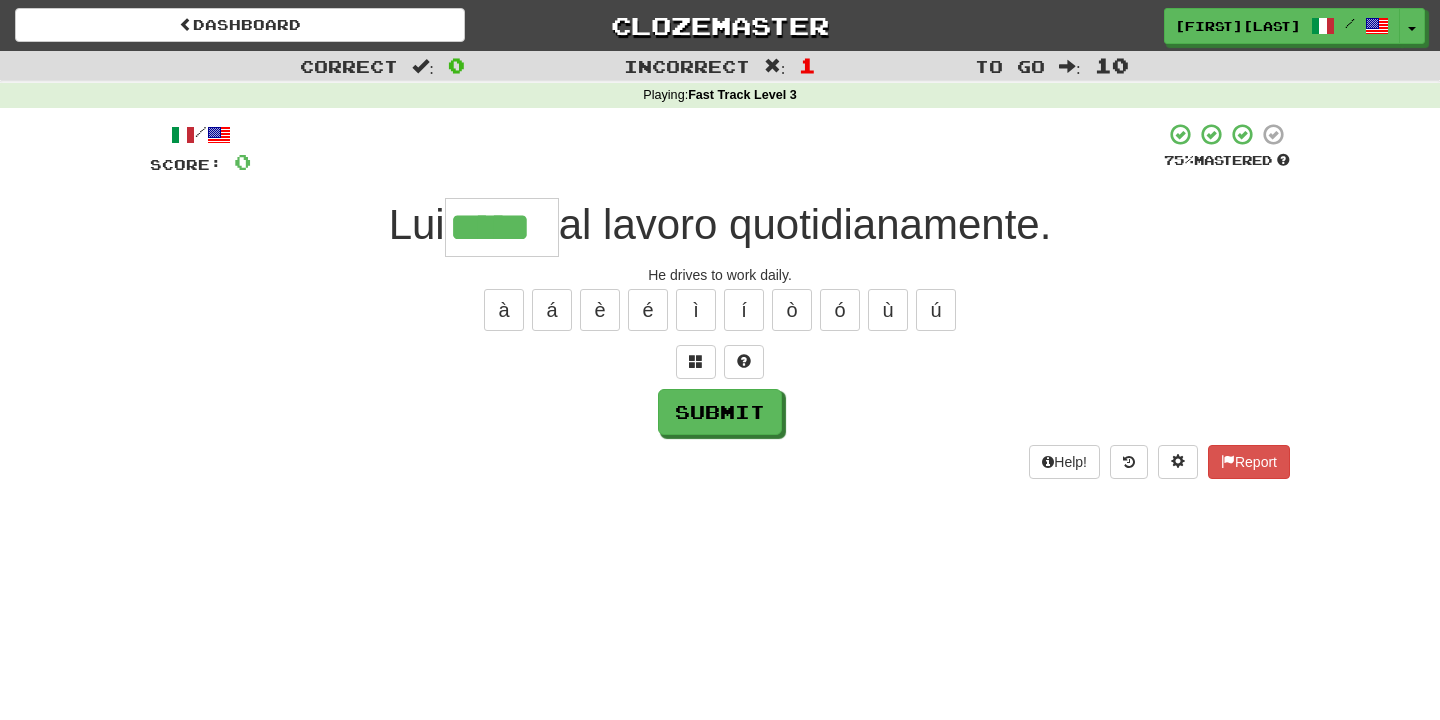 type on "*****" 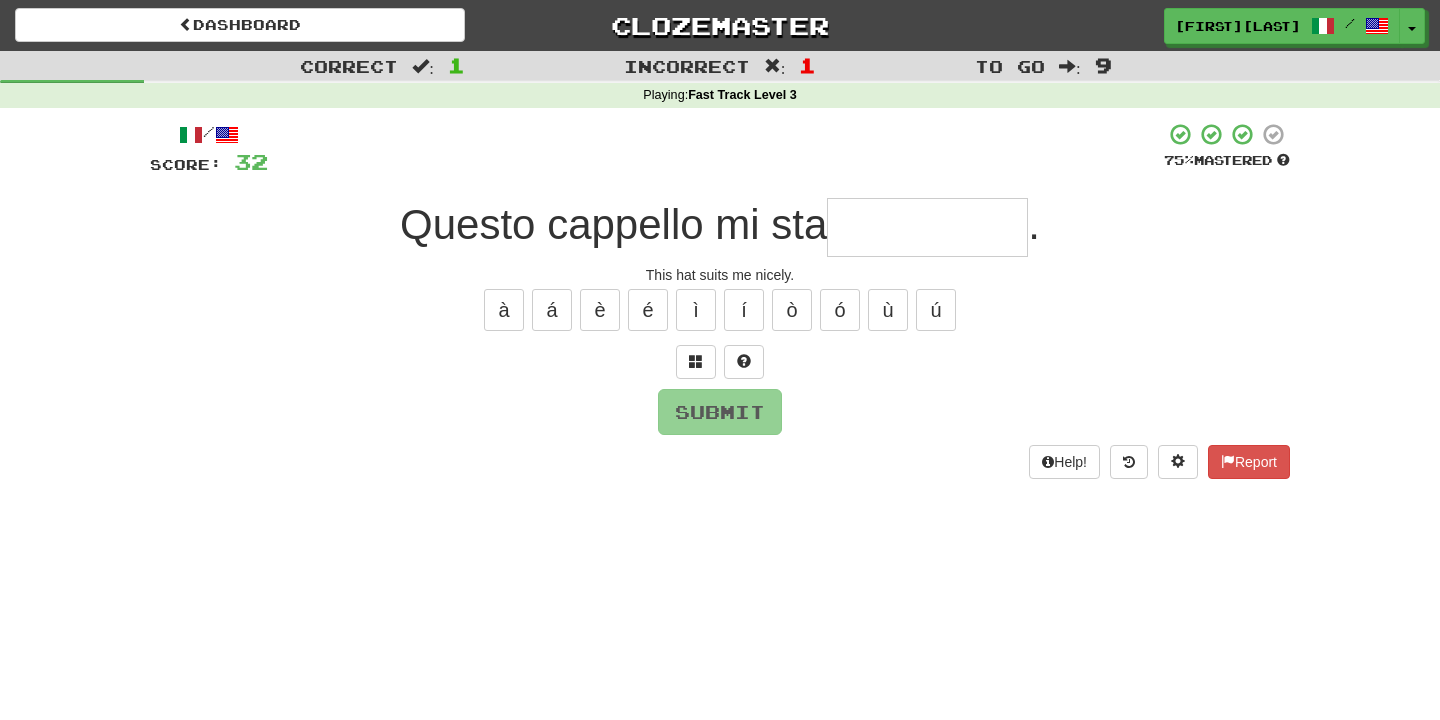 type on "*********" 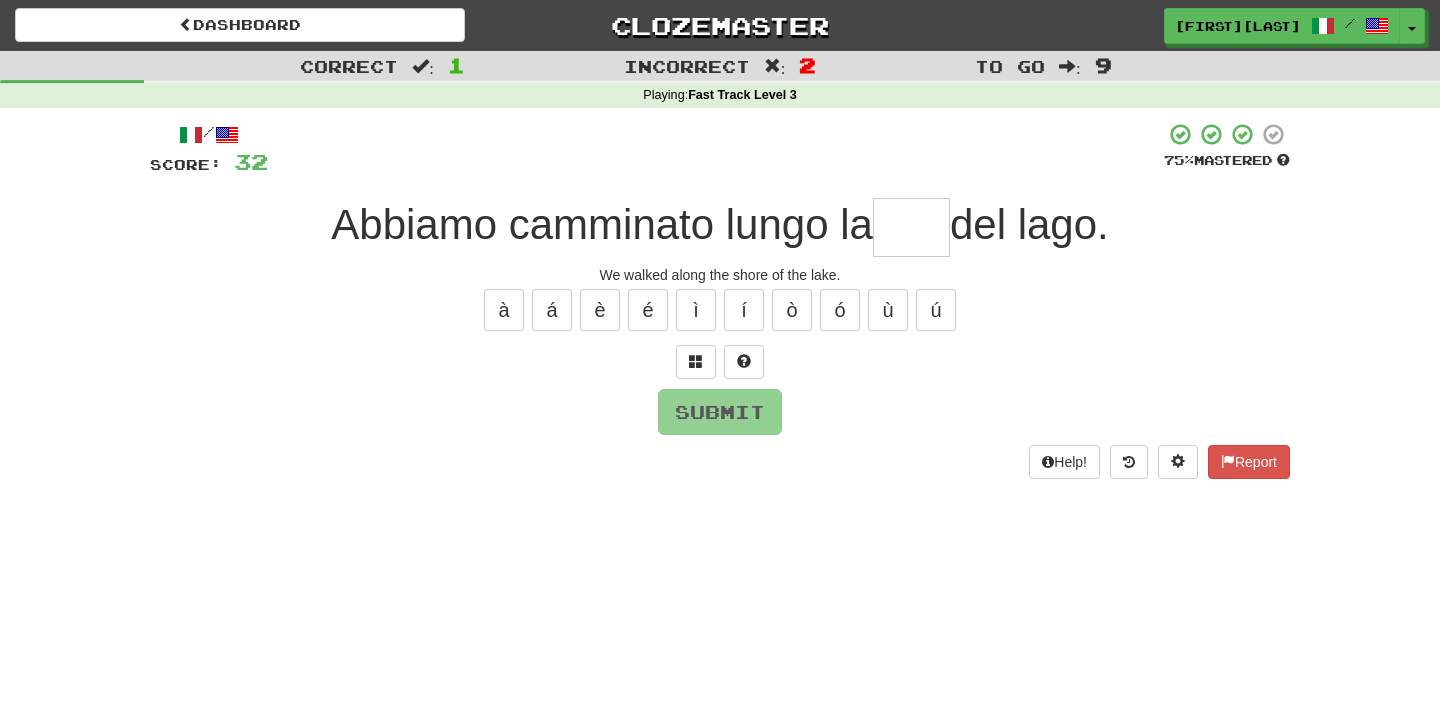 type on "****" 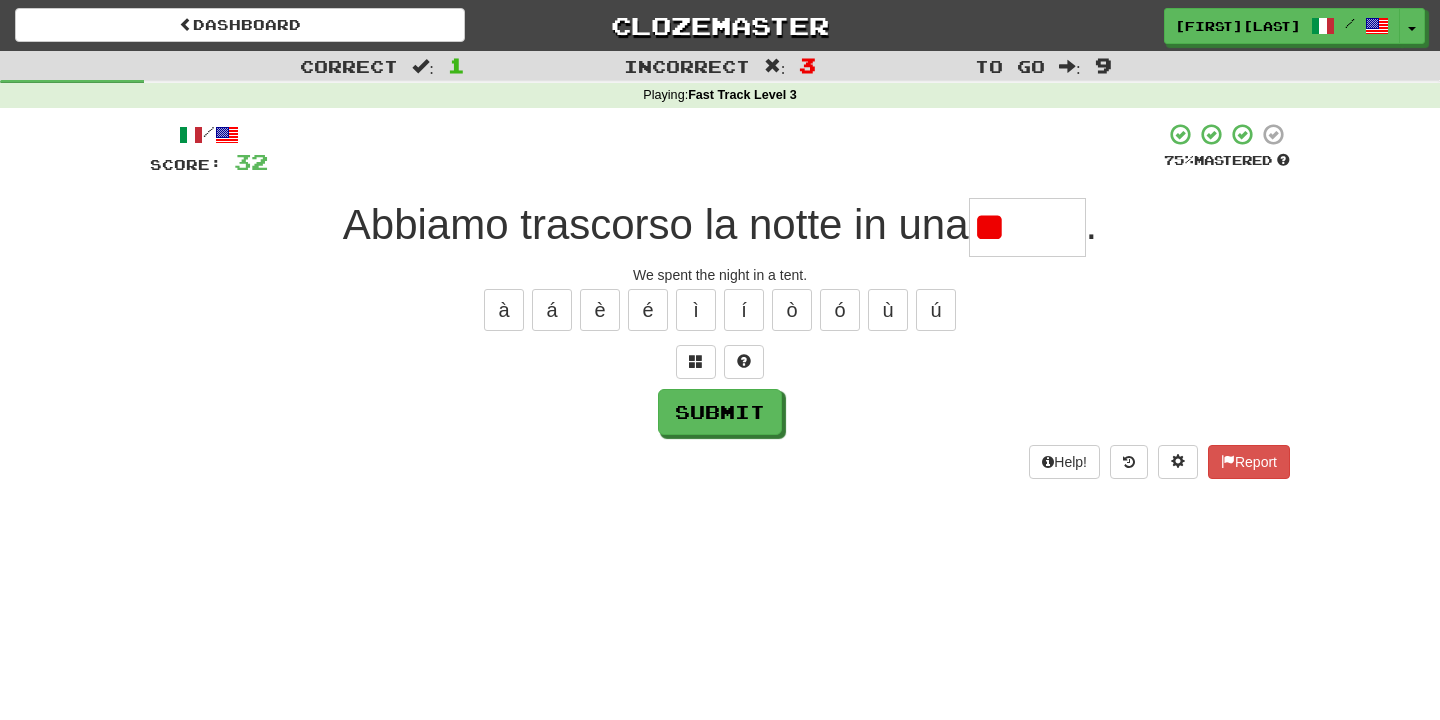 type on "*" 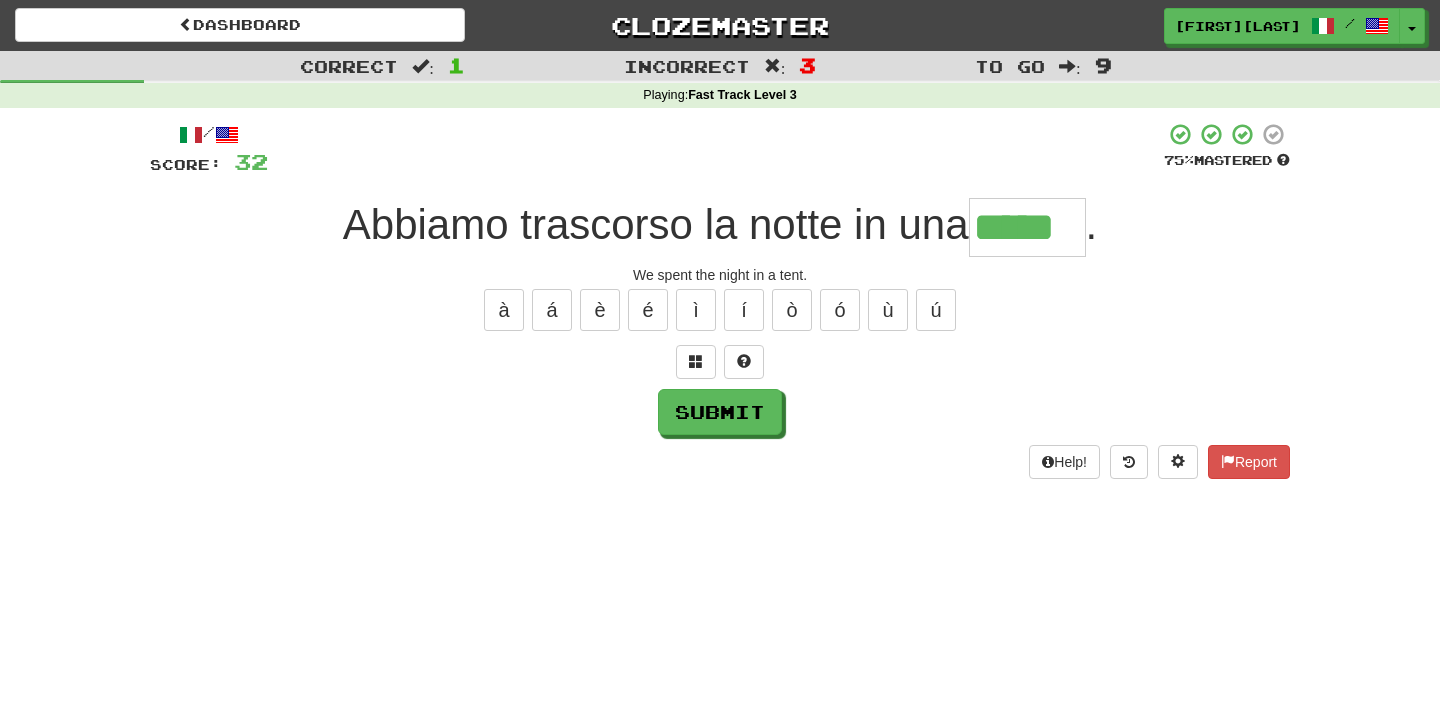 type on "*****" 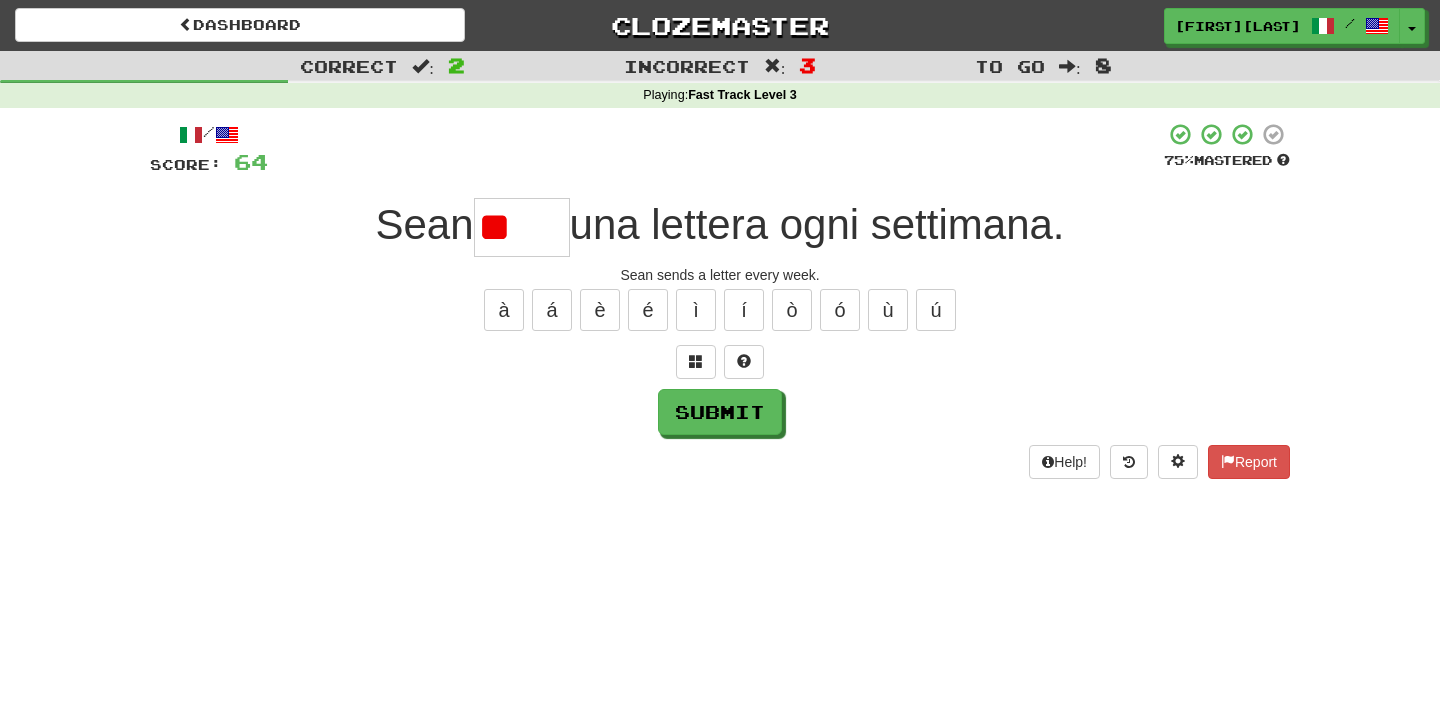 type on "*" 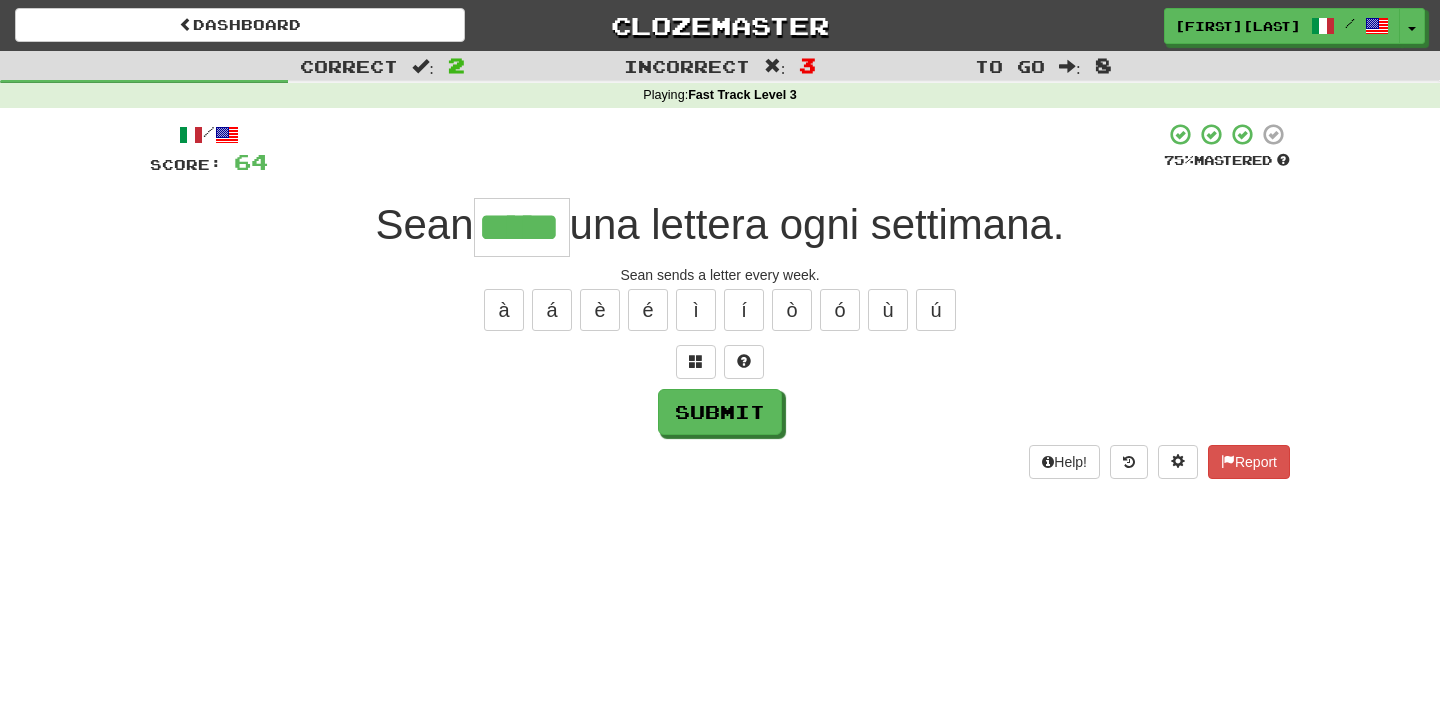 type on "*****" 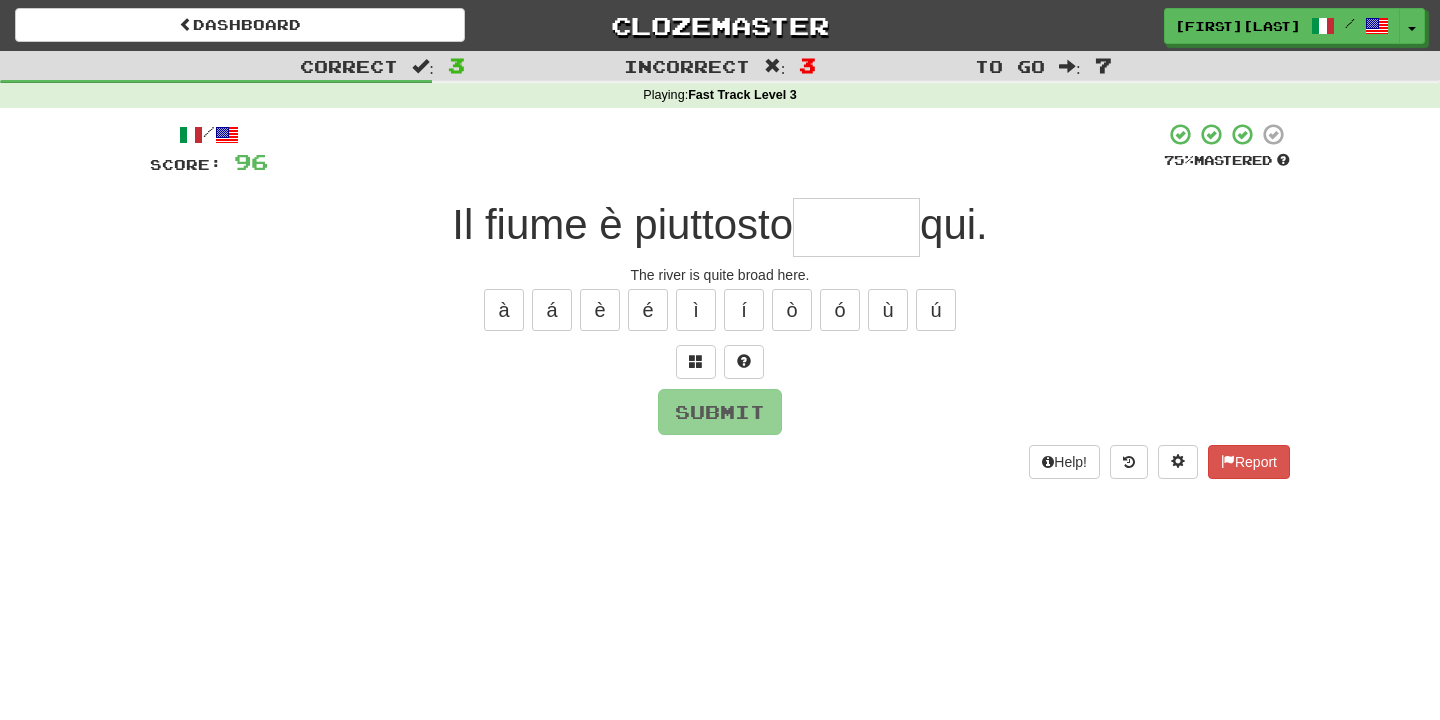 type on "*****" 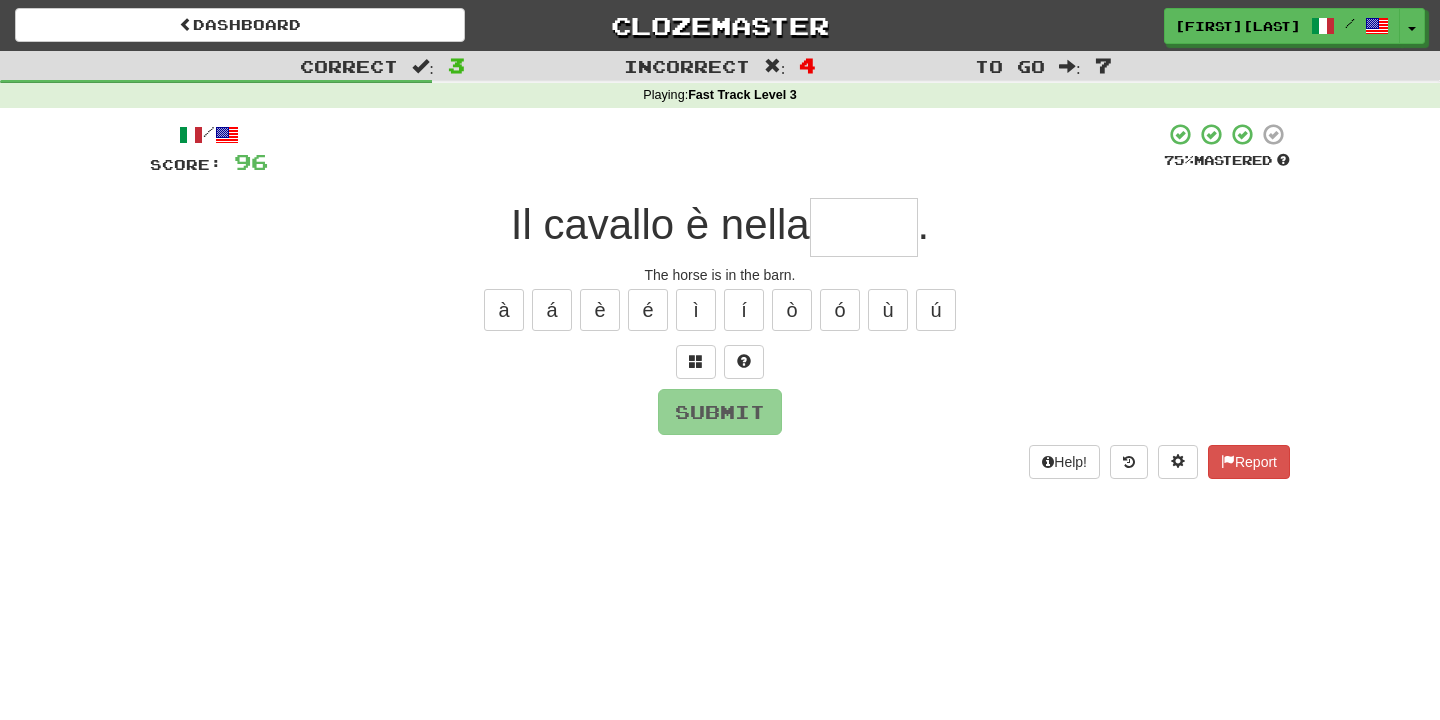 type on "******" 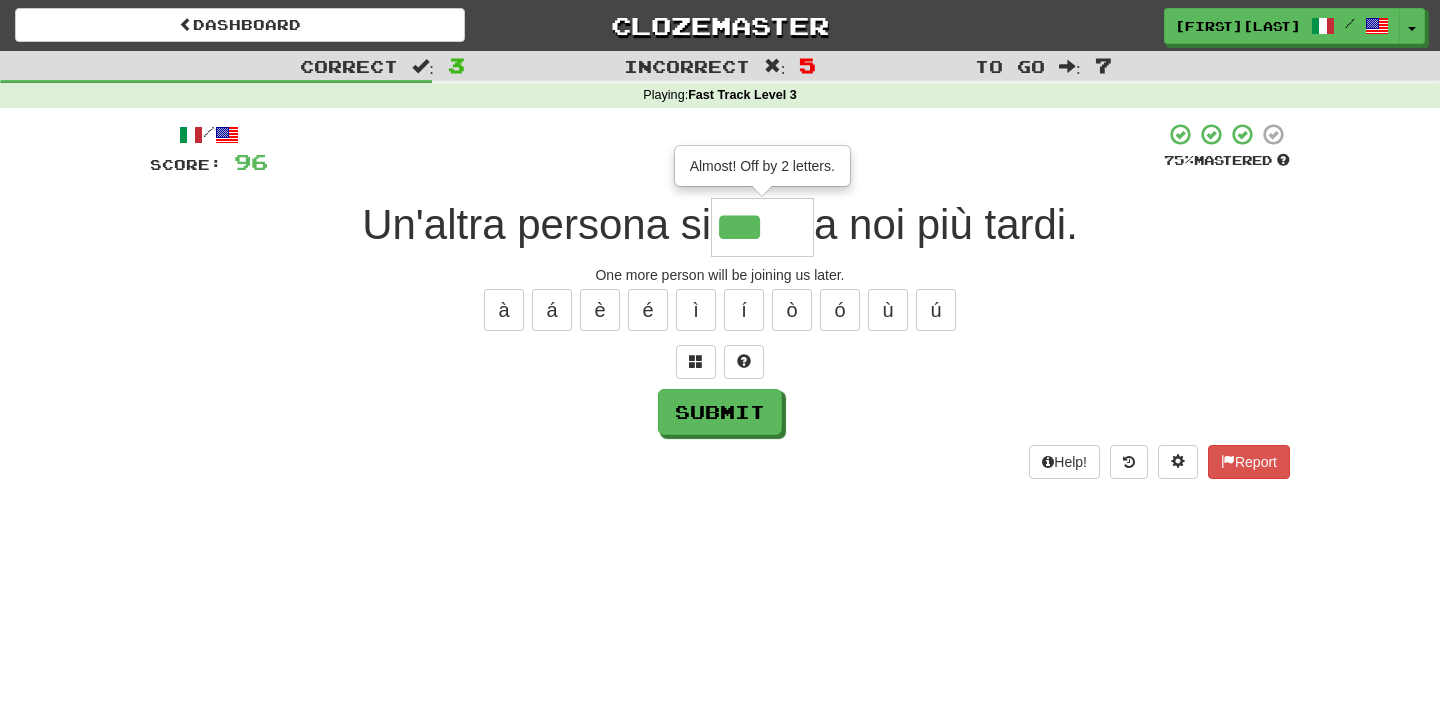type on "*****" 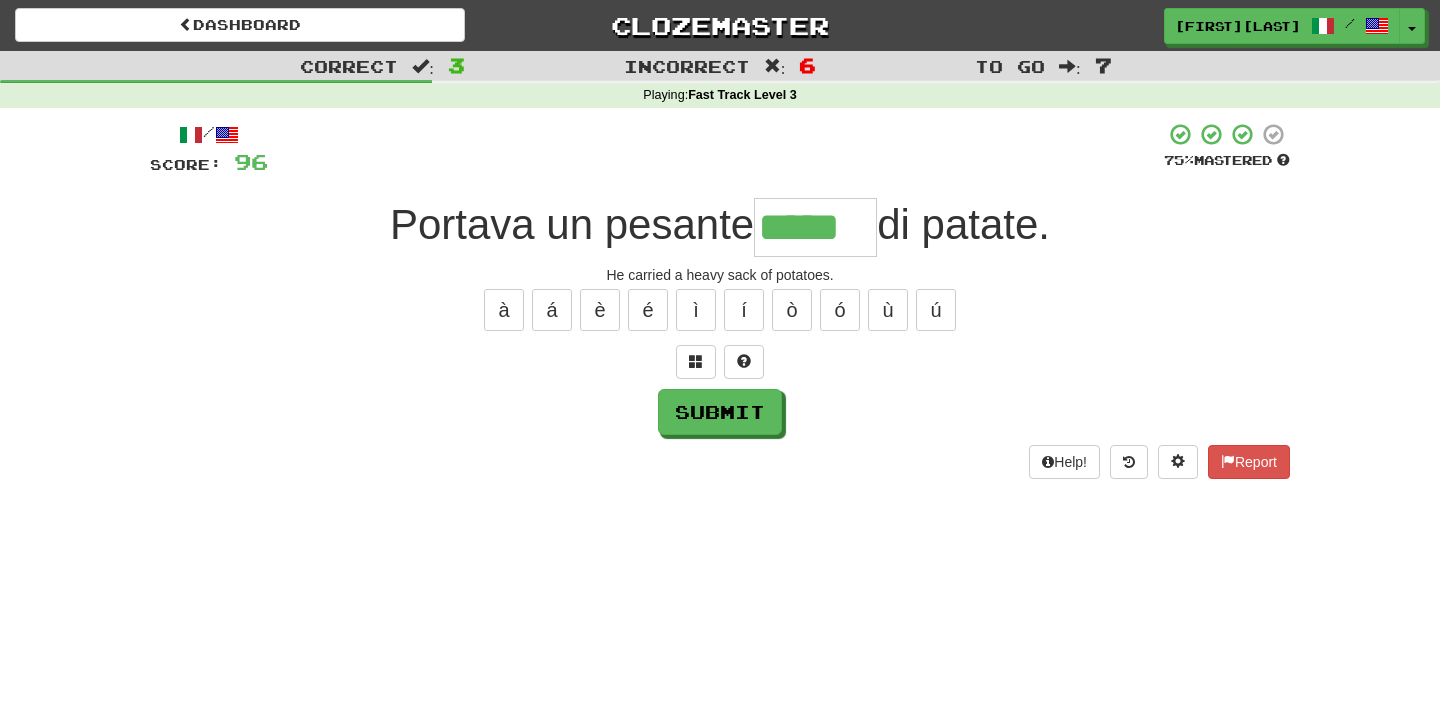 type on "*****" 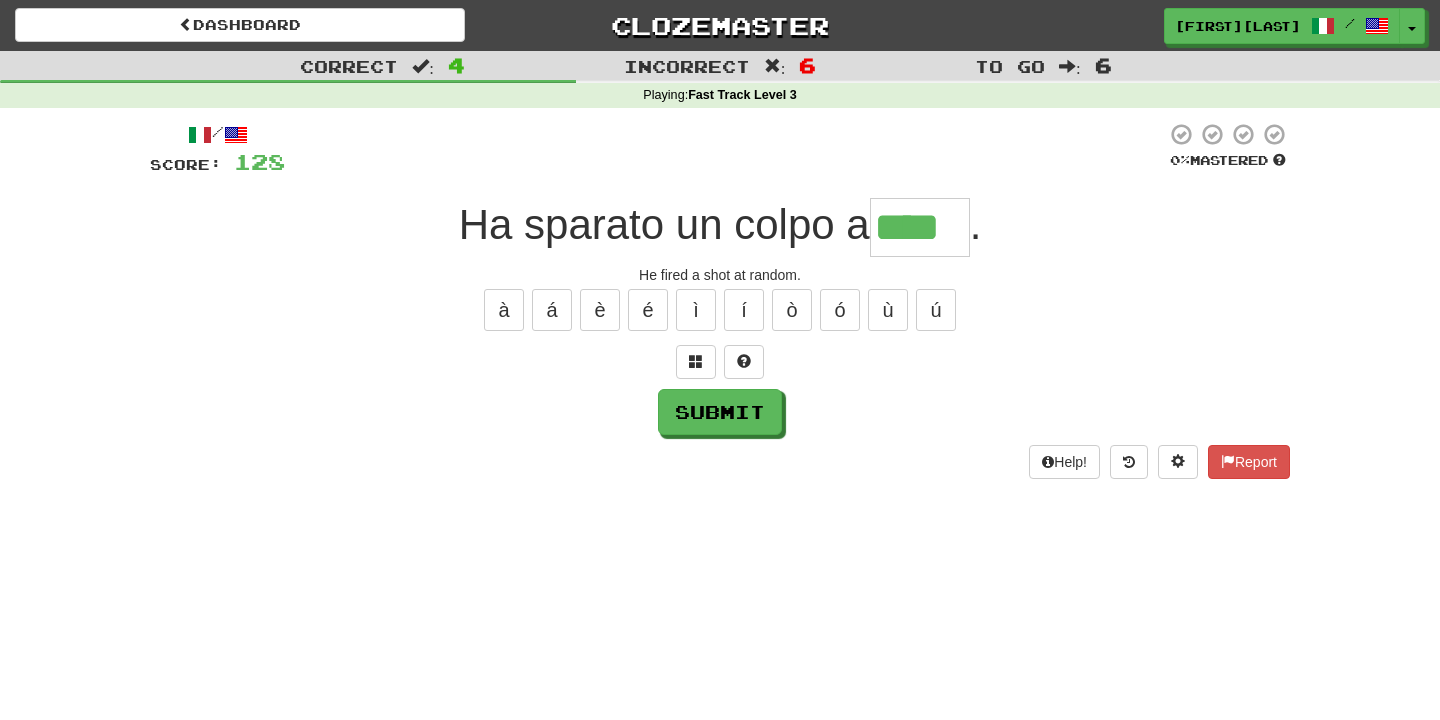 type on "****" 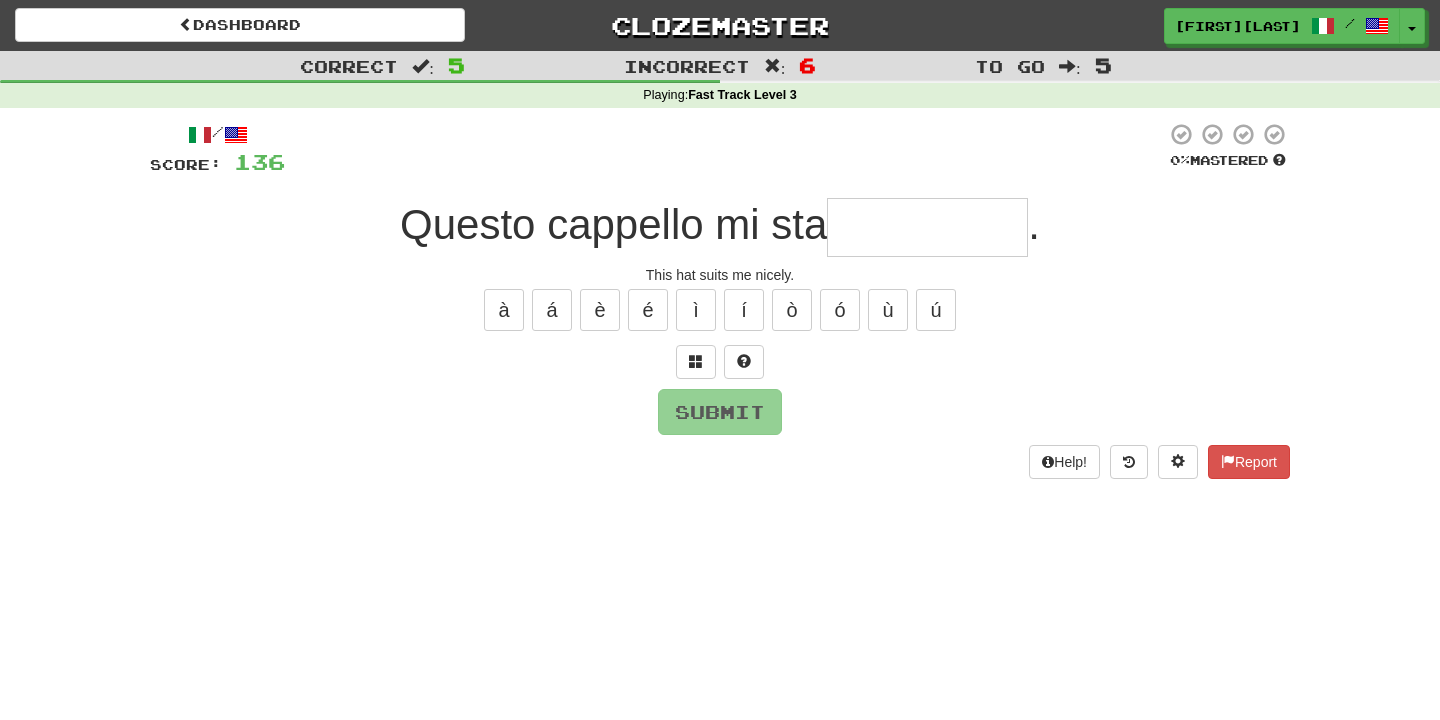 type on "*" 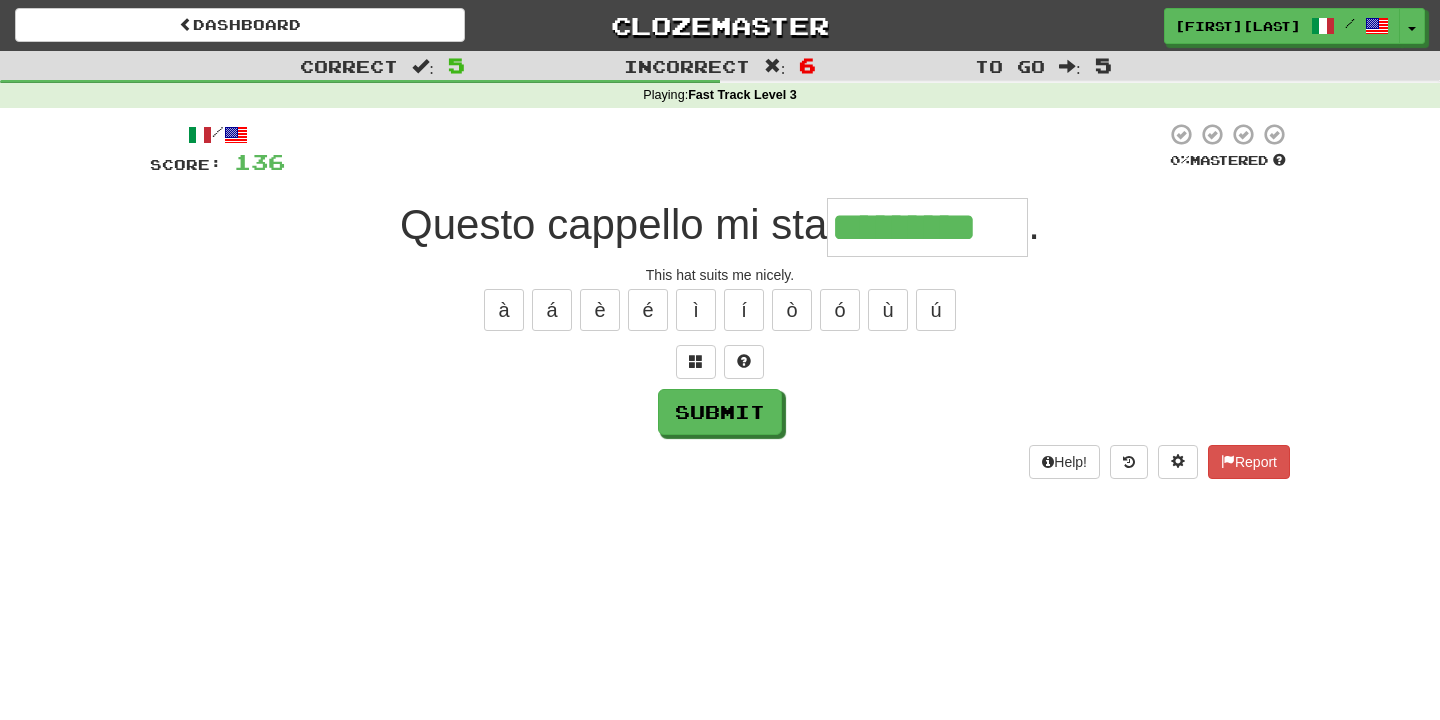 type on "*********" 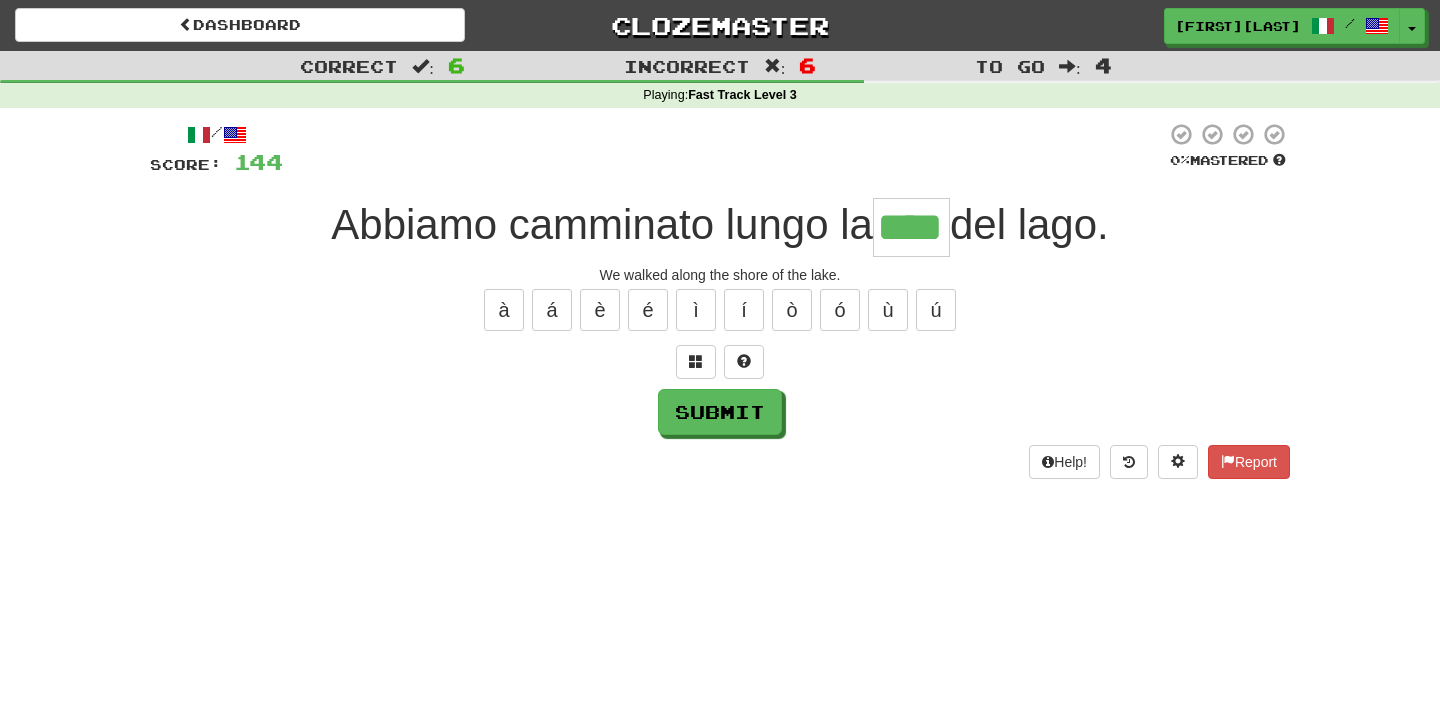 type on "****" 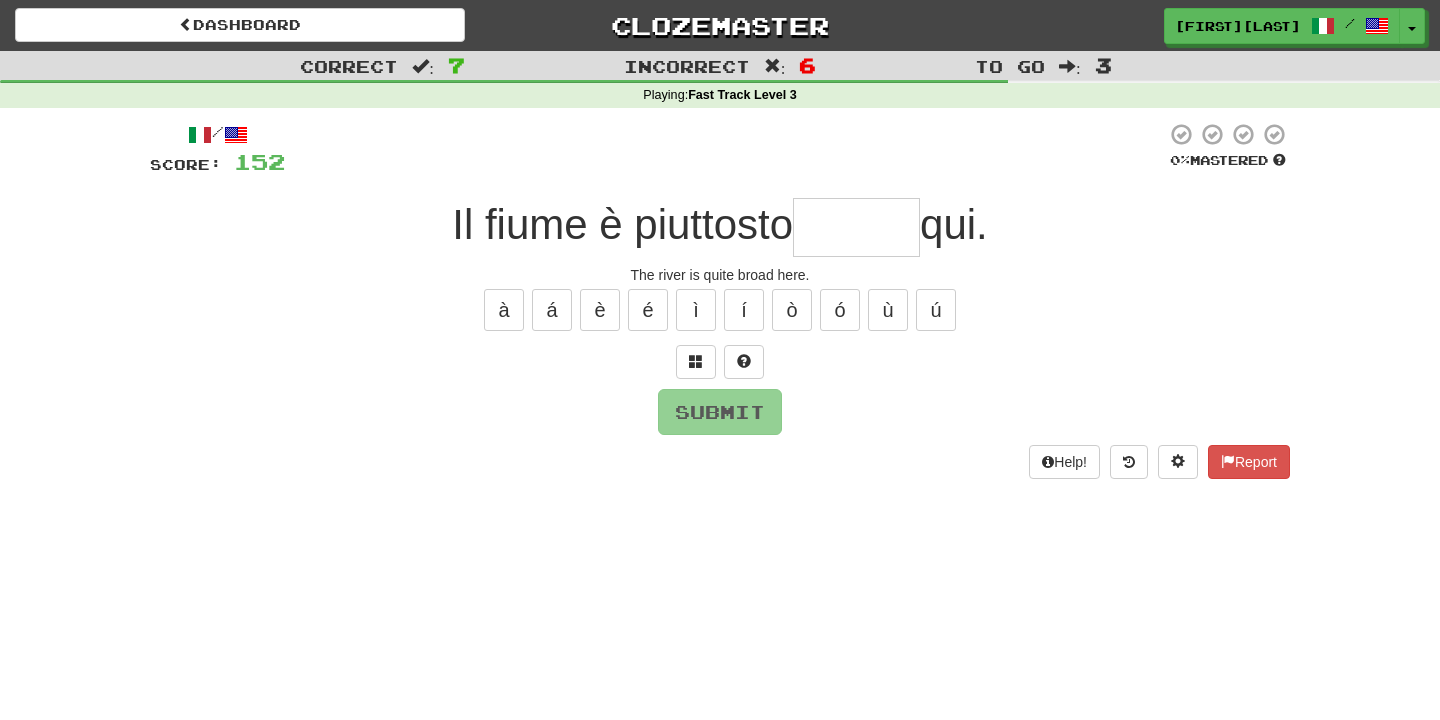 type on "*****" 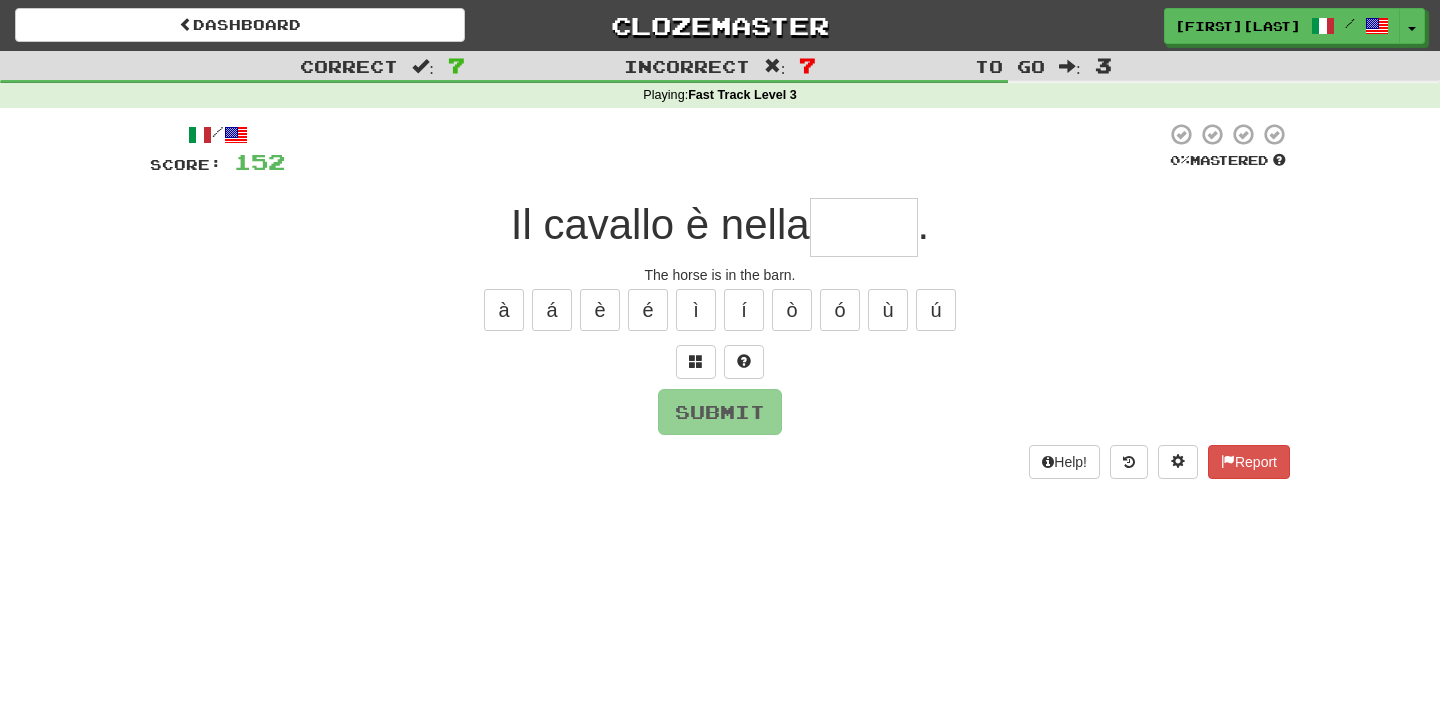 type on "*" 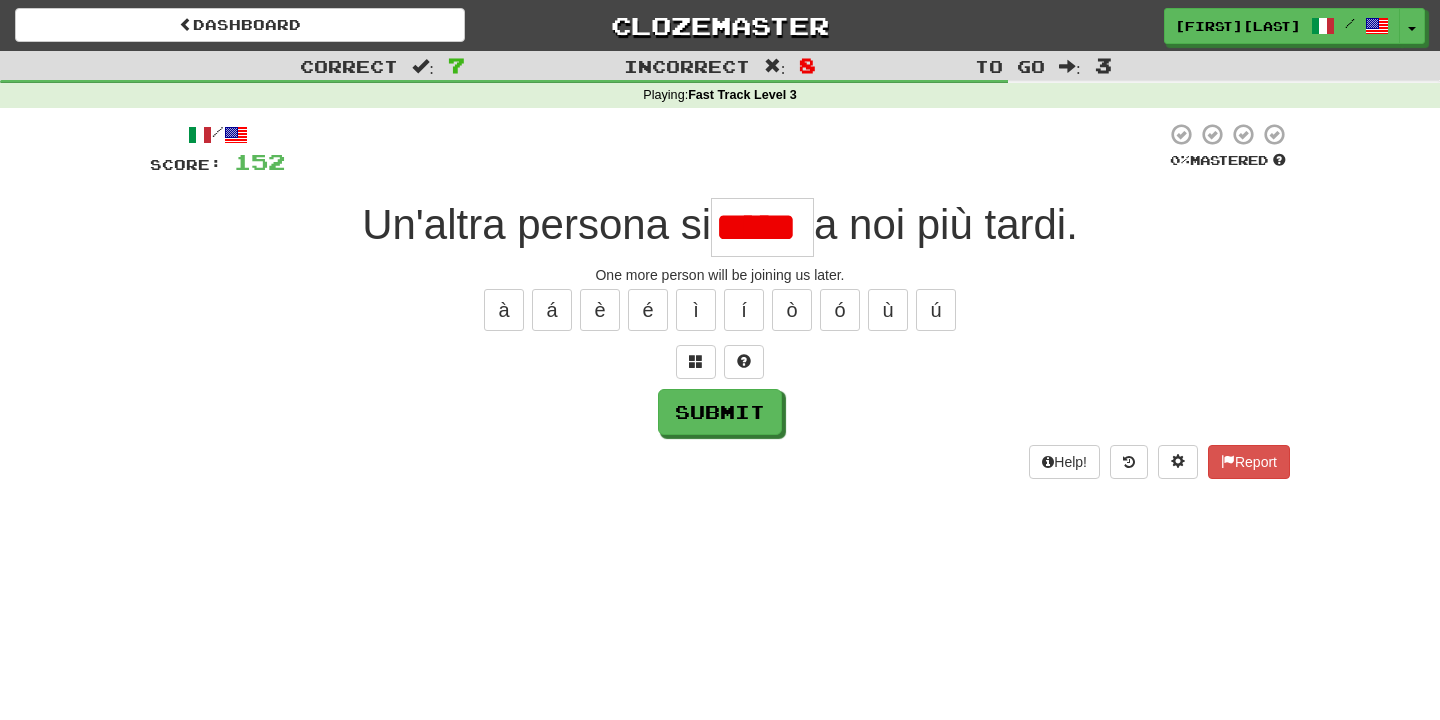scroll, scrollTop: 0, scrollLeft: 0, axis: both 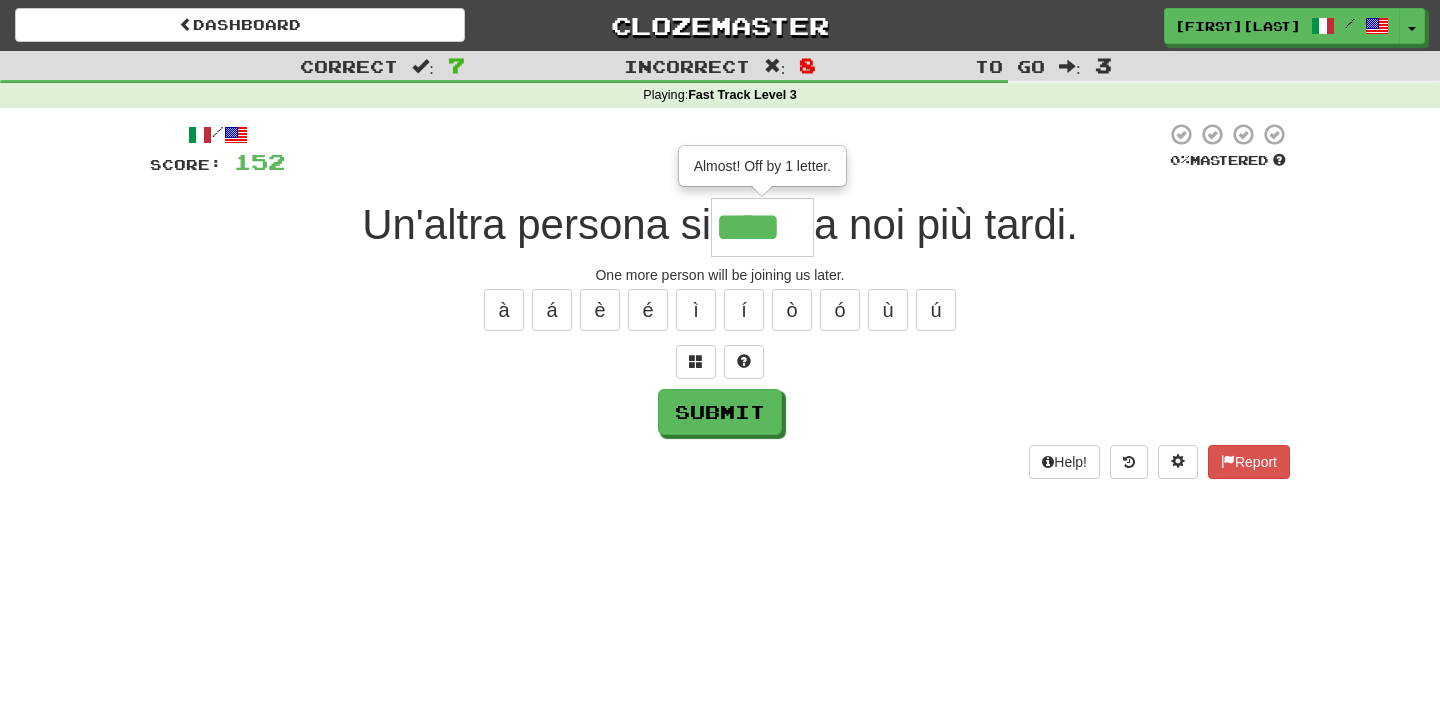 type on "*****" 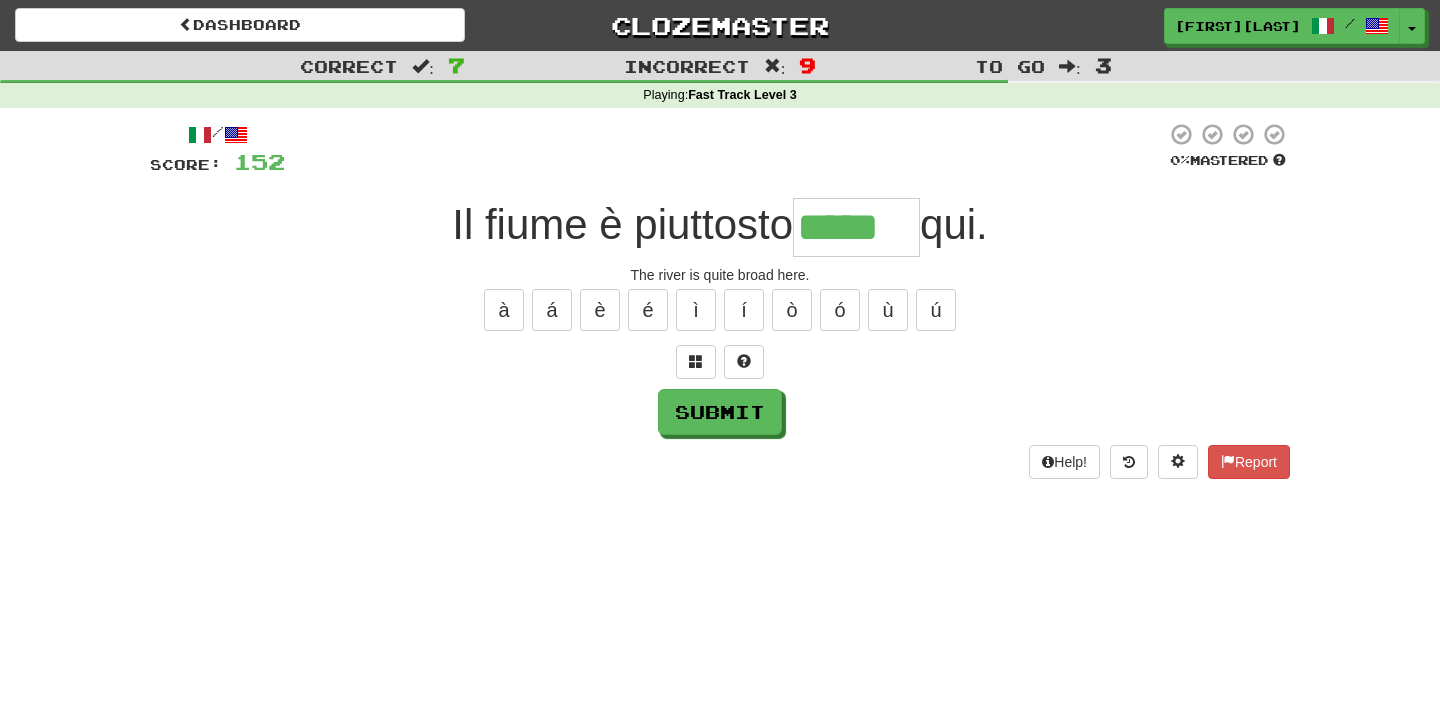 type on "*****" 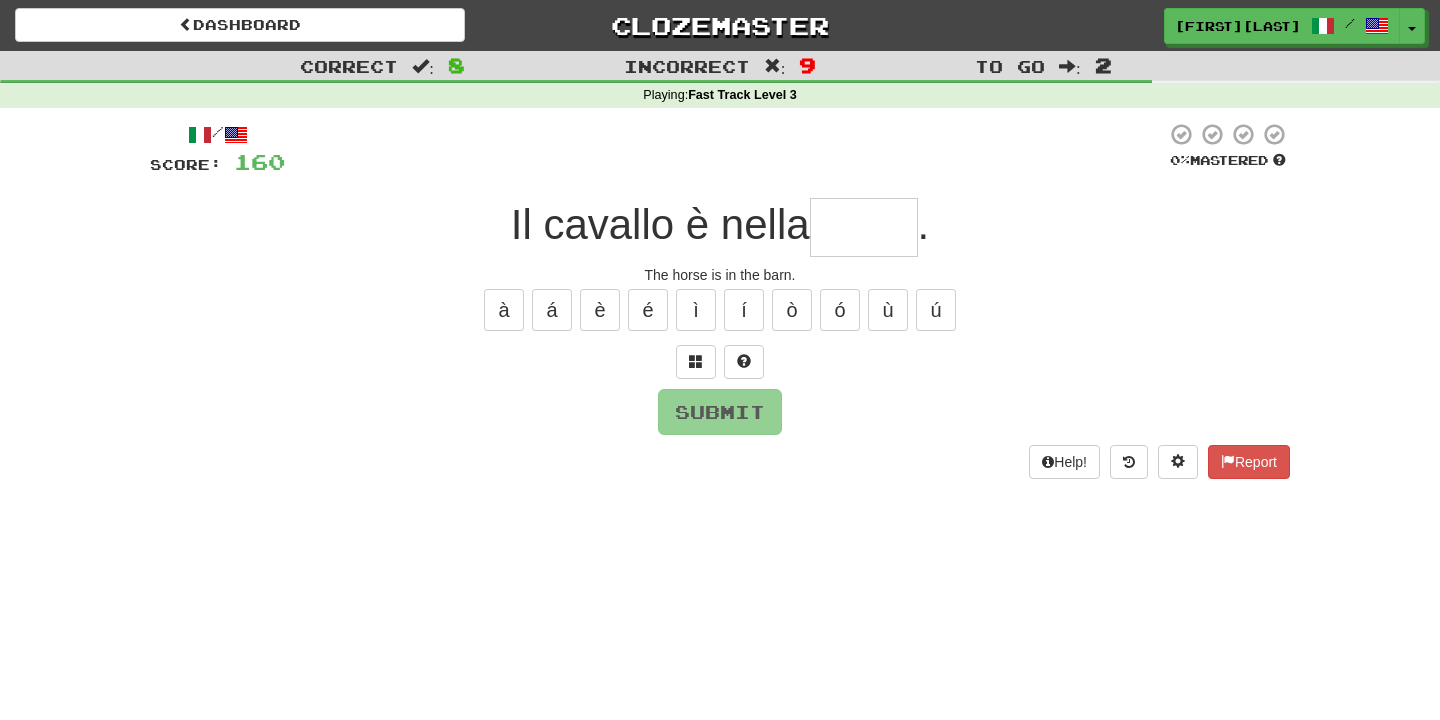 type on "******" 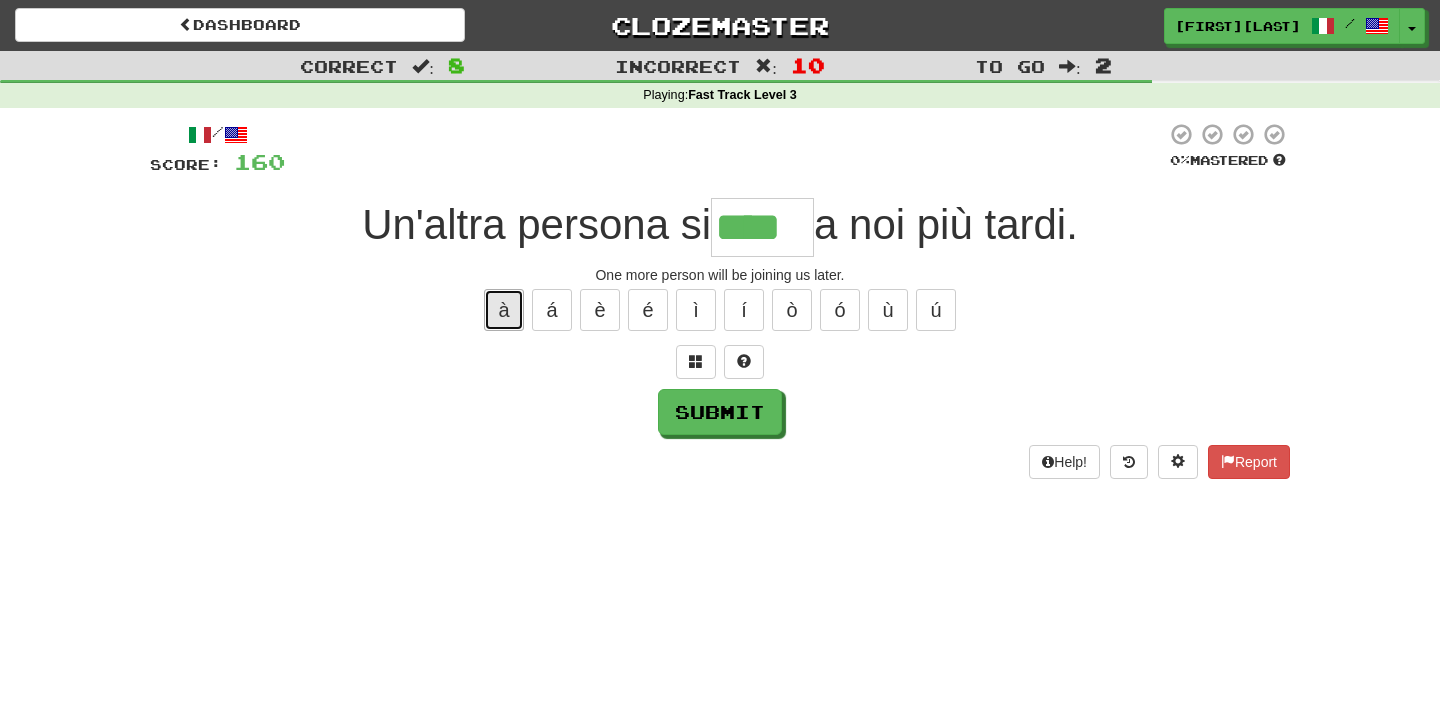 click on "à" at bounding box center [504, 310] 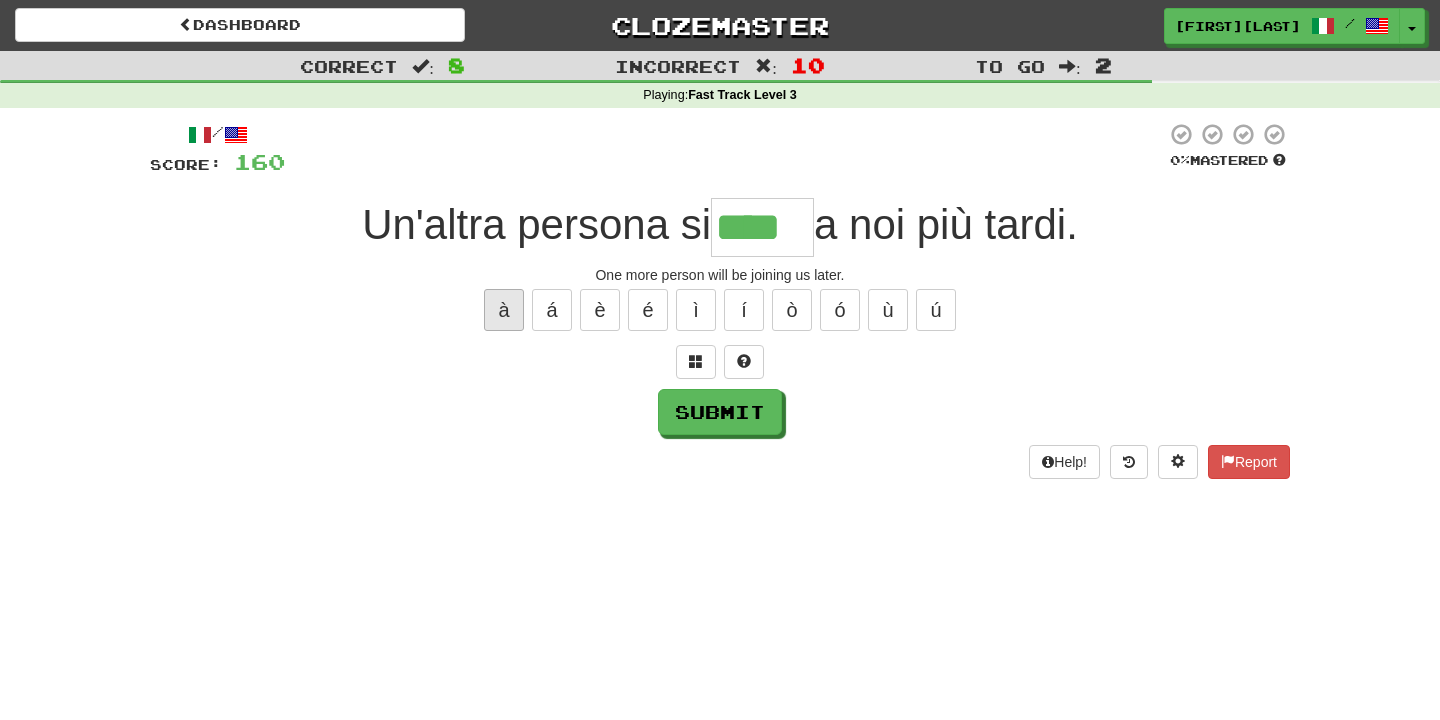 type on "*****" 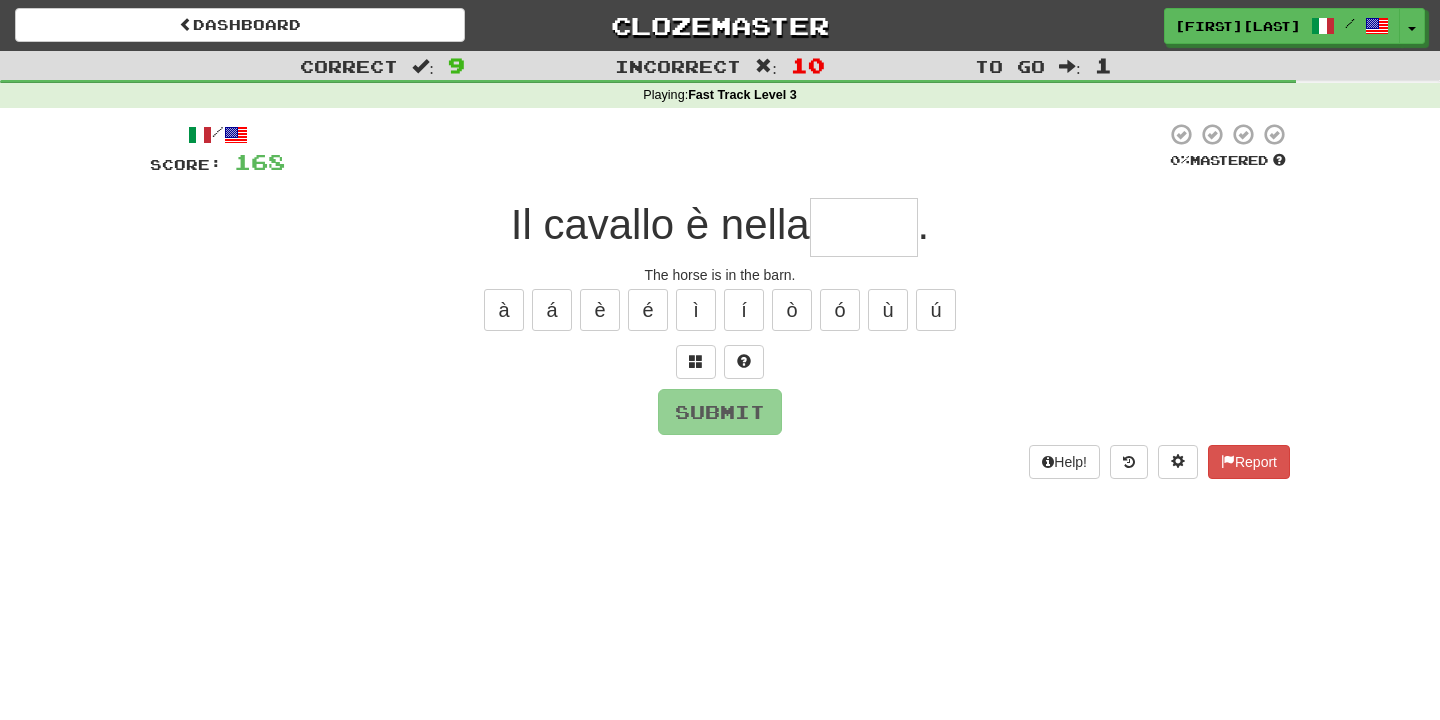 type on "******" 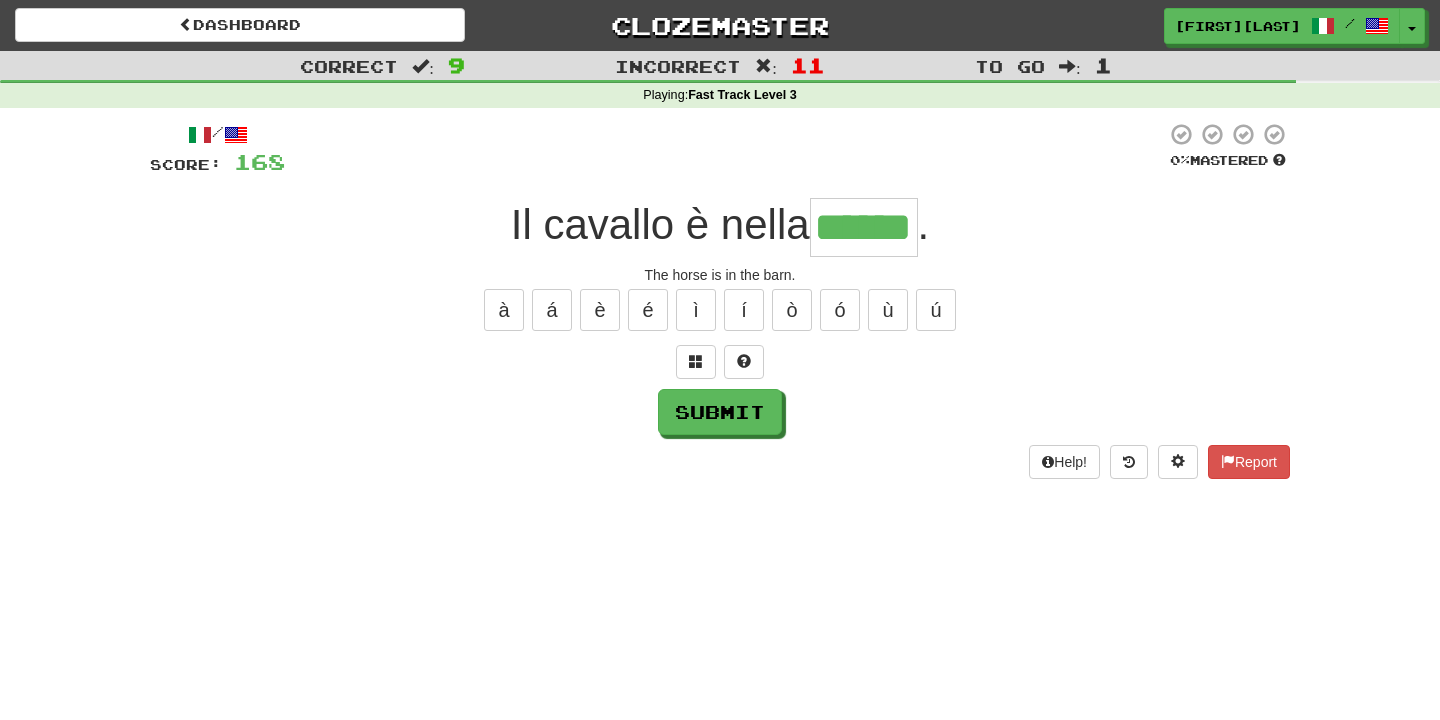 type on "******" 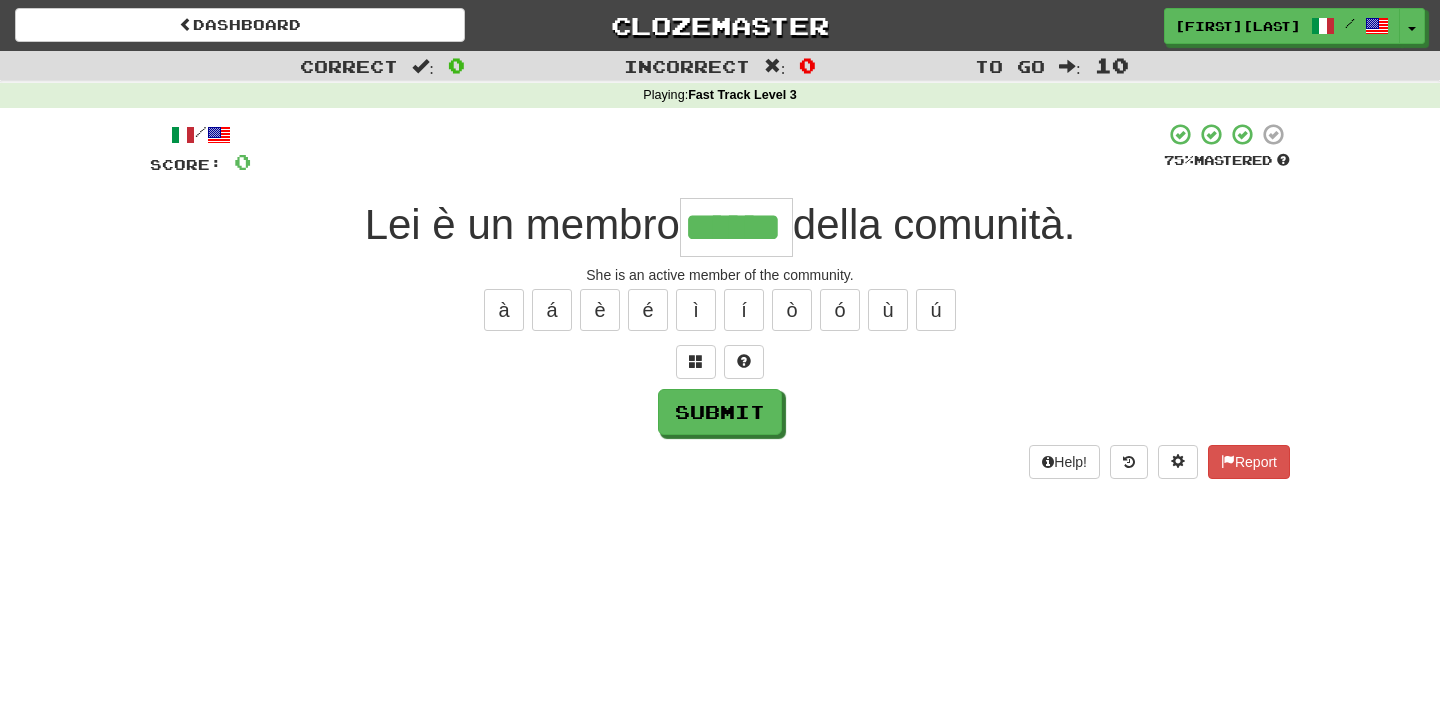 type on "******" 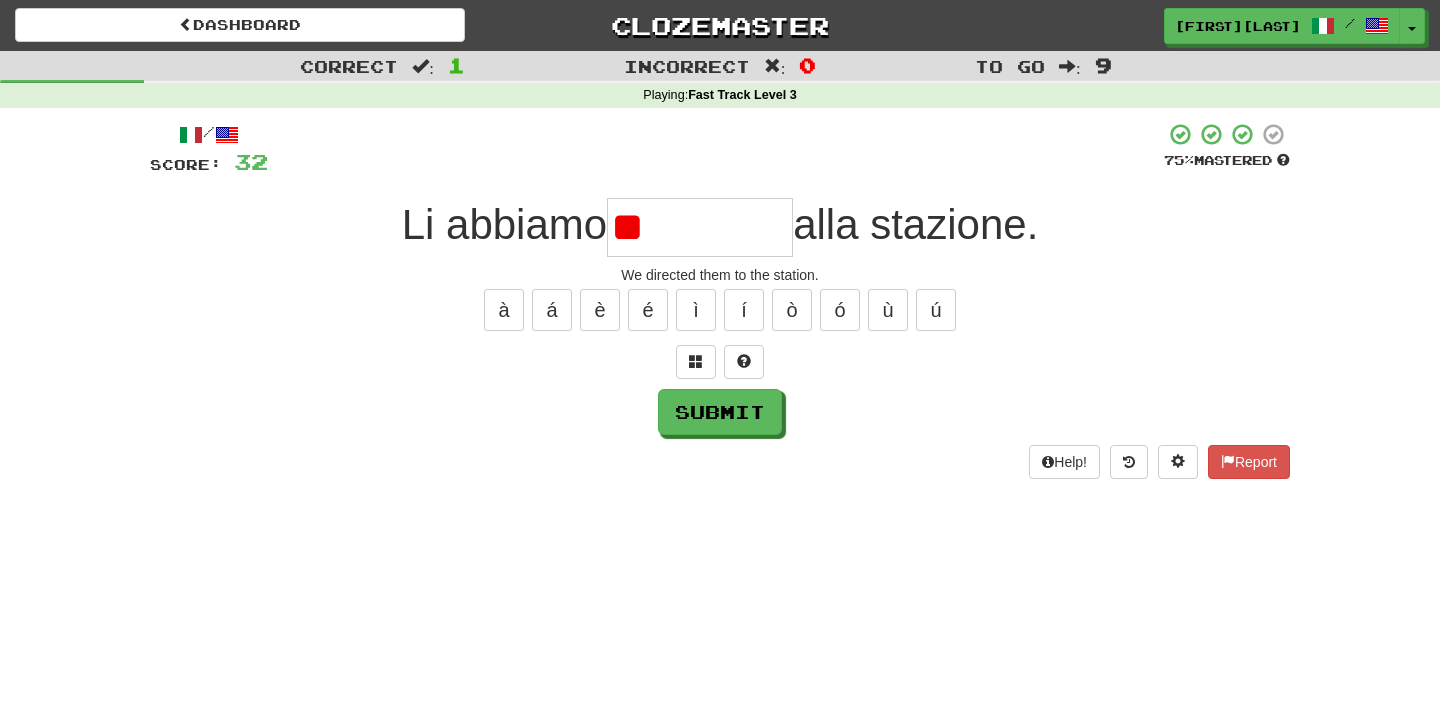type on "*" 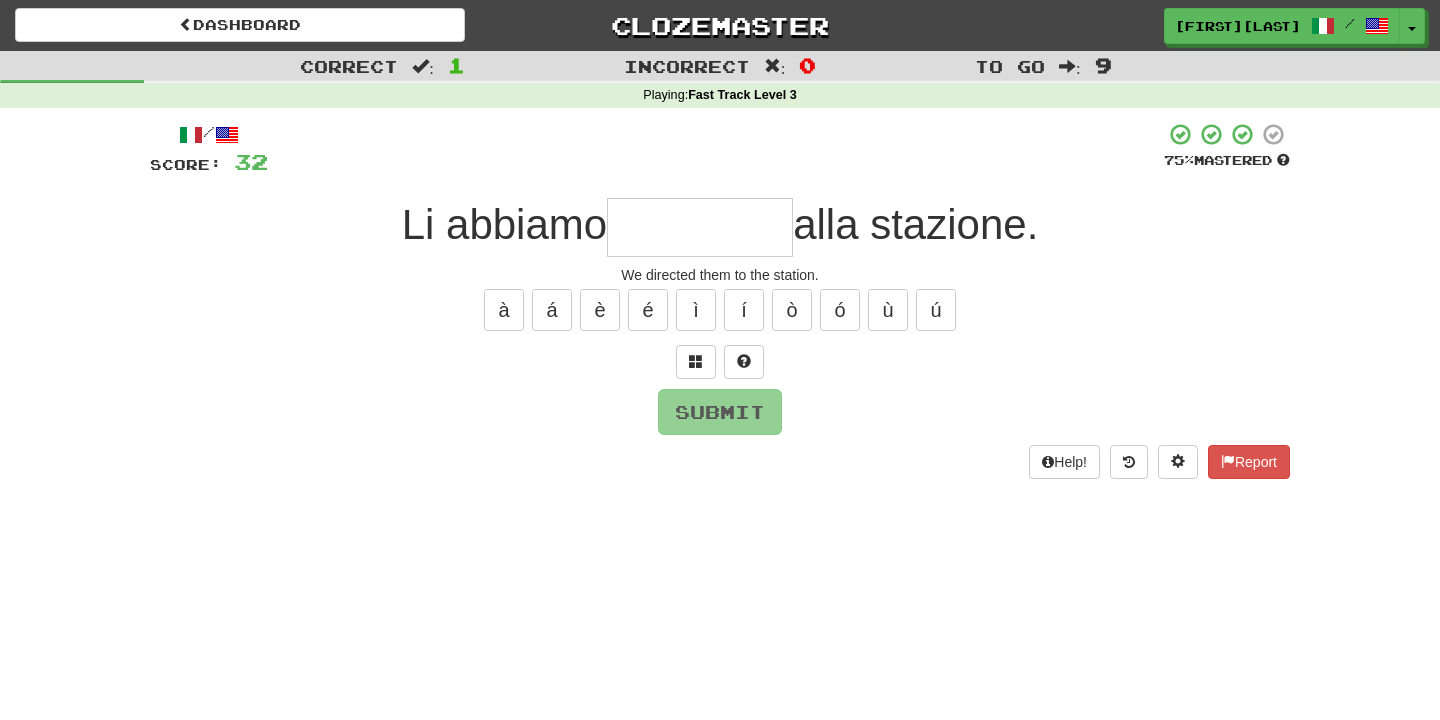 type on "**********" 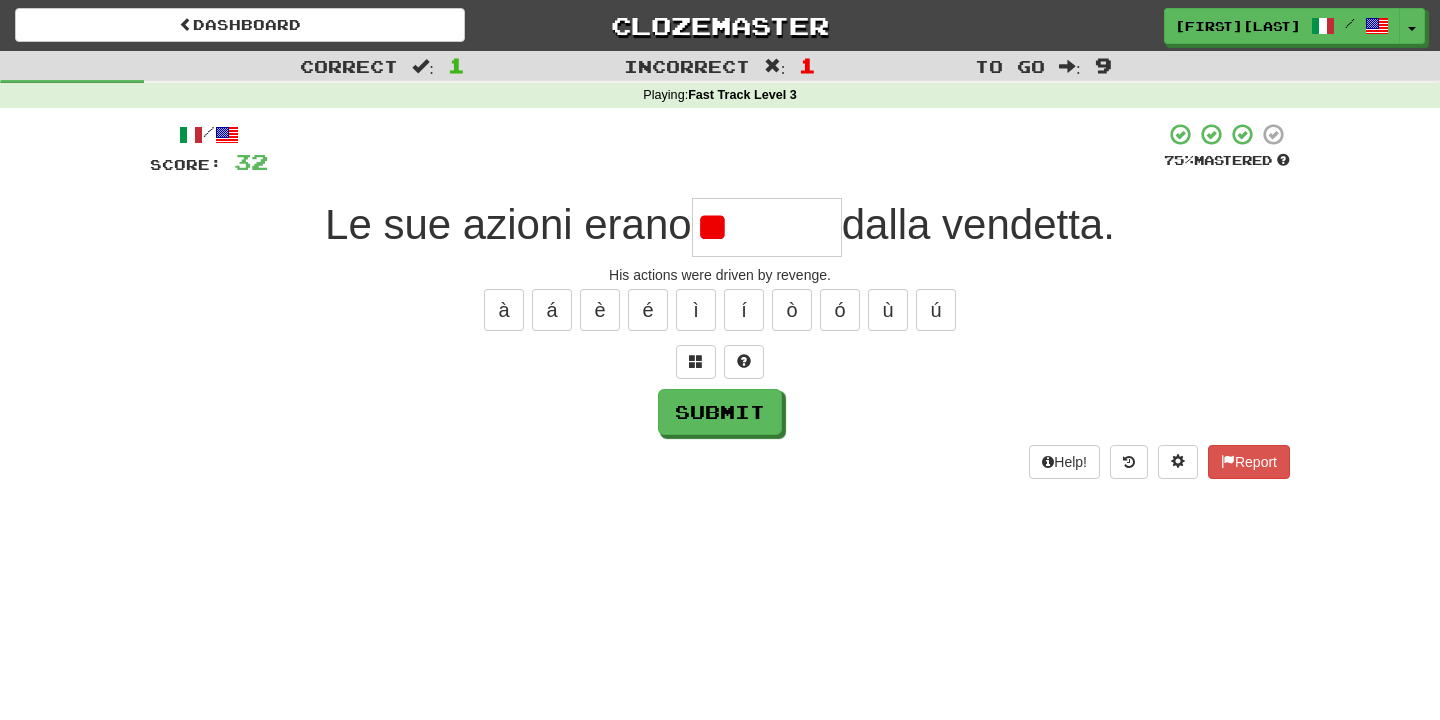 type on "*" 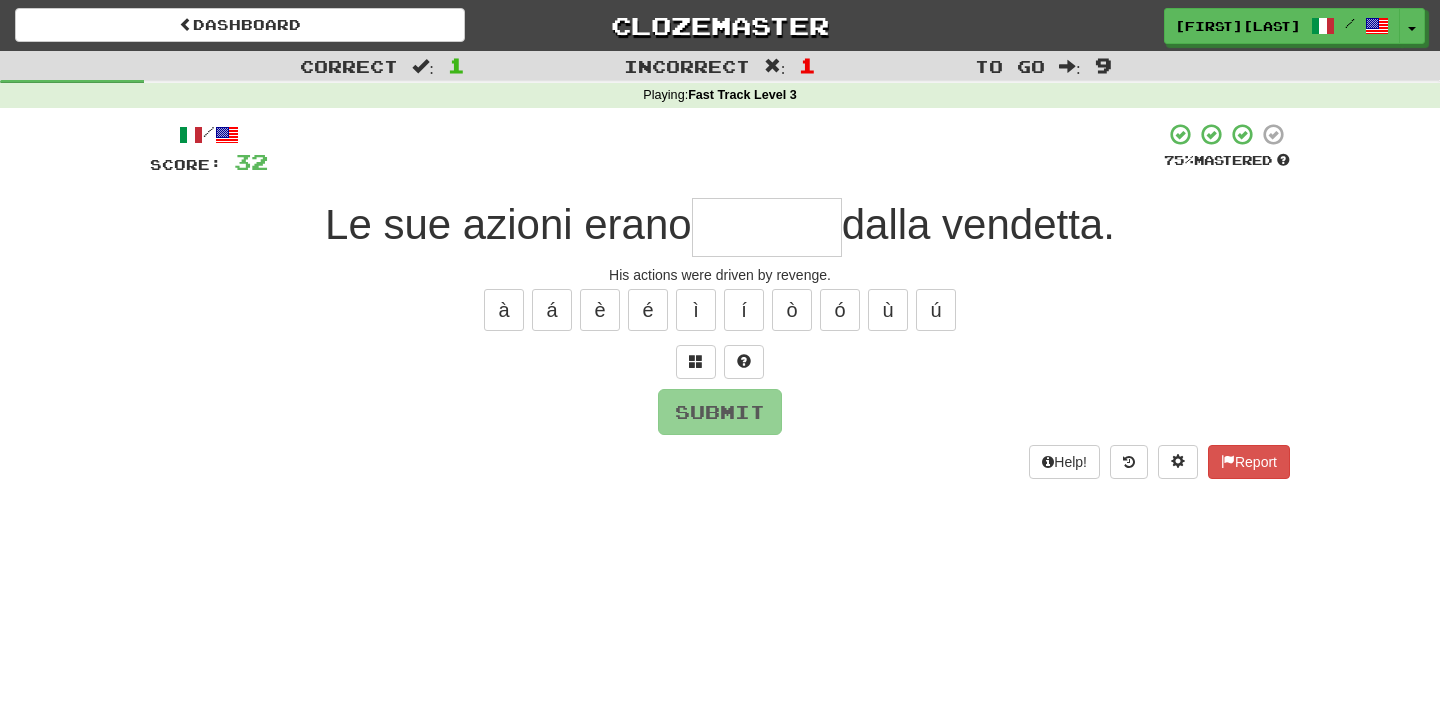 type on "*******" 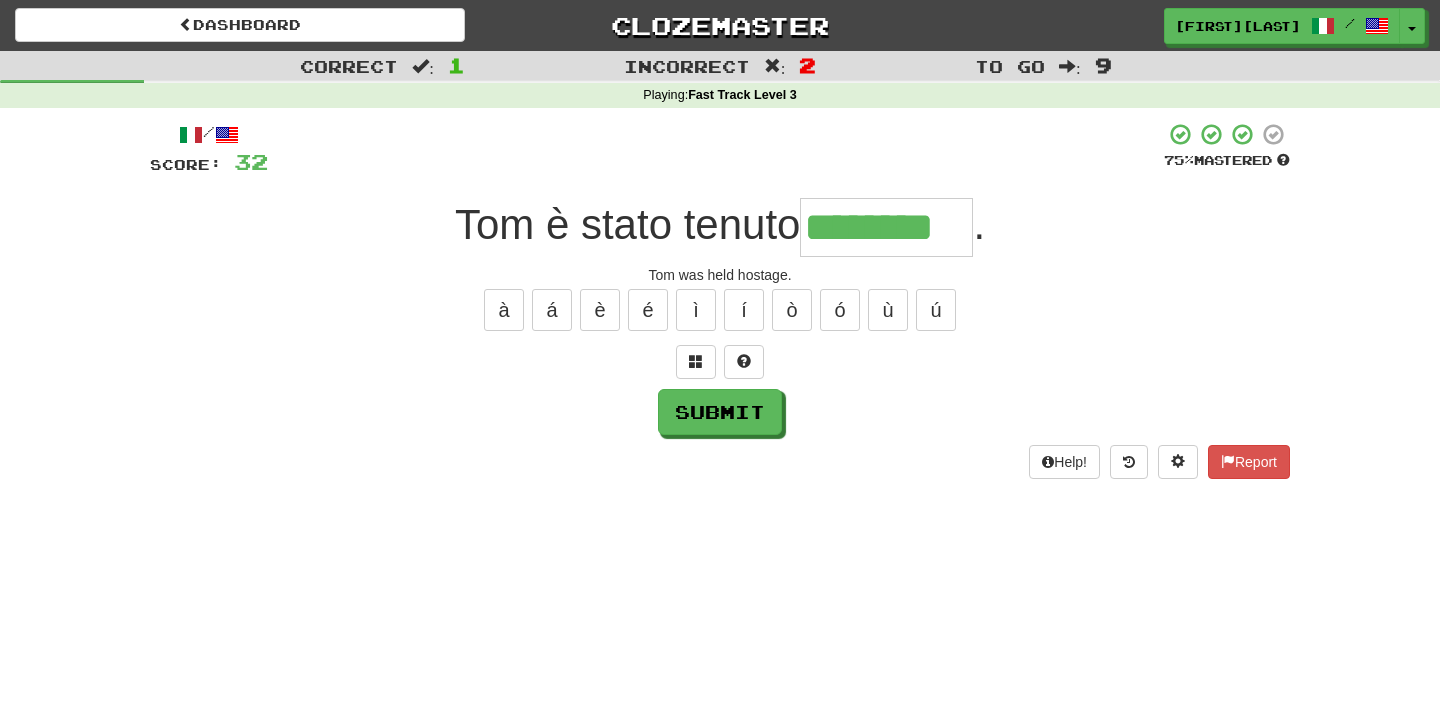 type on "********" 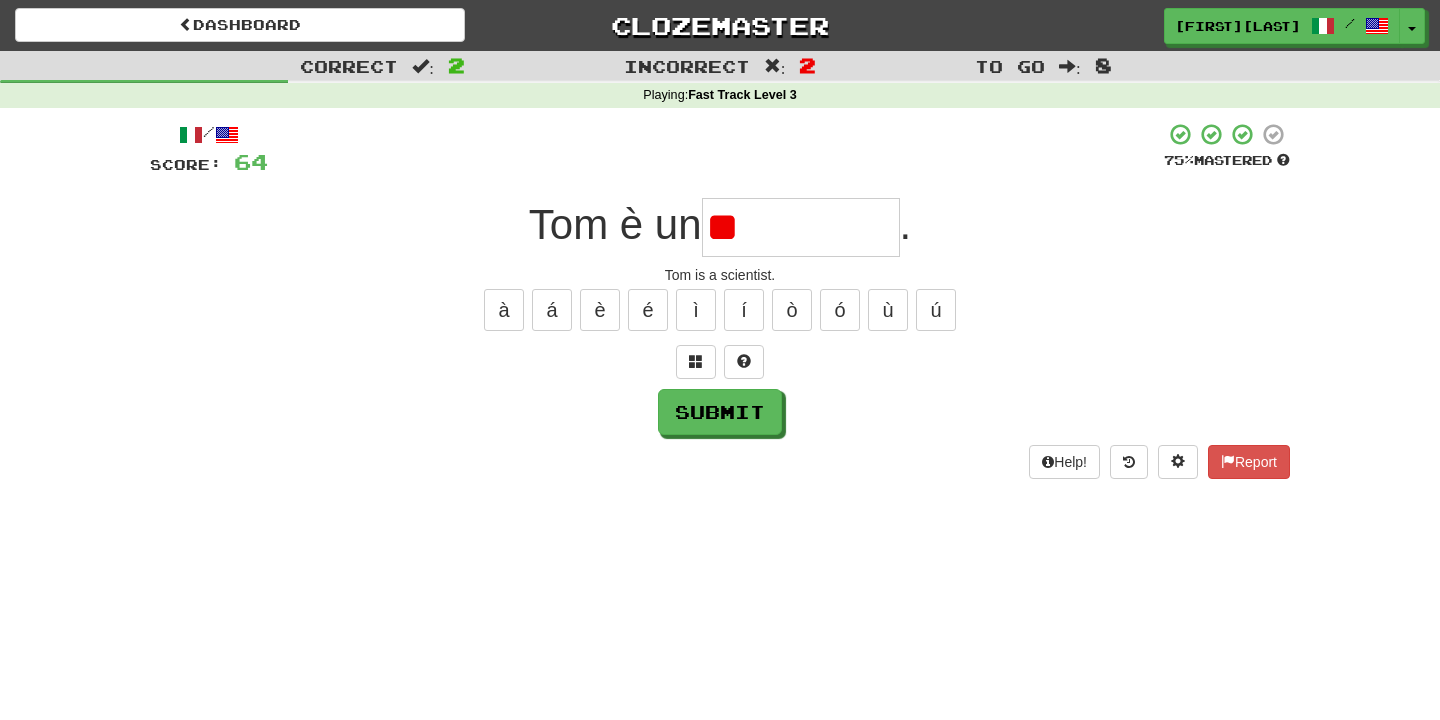 type on "*" 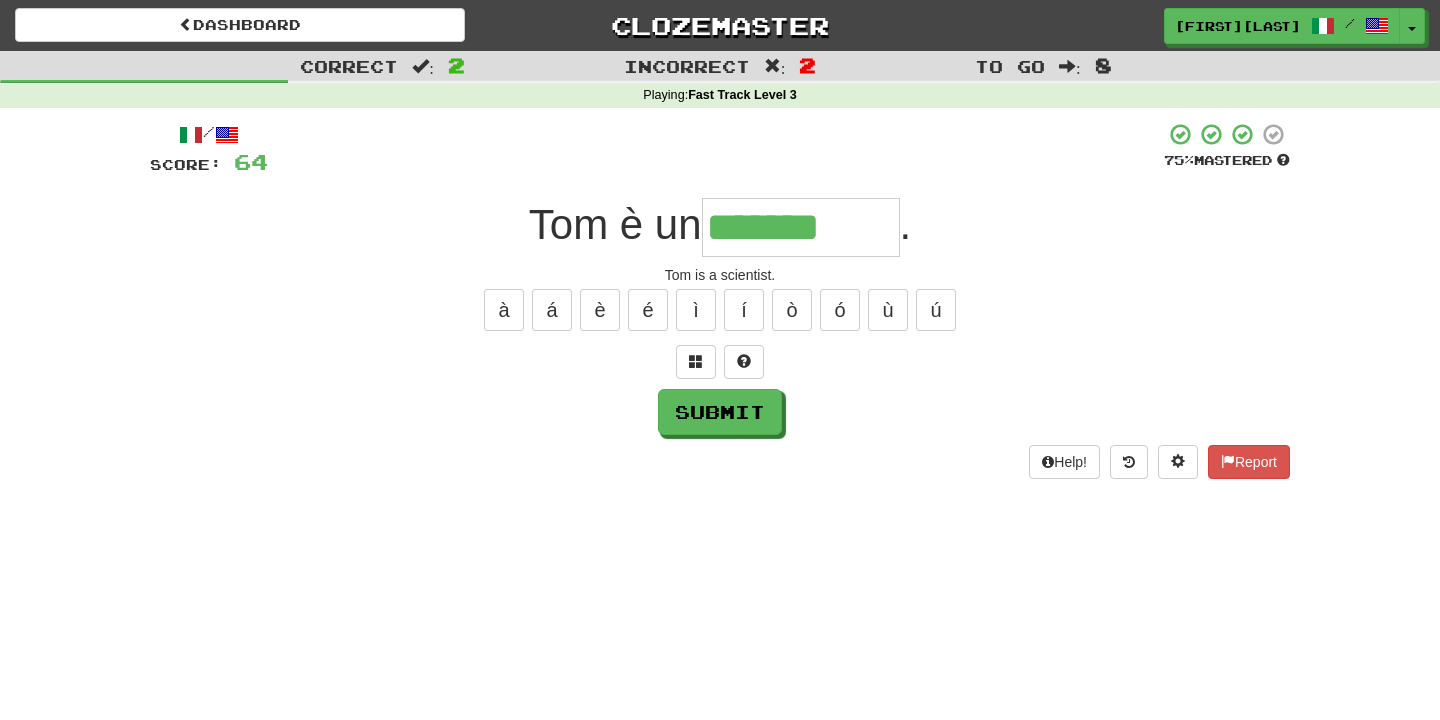 type on "**********" 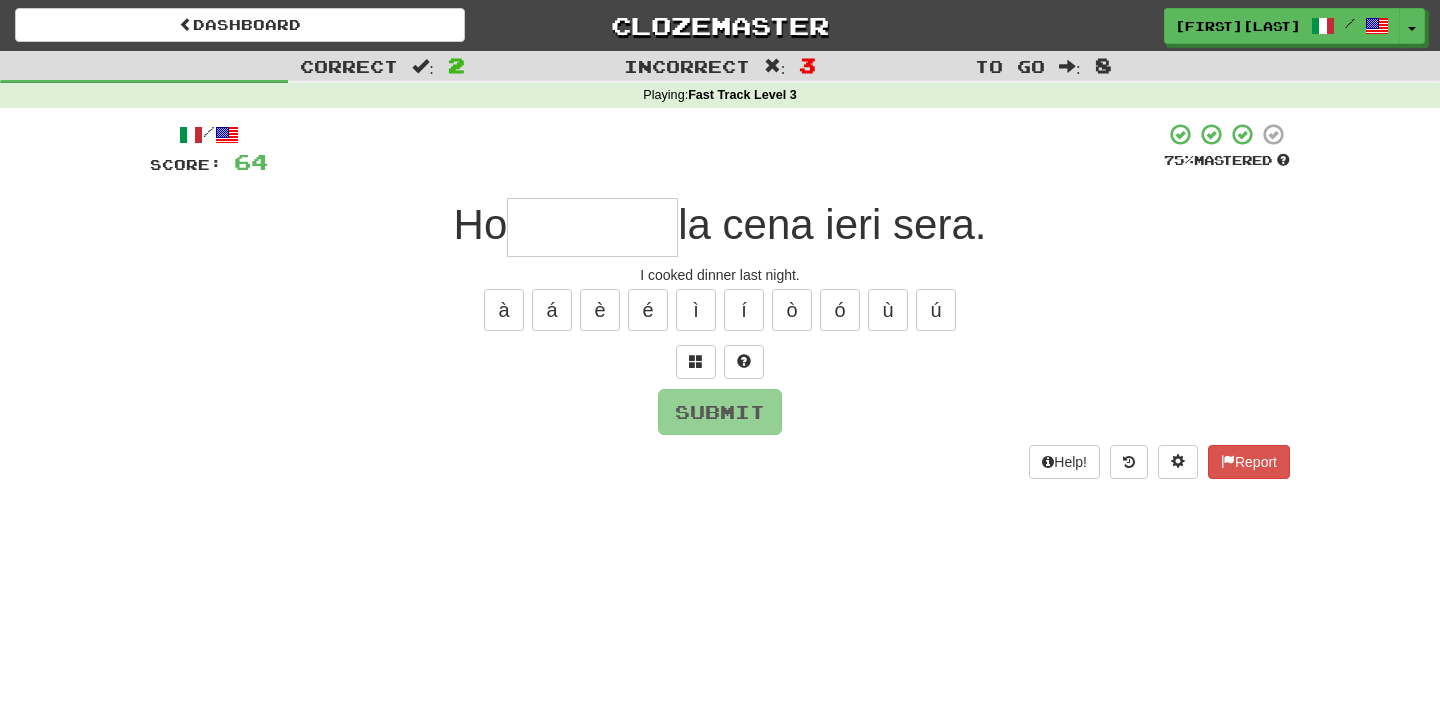 type on "*" 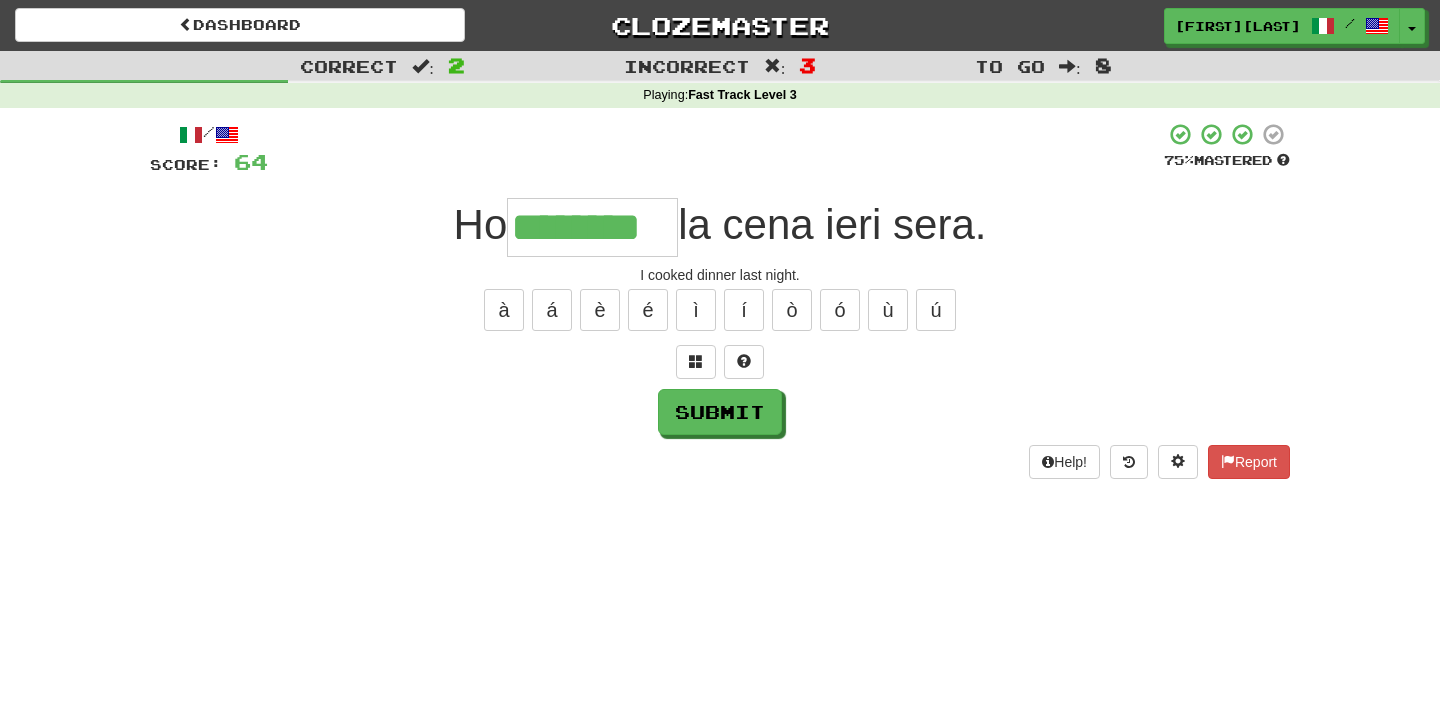 type on "********" 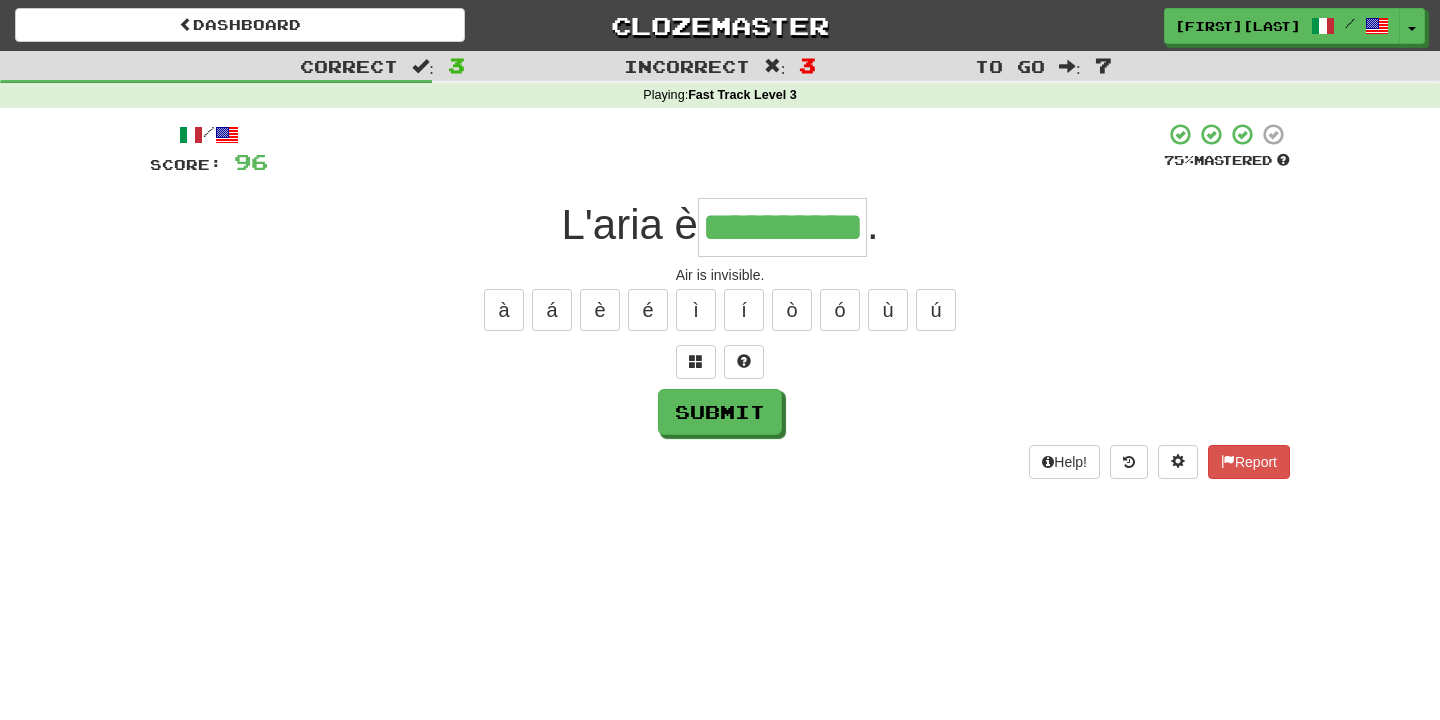 type on "**********" 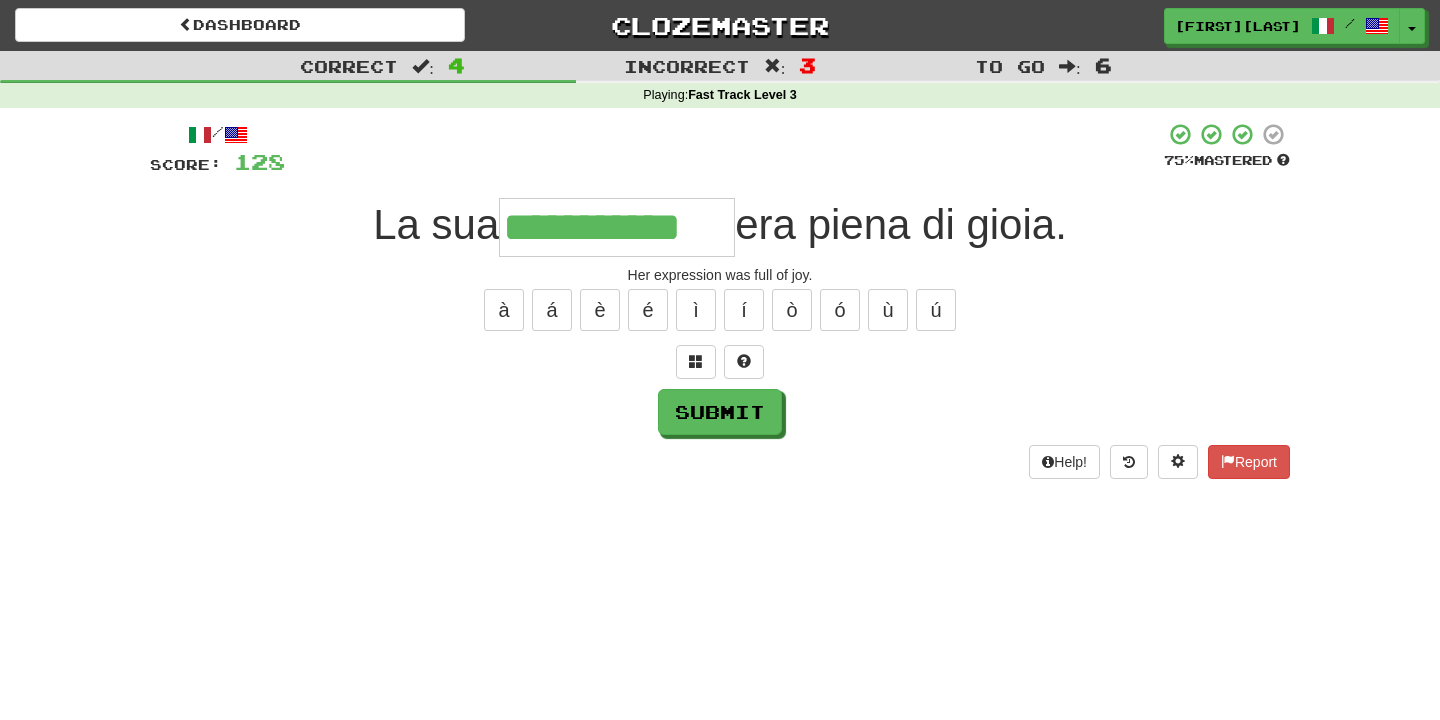 type on "**********" 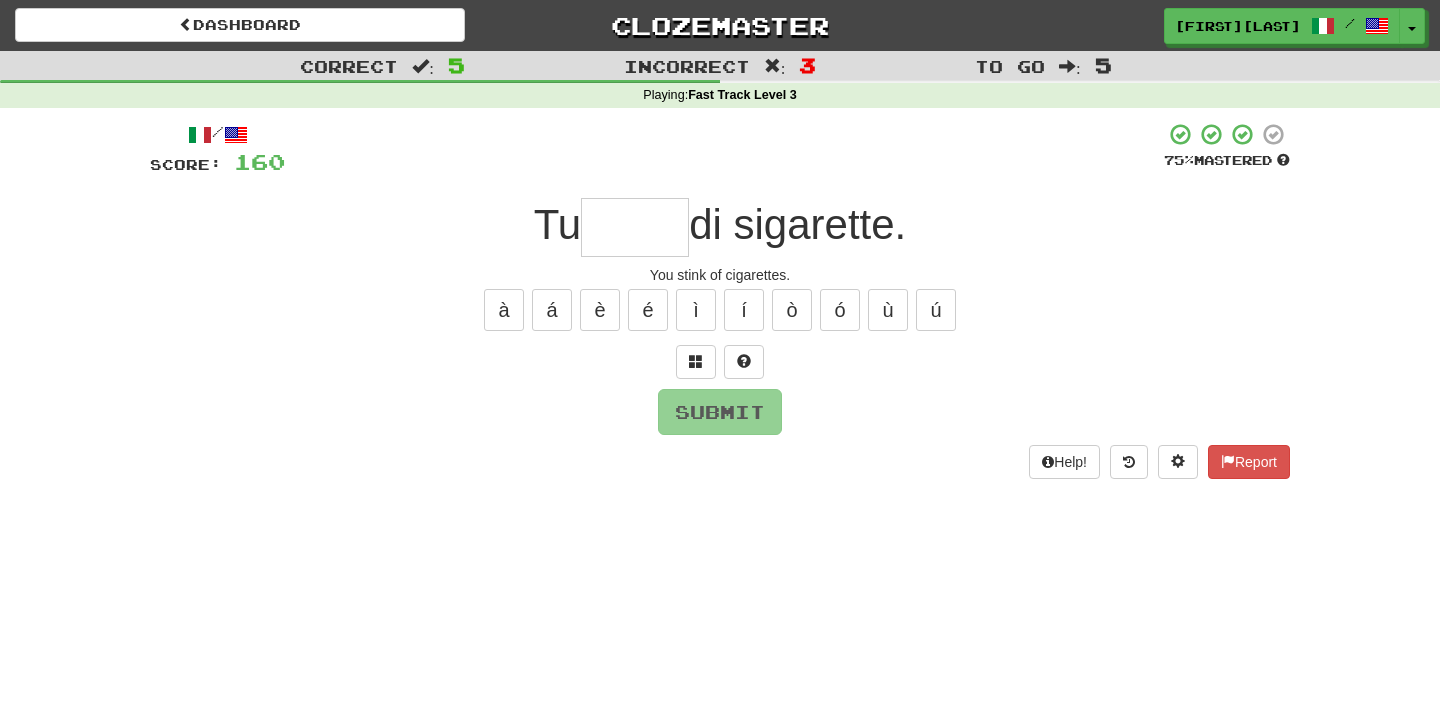 type on "*" 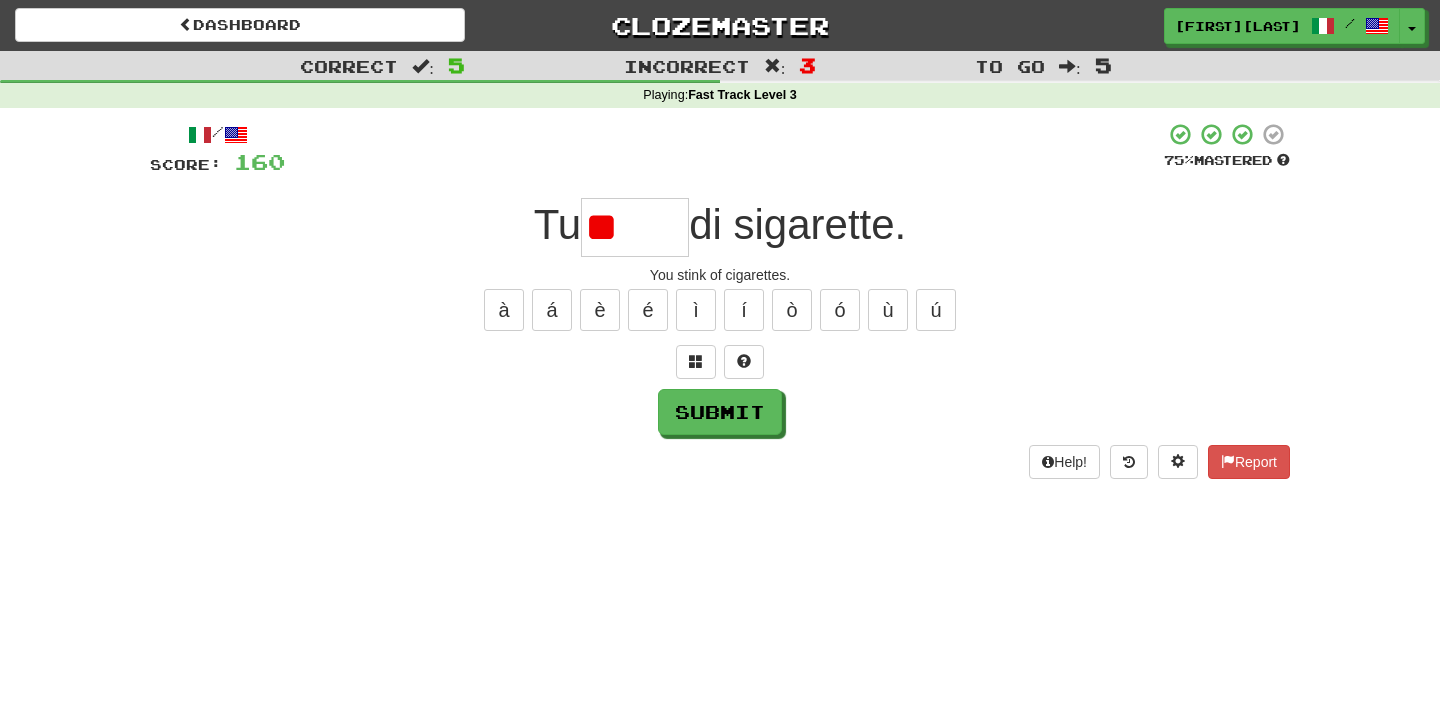 type on "*" 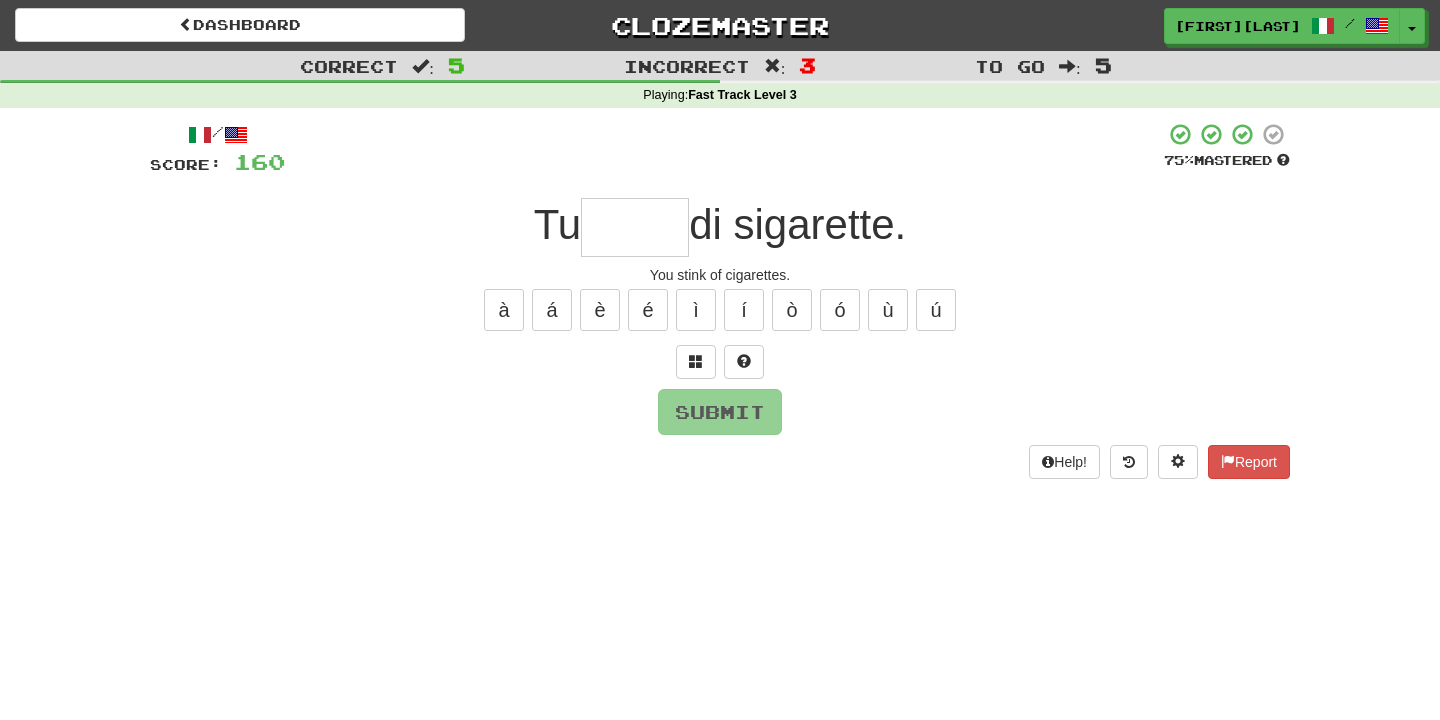 type on "*****" 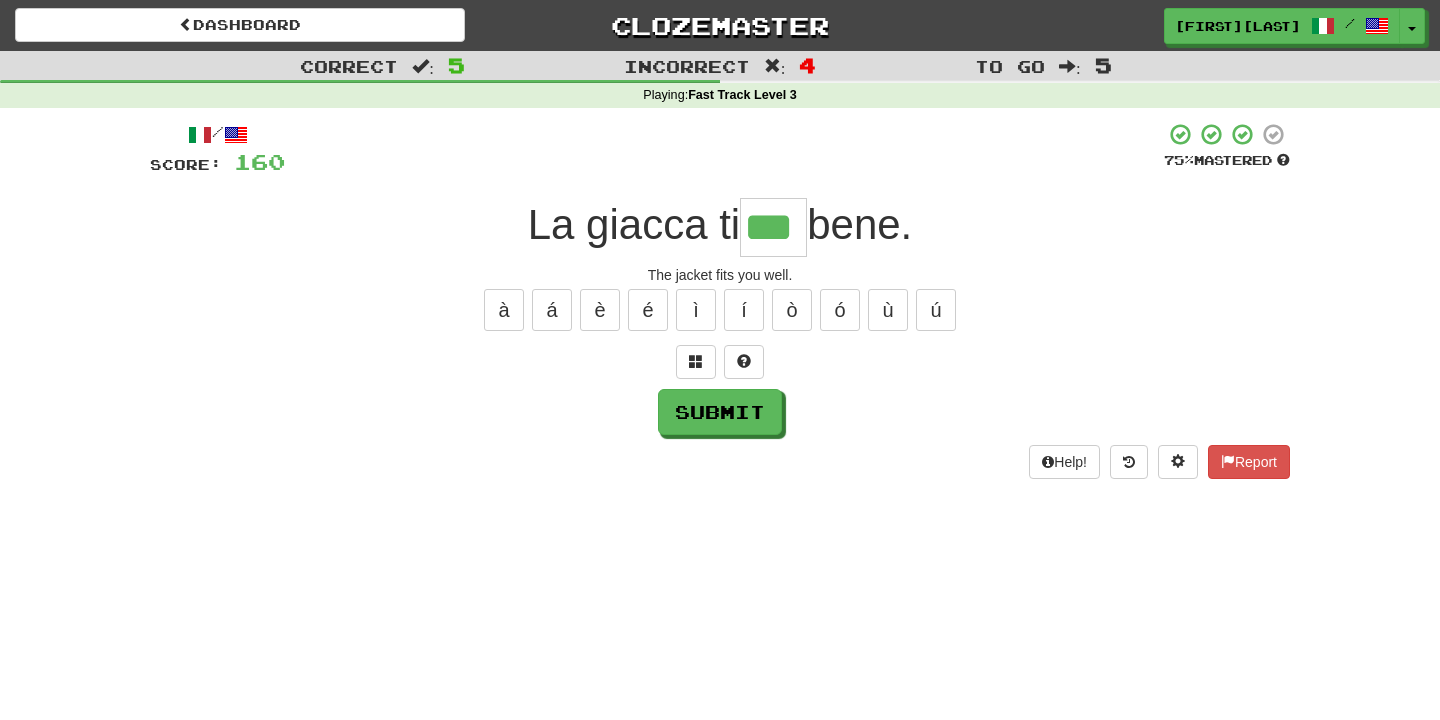 type on "***" 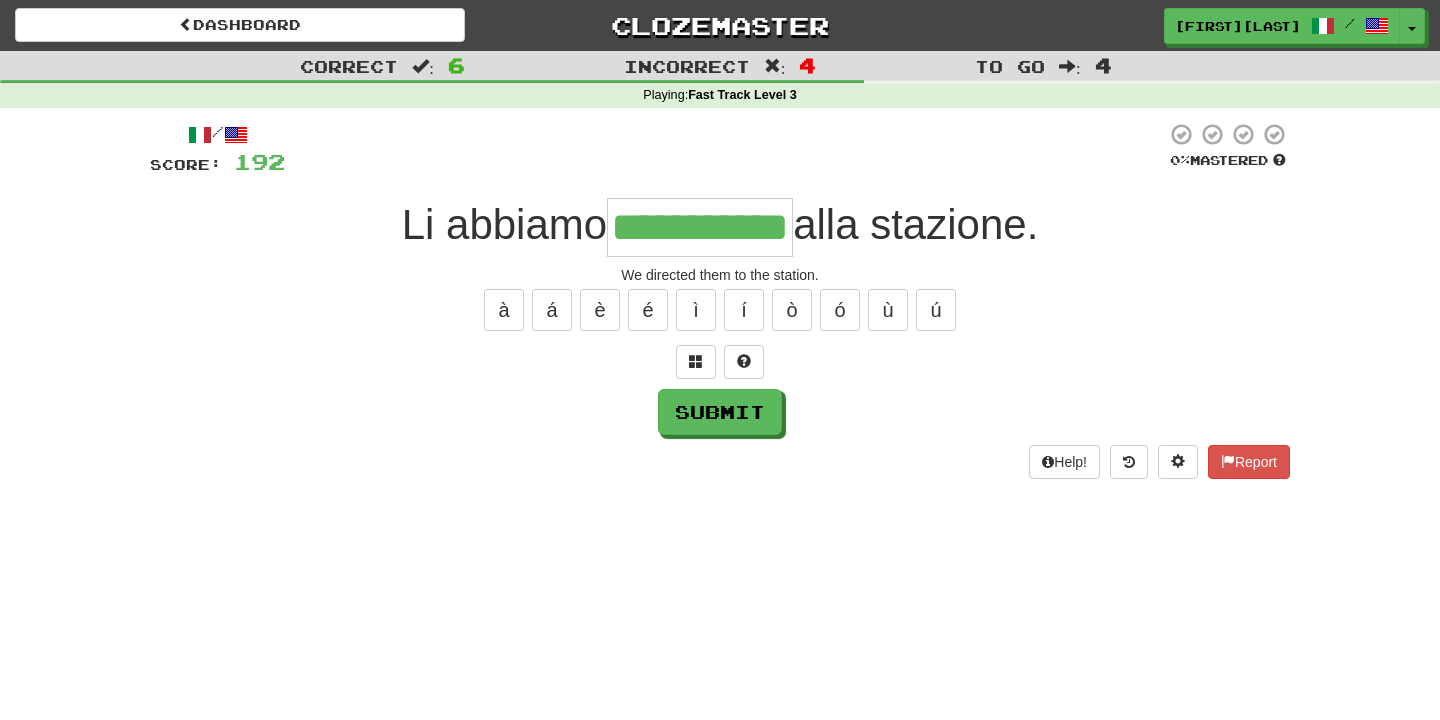 type on "**********" 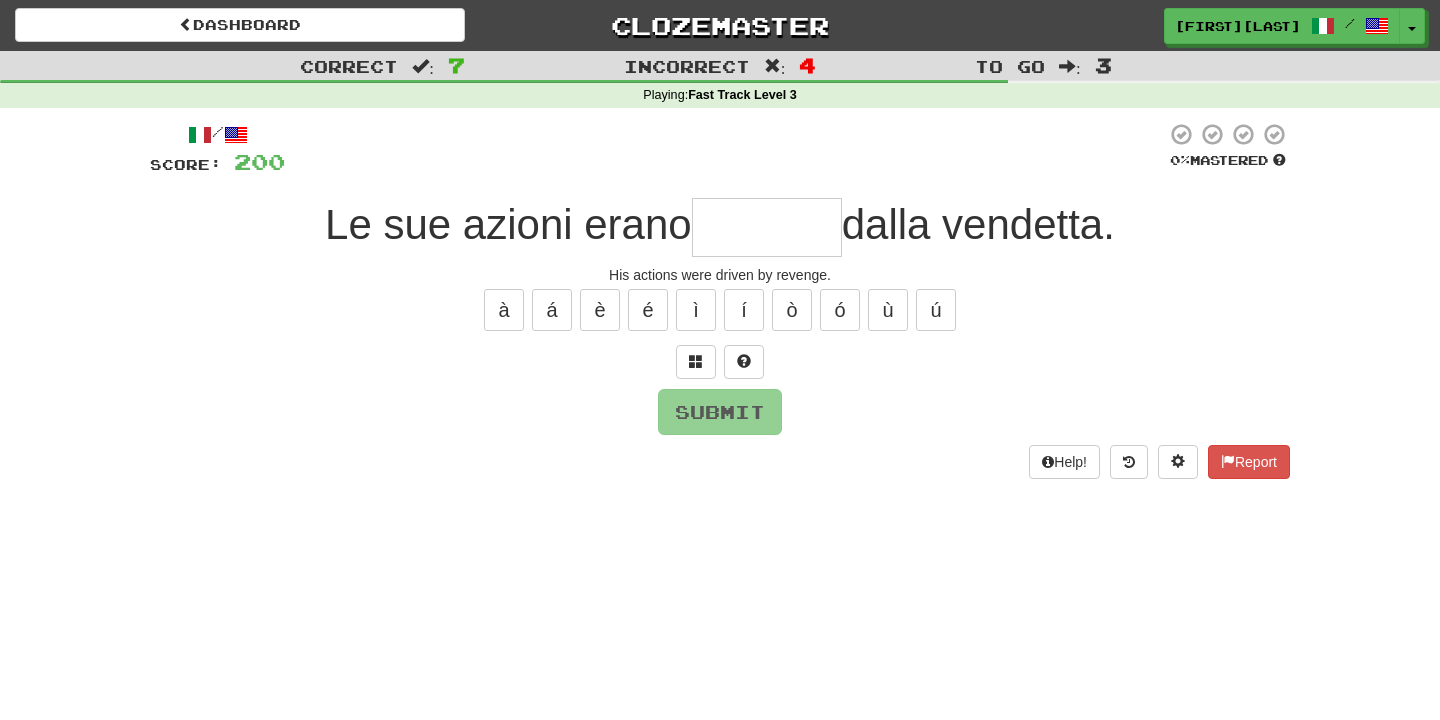 type on "*******" 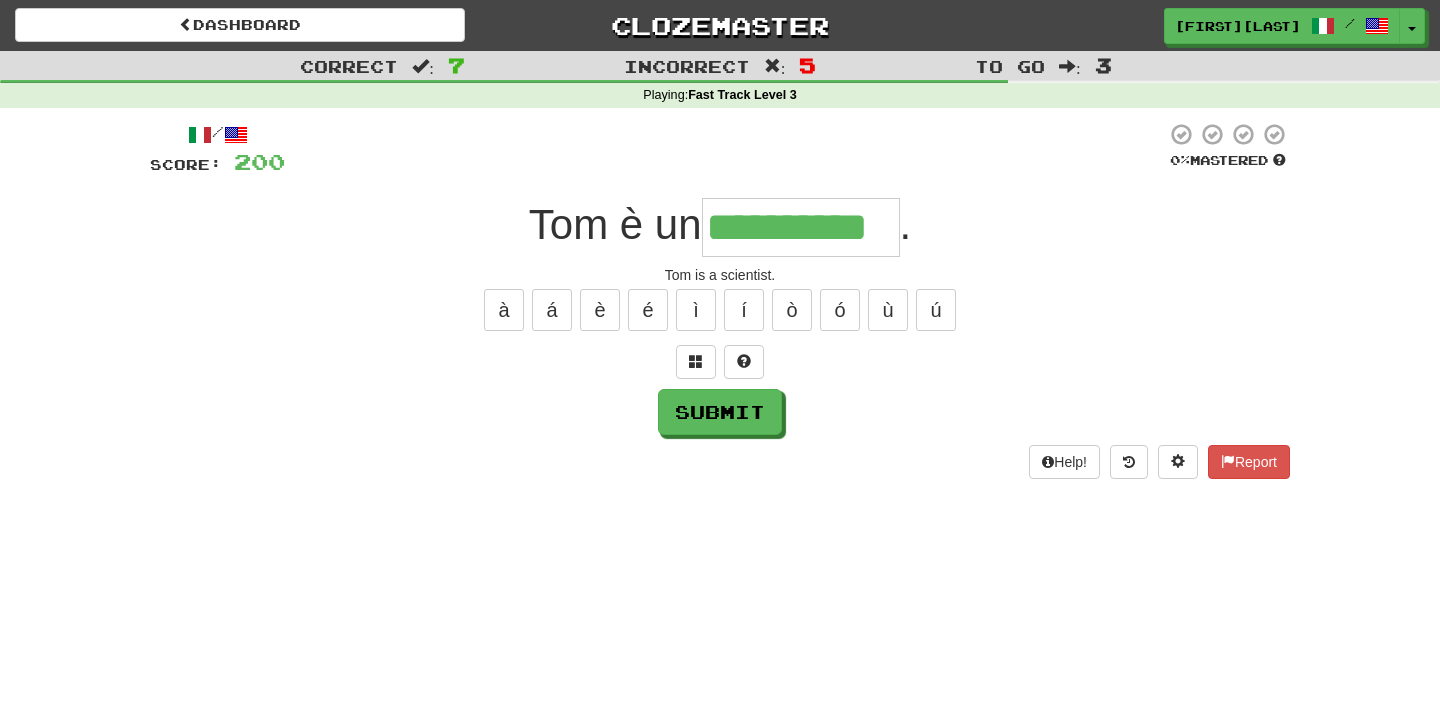 type on "**********" 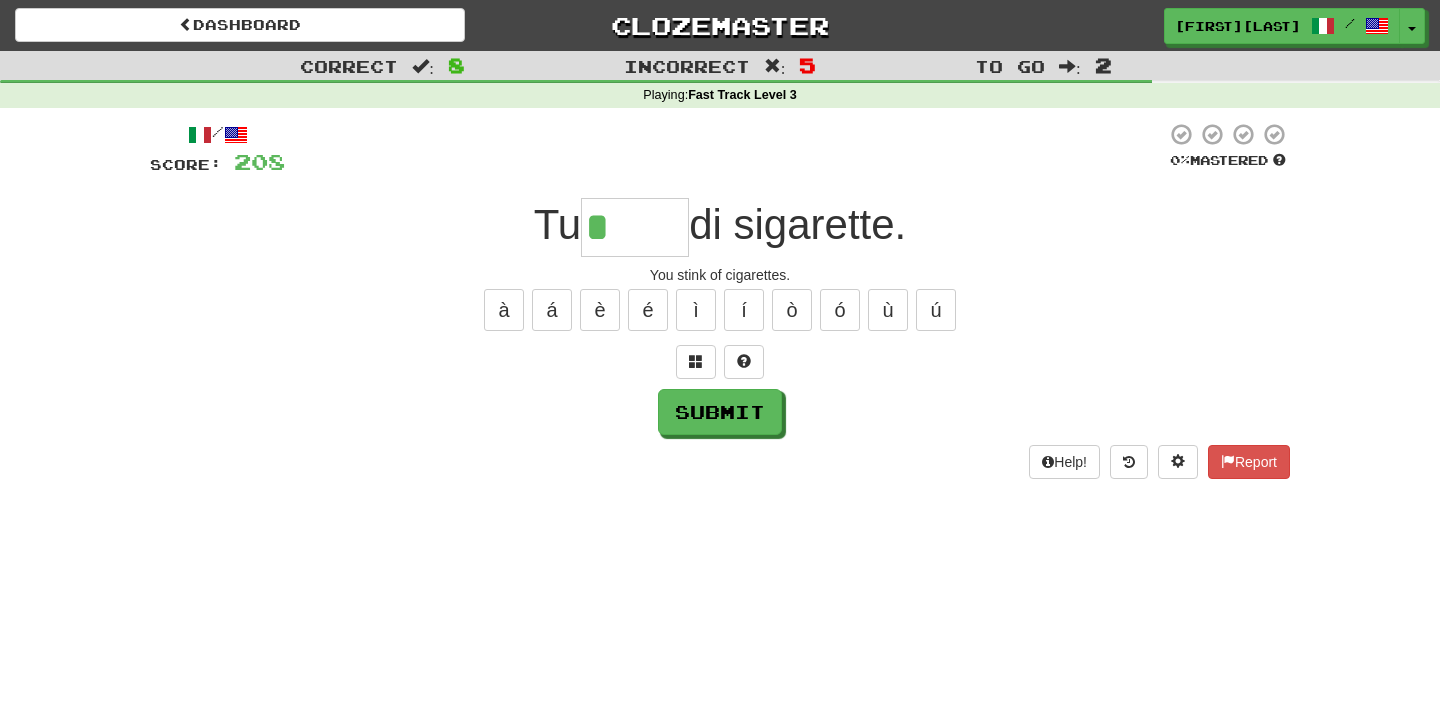 type on "*****" 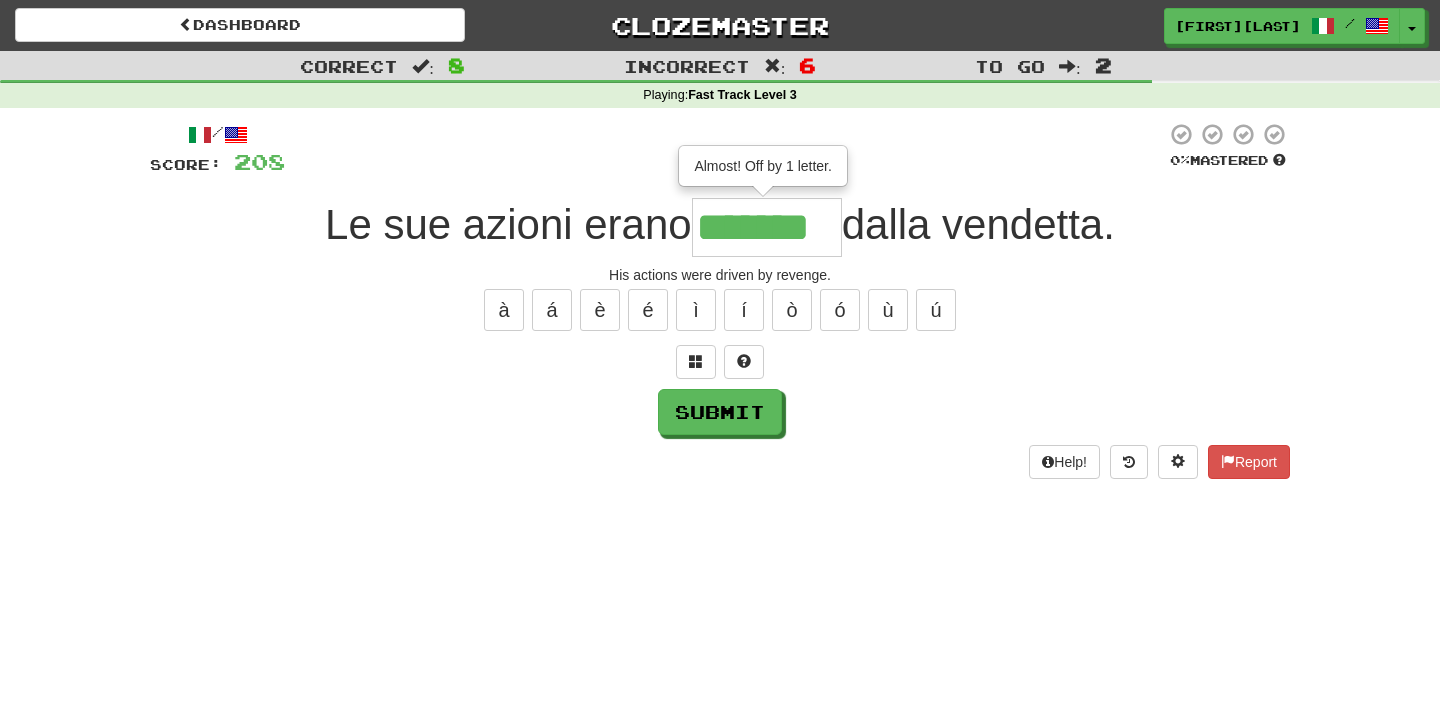 type on "*******" 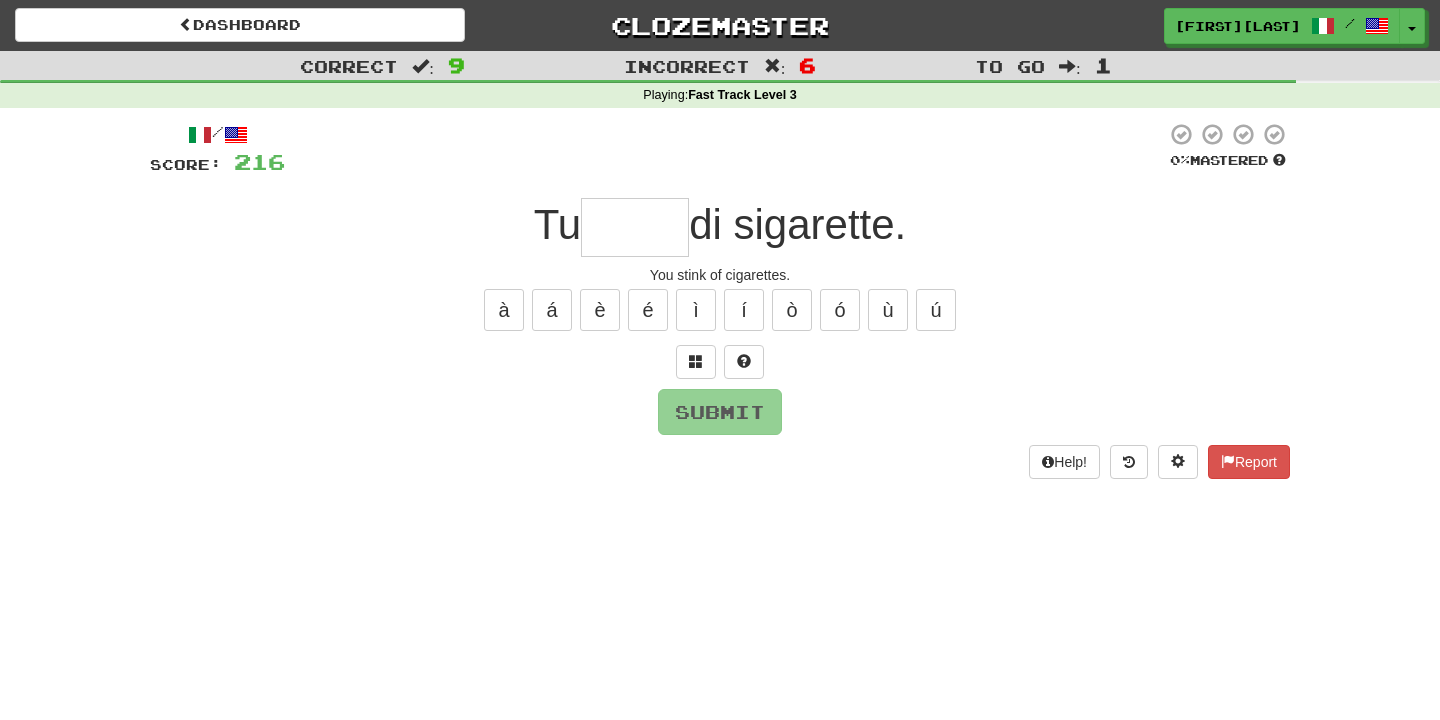 type on "*****" 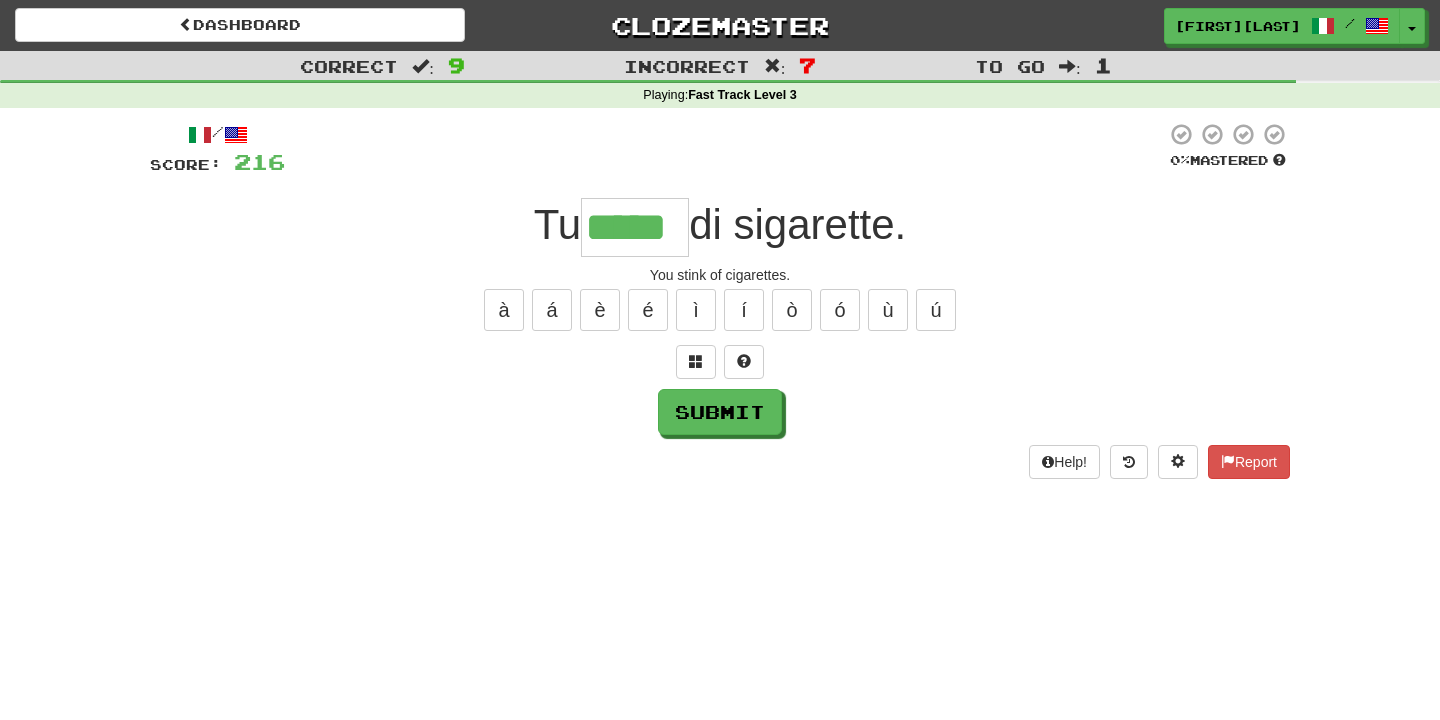 type on "*****" 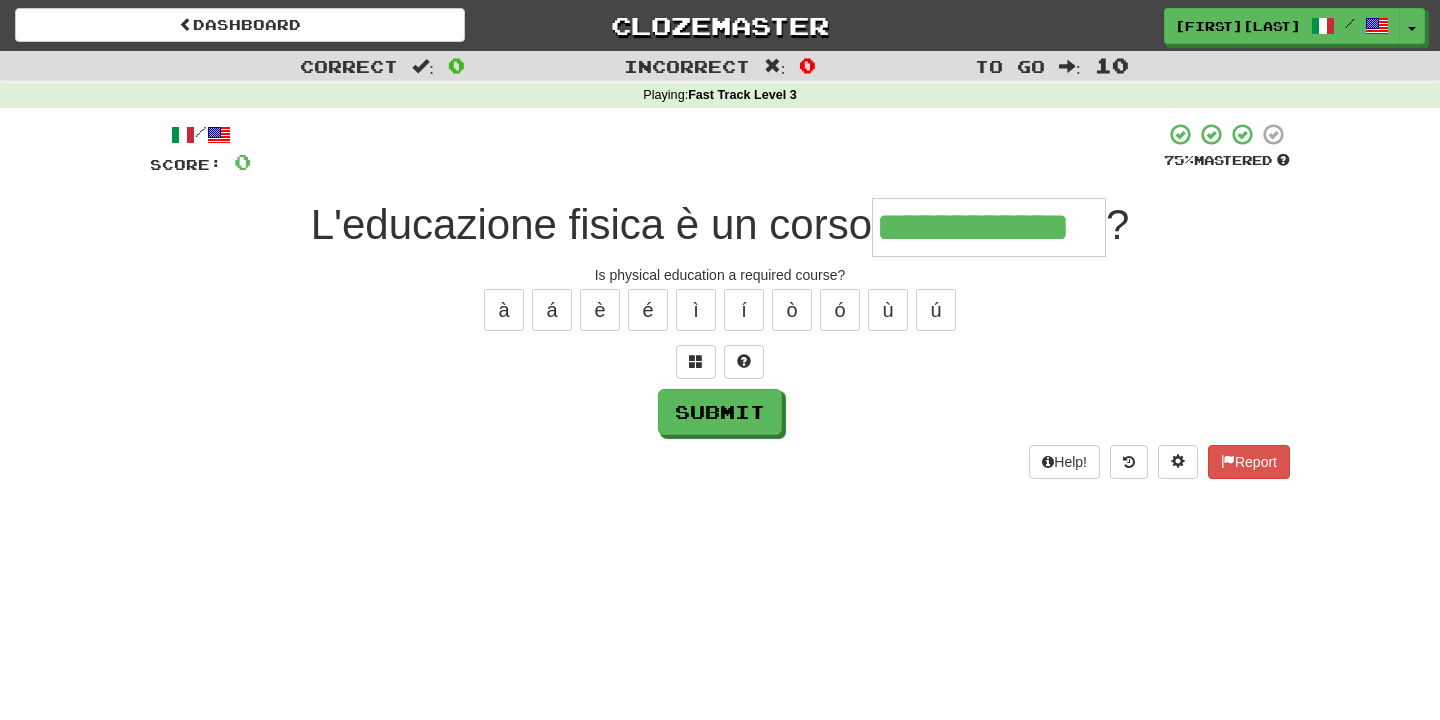 type on "**********" 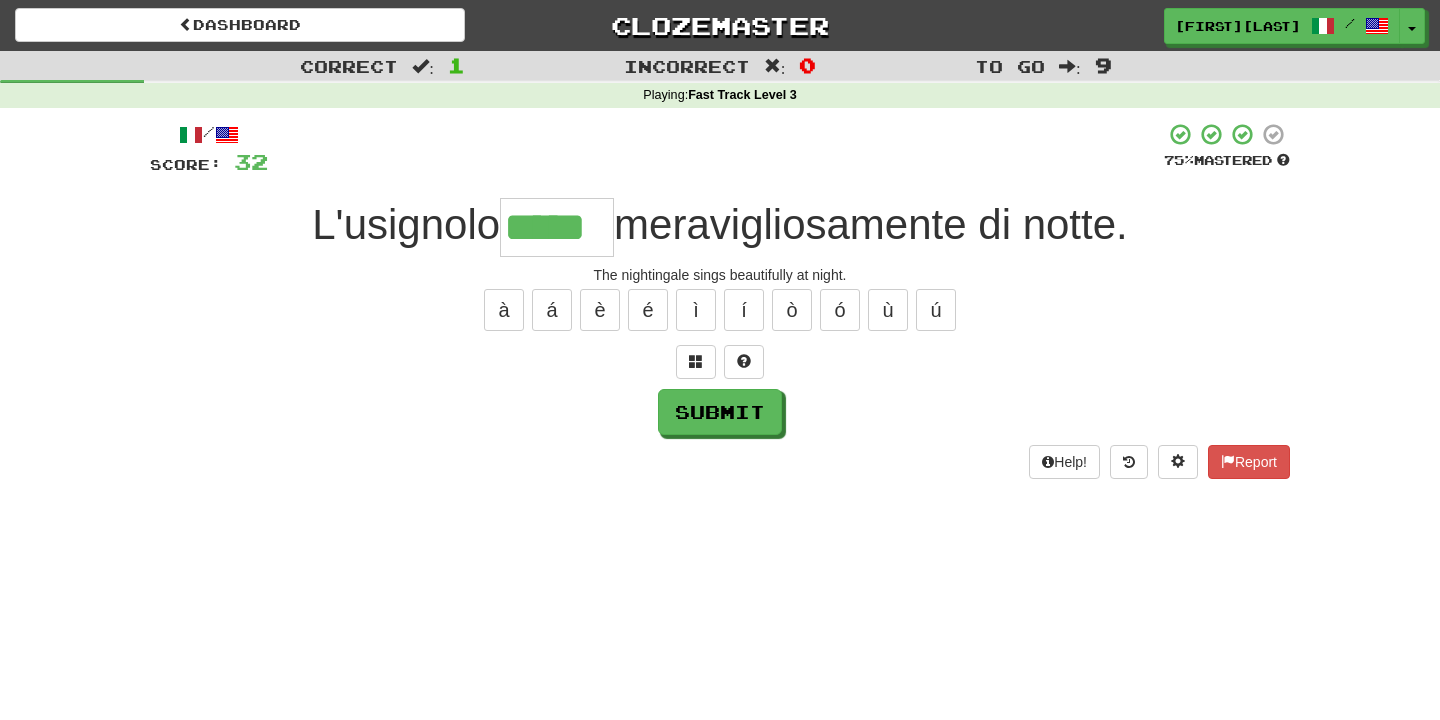 type on "*****" 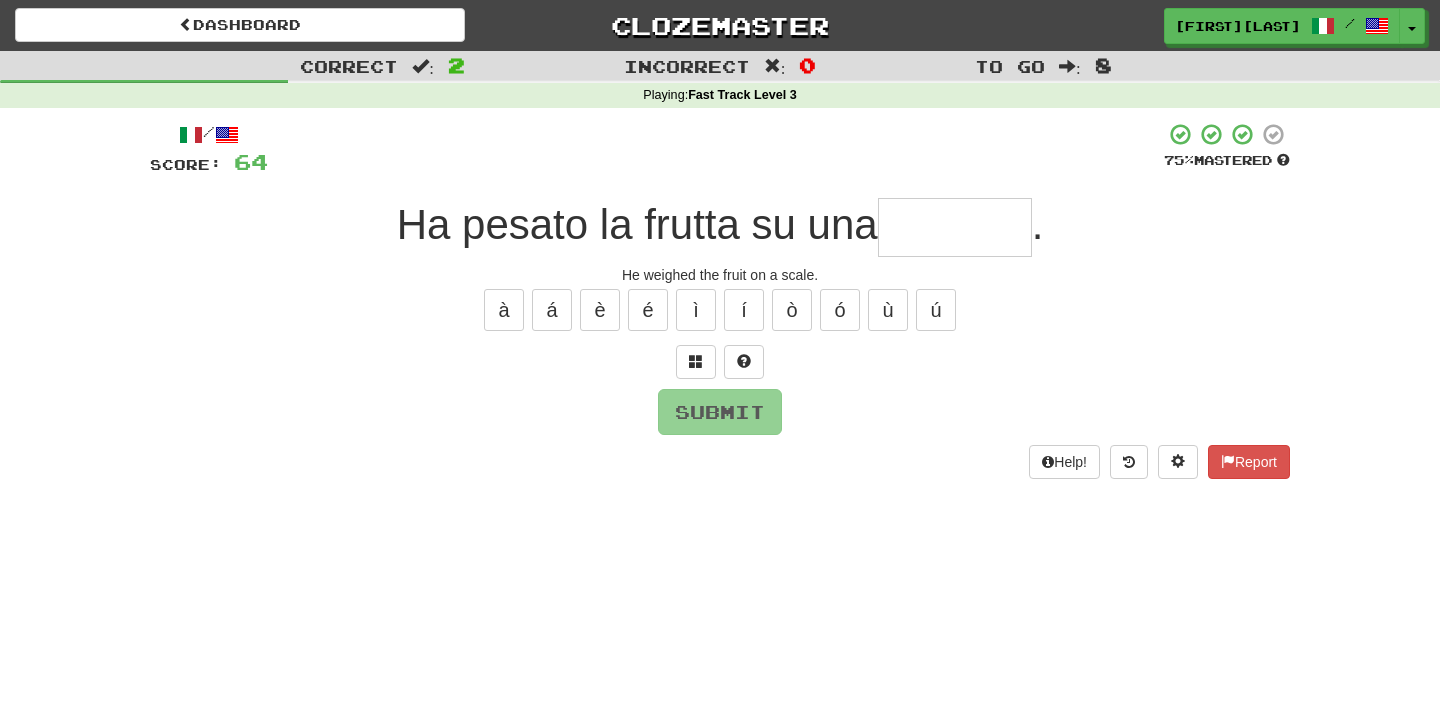type on "********" 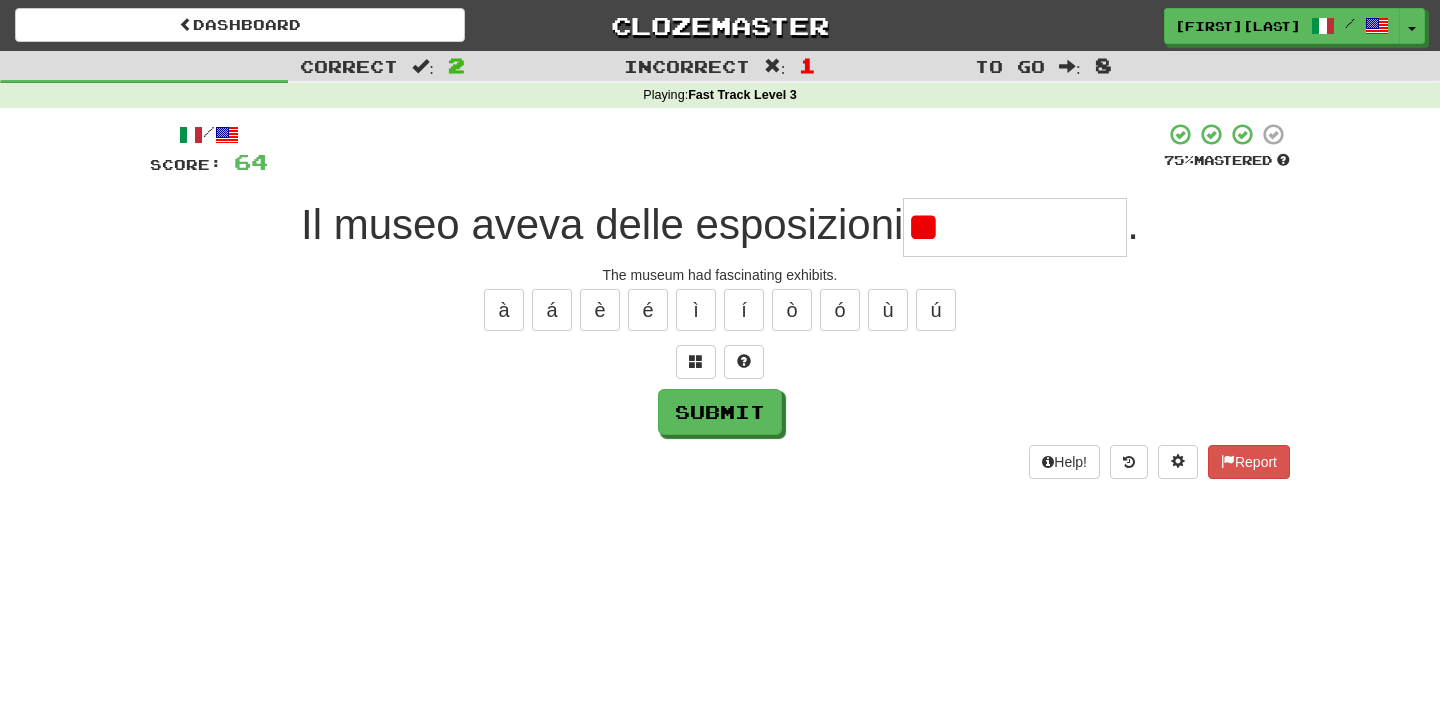 type on "*" 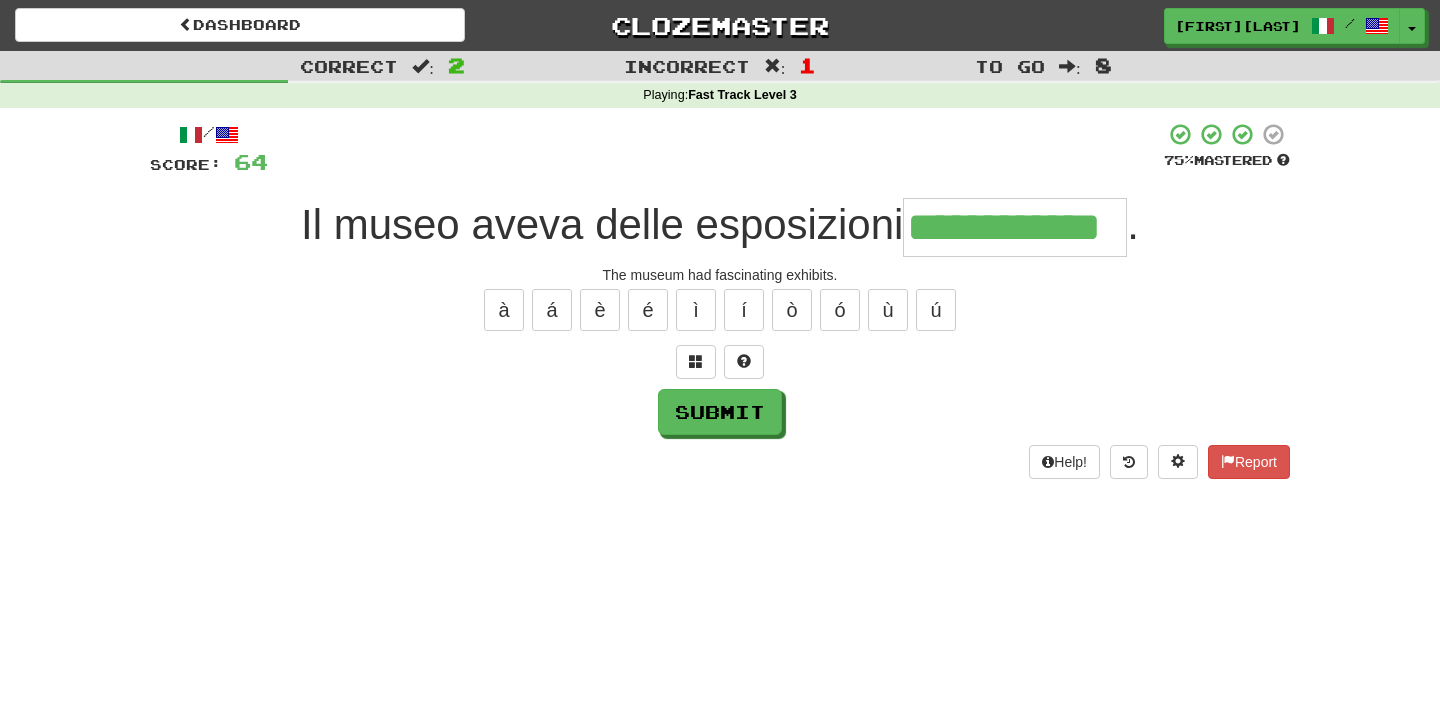 type on "**********" 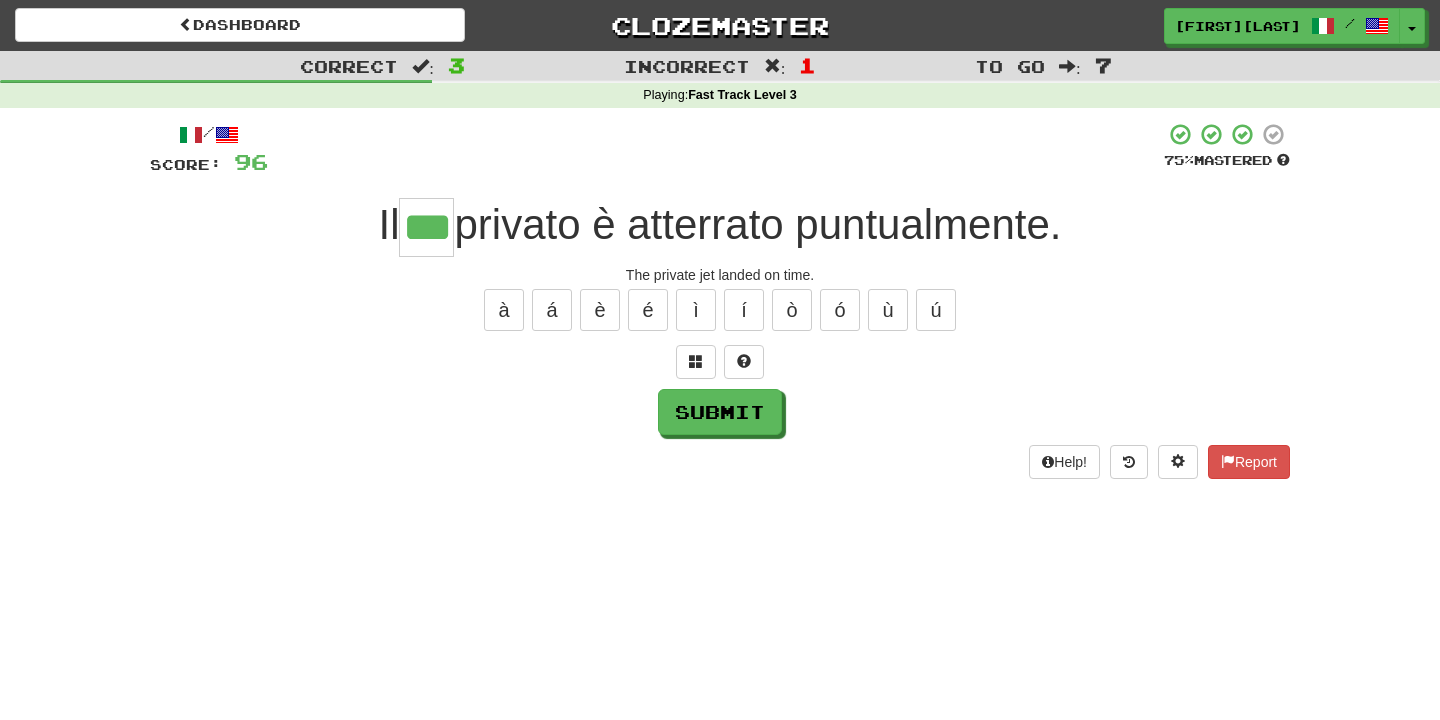 type on "***" 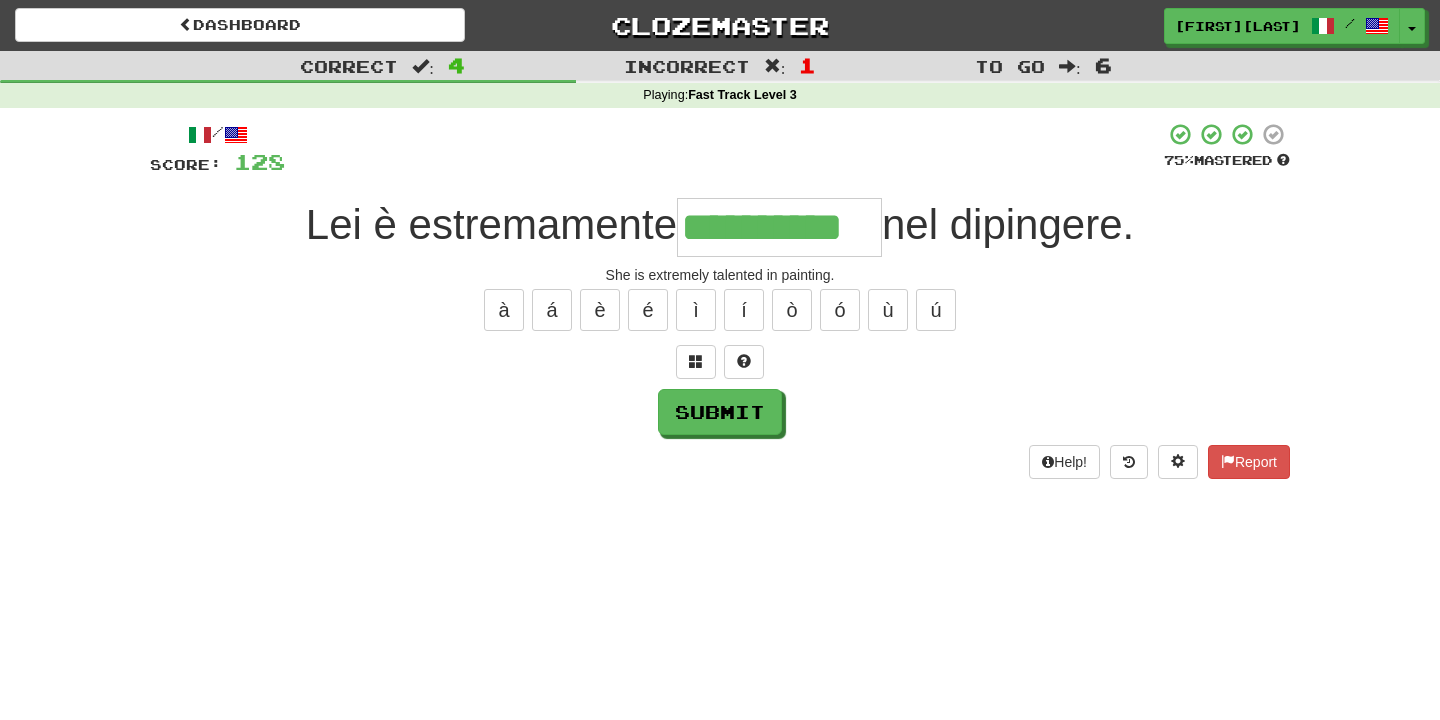 type on "**********" 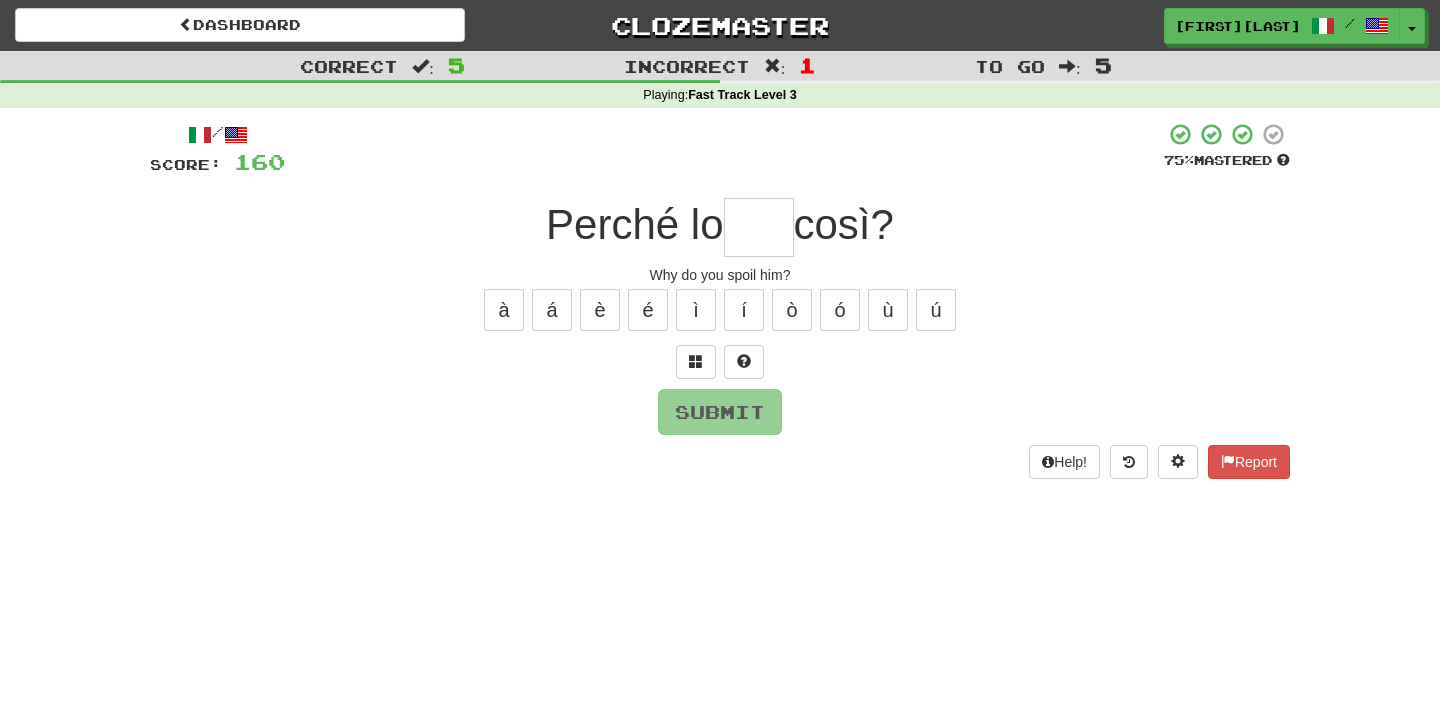 type on "****" 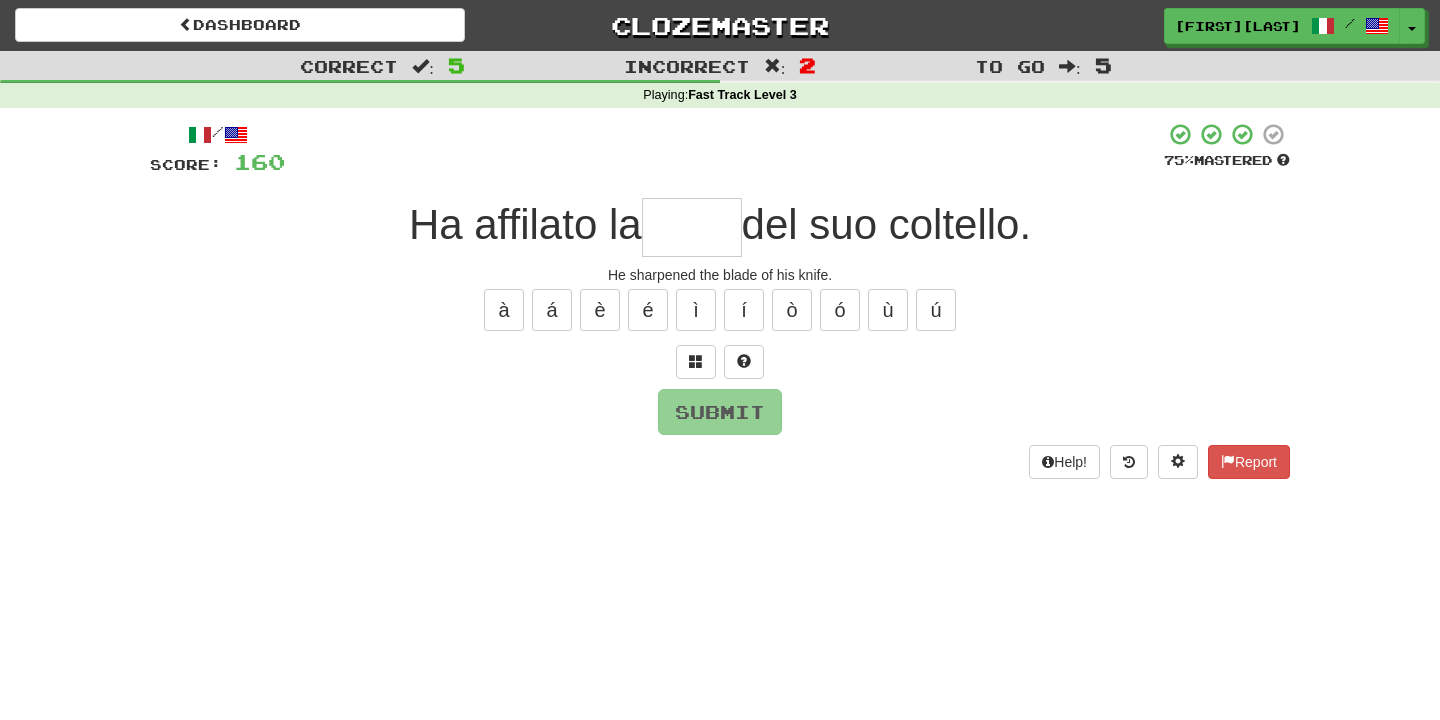 type on "****" 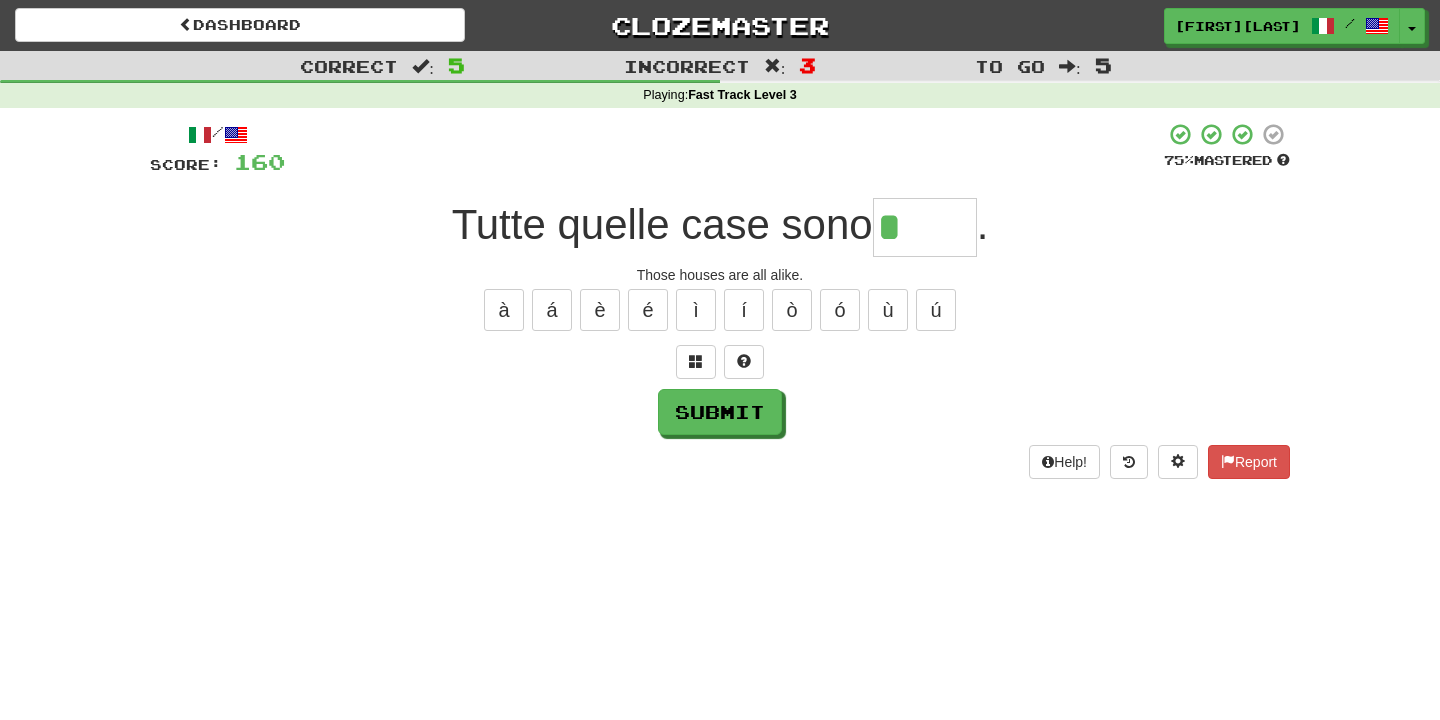 type on "******" 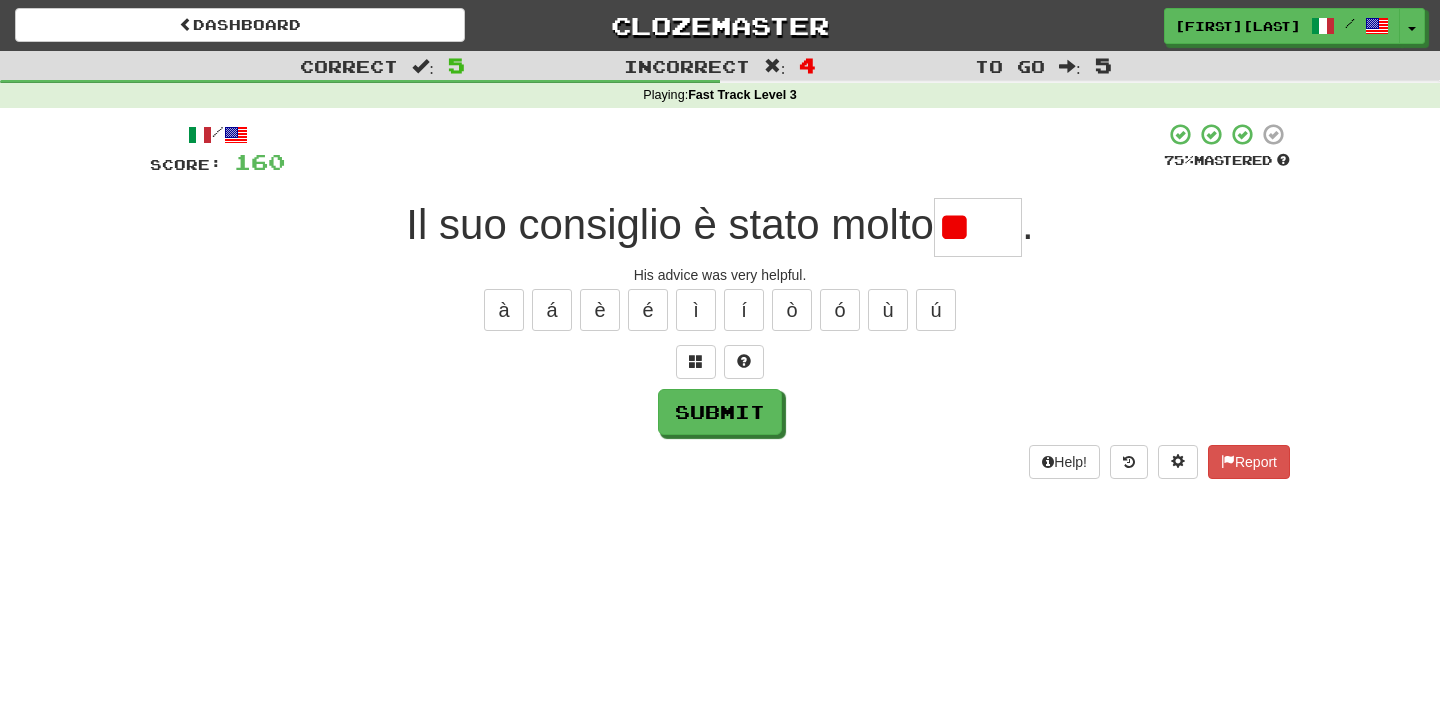 type on "*" 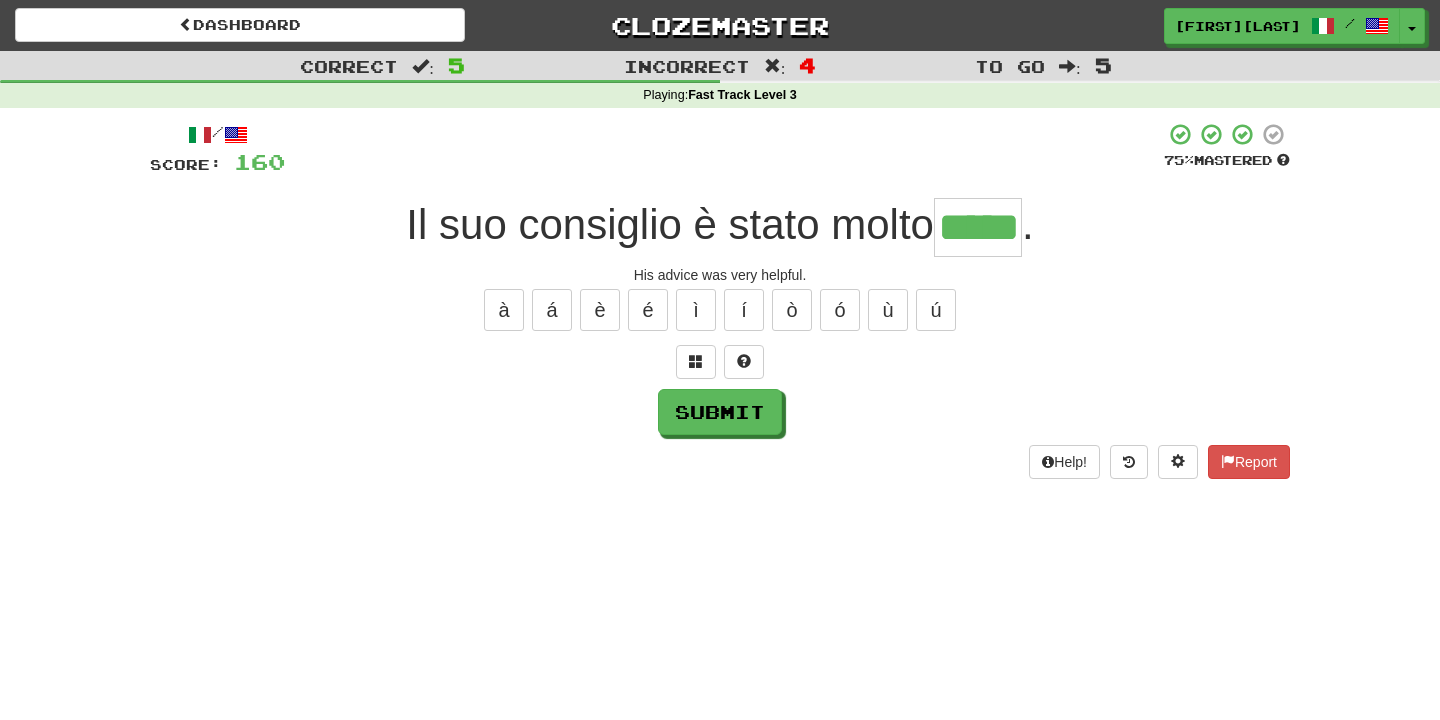 type on "*****" 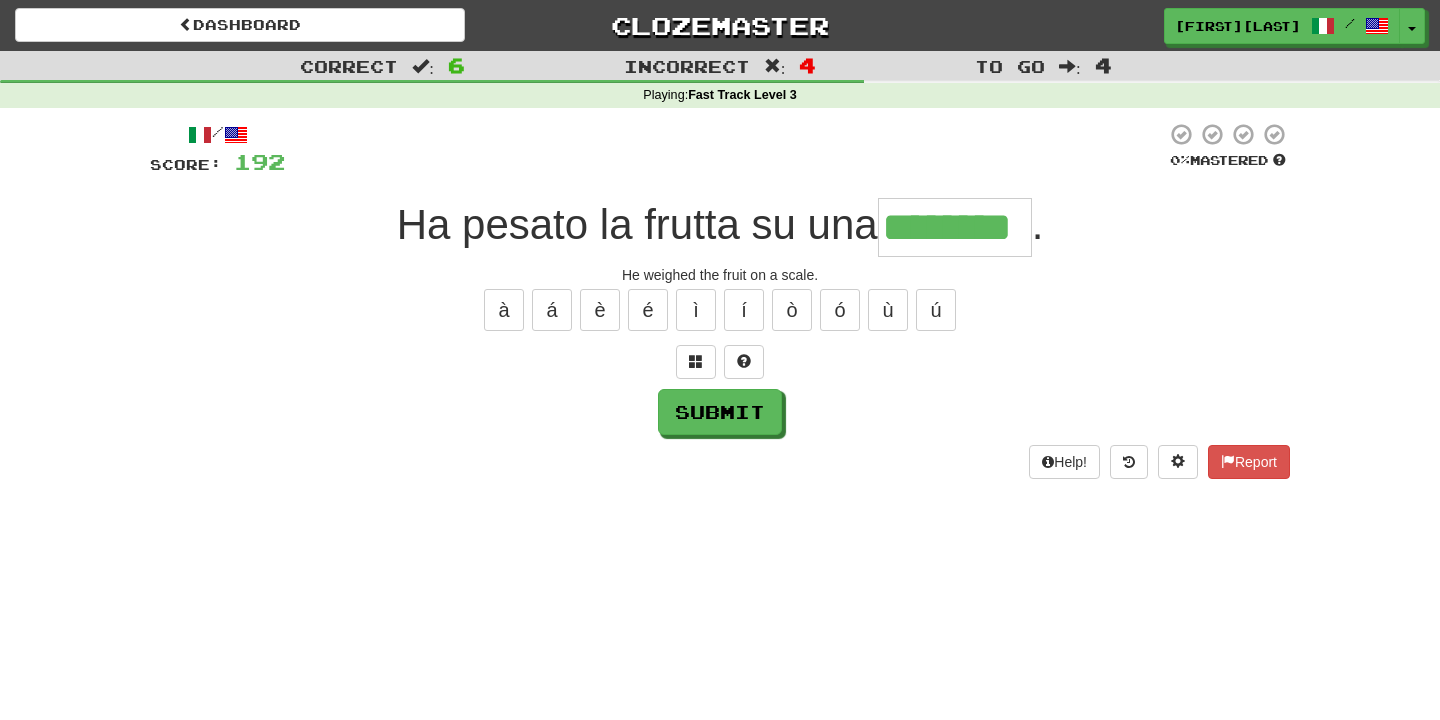type on "********" 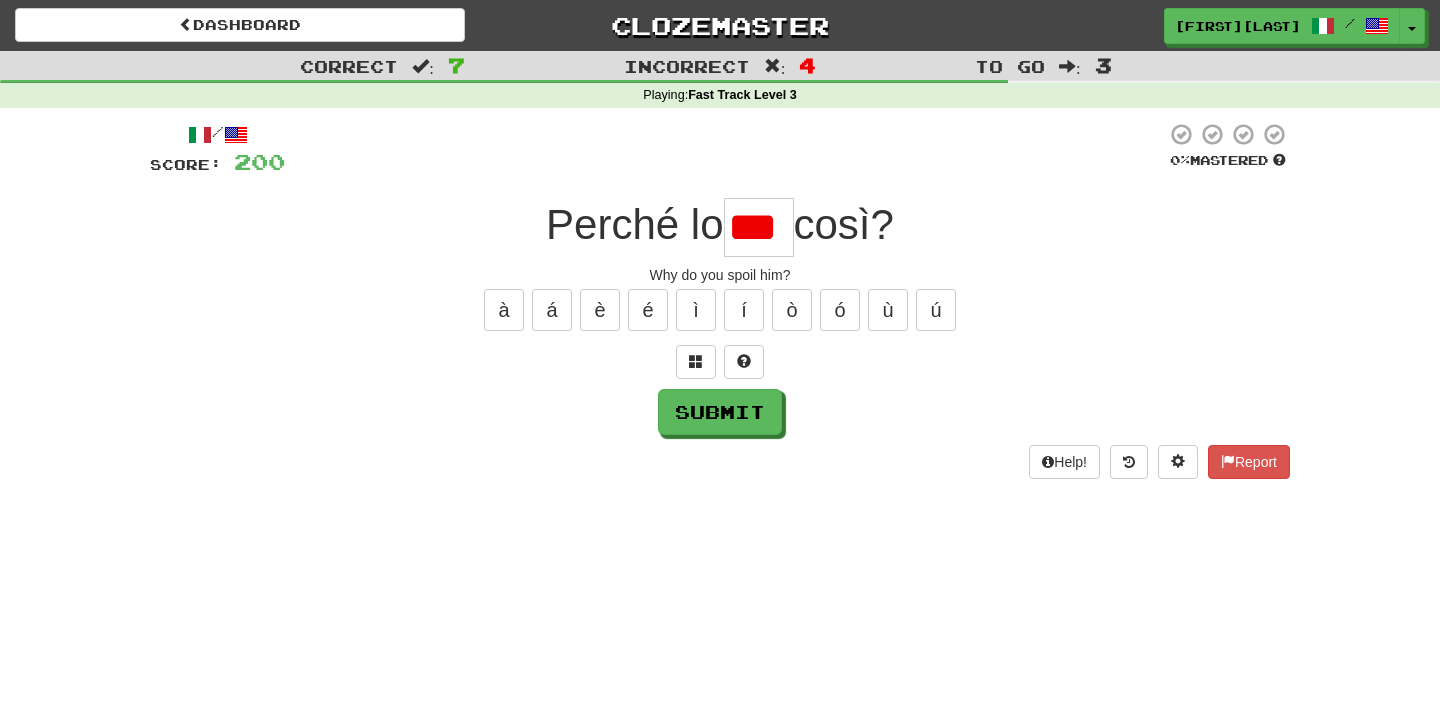 scroll, scrollTop: 0, scrollLeft: 0, axis: both 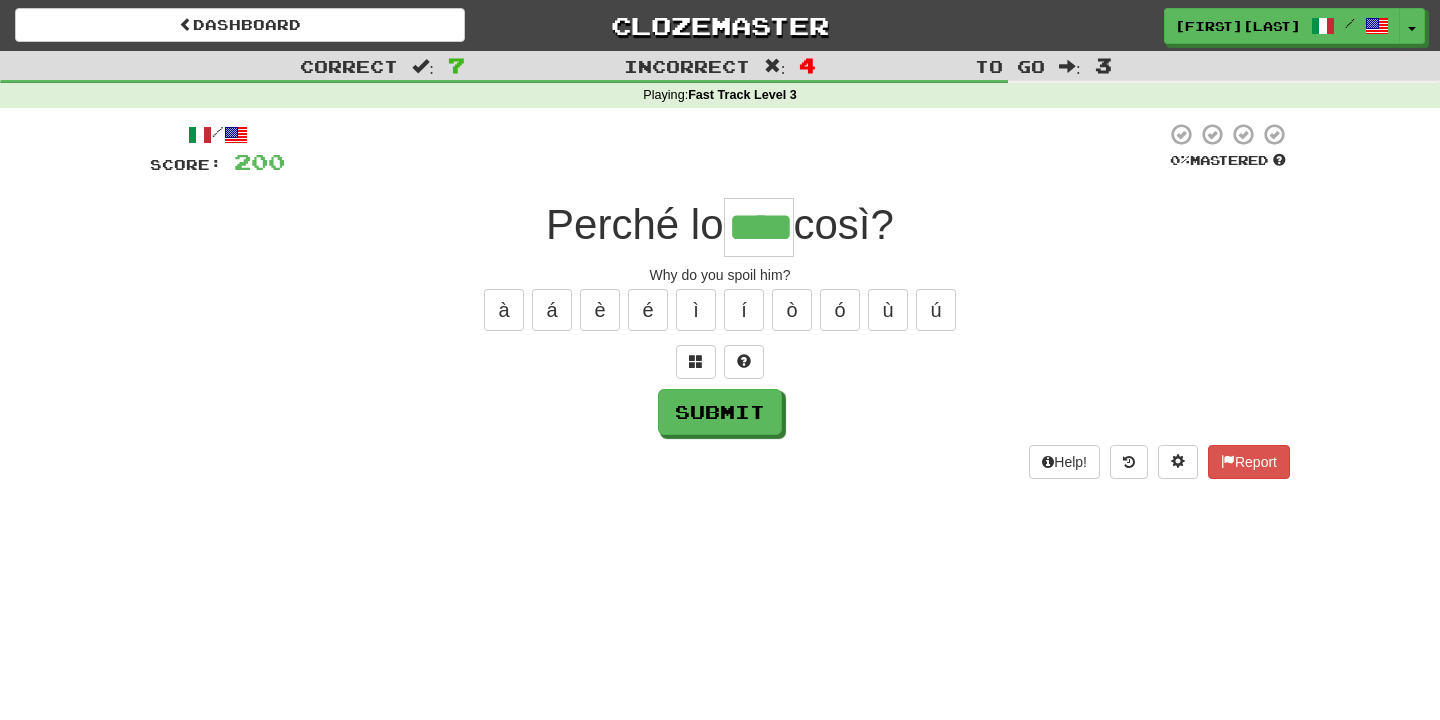 type on "****" 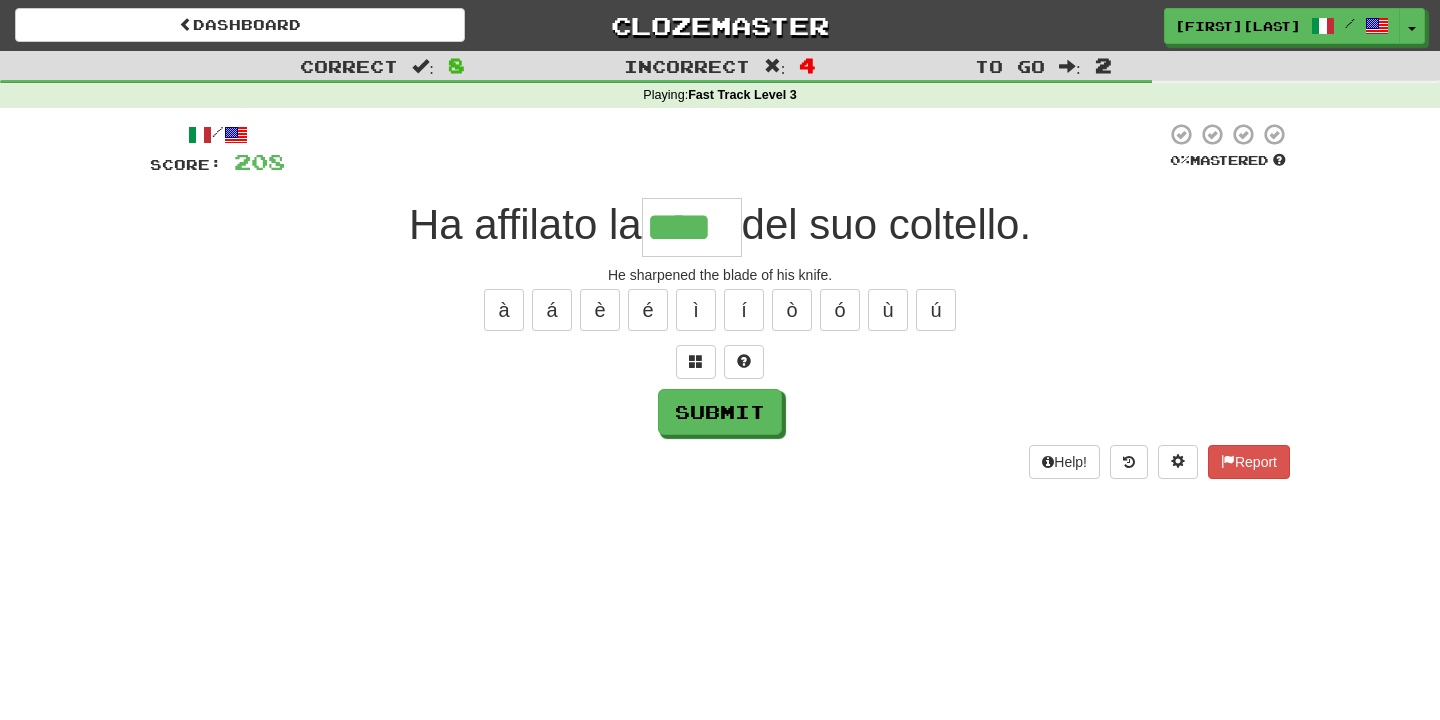 type on "****" 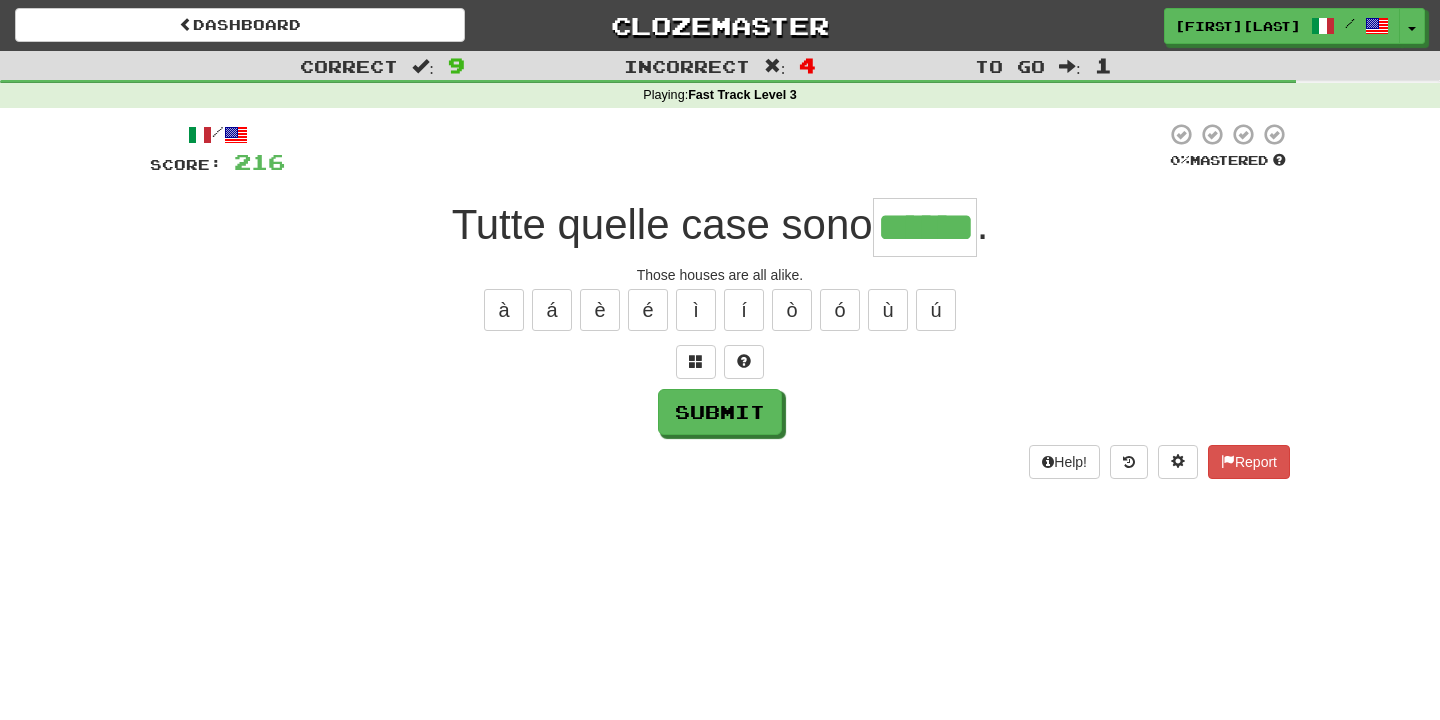 type on "******" 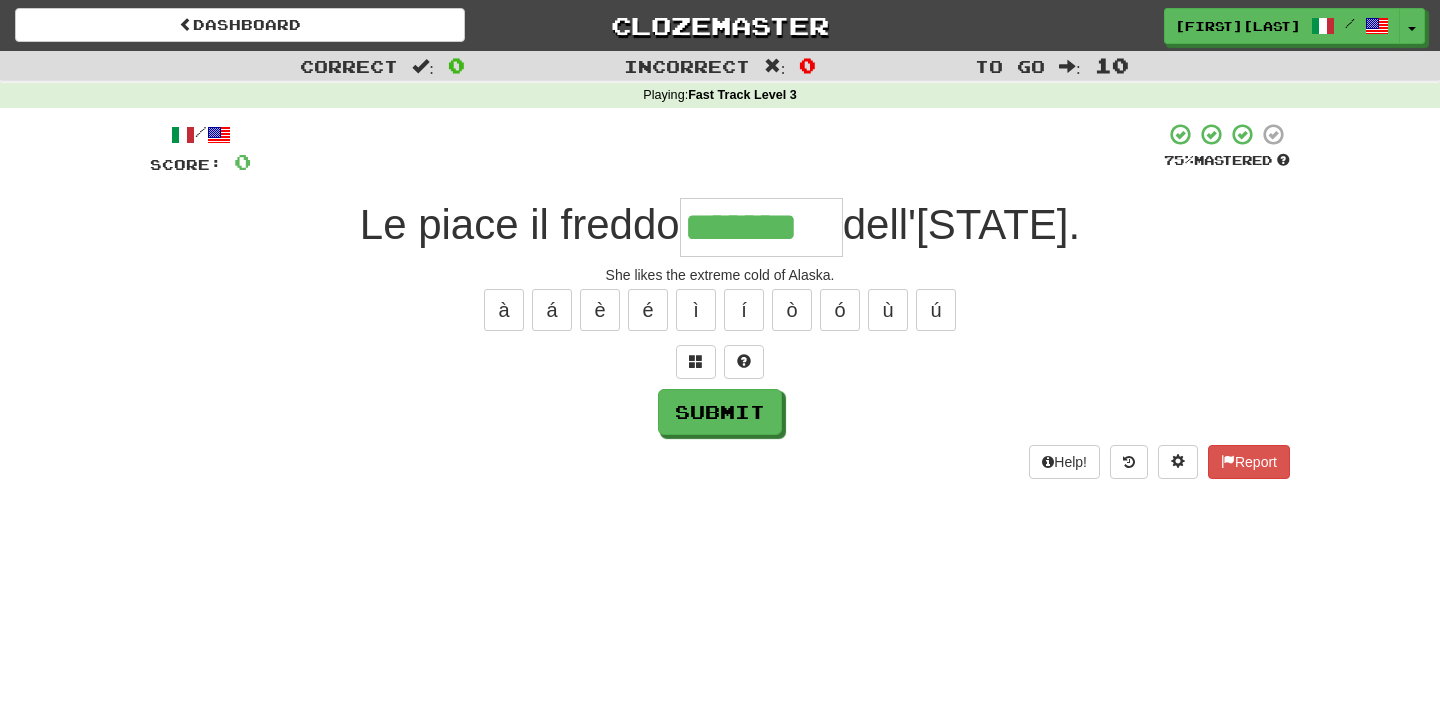 type on "*******" 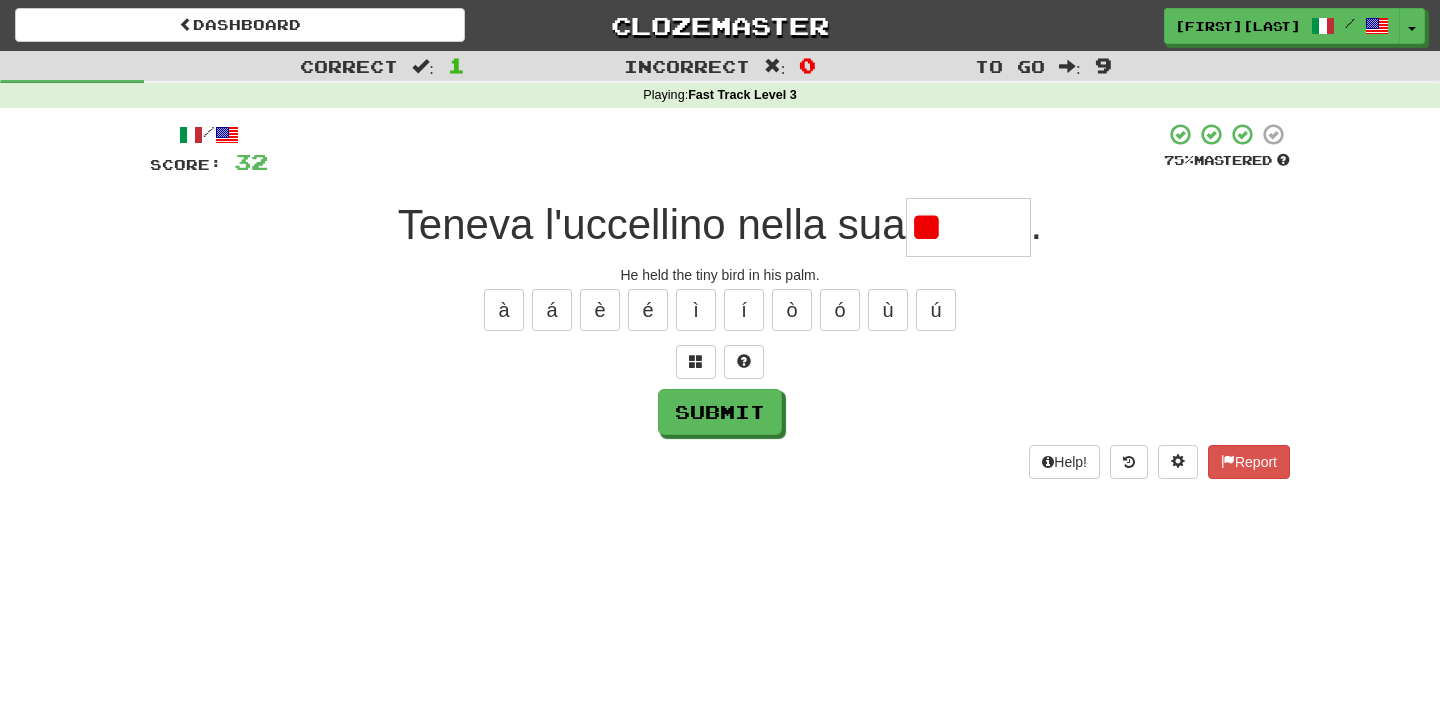 type on "*" 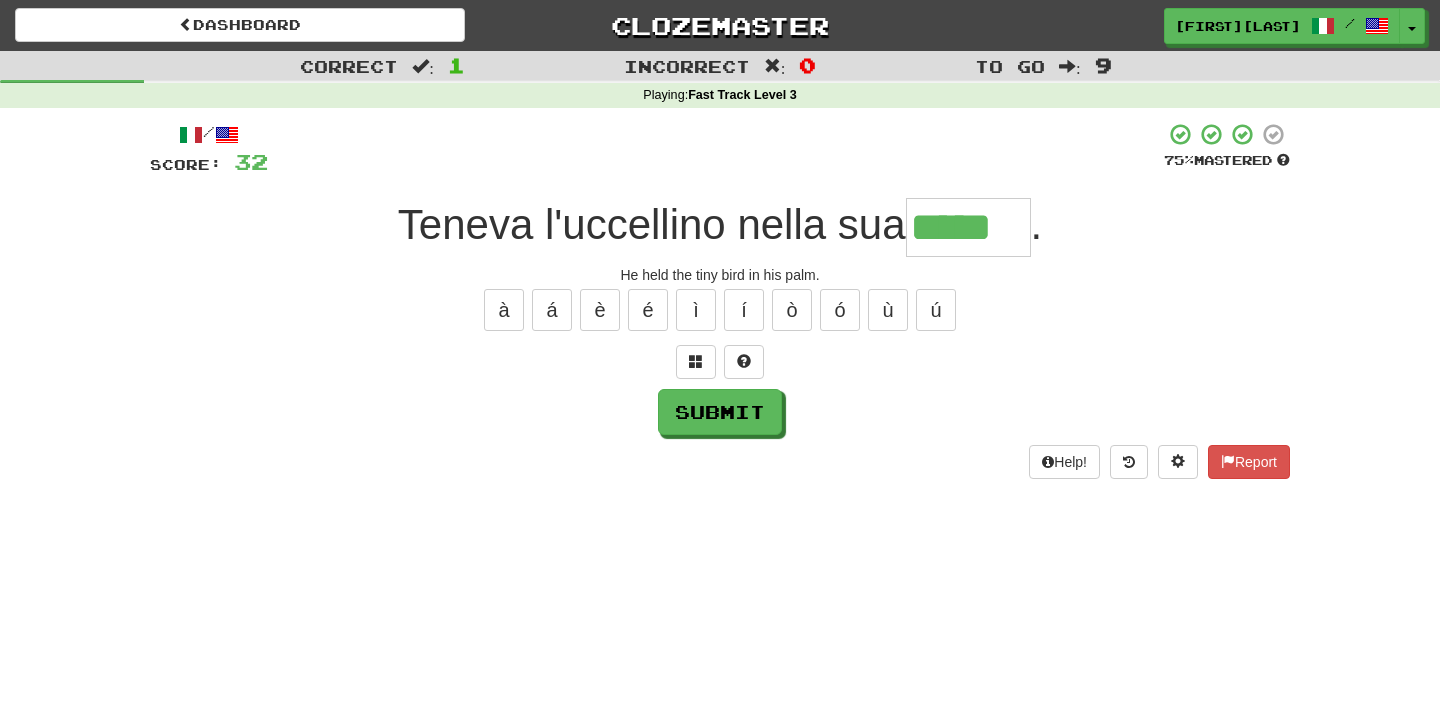 type on "*****" 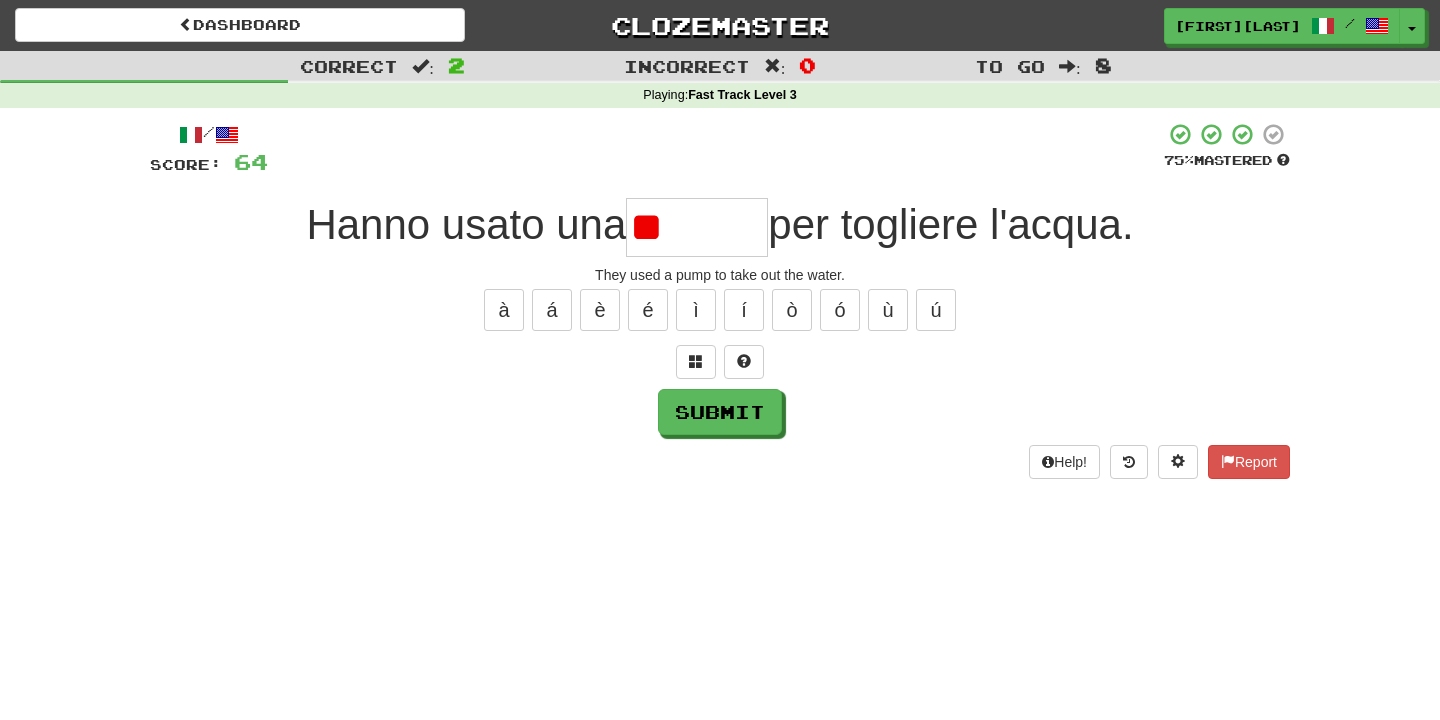 type on "*" 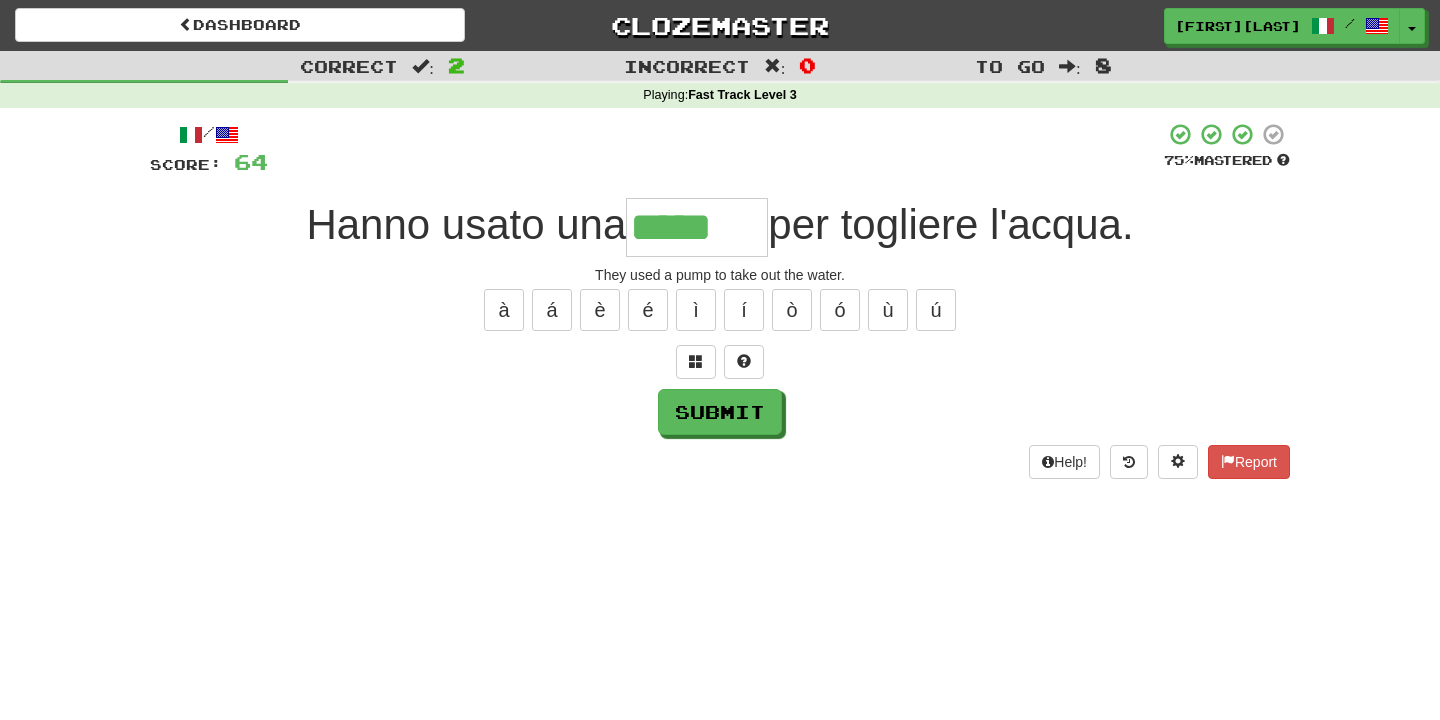 type on "*****" 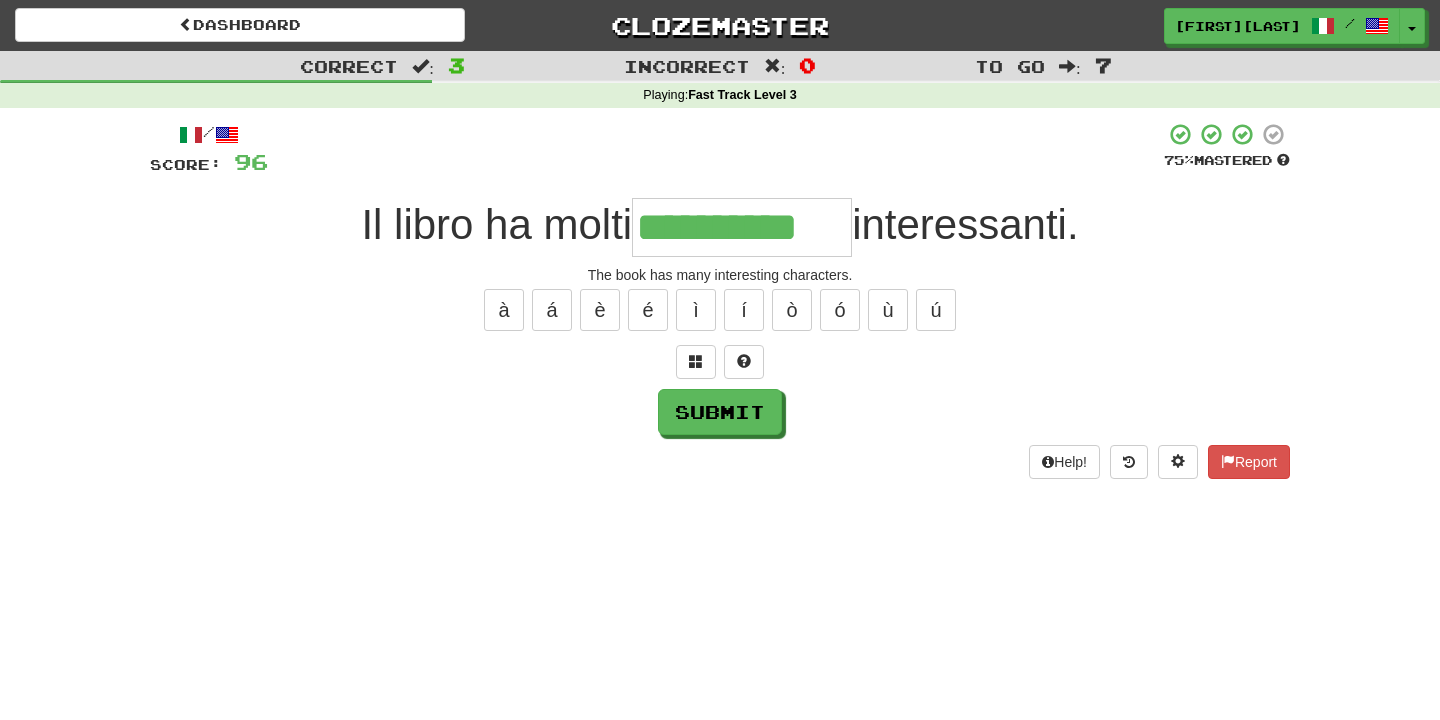 type on "**********" 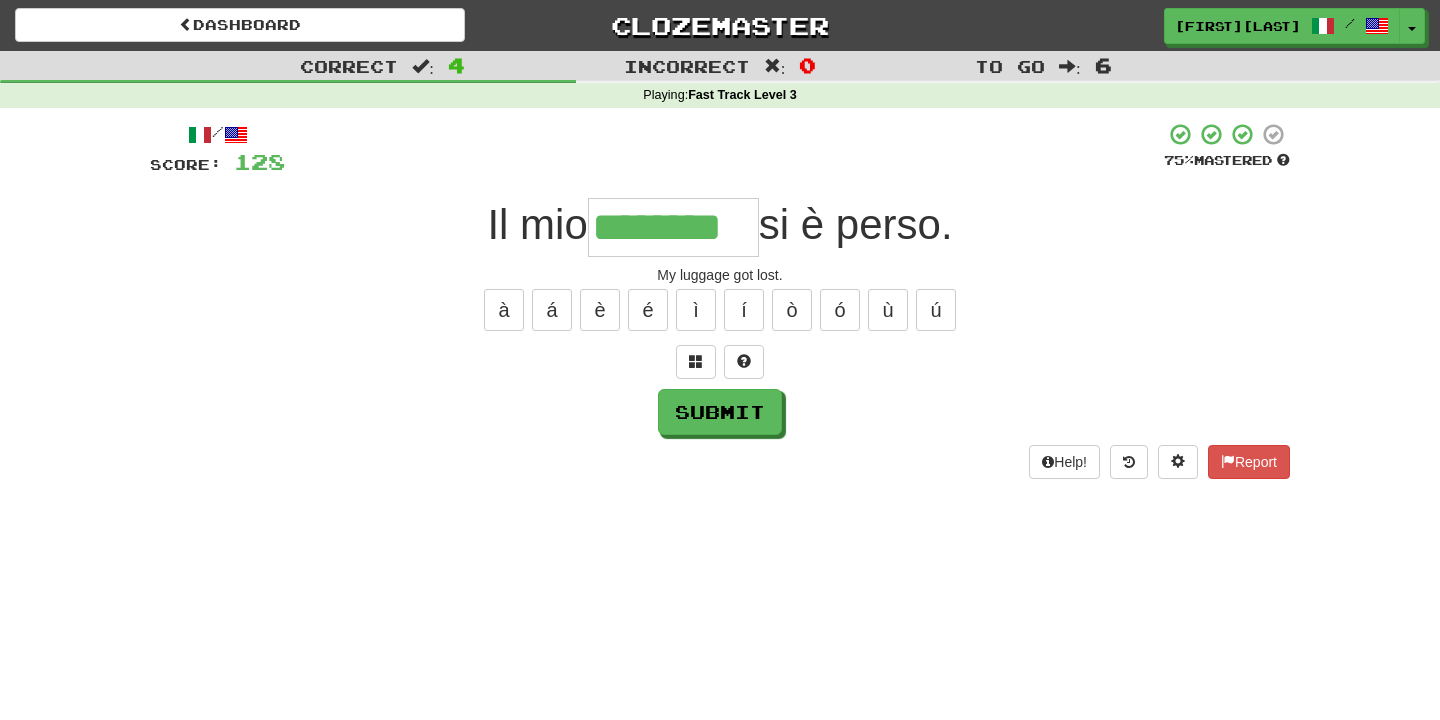 type on "********" 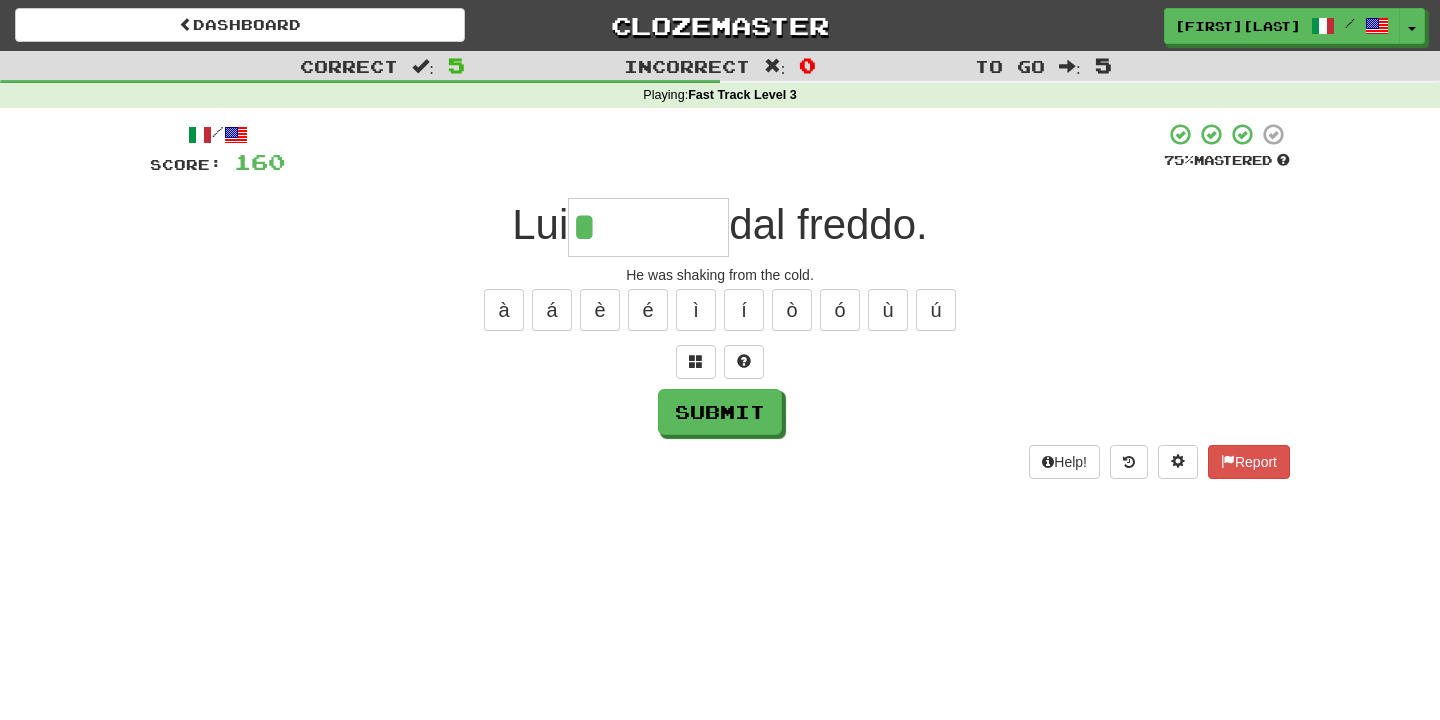 type on "*******" 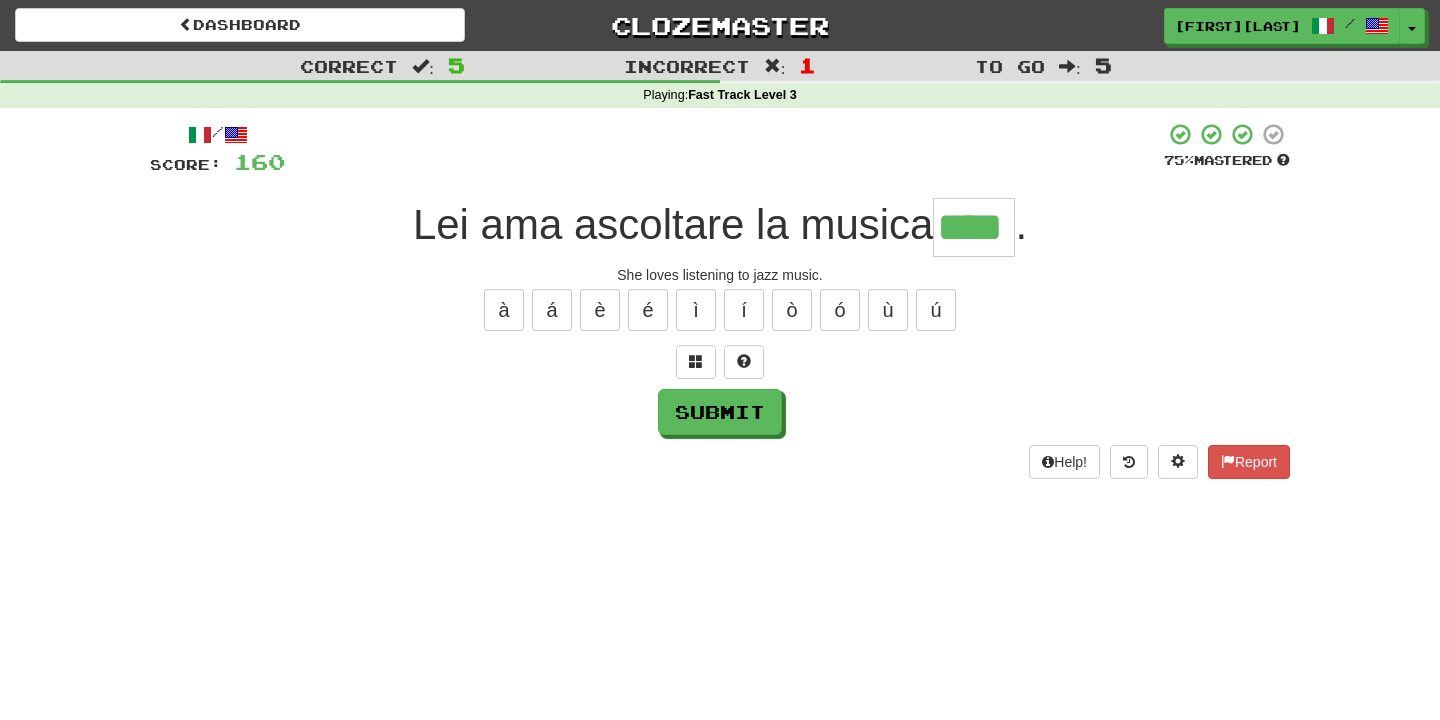 type on "****" 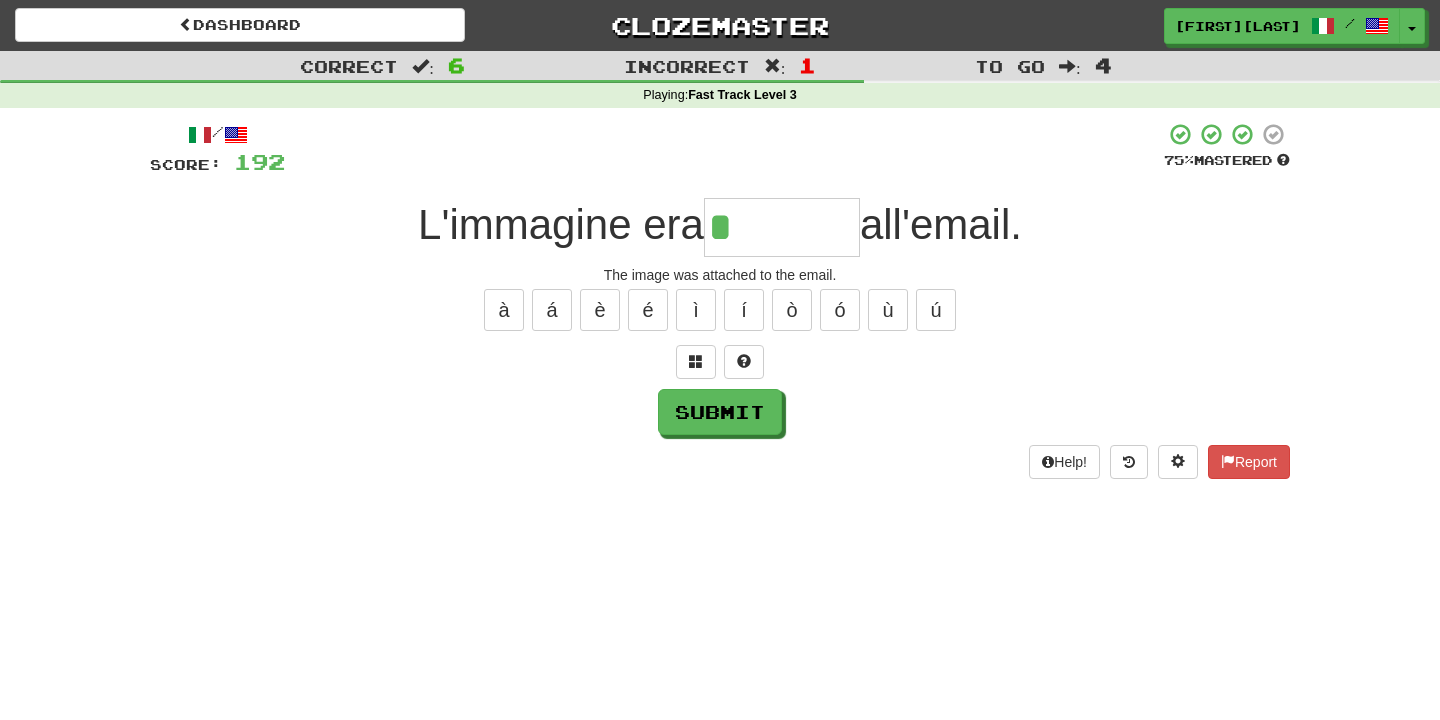 type on "********" 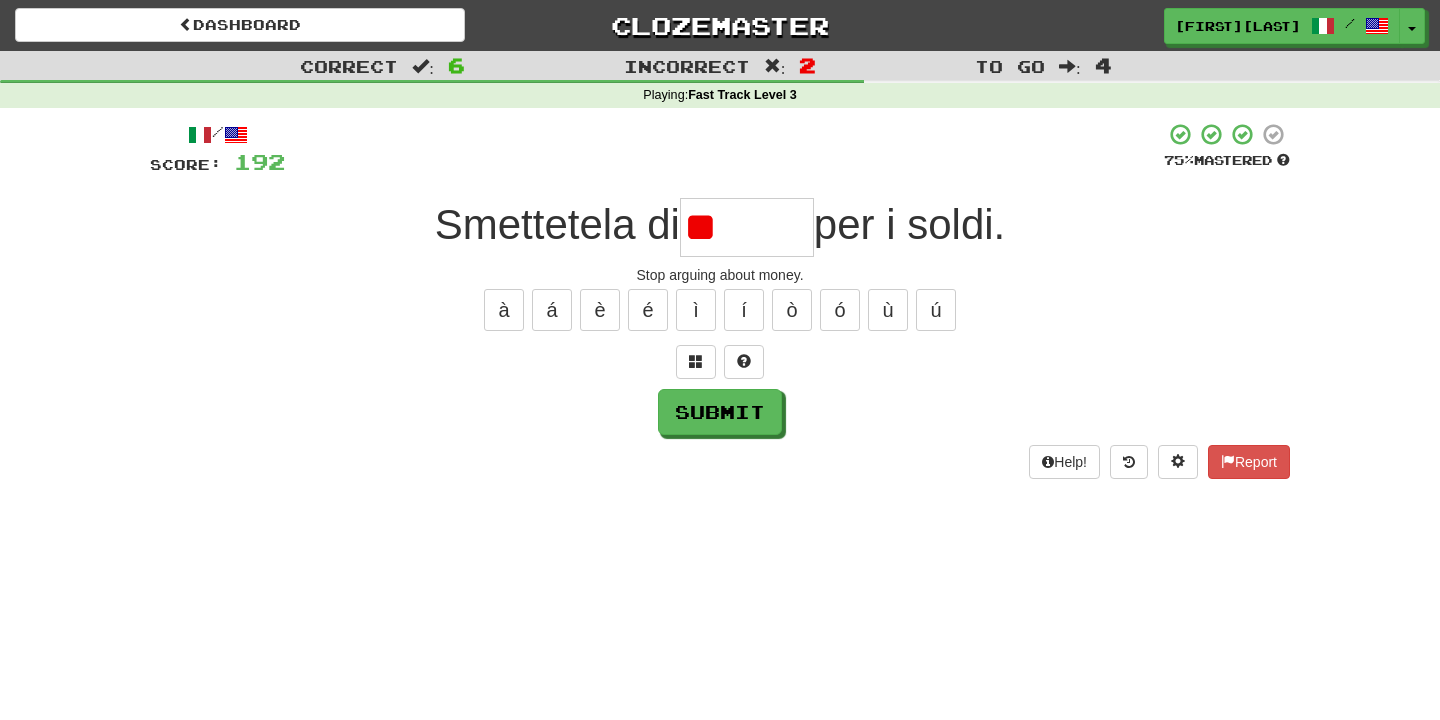 type on "*" 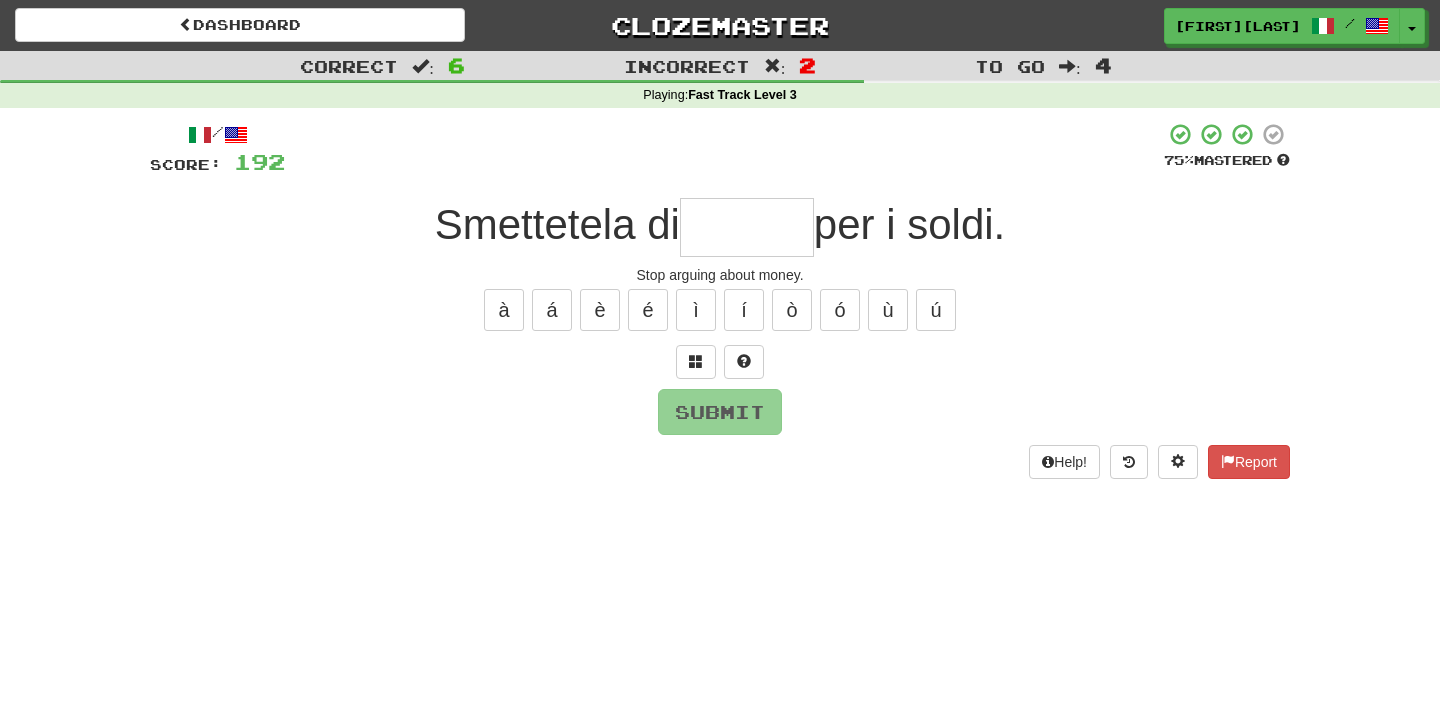 type on "********" 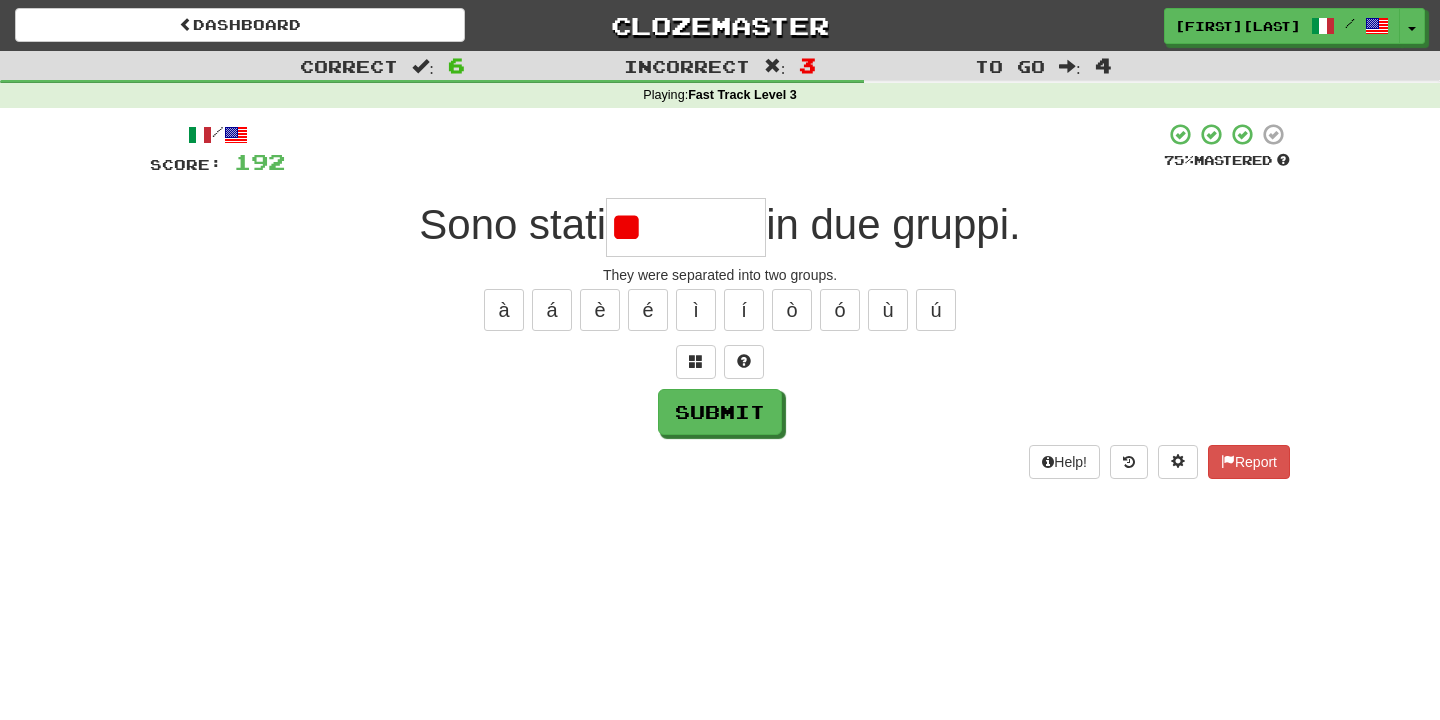 type on "*" 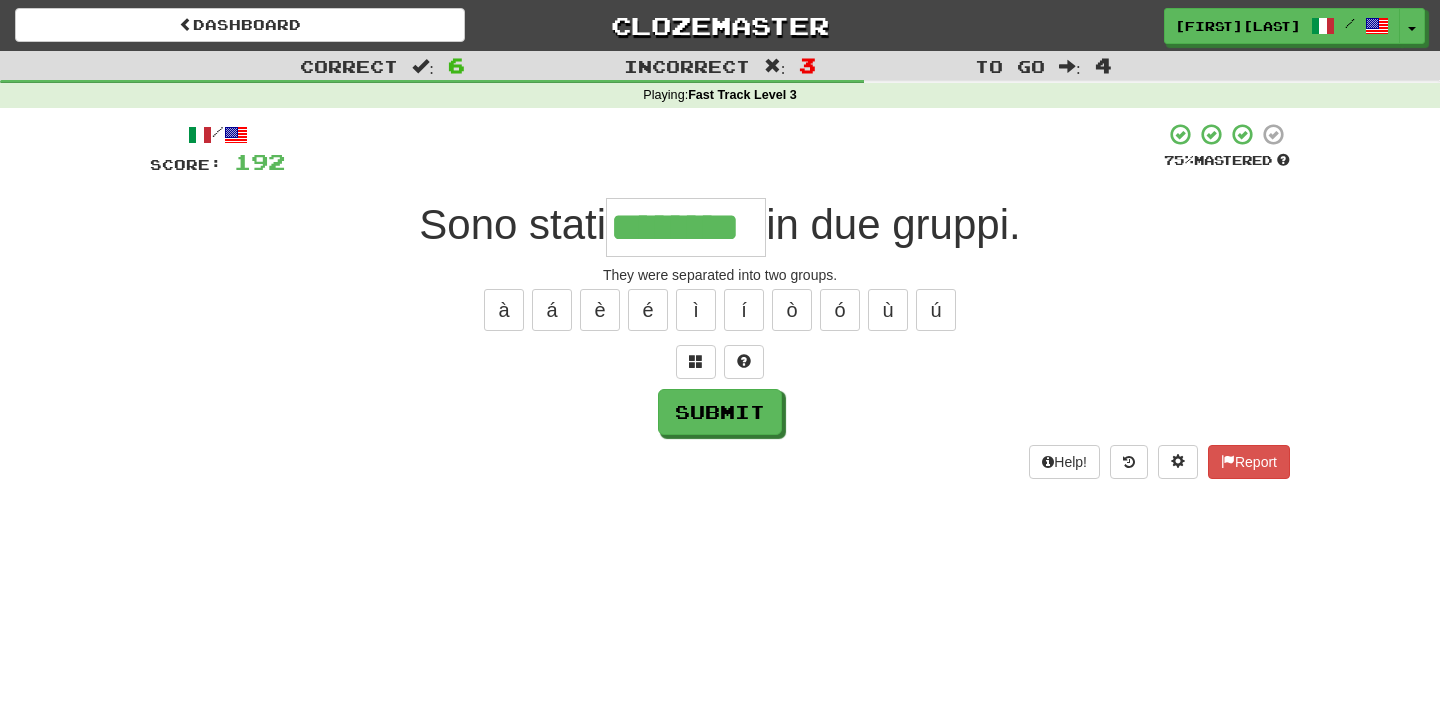 type on "********" 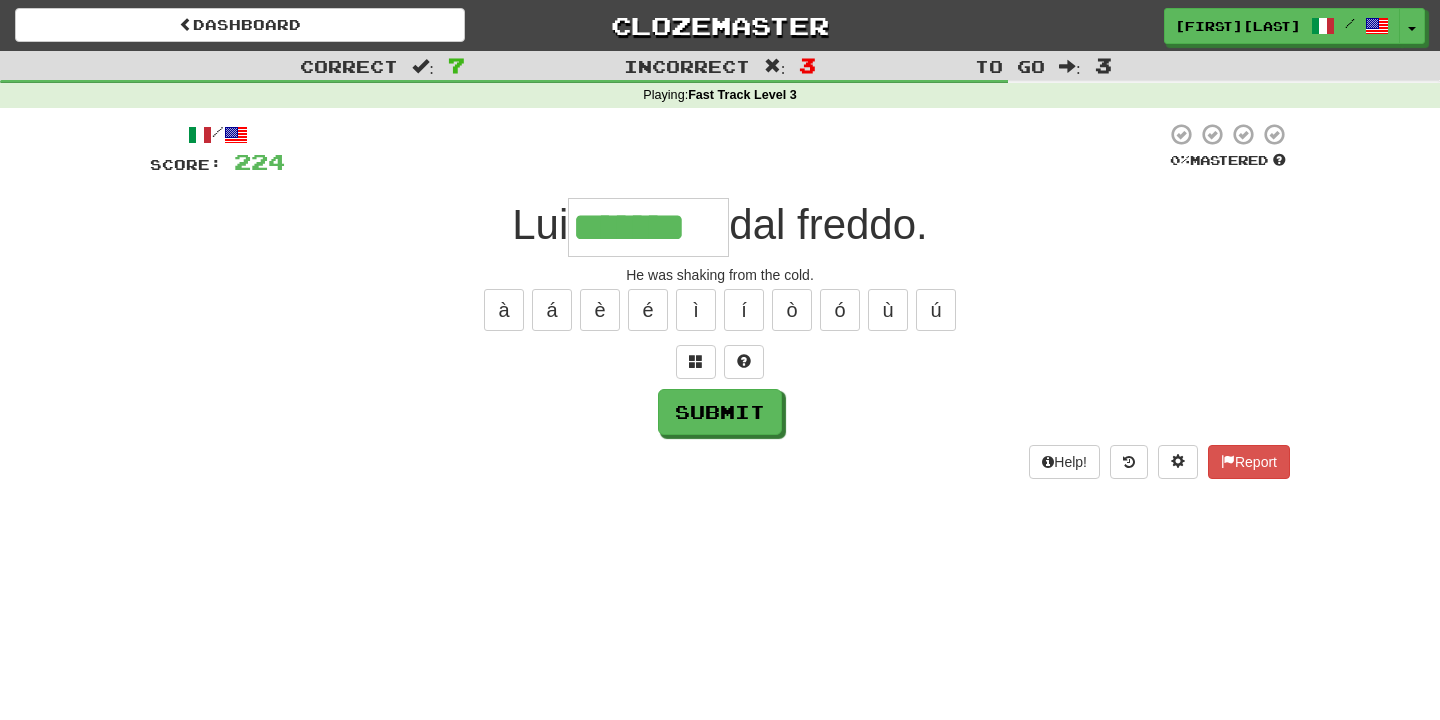 type on "*******" 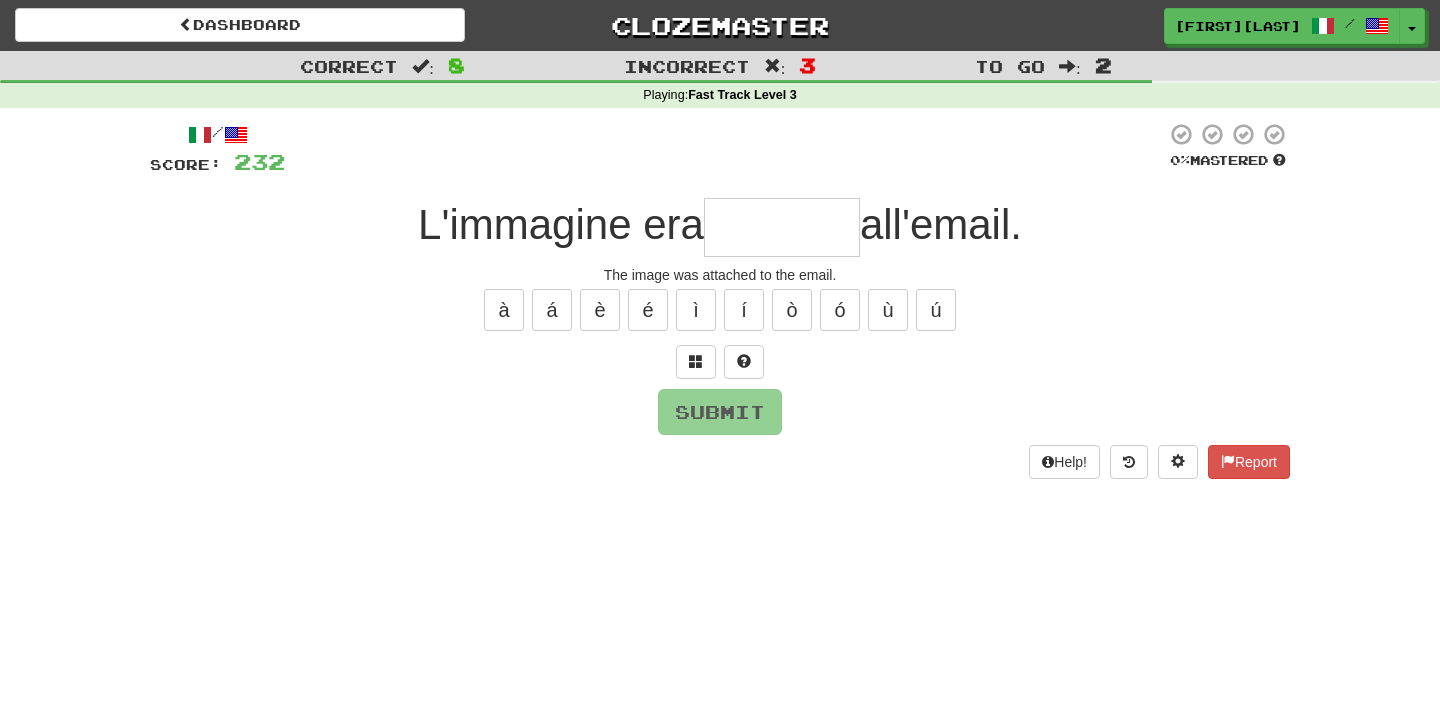 type on "********" 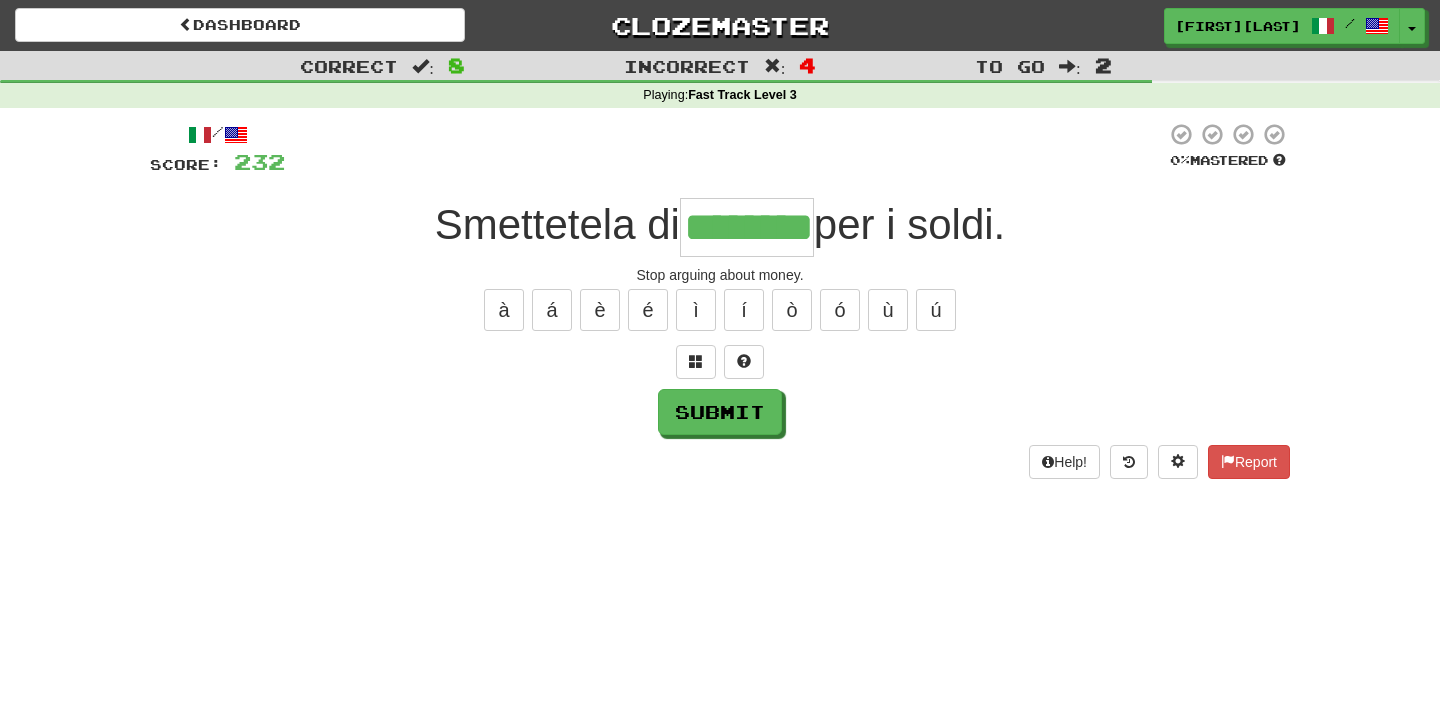 type on "********" 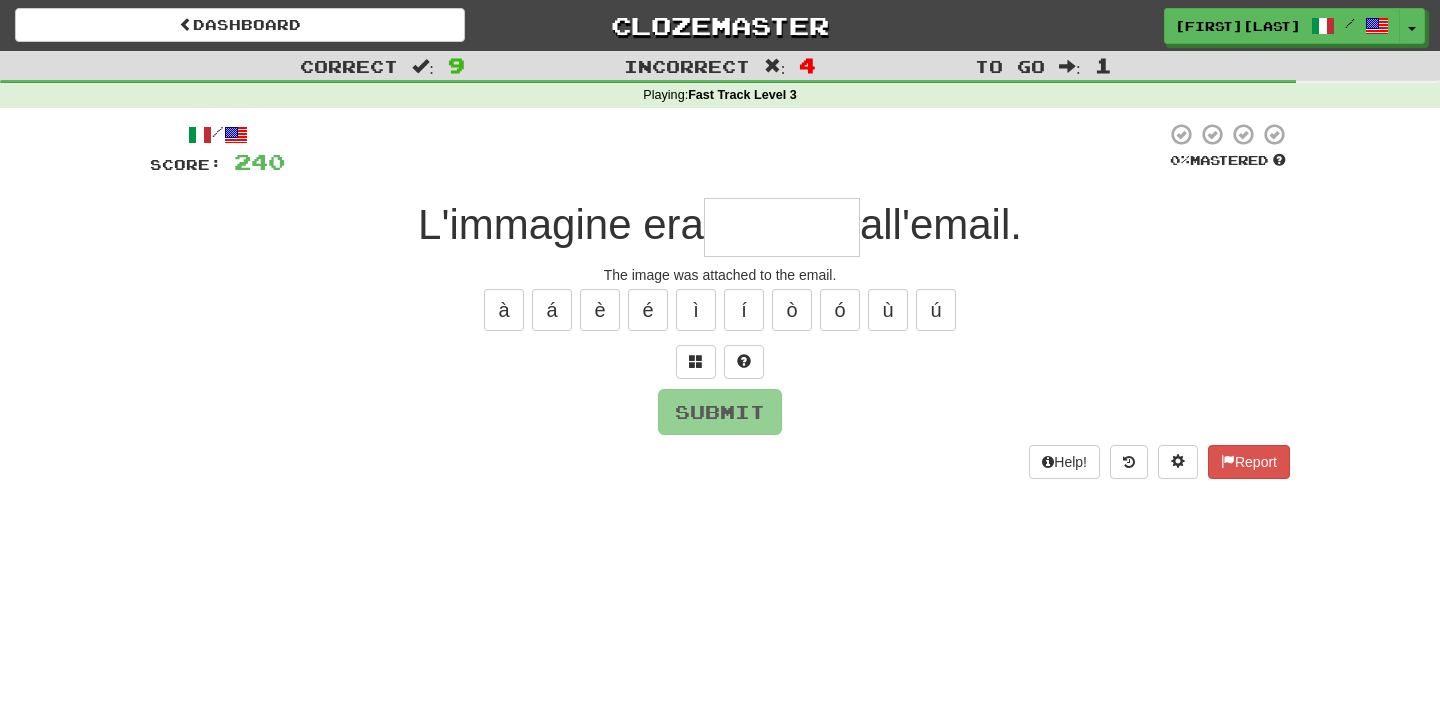 type on "********" 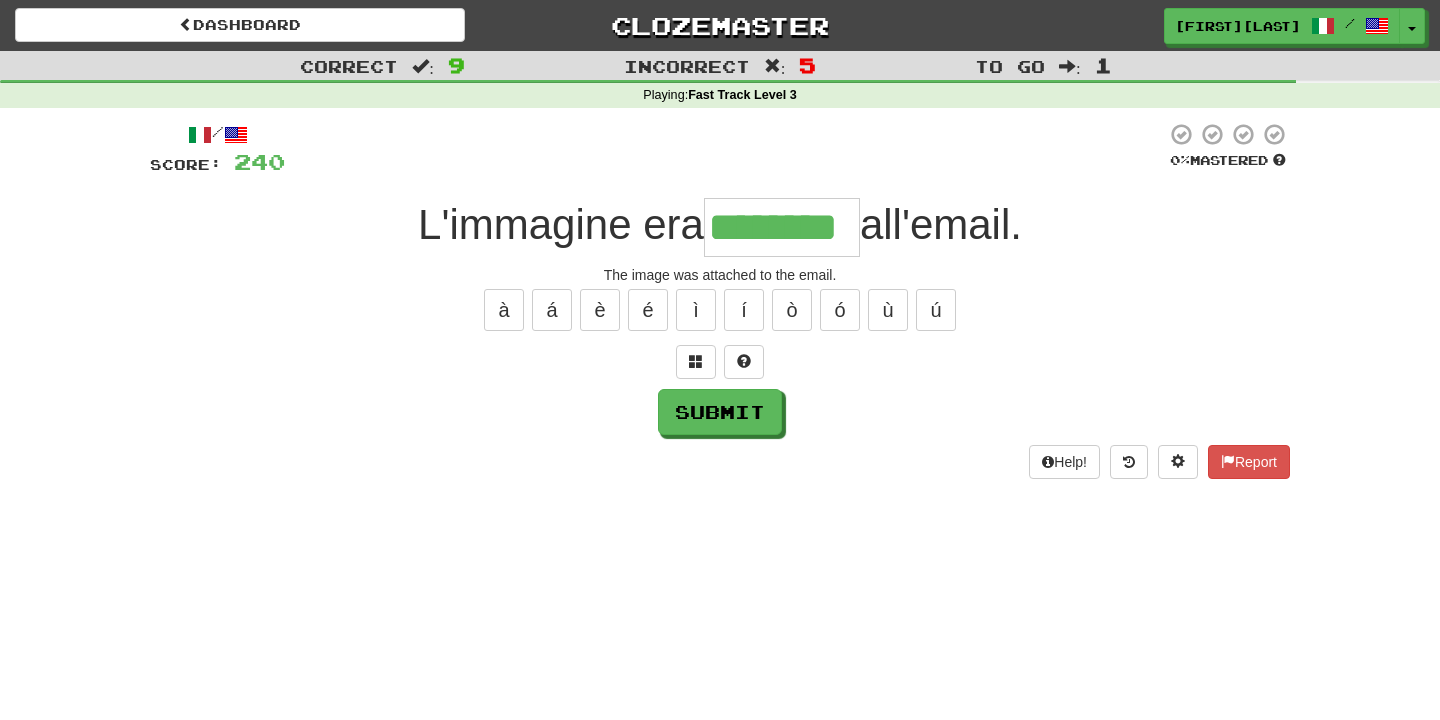 type on "********" 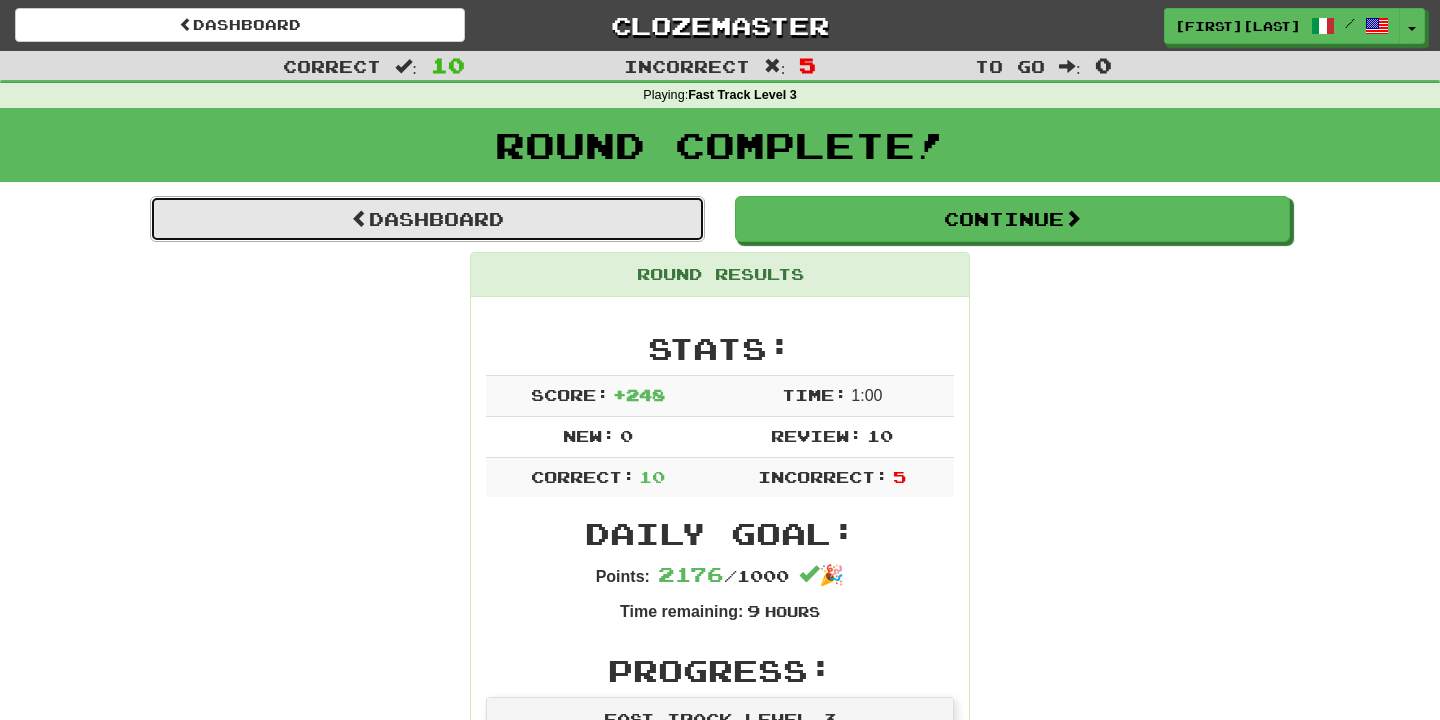 click on "Dashboard" at bounding box center [427, 219] 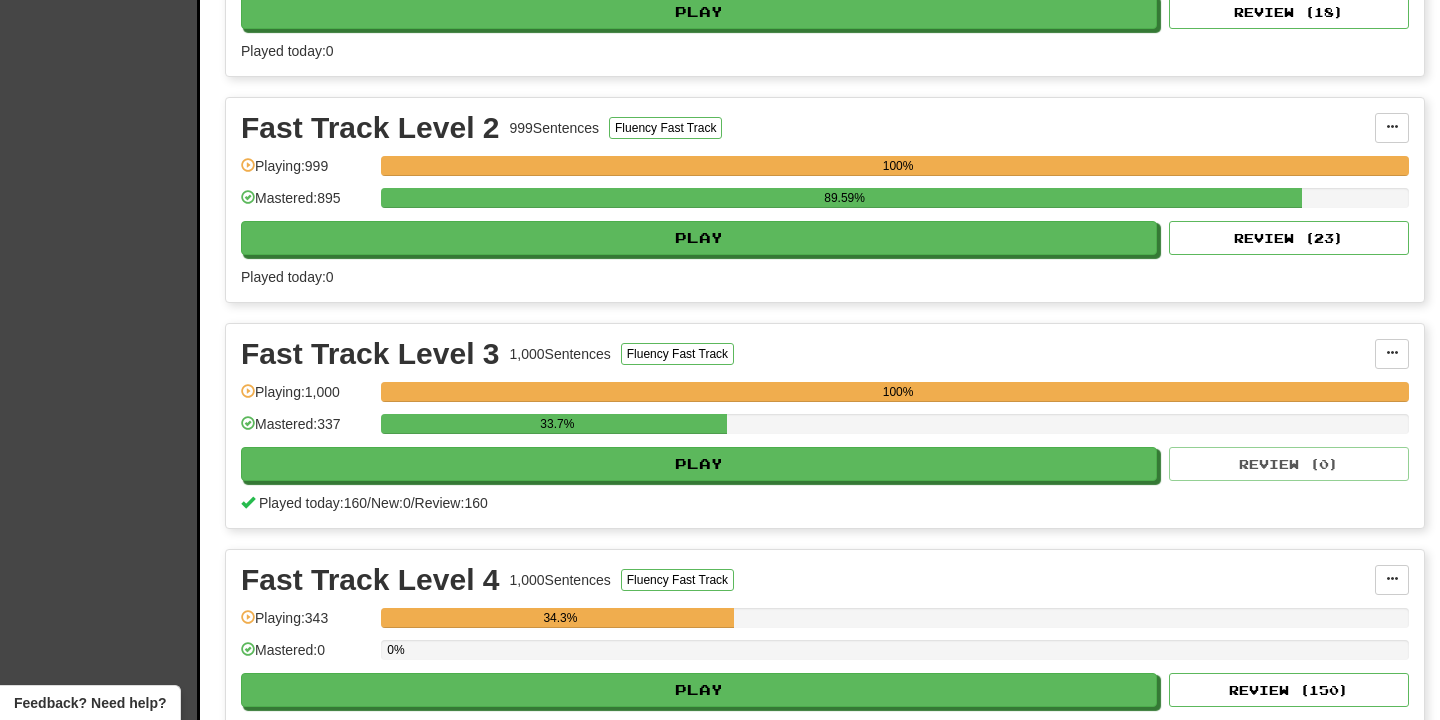 scroll, scrollTop: 592, scrollLeft: 0, axis: vertical 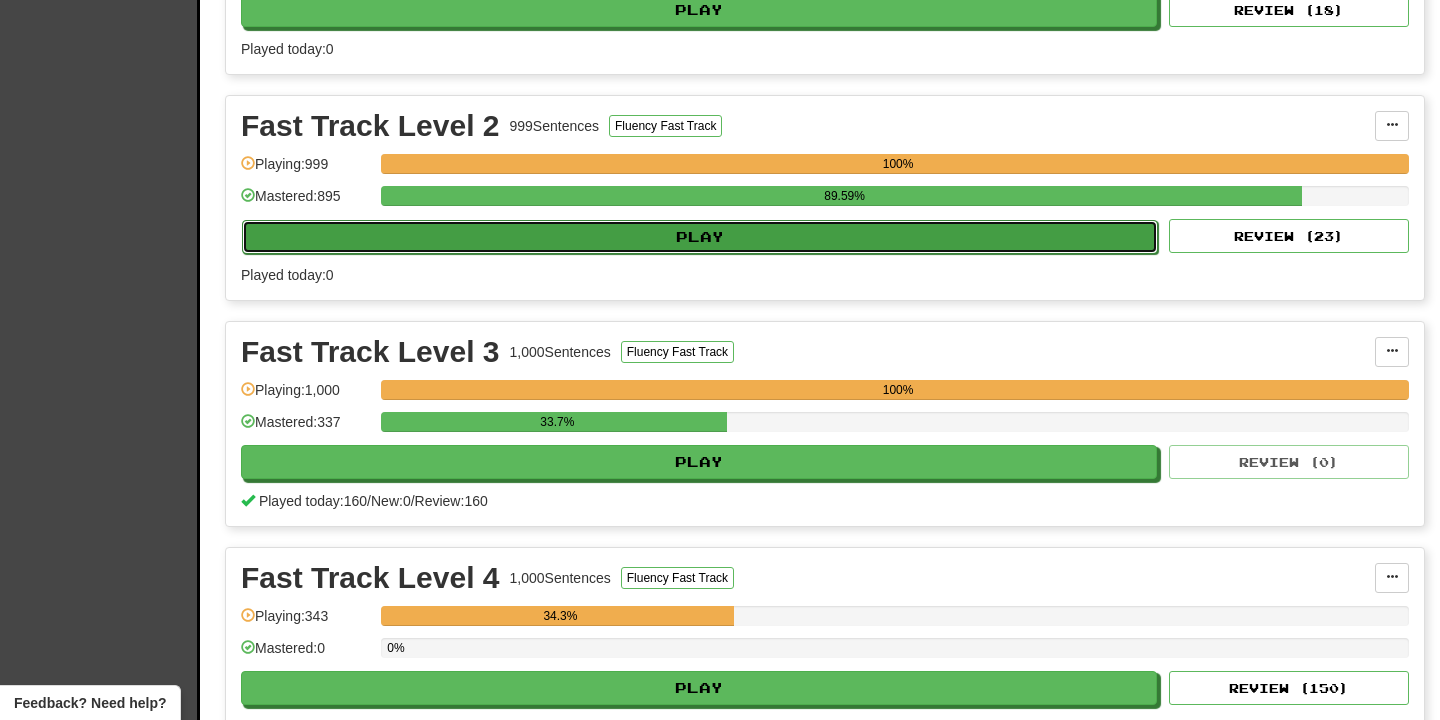 click on "Play" at bounding box center [700, 237] 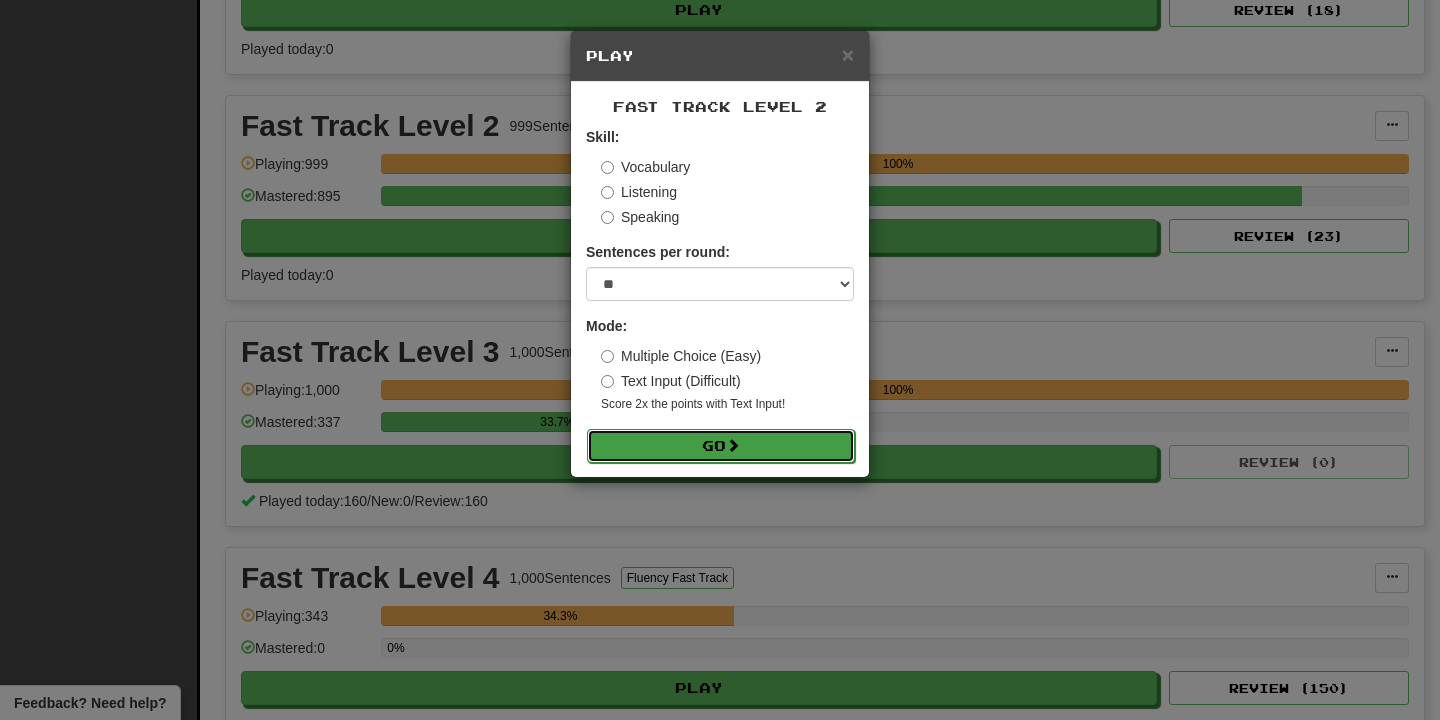 click on "Go" at bounding box center [721, 446] 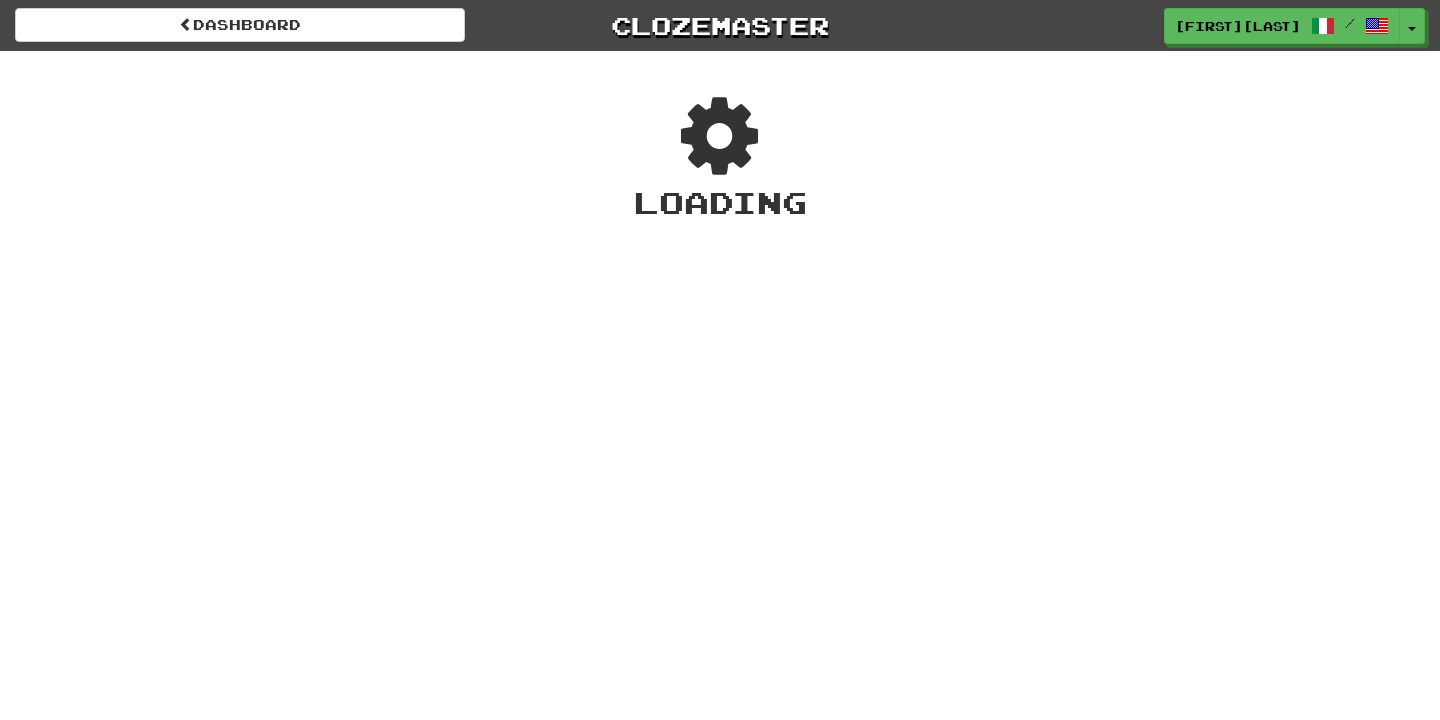 scroll, scrollTop: 0, scrollLeft: 0, axis: both 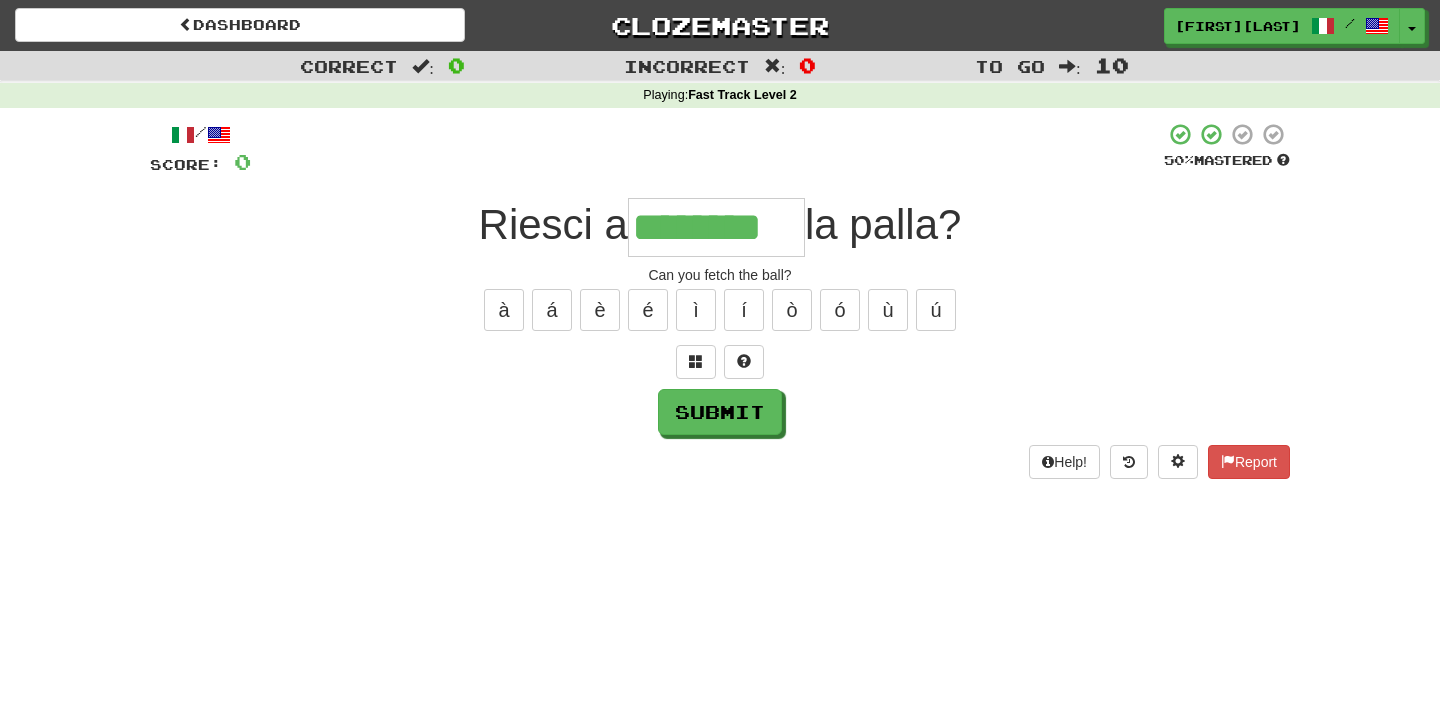 type on "********" 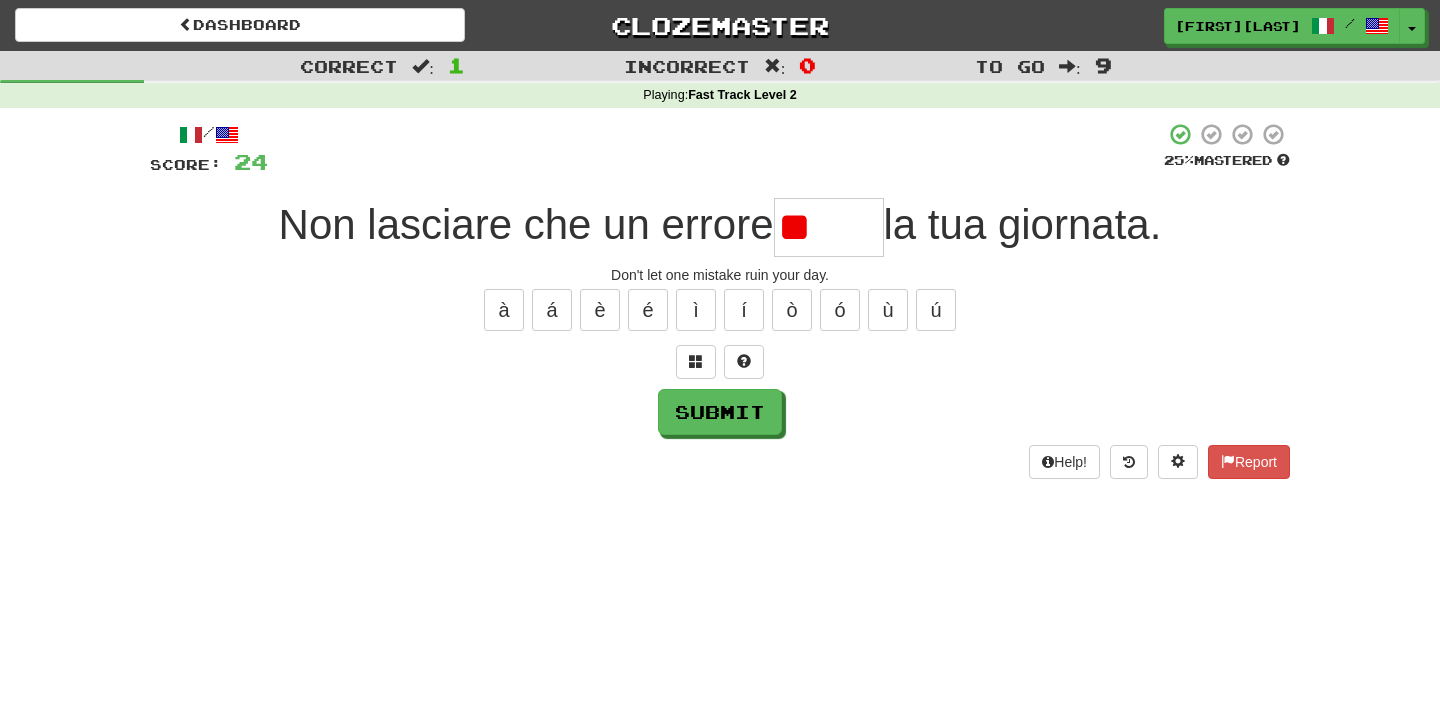 type on "*" 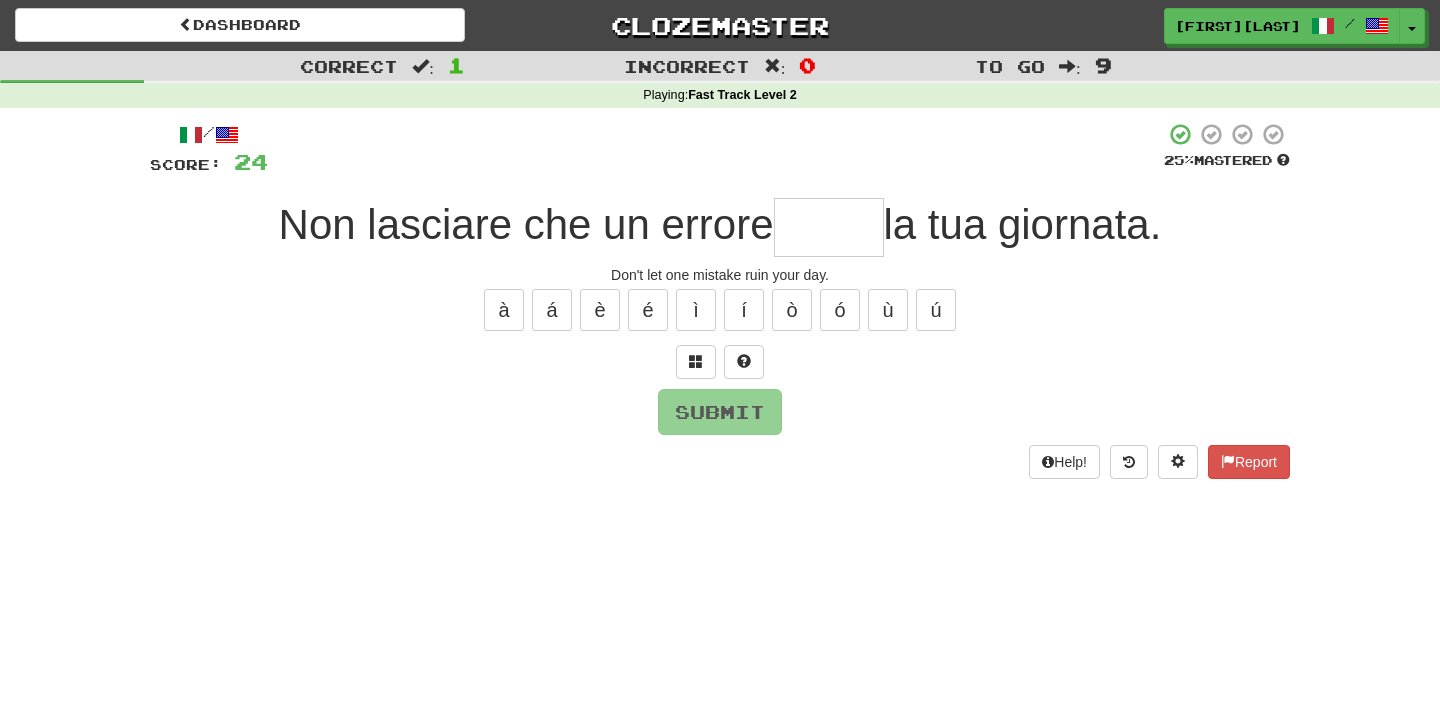 type on "******" 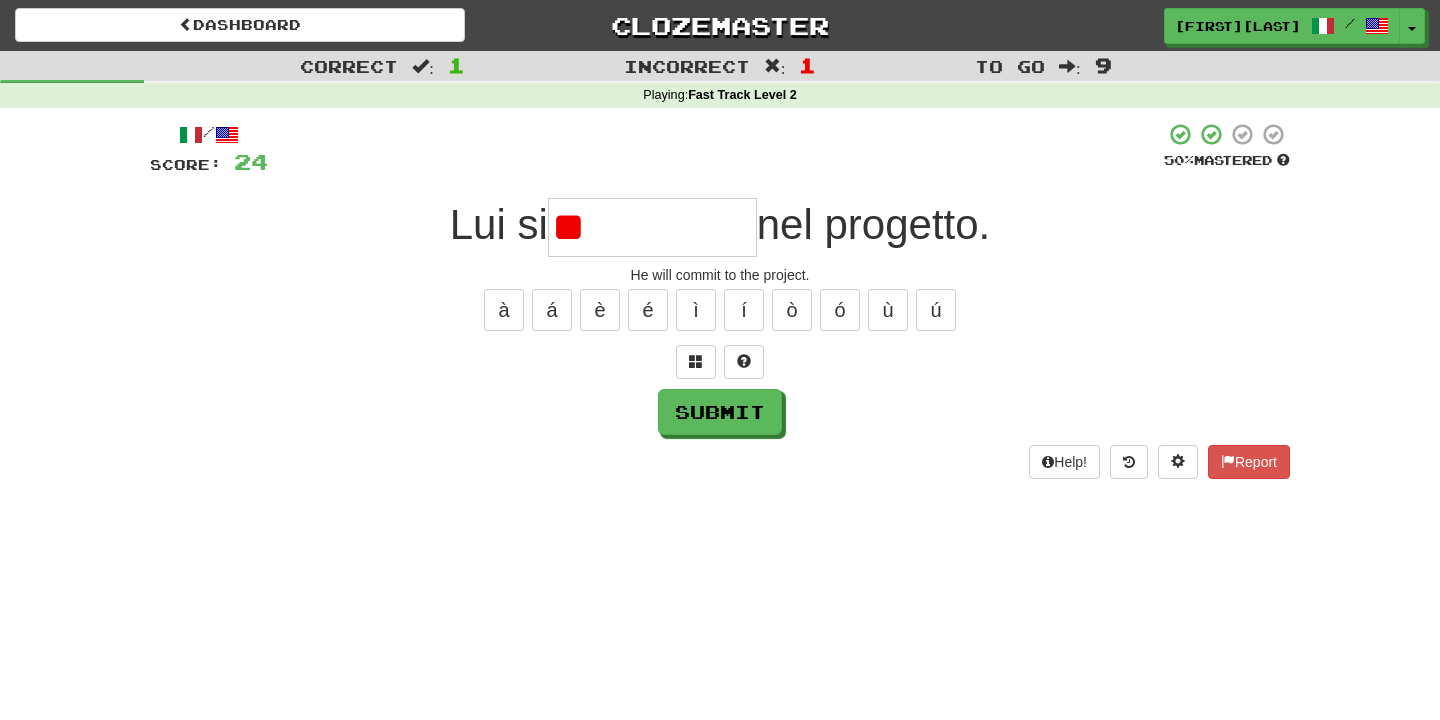 type on "*" 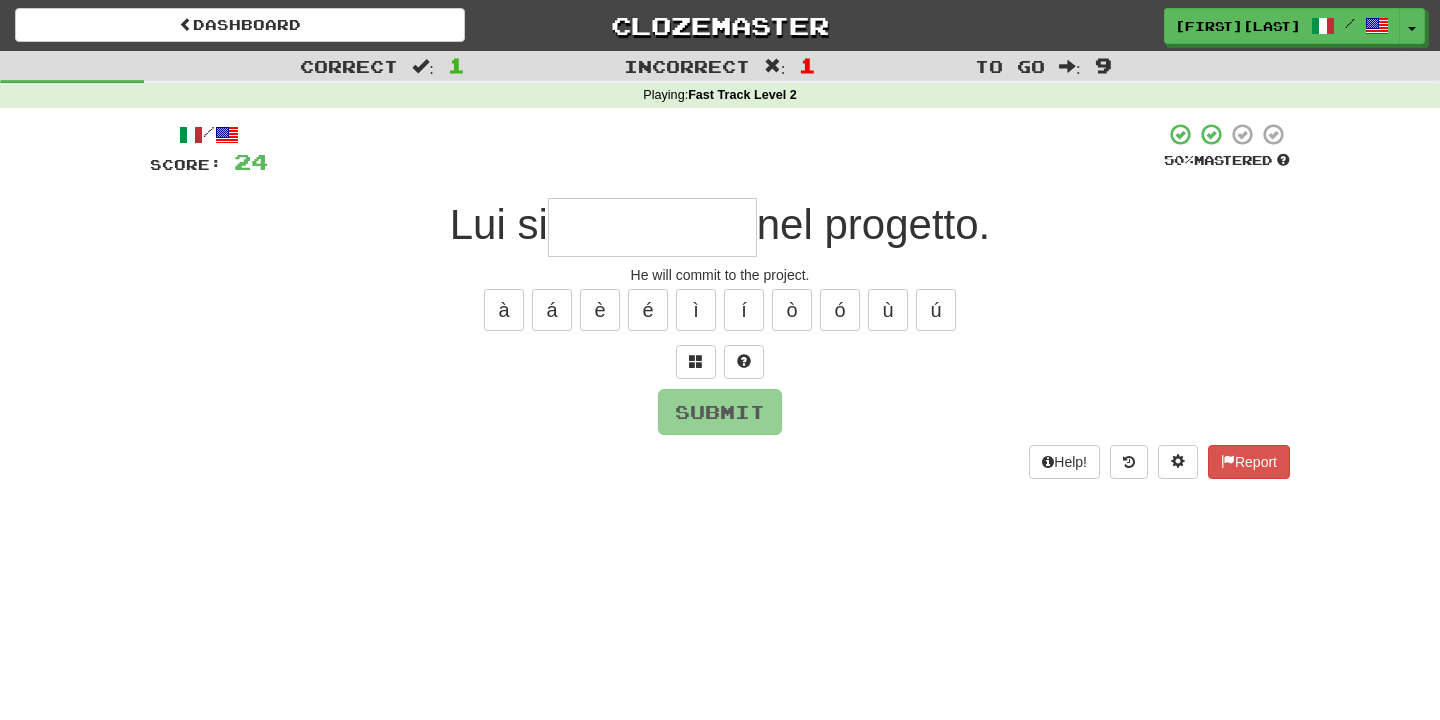 type on "*" 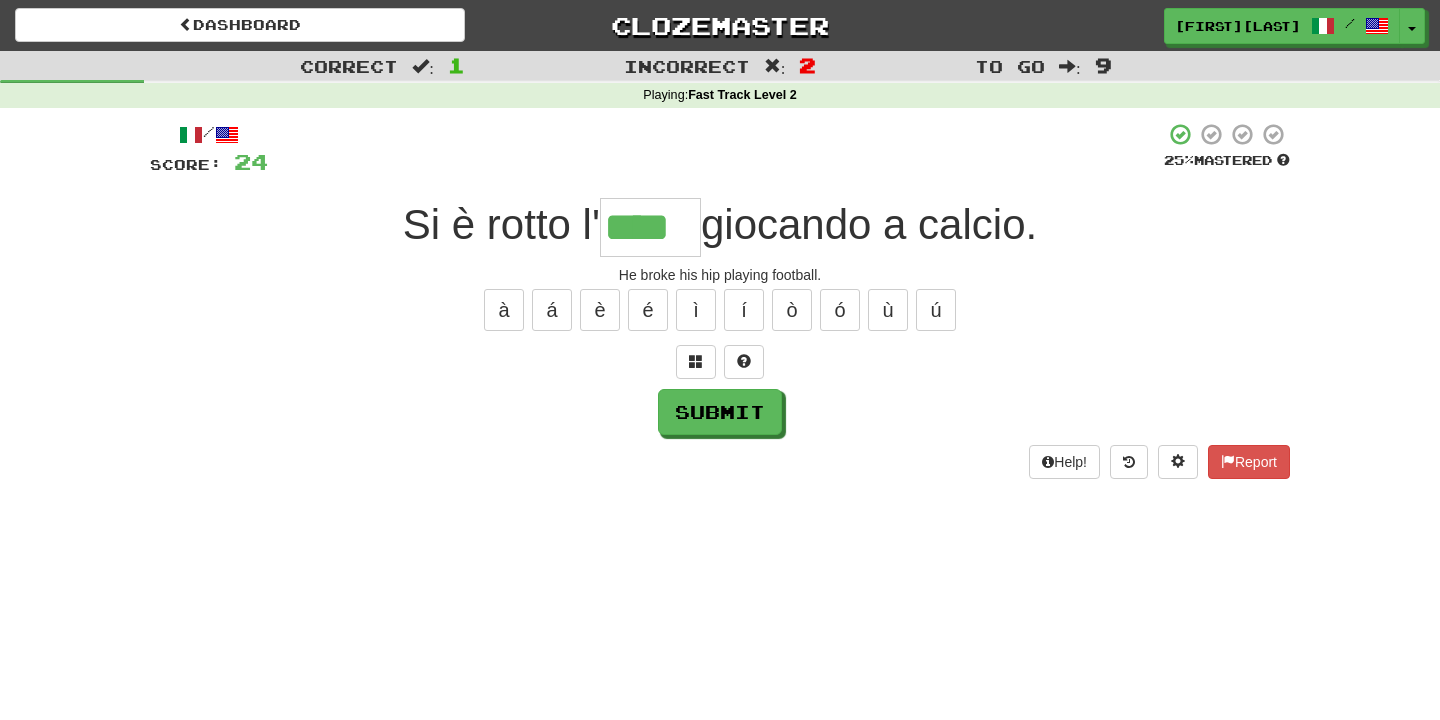type on "****" 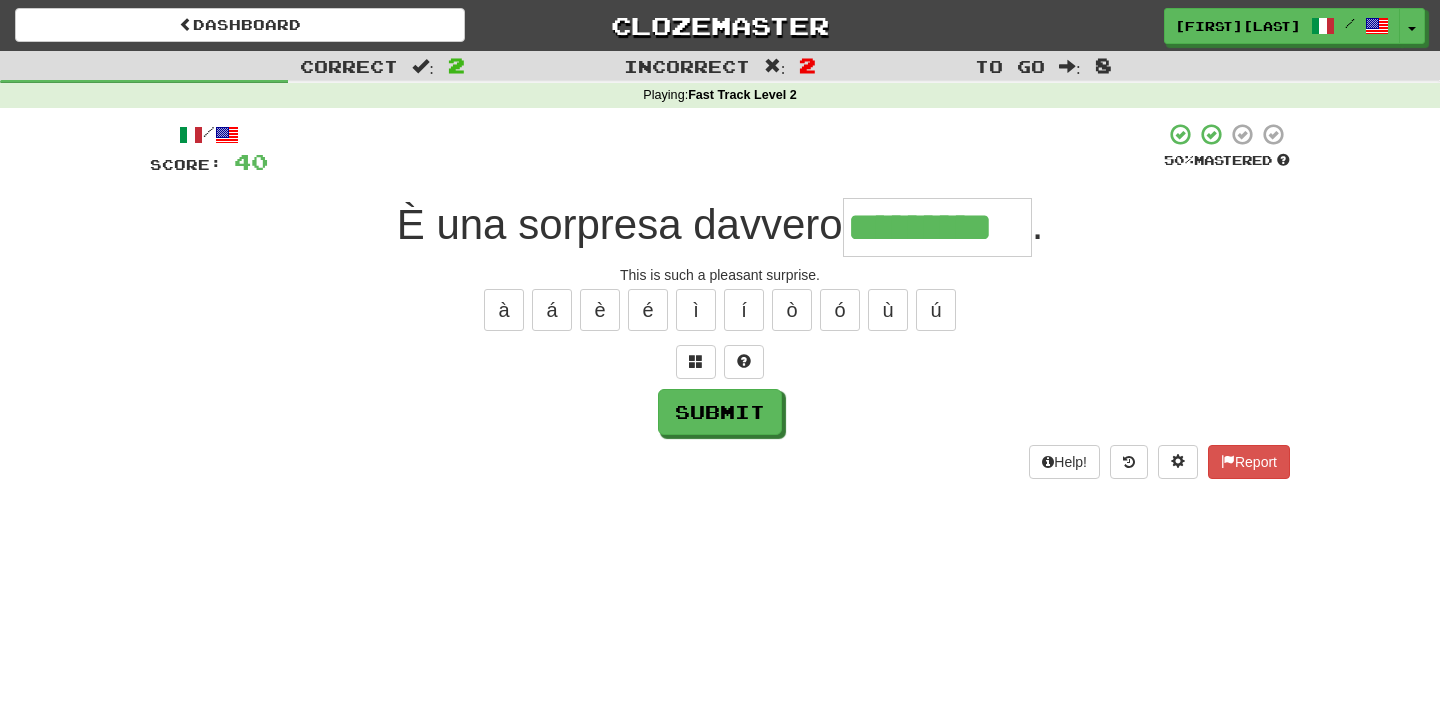 type on "*********" 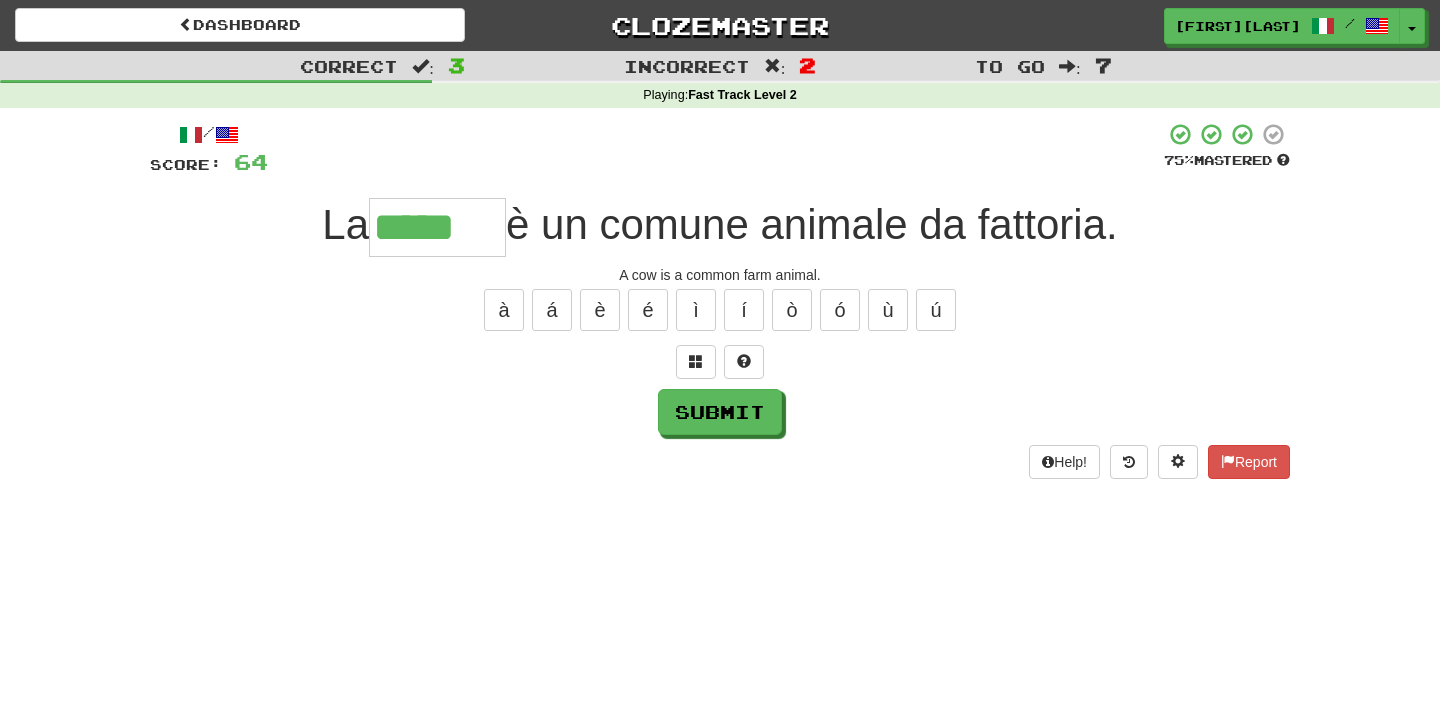 type on "*****" 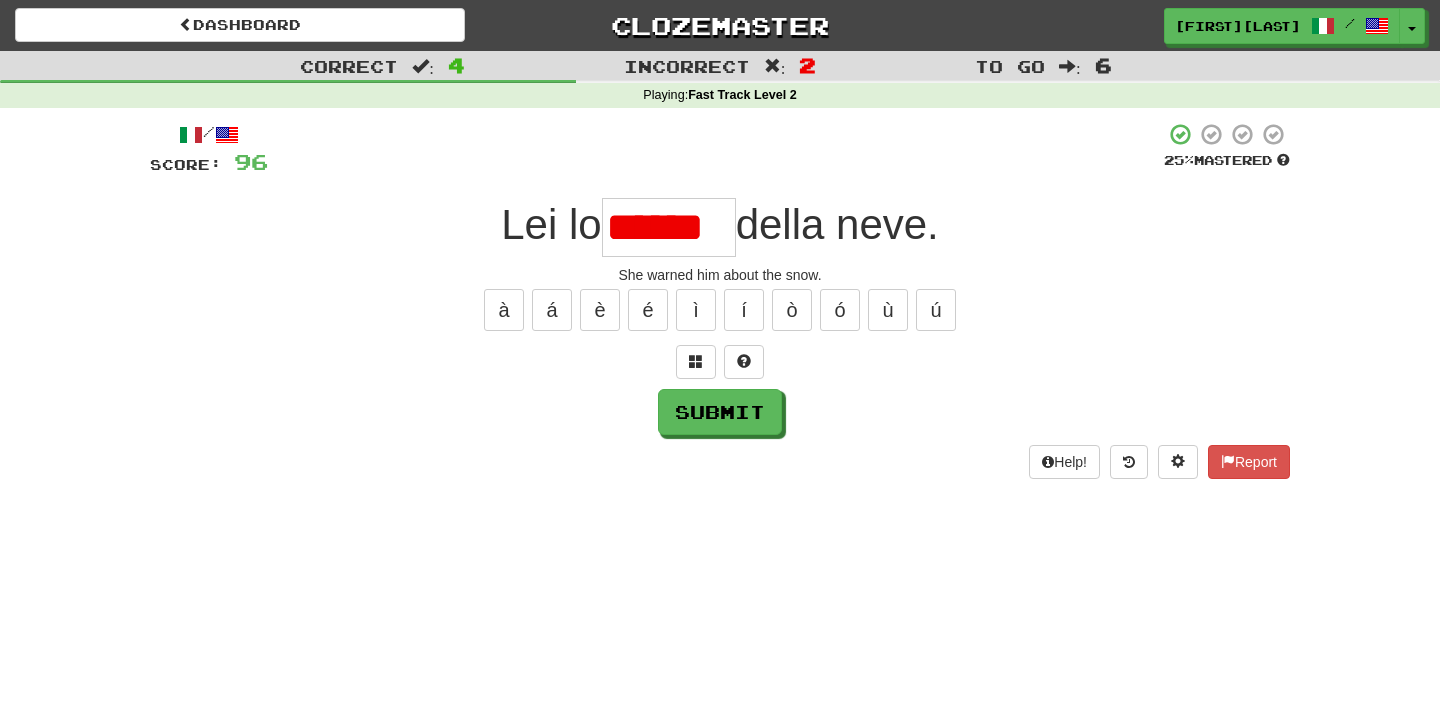 scroll, scrollTop: 0, scrollLeft: 0, axis: both 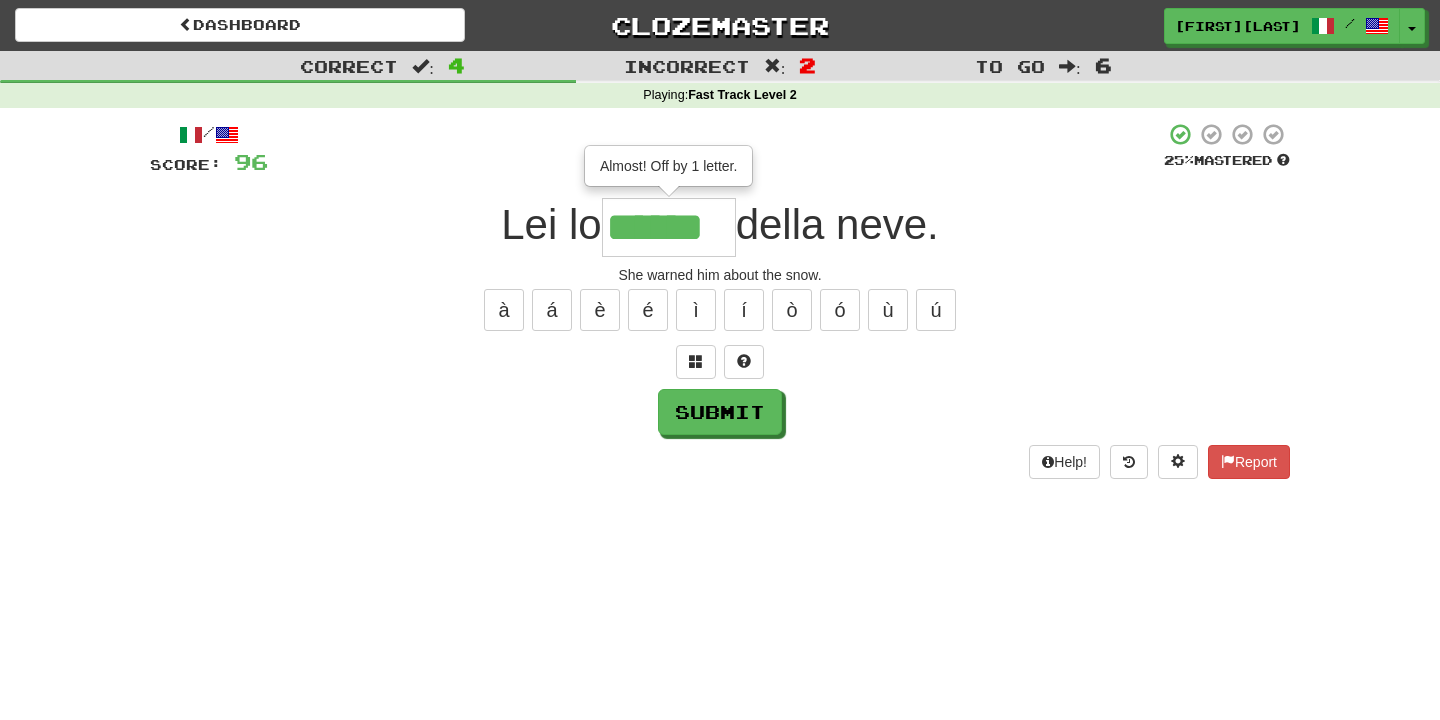 type on "*******" 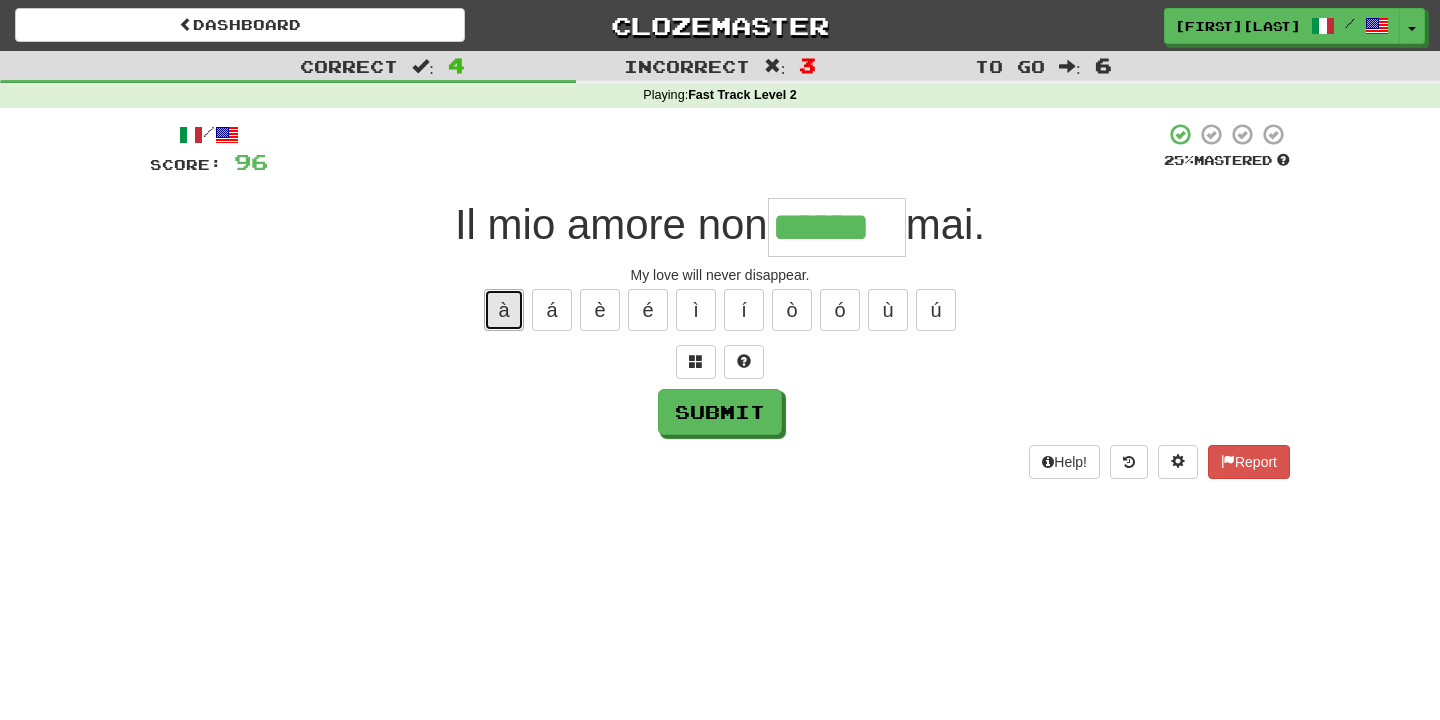click on "à" at bounding box center [504, 310] 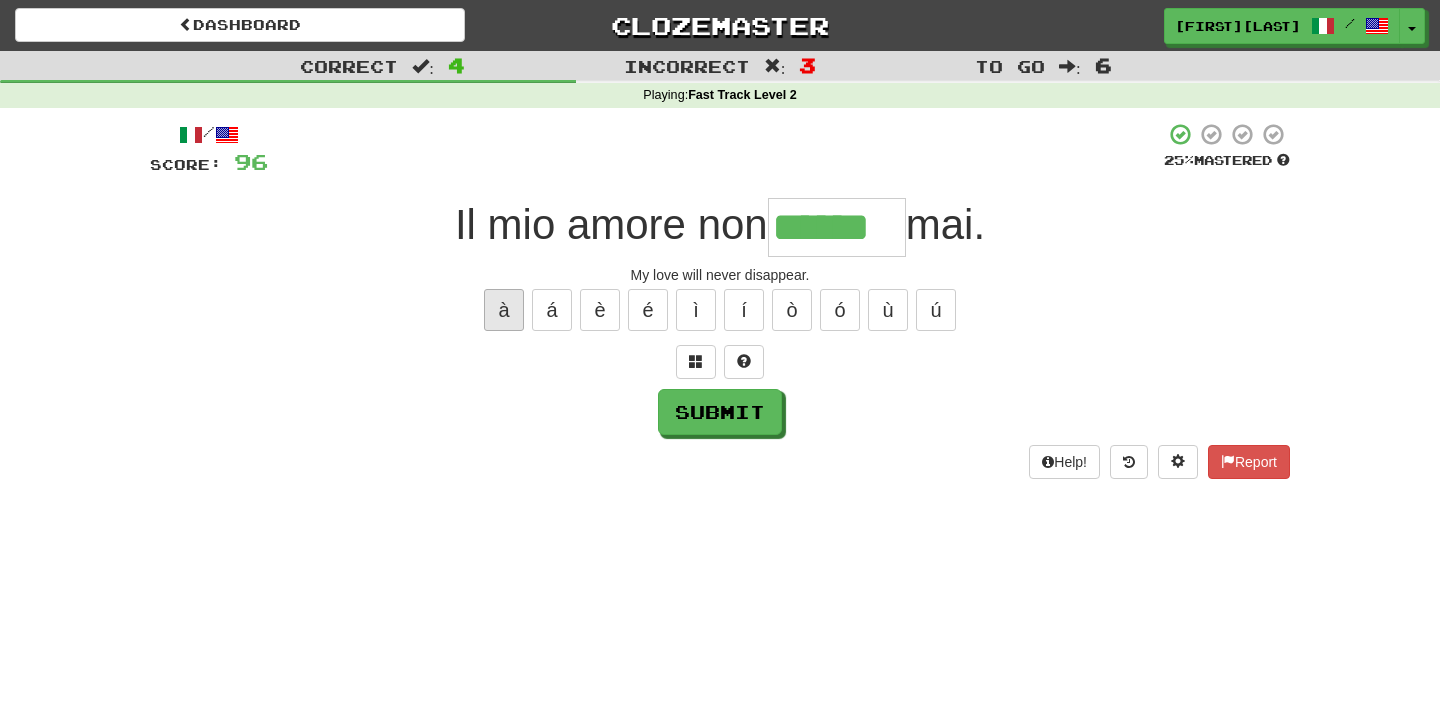type on "*******" 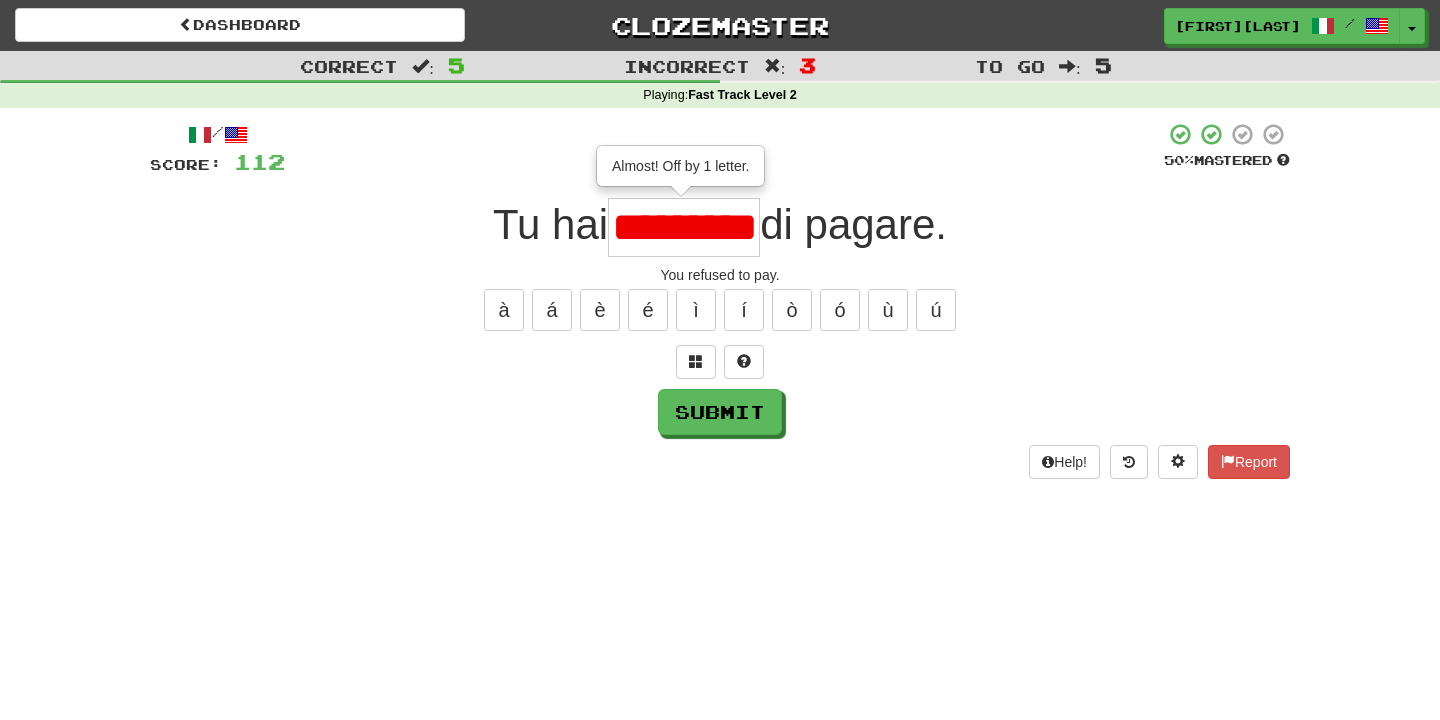 type on "*********" 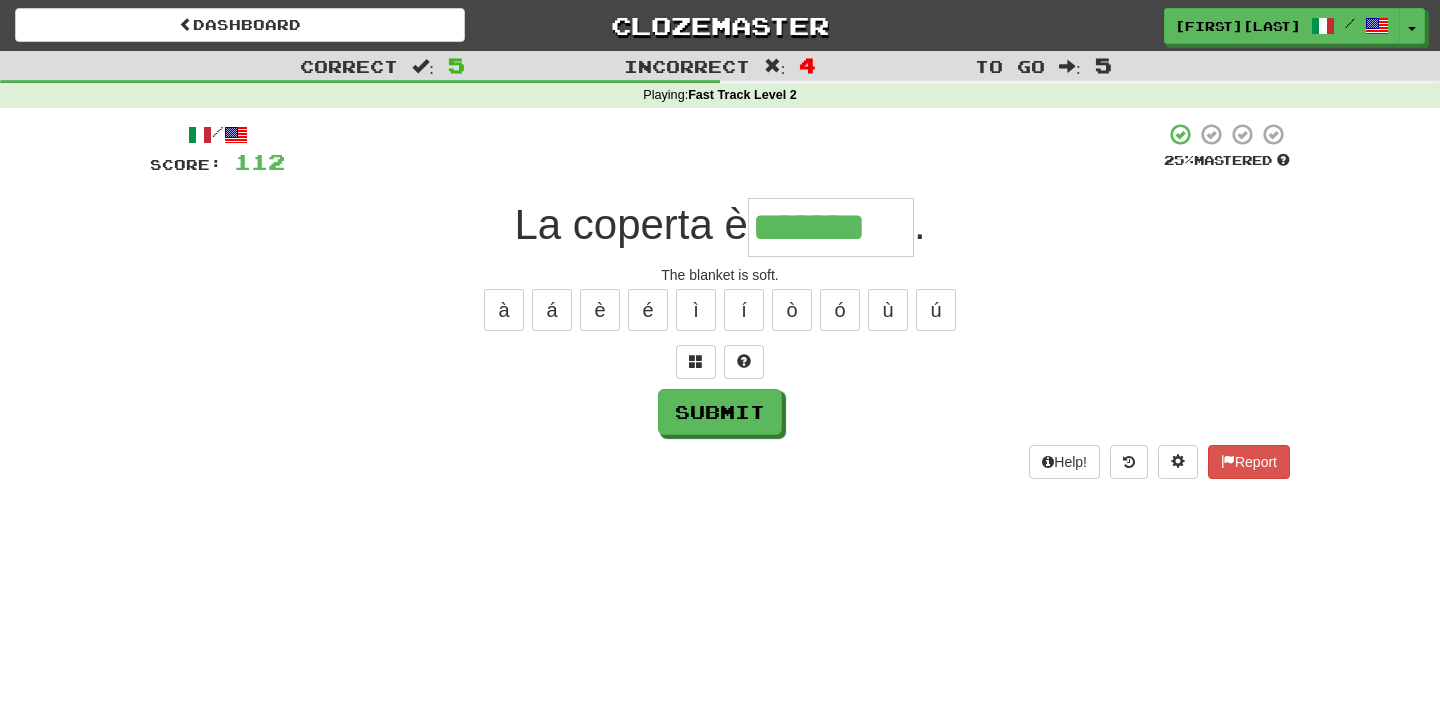 type on "*******" 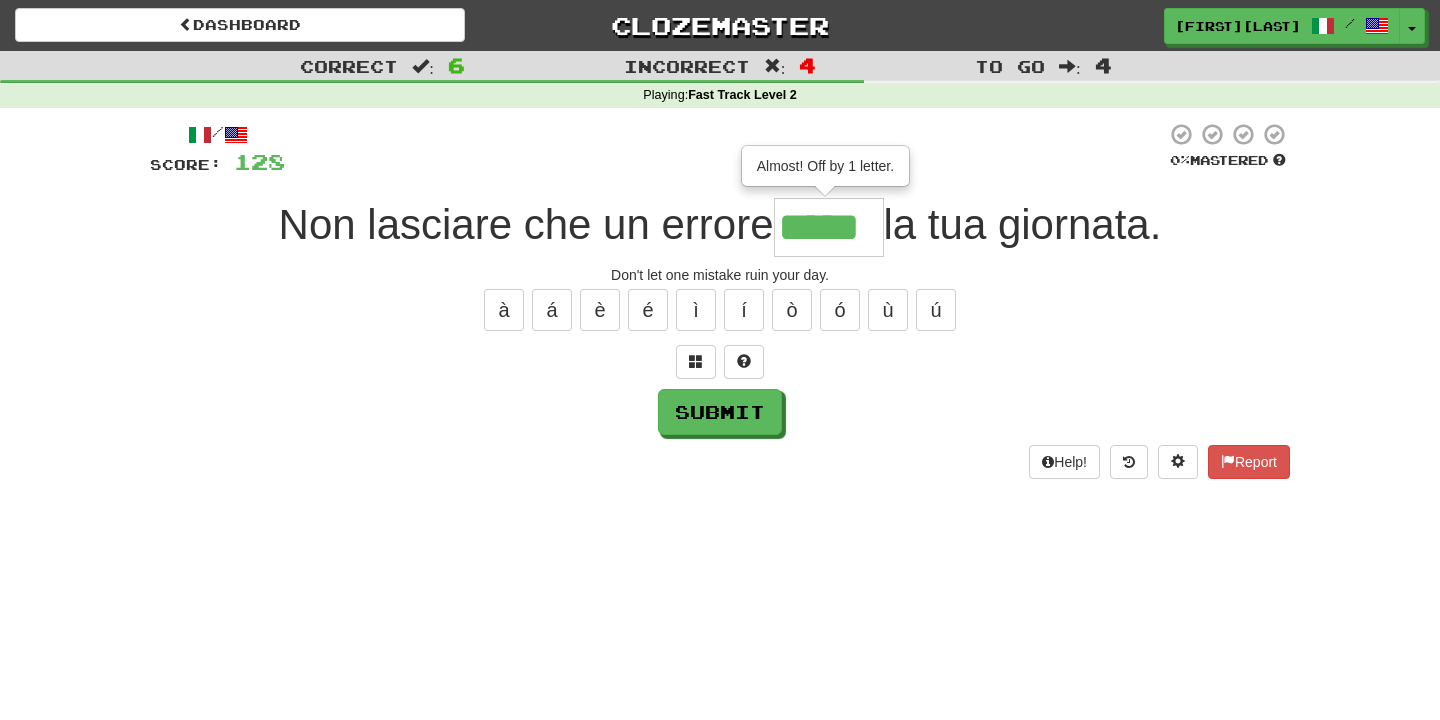 scroll, scrollTop: 0, scrollLeft: 0, axis: both 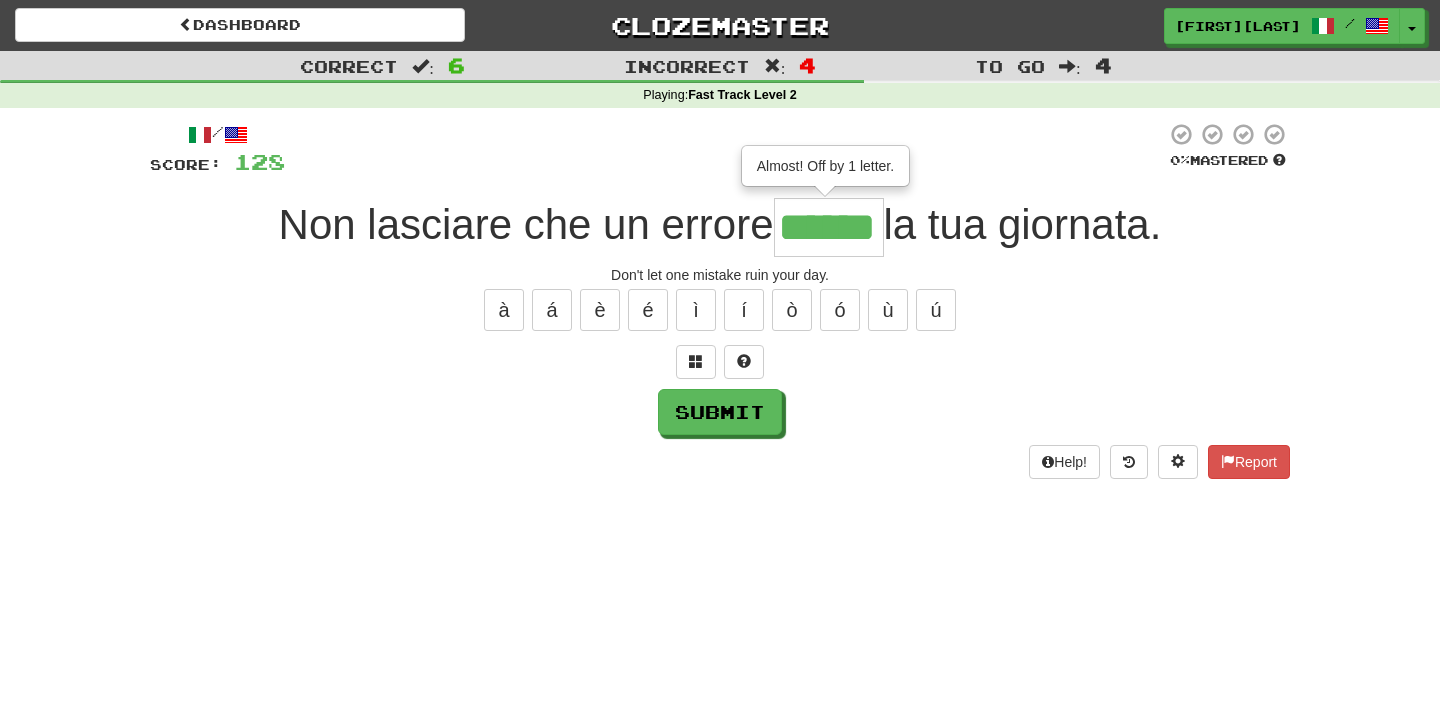type on "******" 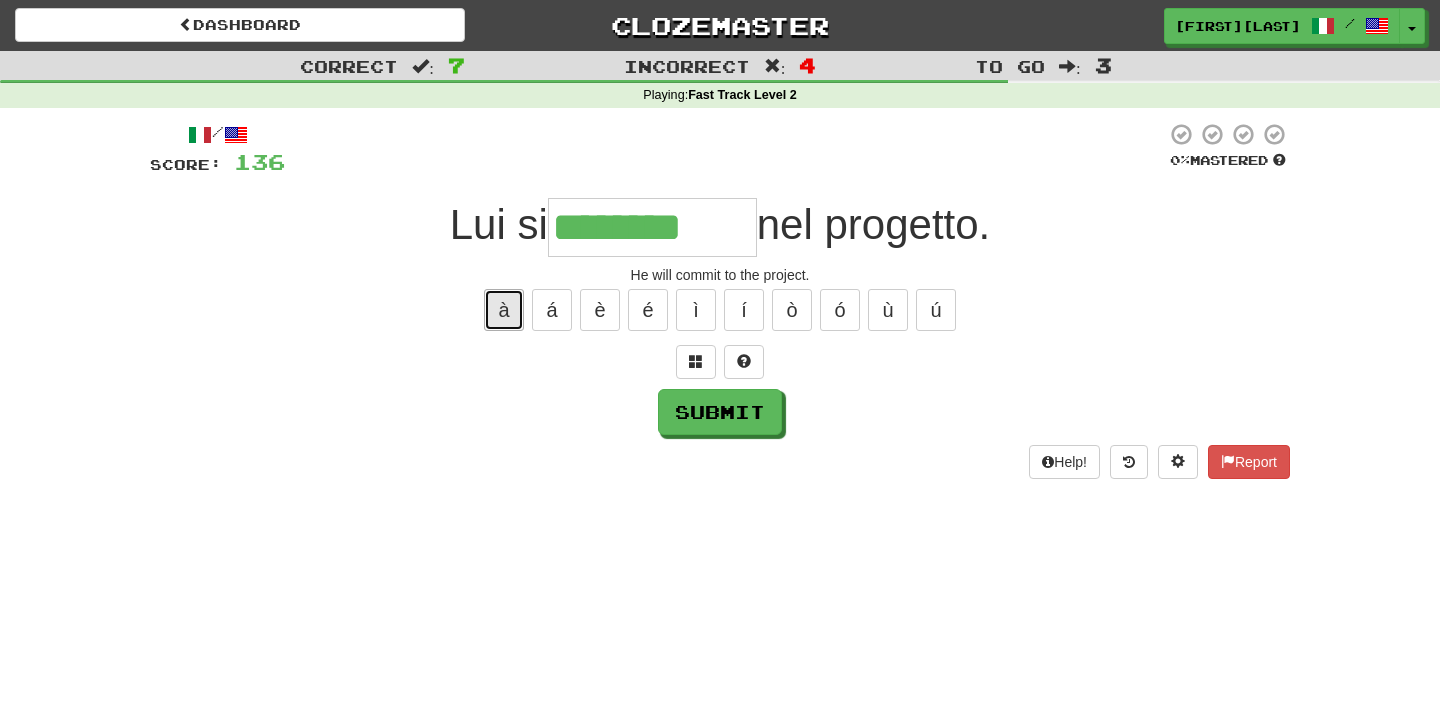 click on "à" at bounding box center (504, 310) 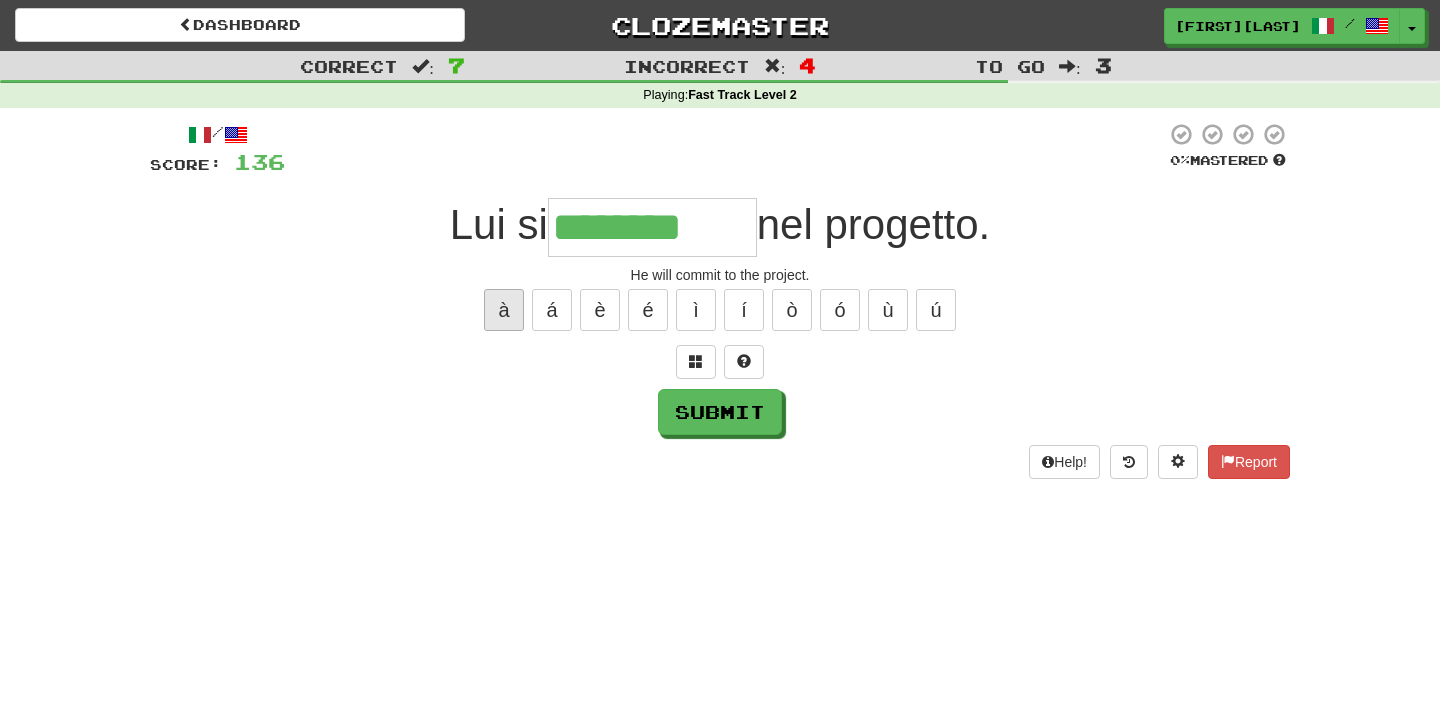 type on "*********" 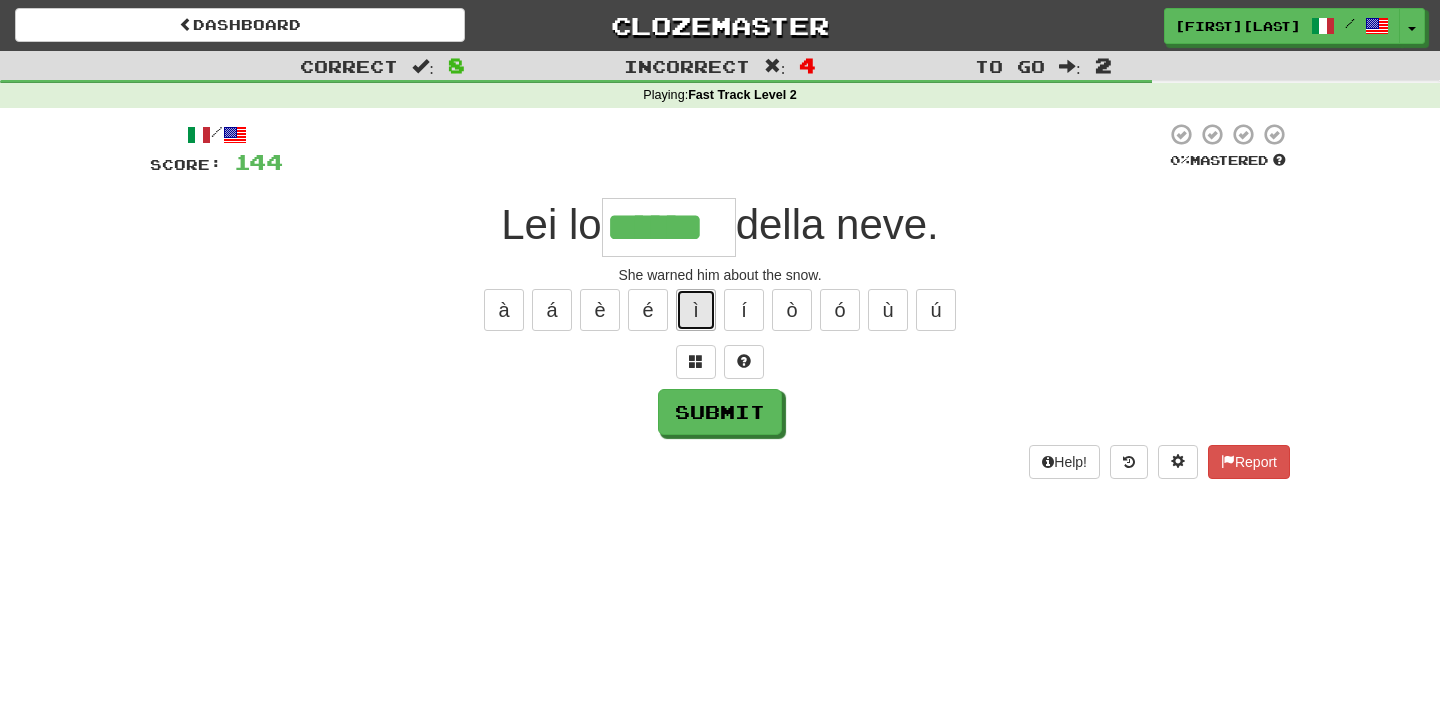 click on "ì" at bounding box center (696, 310) 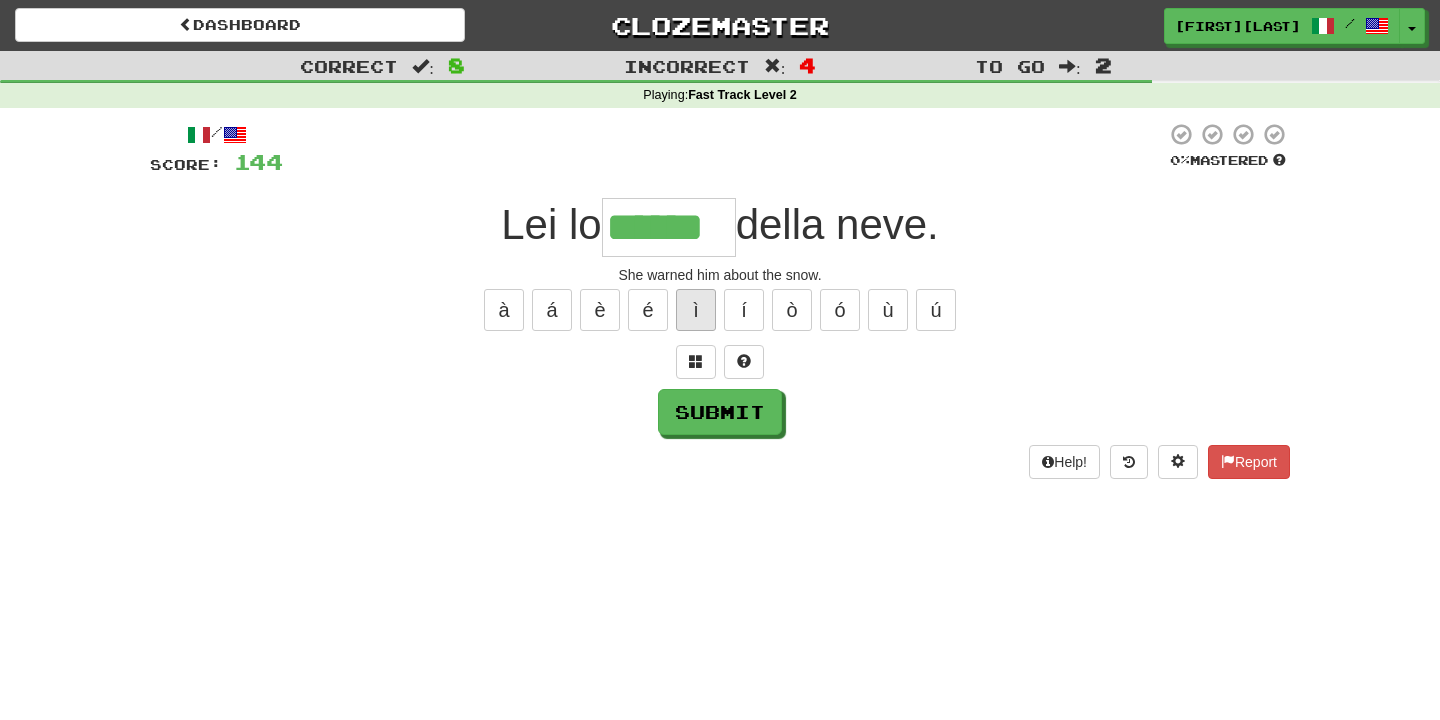 type on "*******" 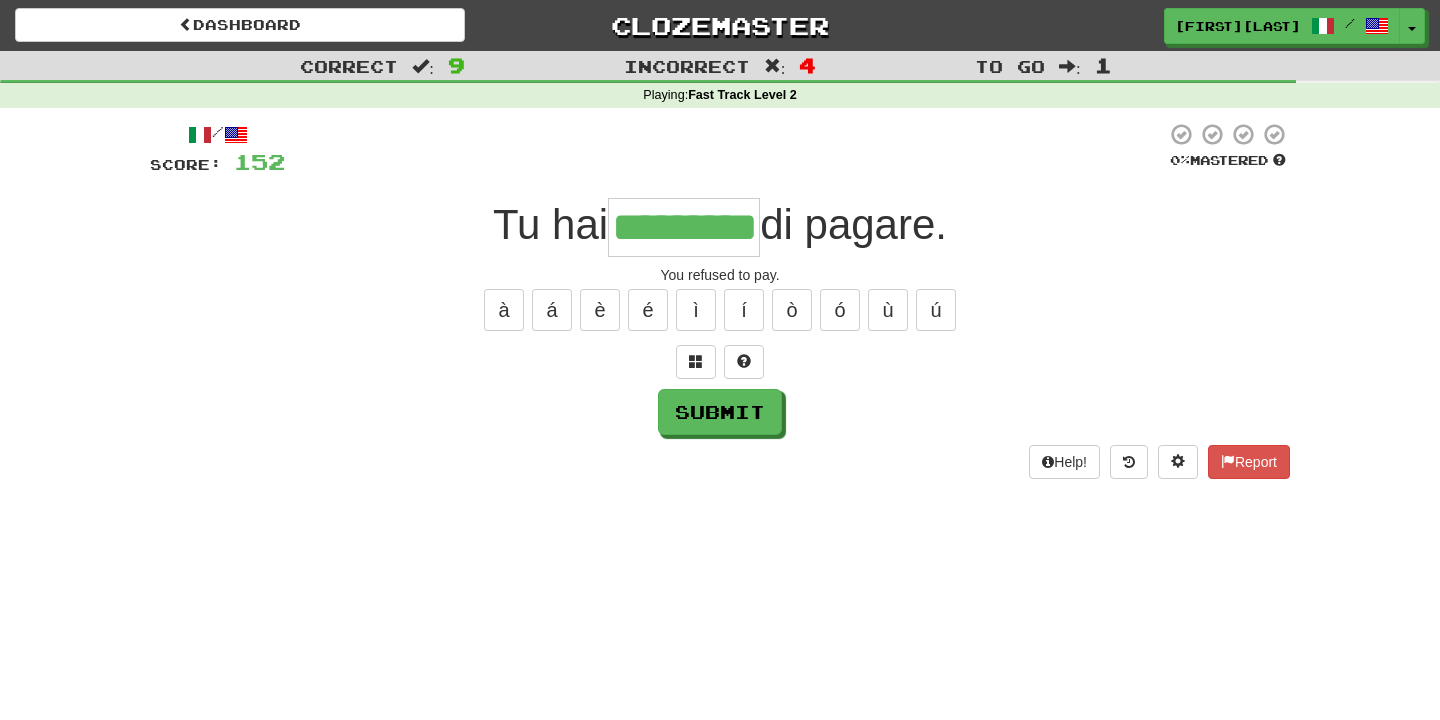 type on "*********" 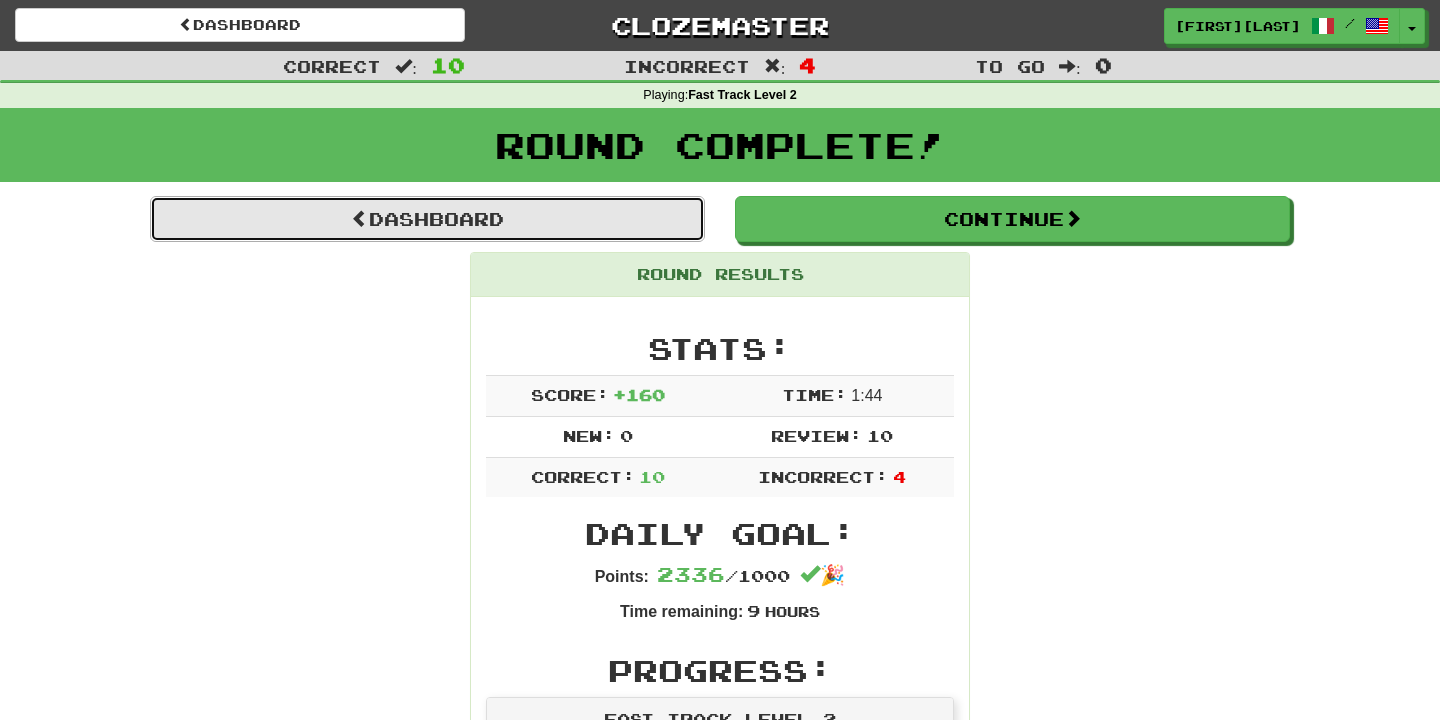 click on "Dashboard" at bounding box center (427, 219) 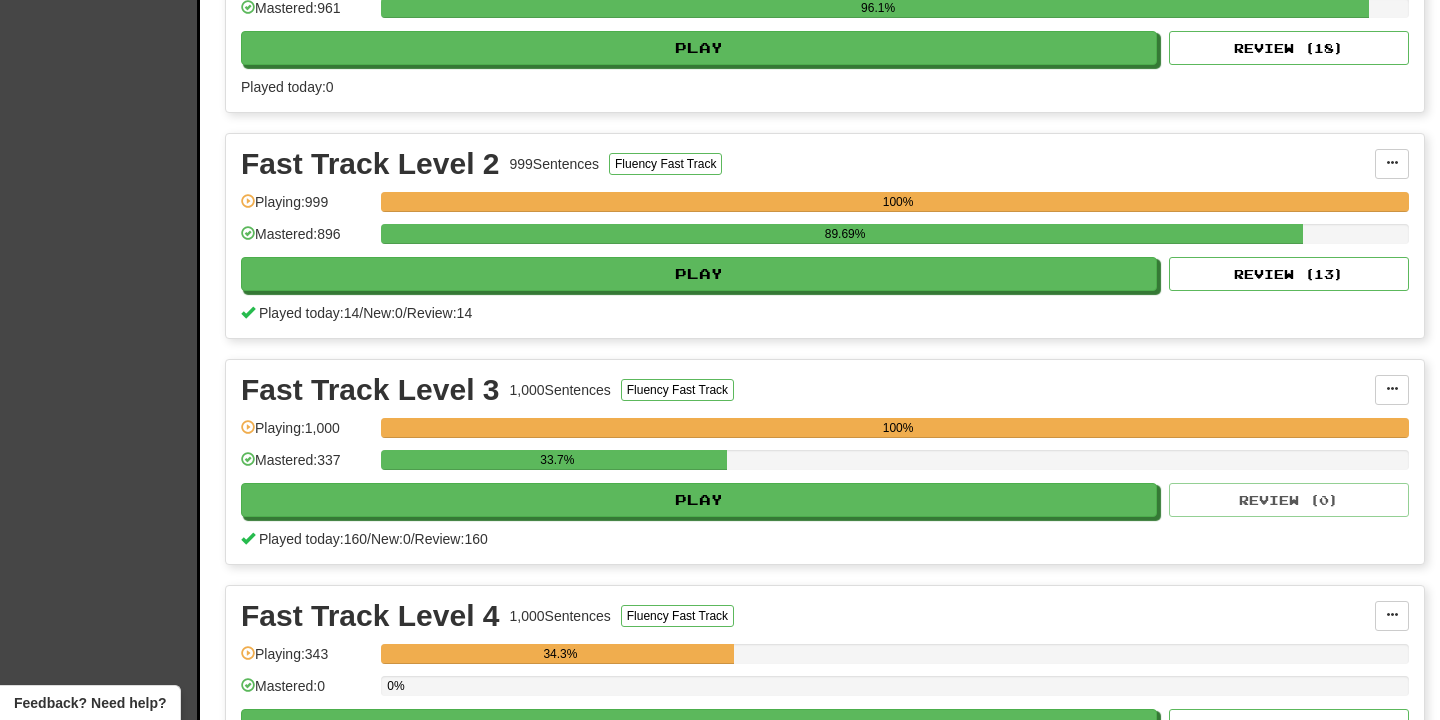 scroll, scrollTop: 536, scrollLeft: 0, axis: vertical 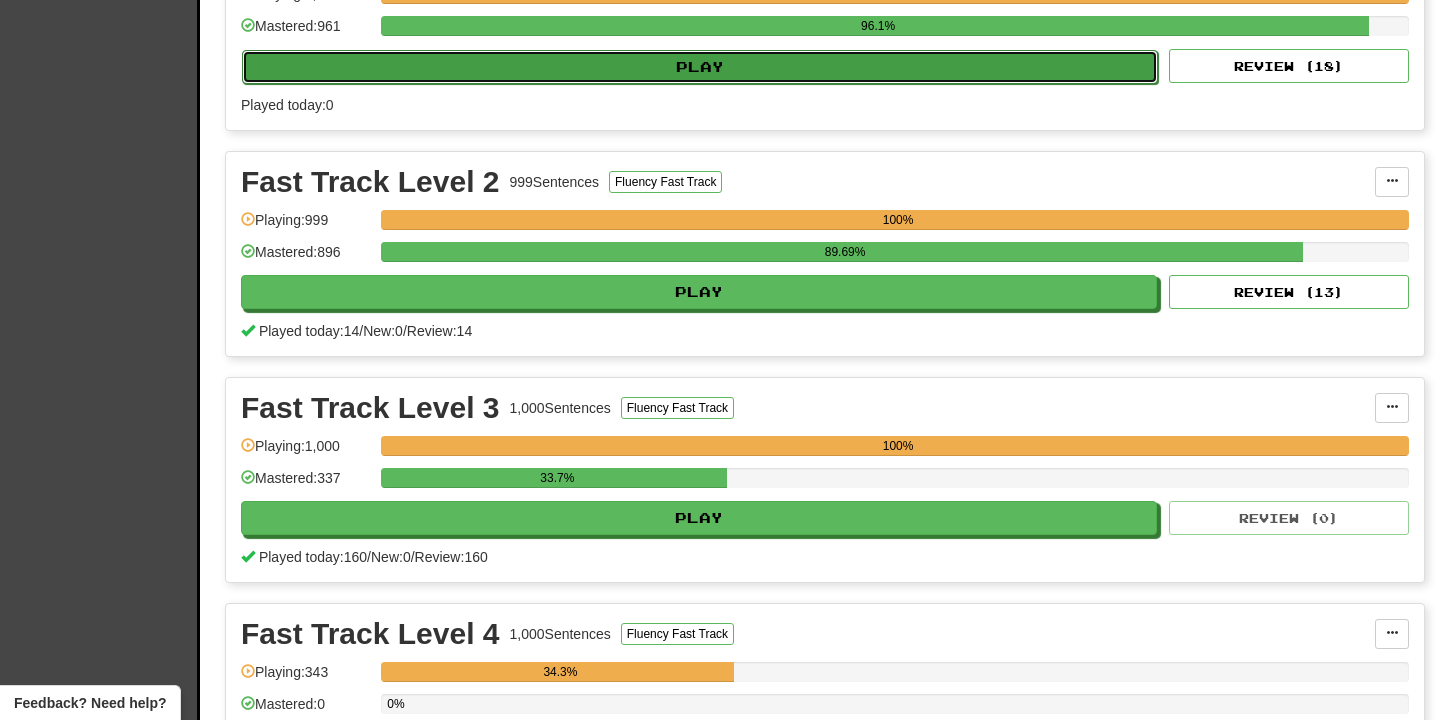 click on "Play" at bounding box center (700, 67) 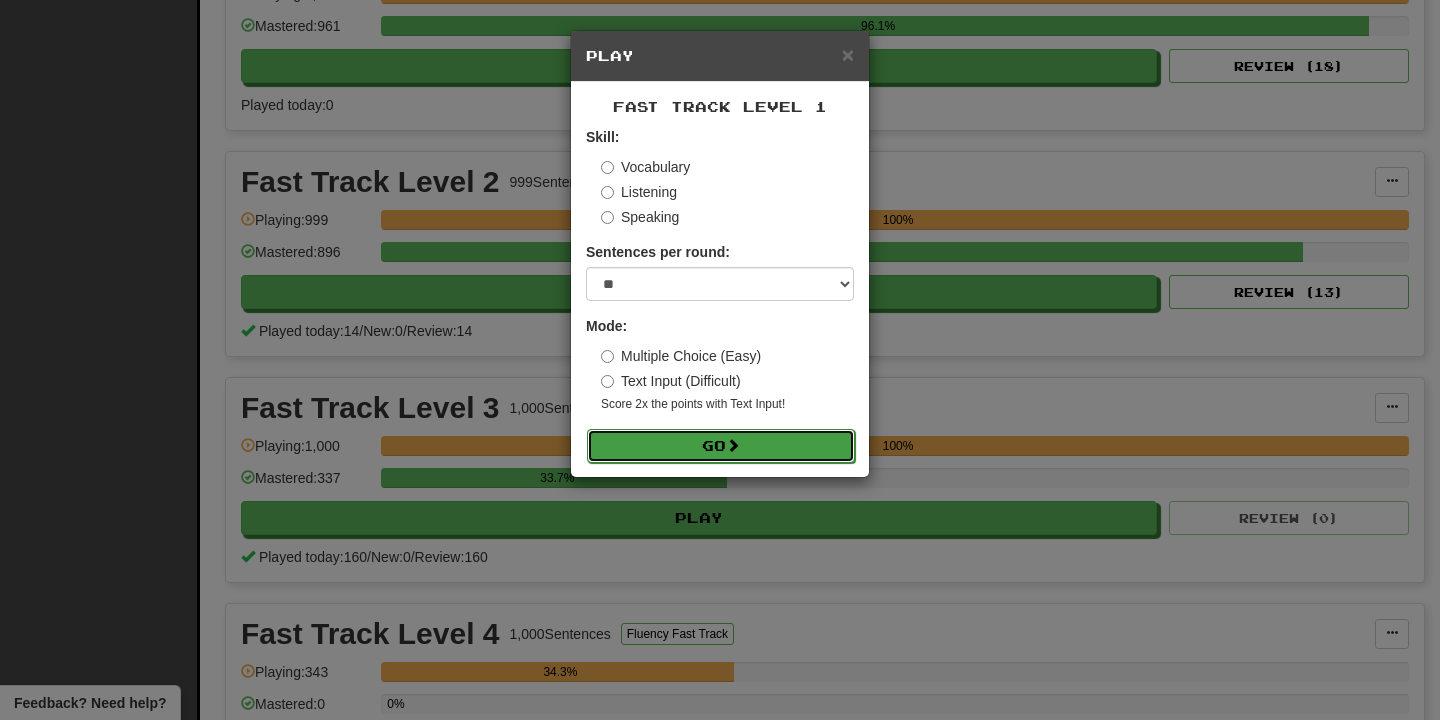 click on "Go" at bounding box center [721, 446] 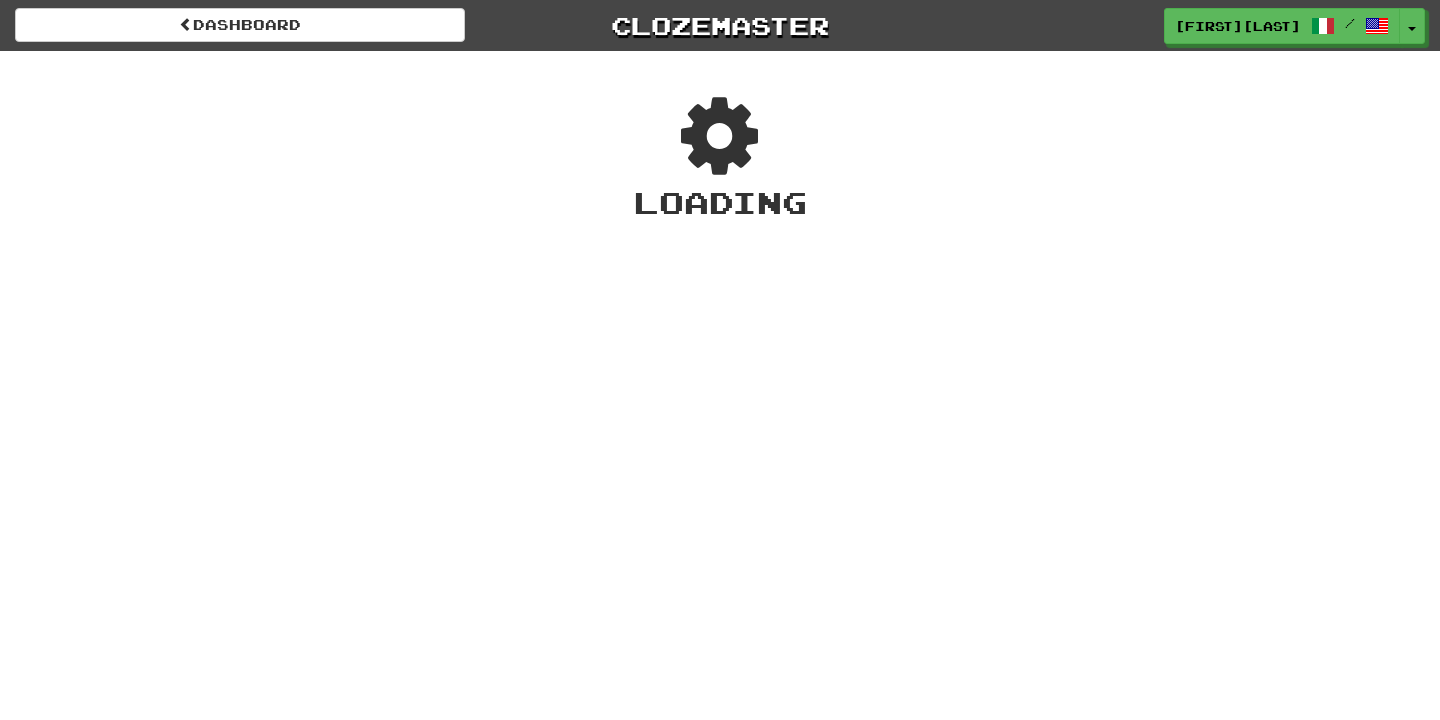 scroll, scrollTop: 0, scrollLeft: 0, axis: both 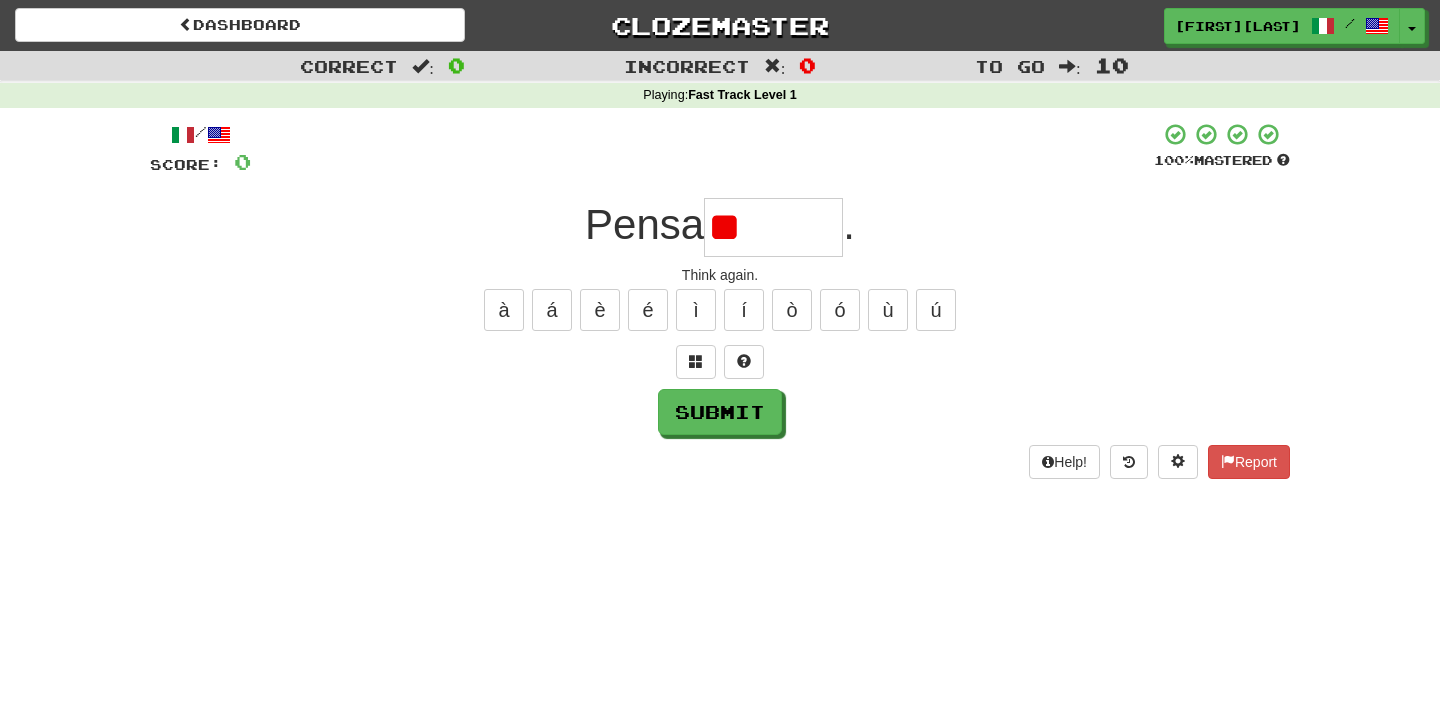 type on "*" 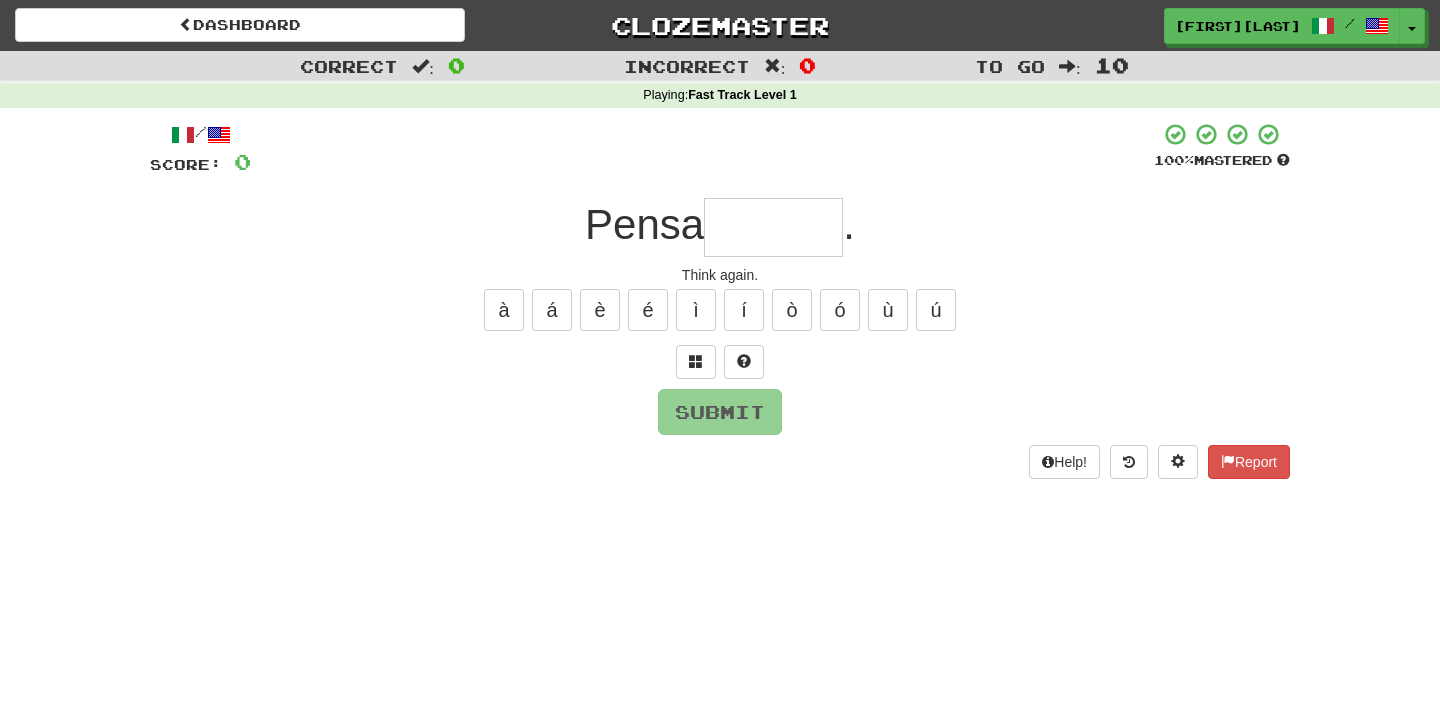type on "******" 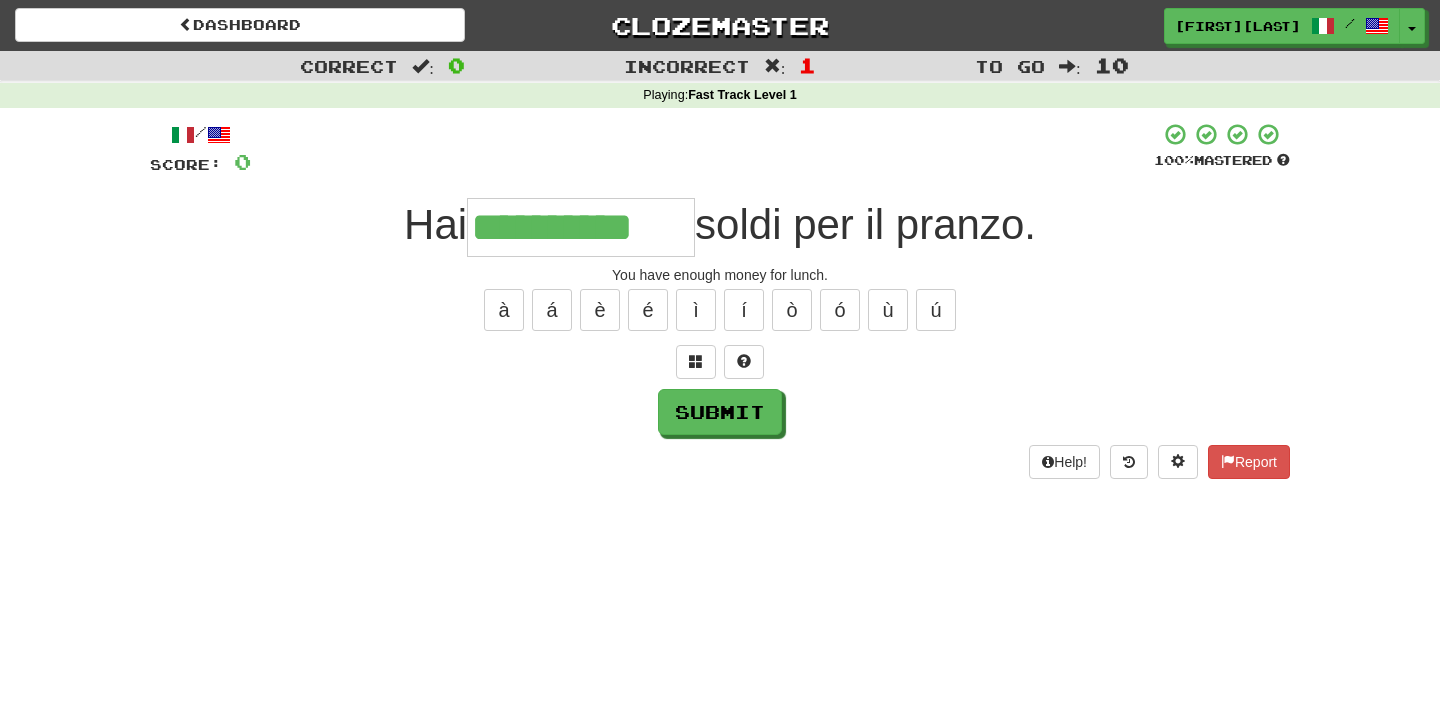 type on "**********" 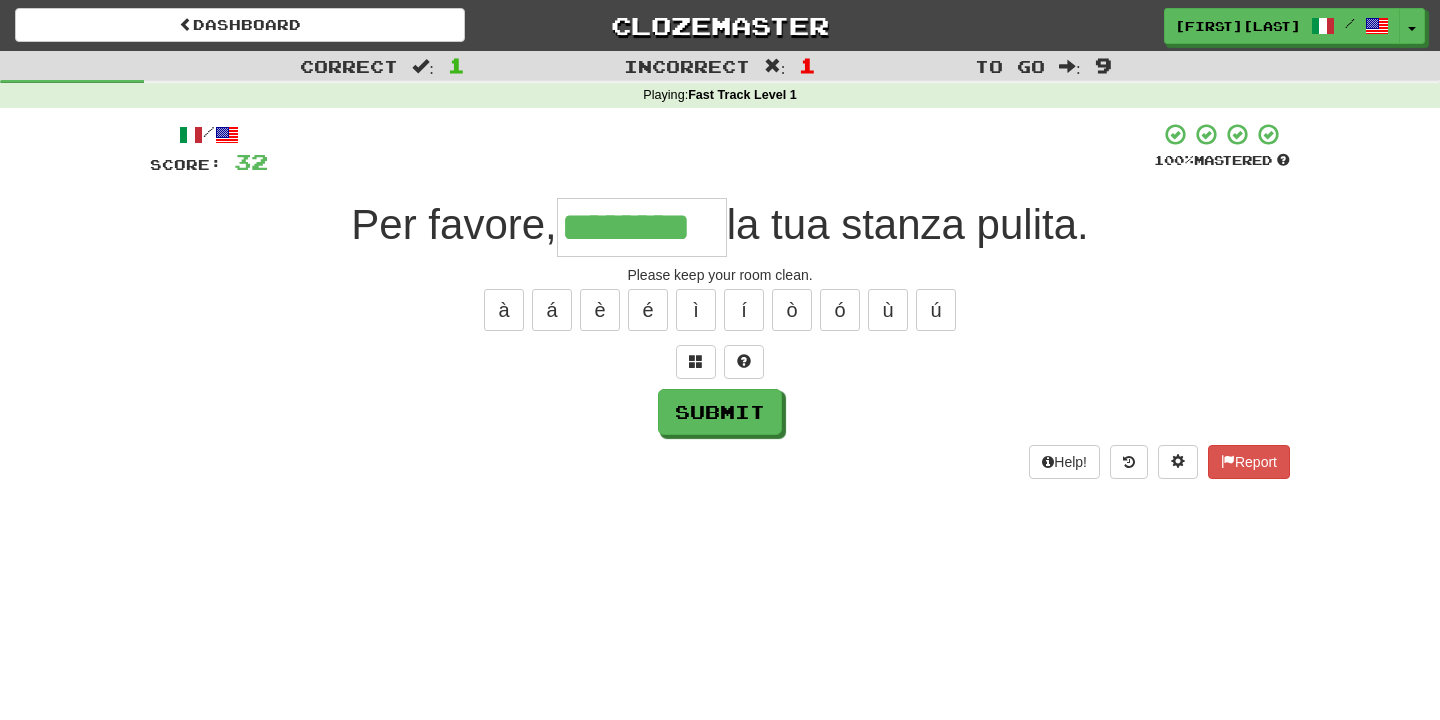 type on "********" 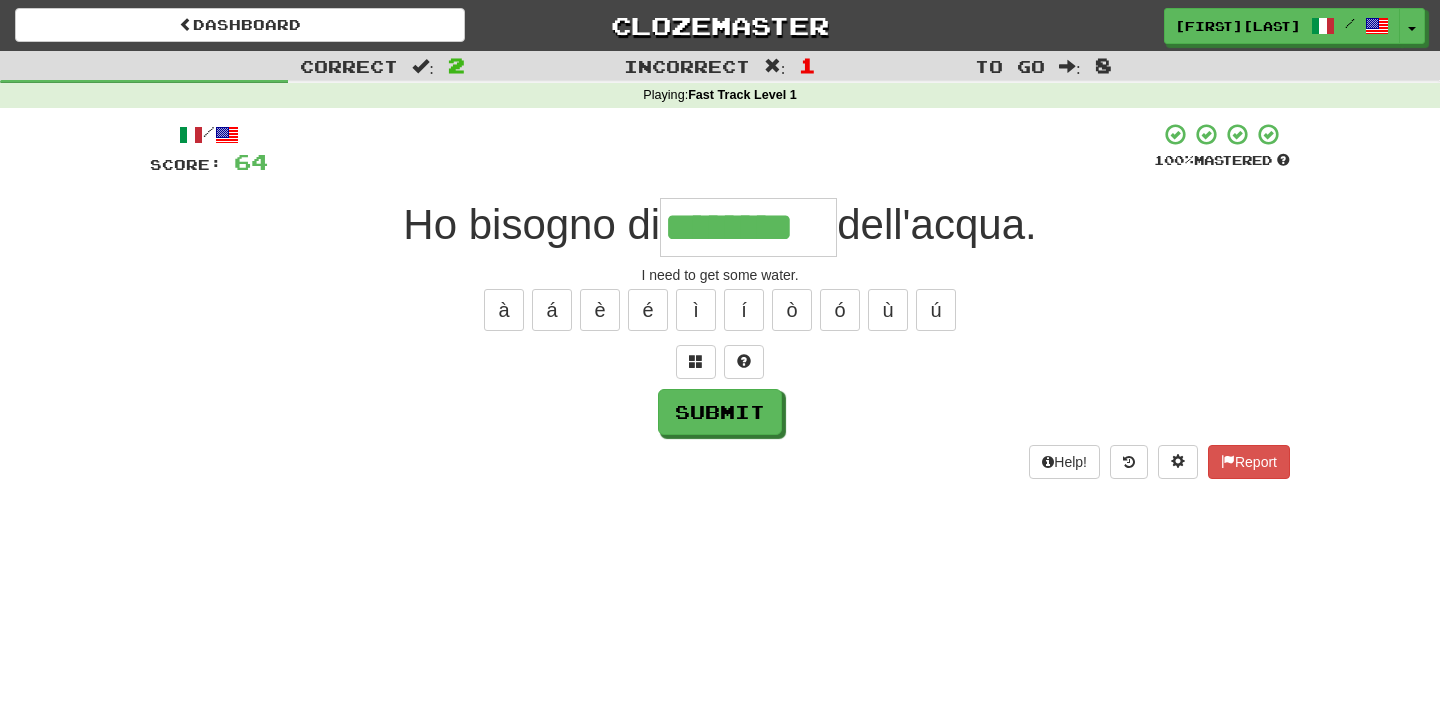 type on "********" 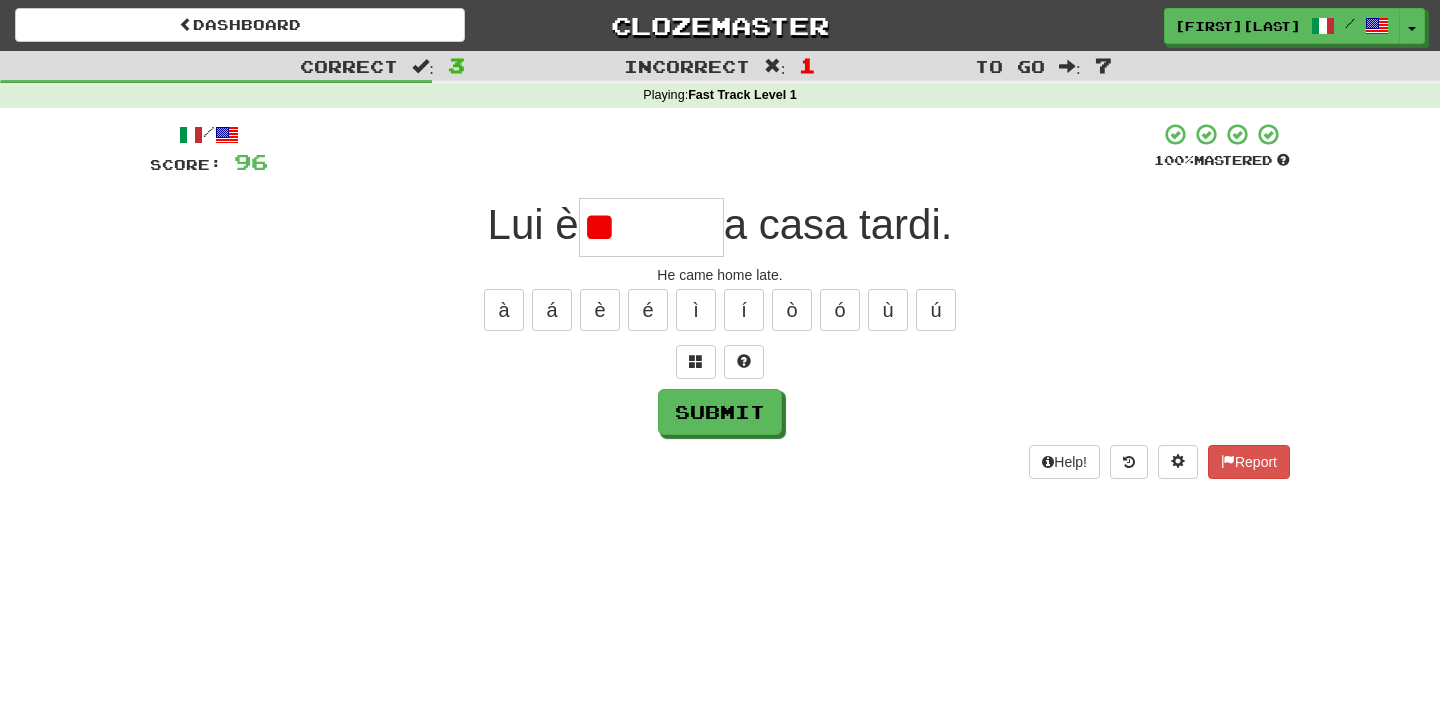 type on "*" 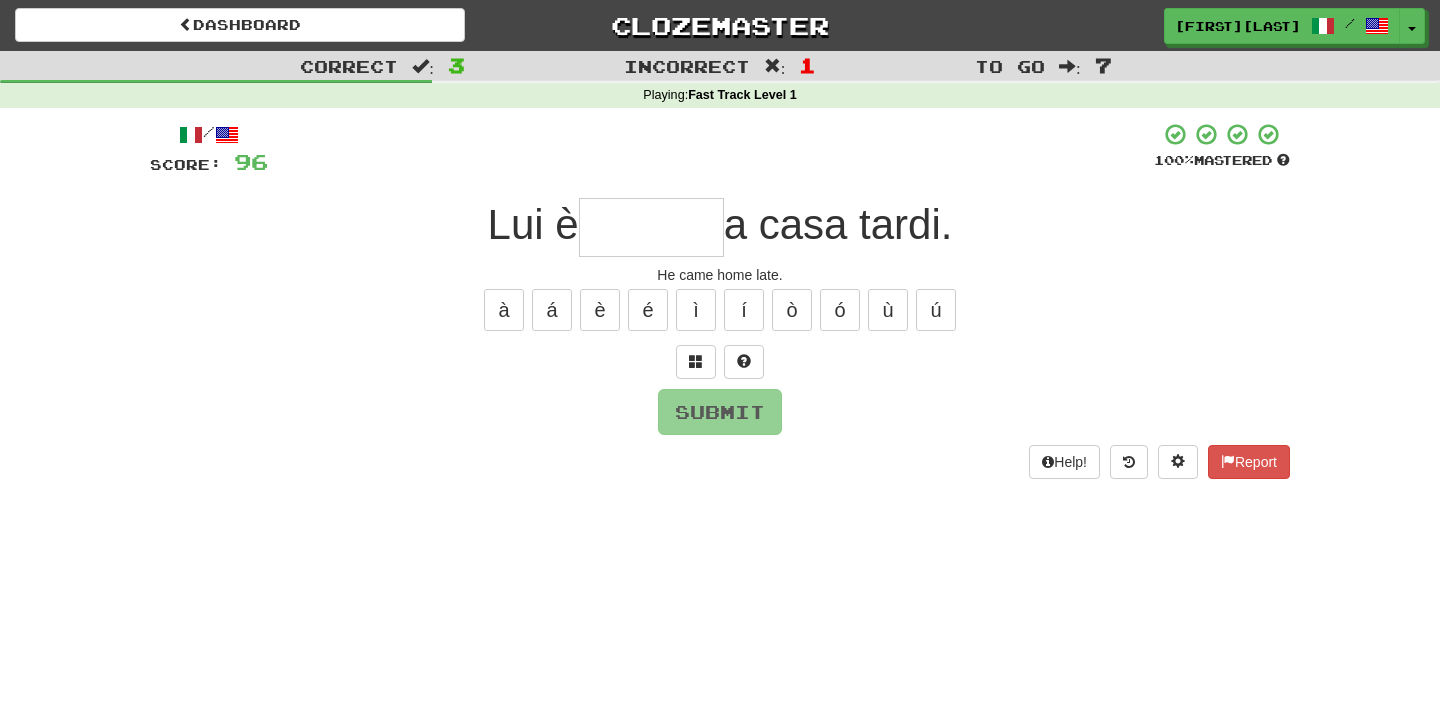 type on "*******" 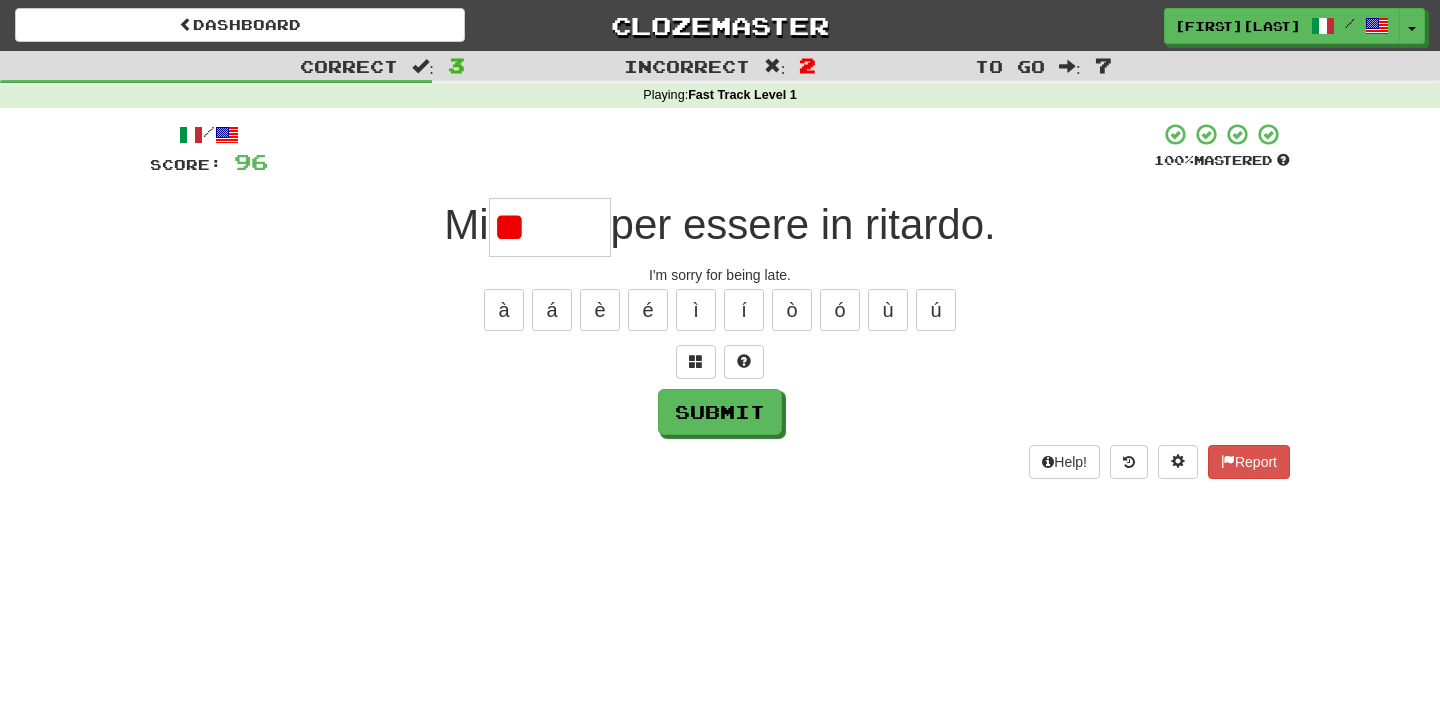 type on "*" 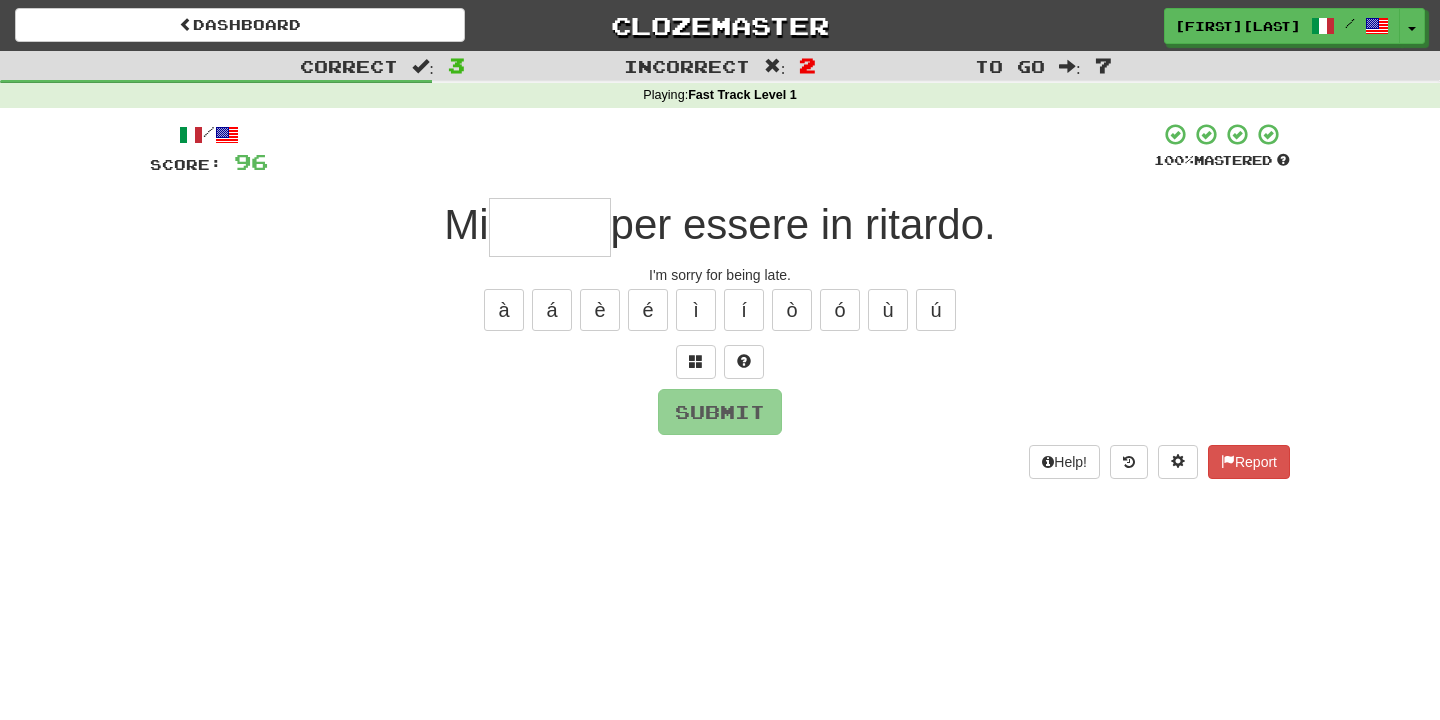 type on "*" 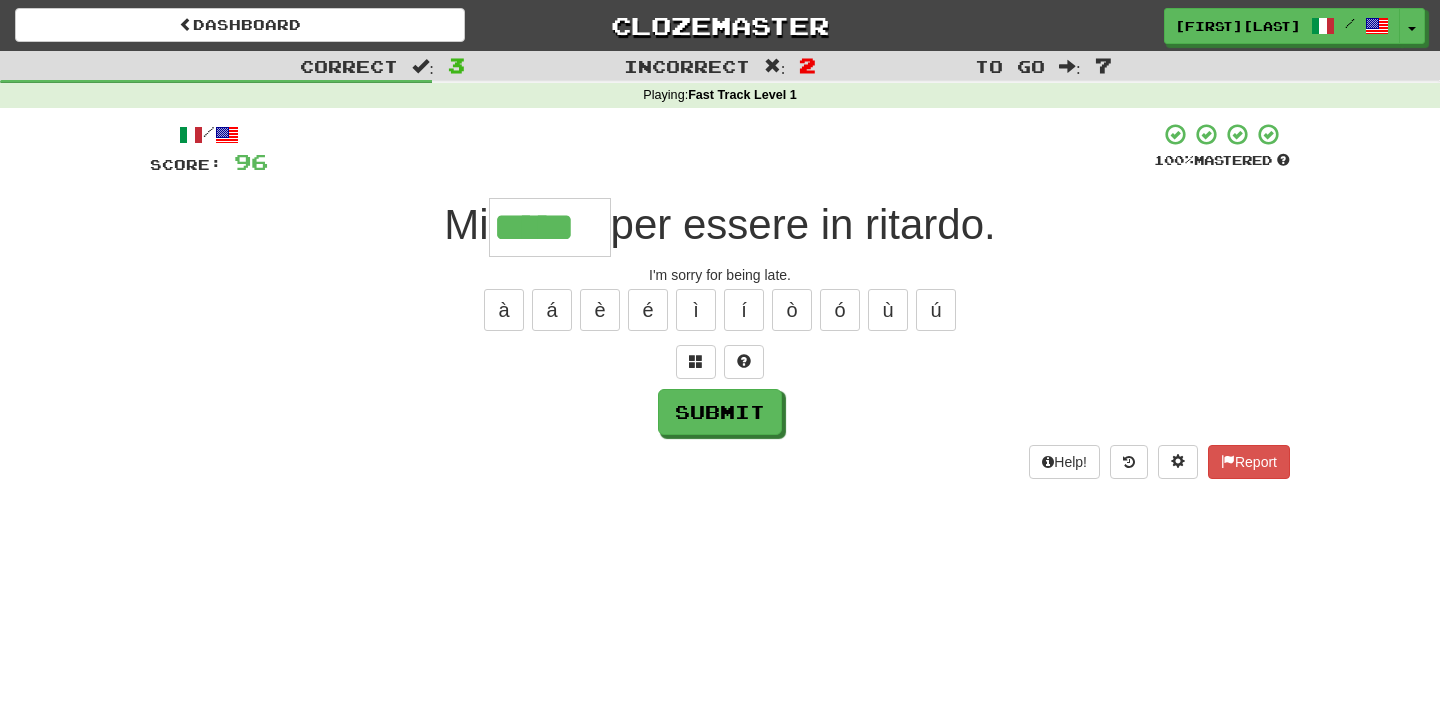 type on "*****" 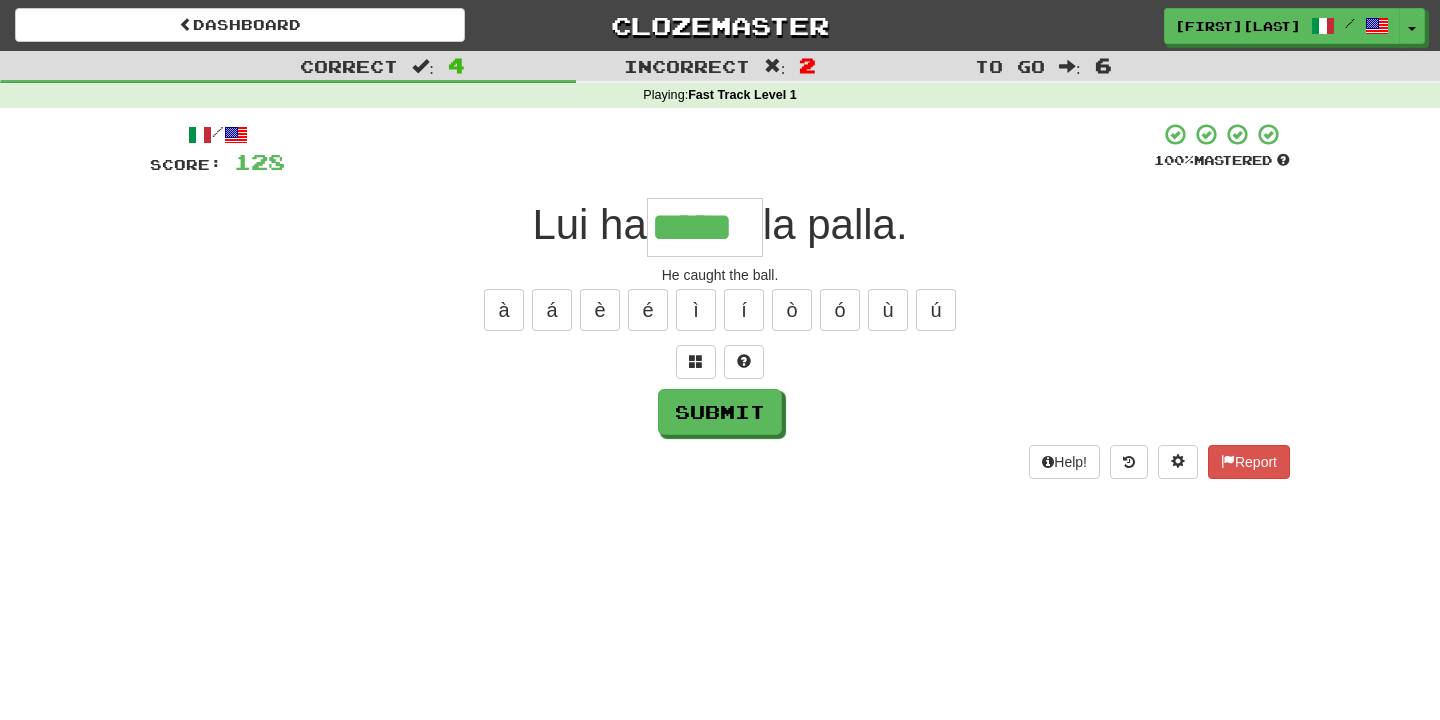 type on "*****" 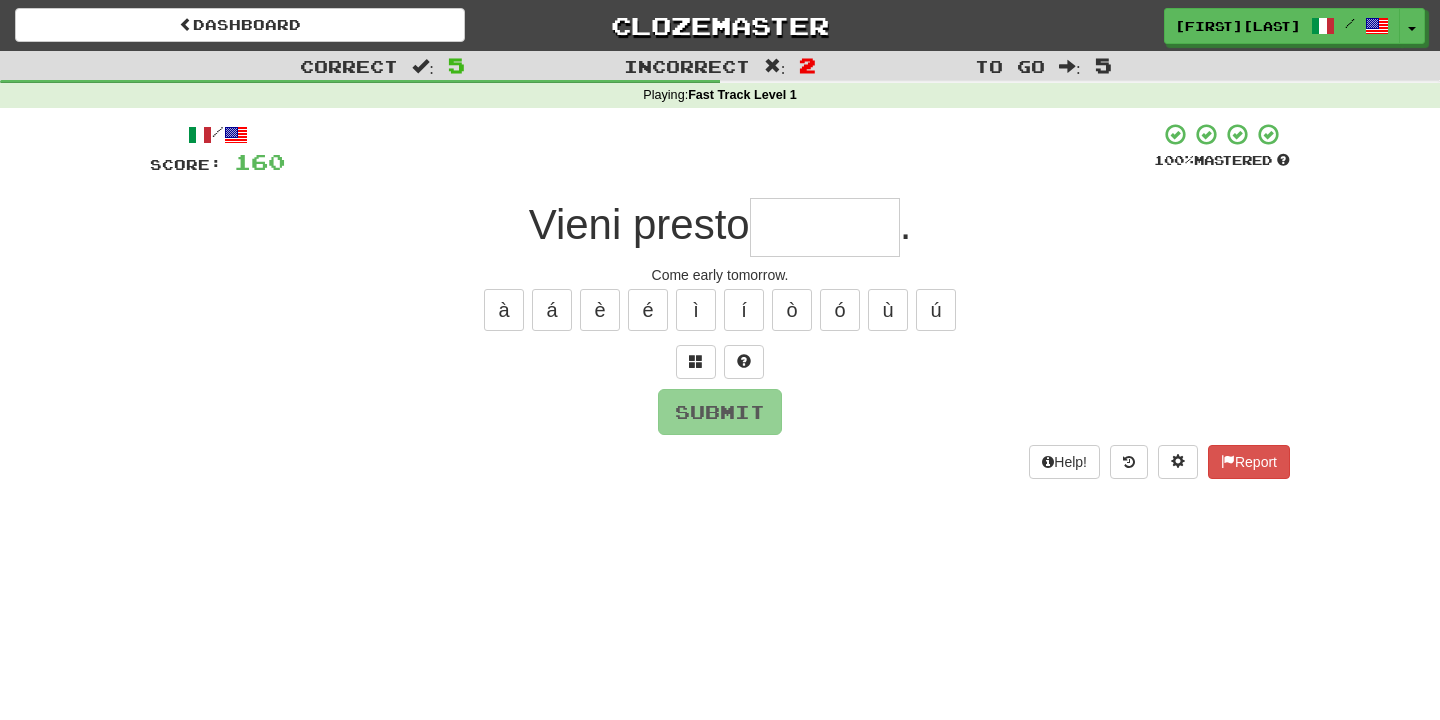 type on "*" 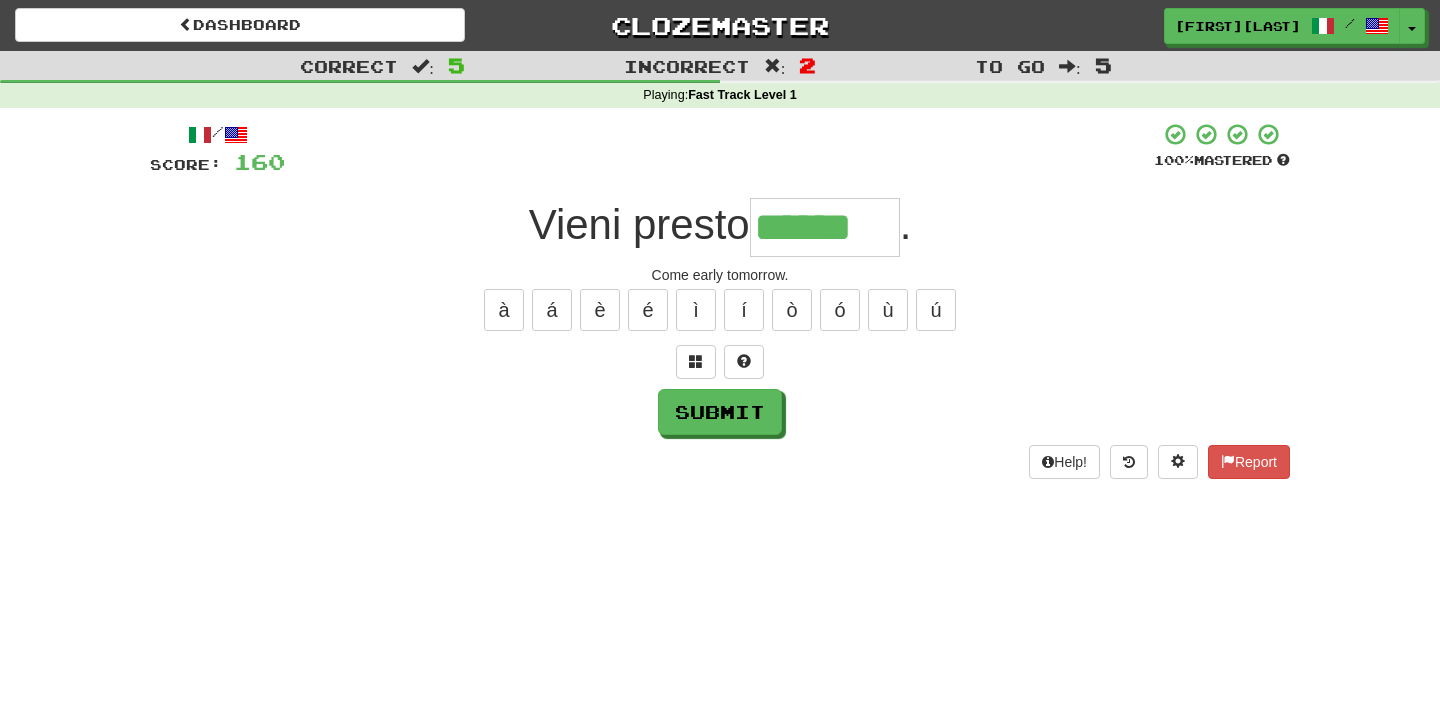 type on "******" 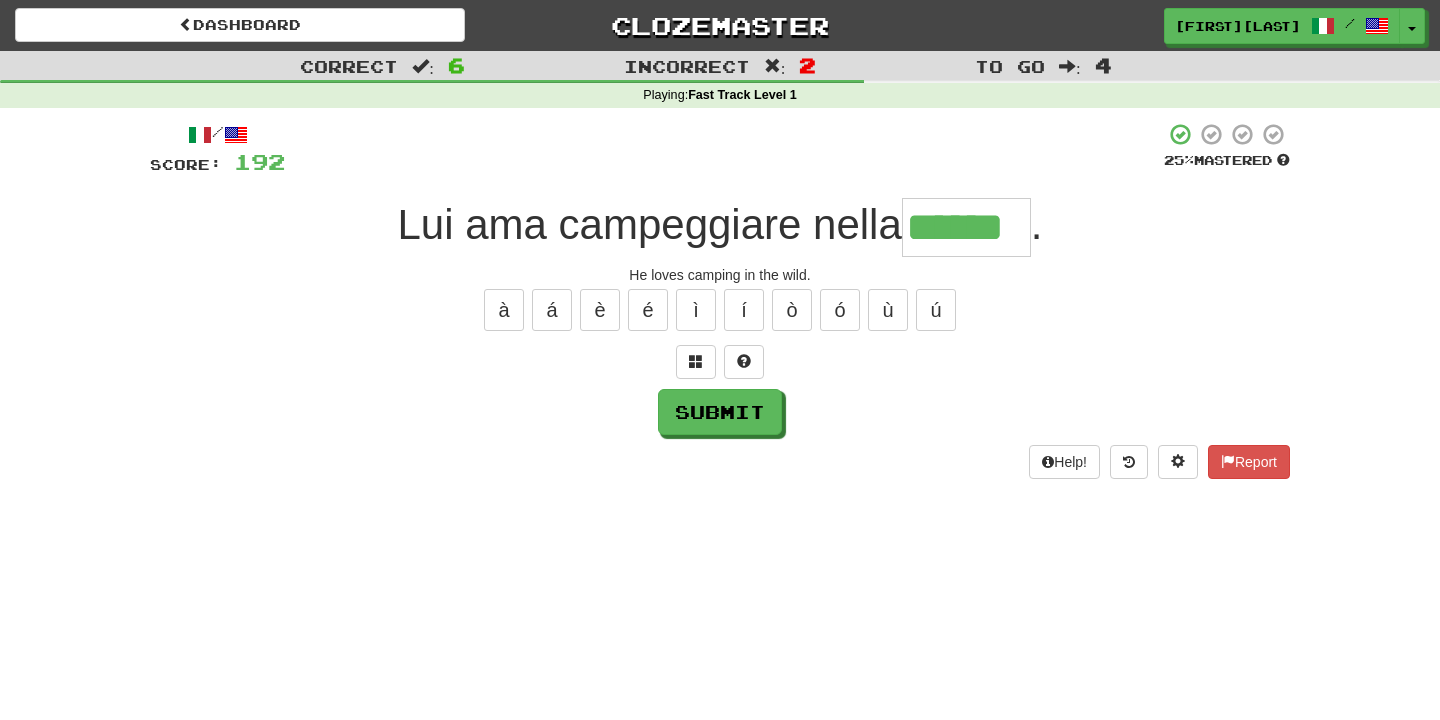 type on "******" 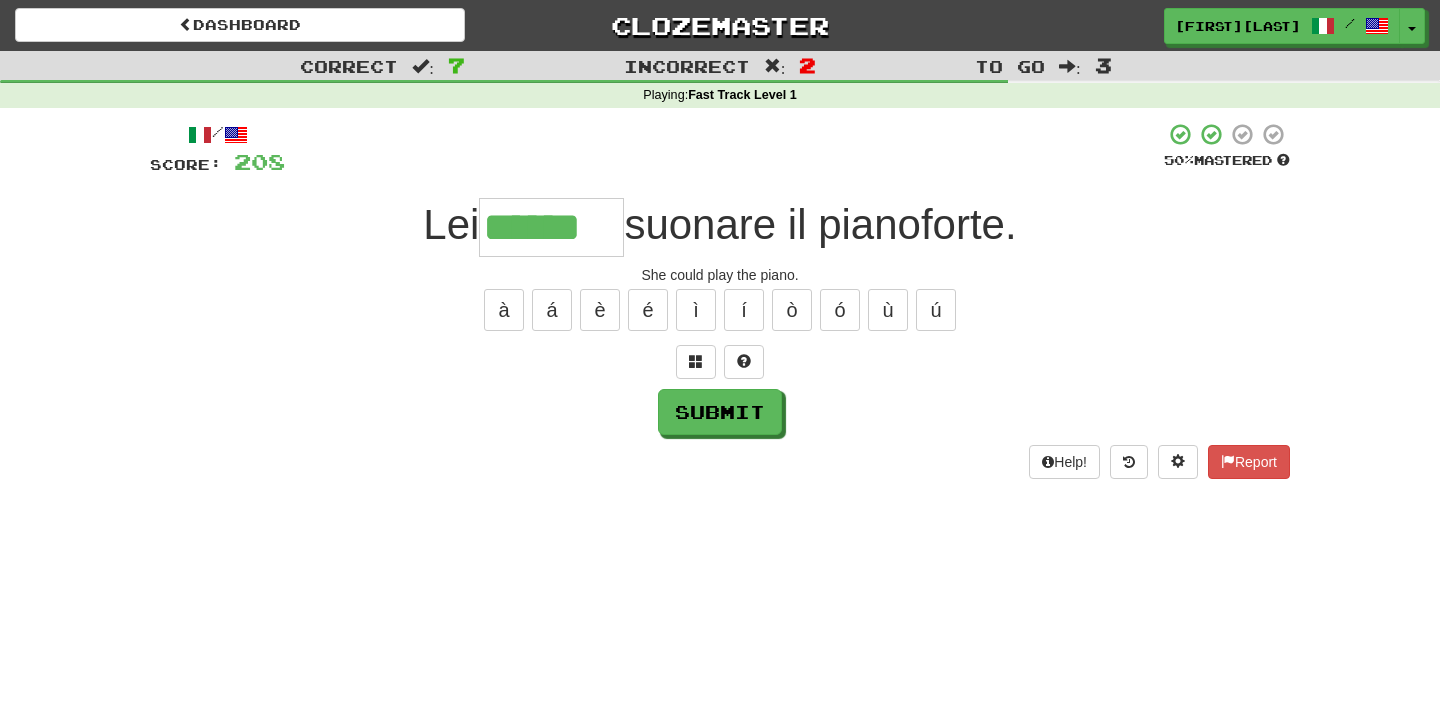 type on "******" 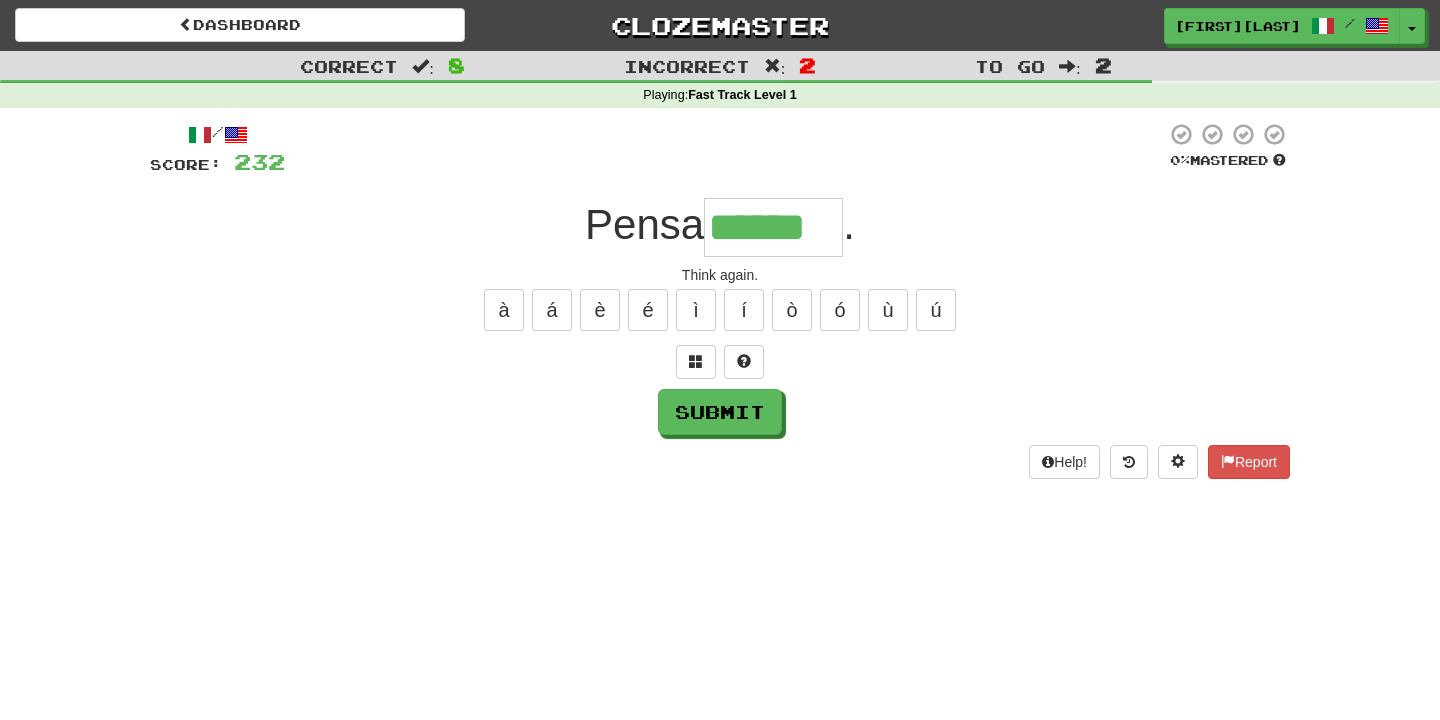 type on "******" 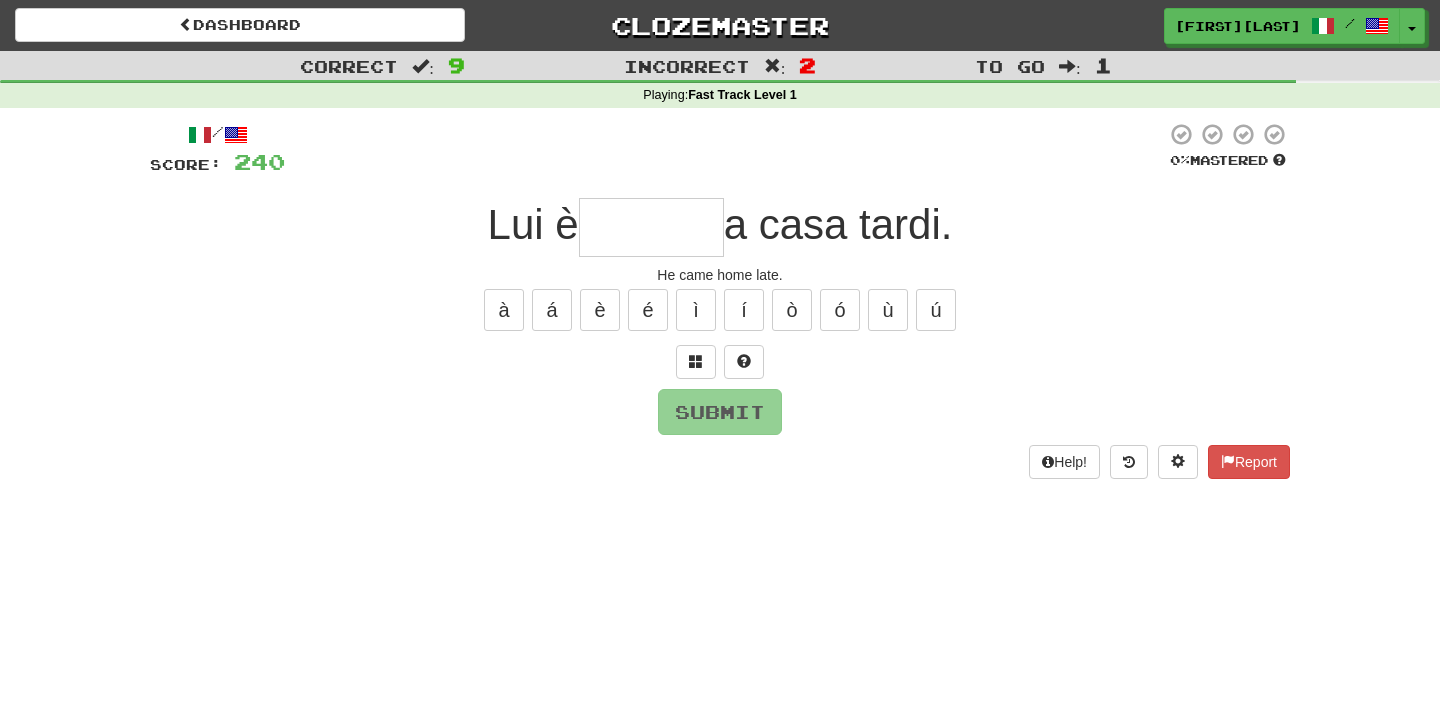 type on "*******" 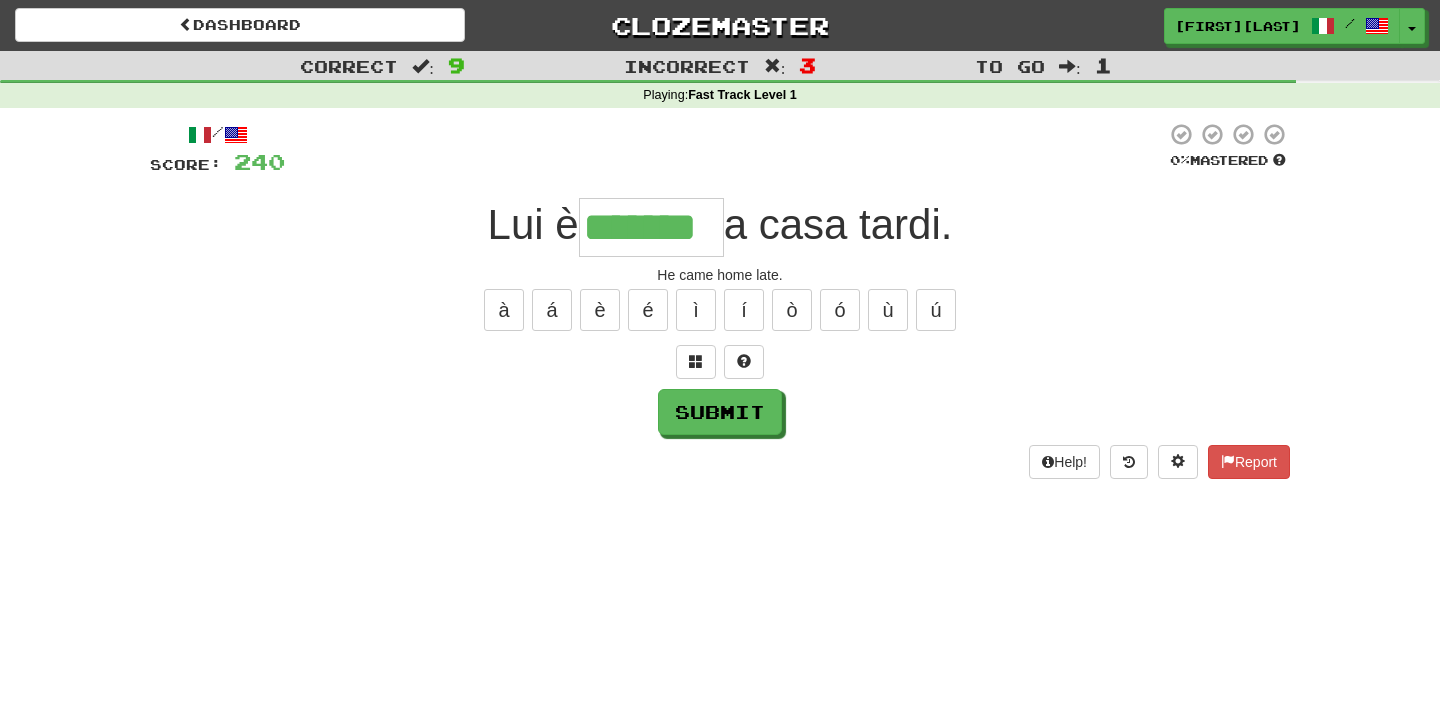 type on "*******" 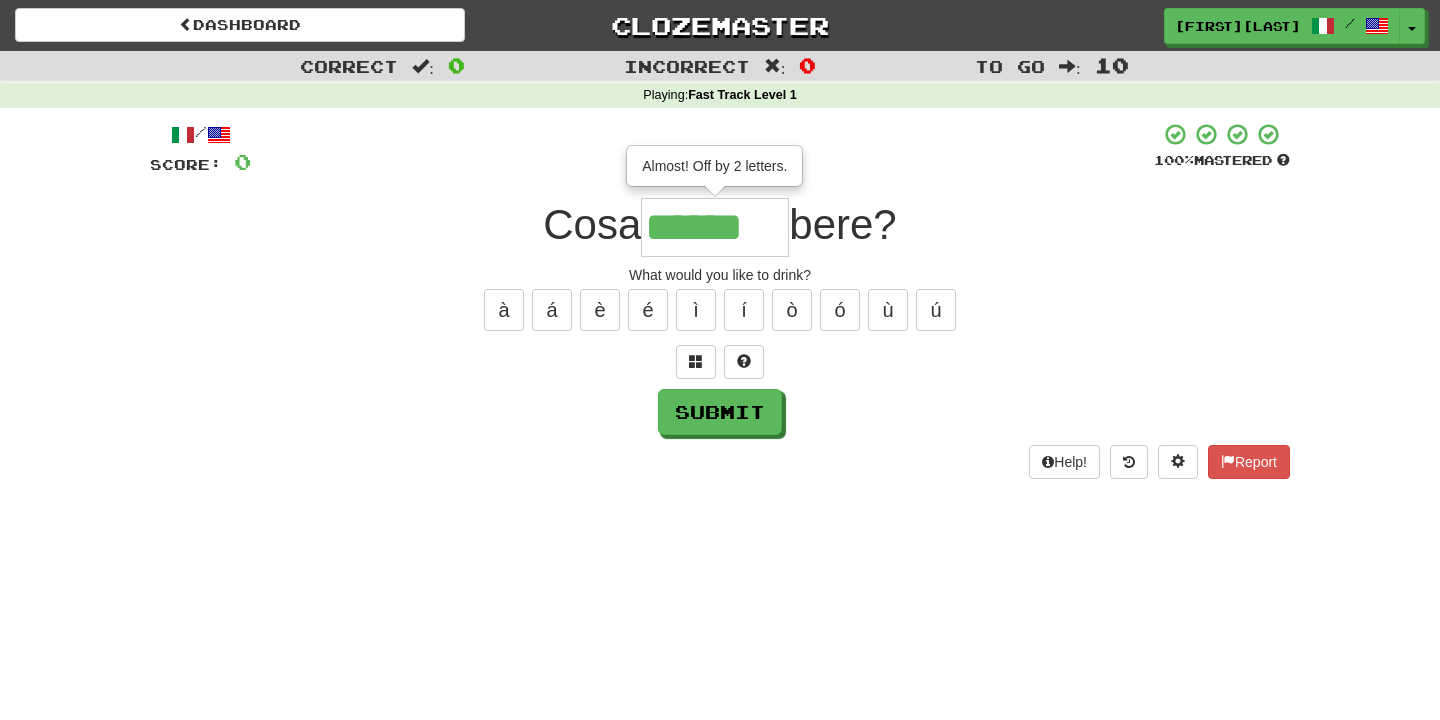 type on "********" 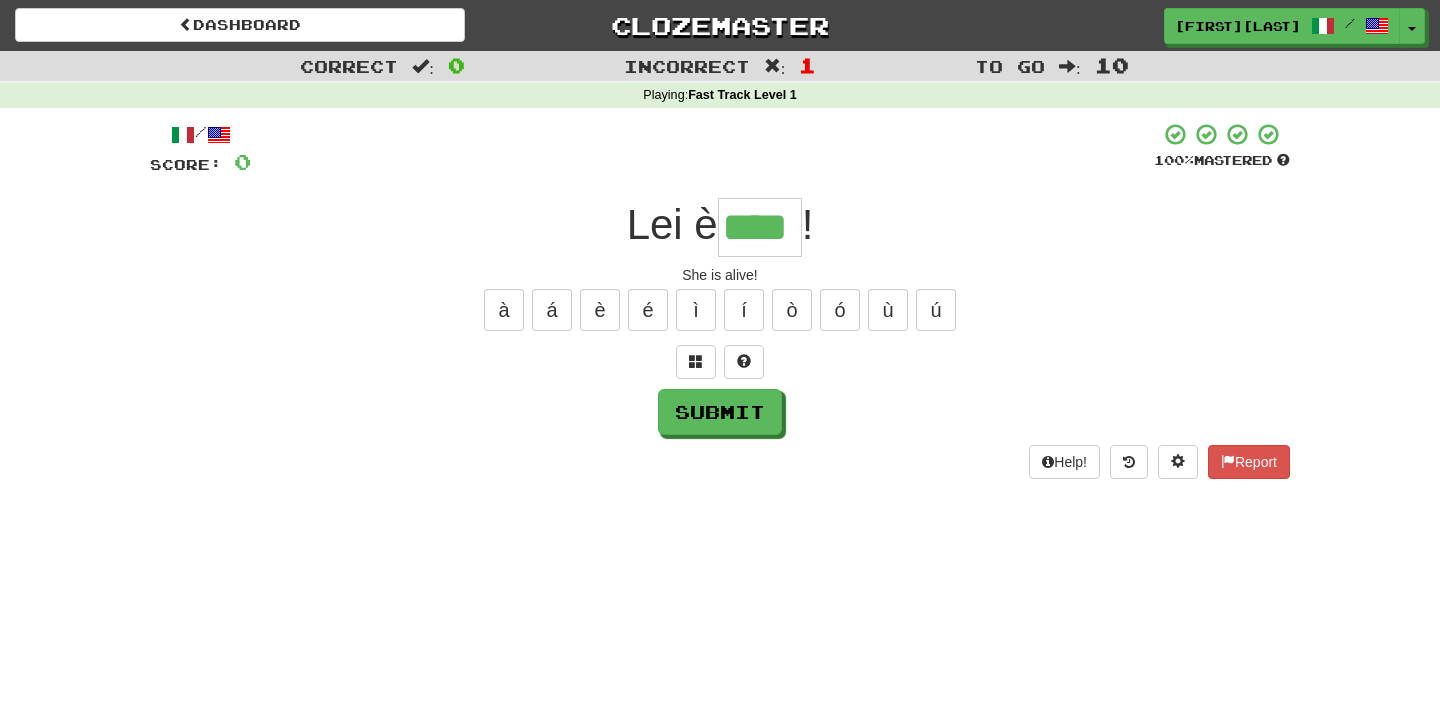 type on "****" 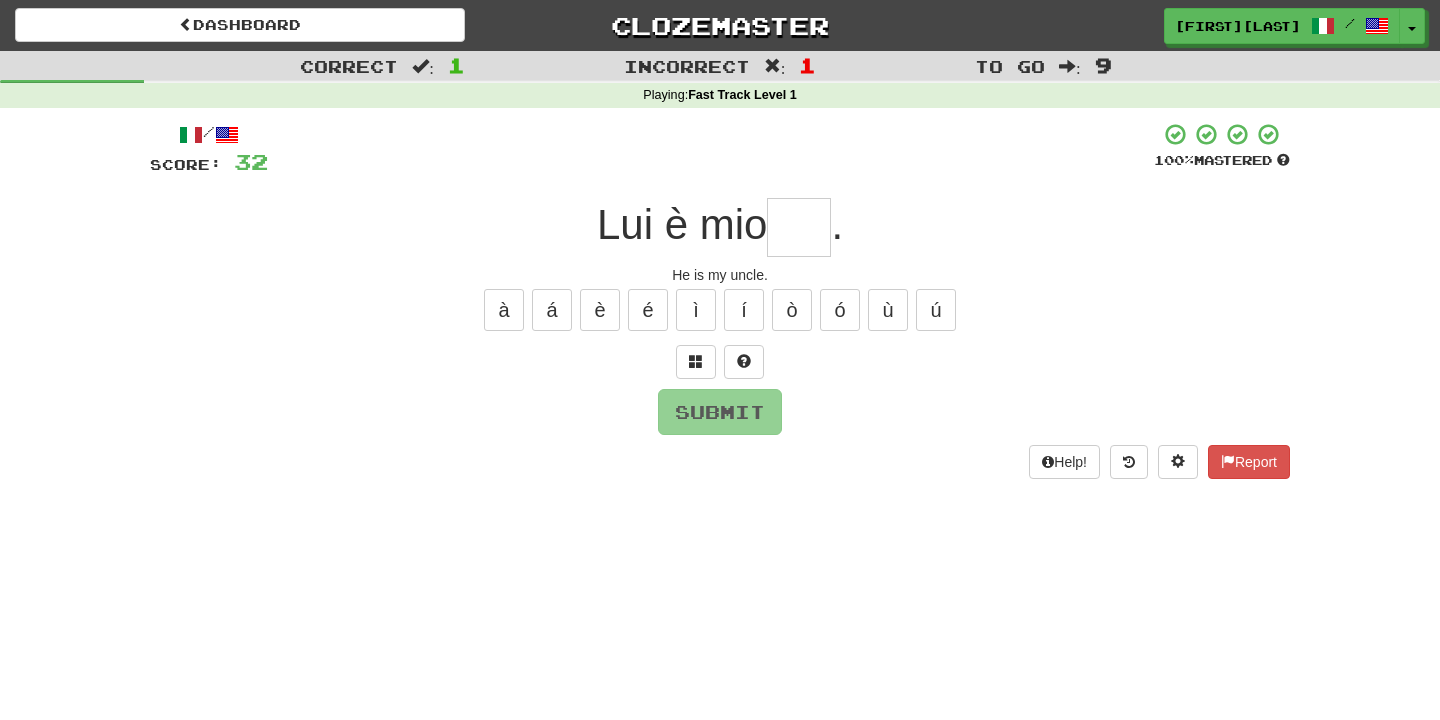 type on "*" 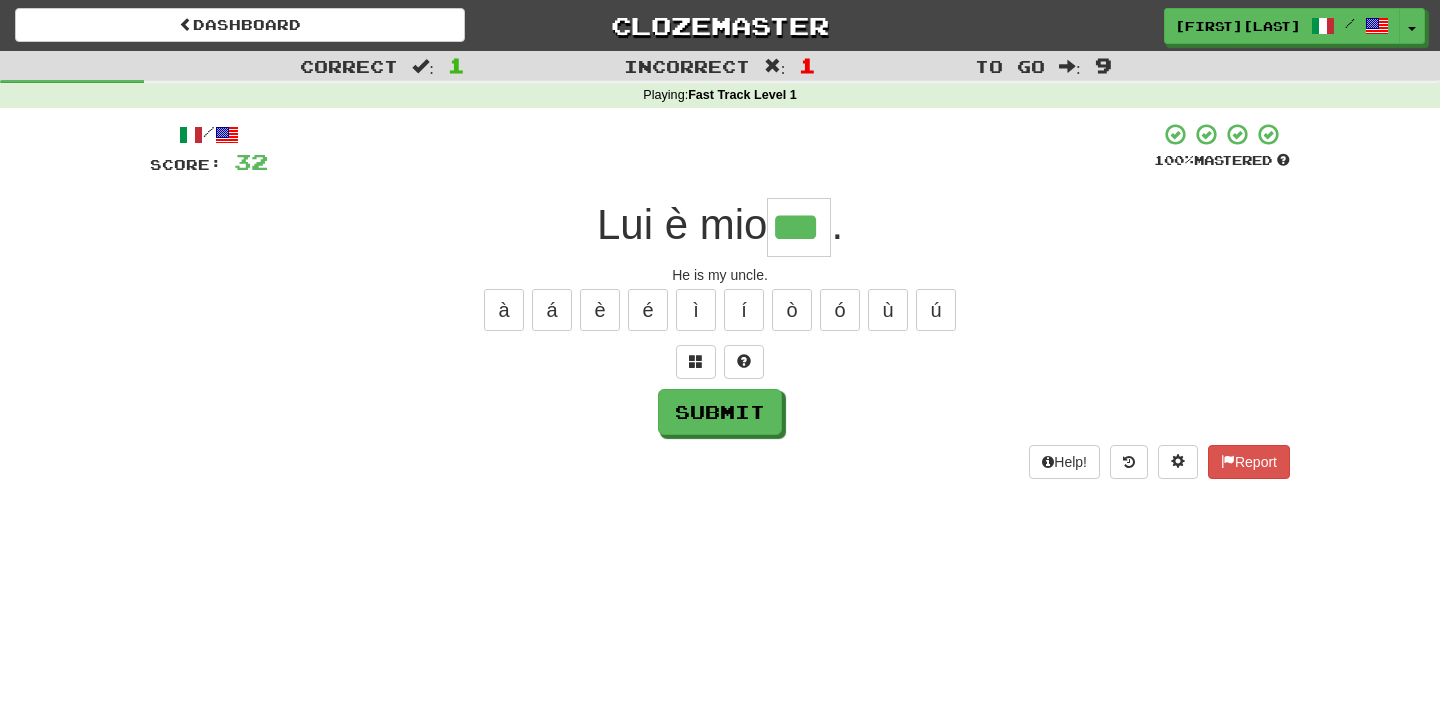 type on "***" 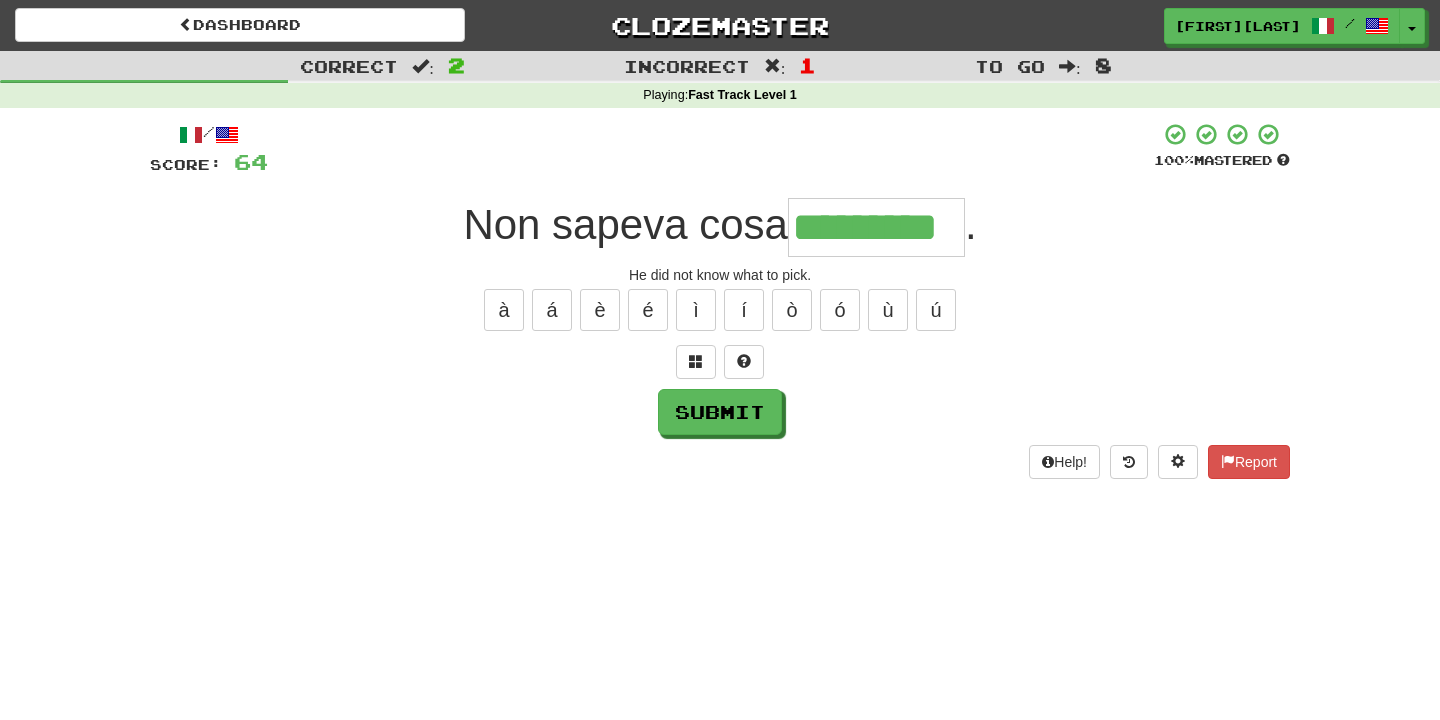 type on "*********" 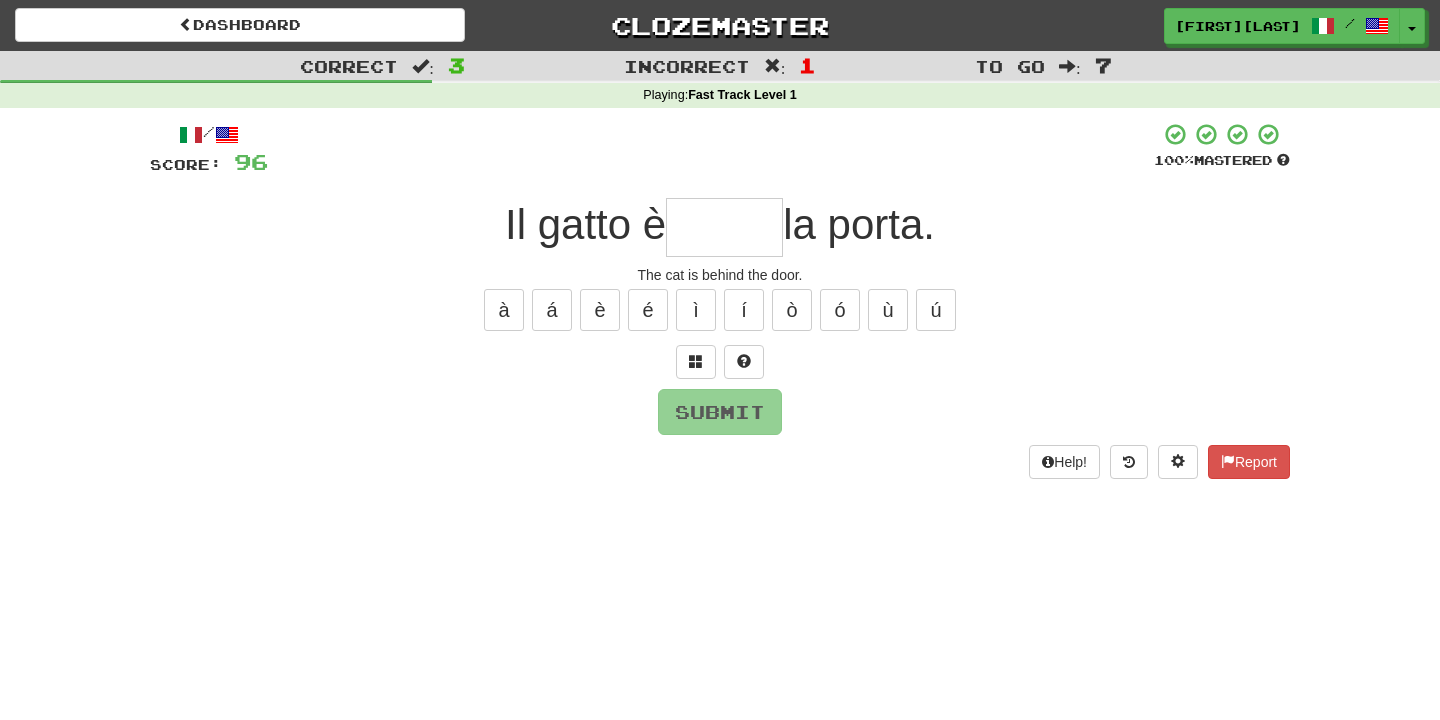 type on "*" 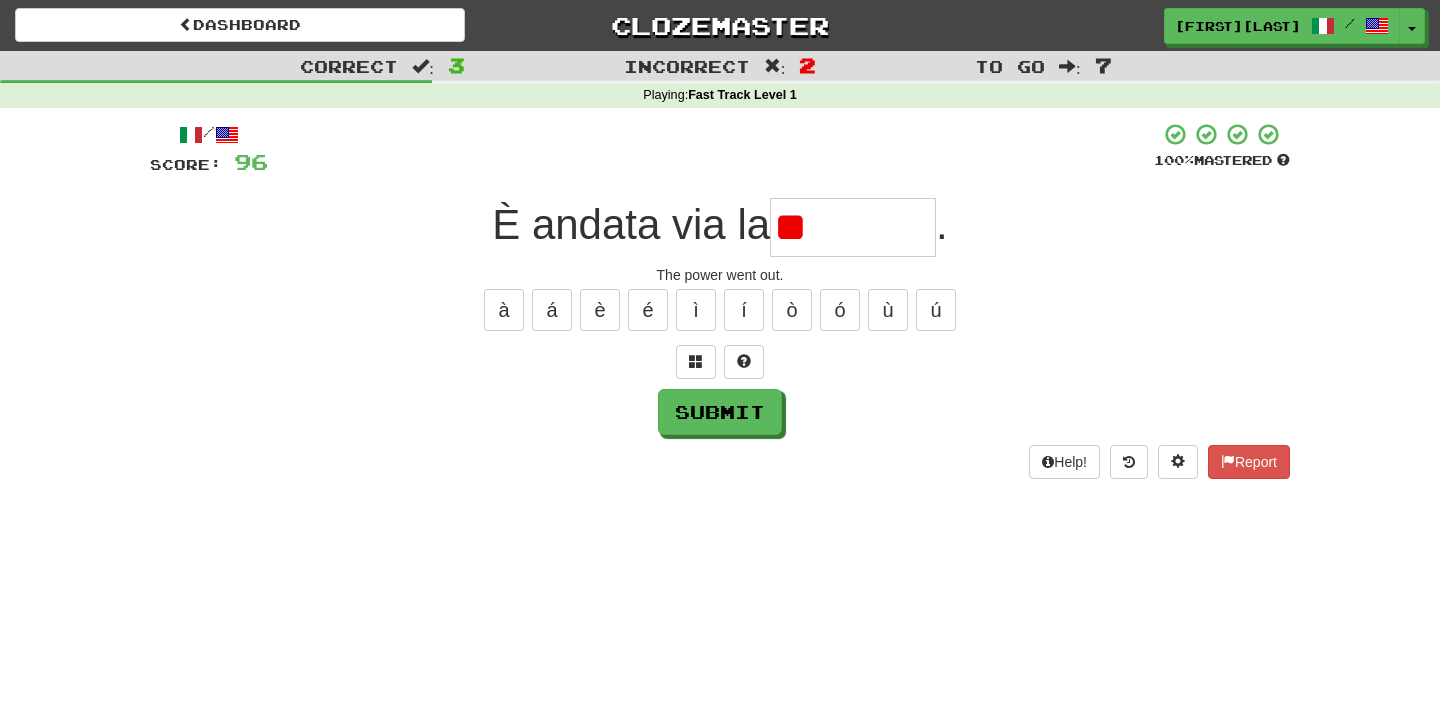 type on "*" 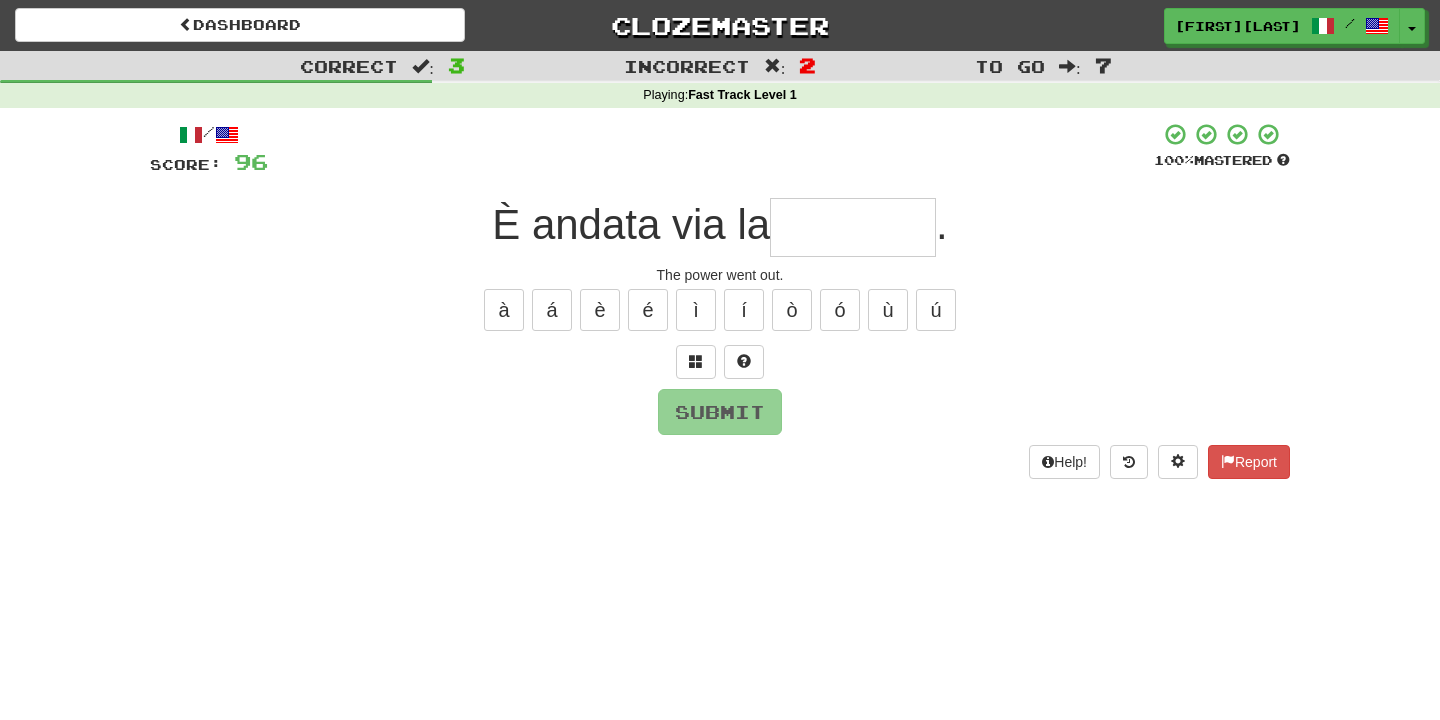 type on "********" 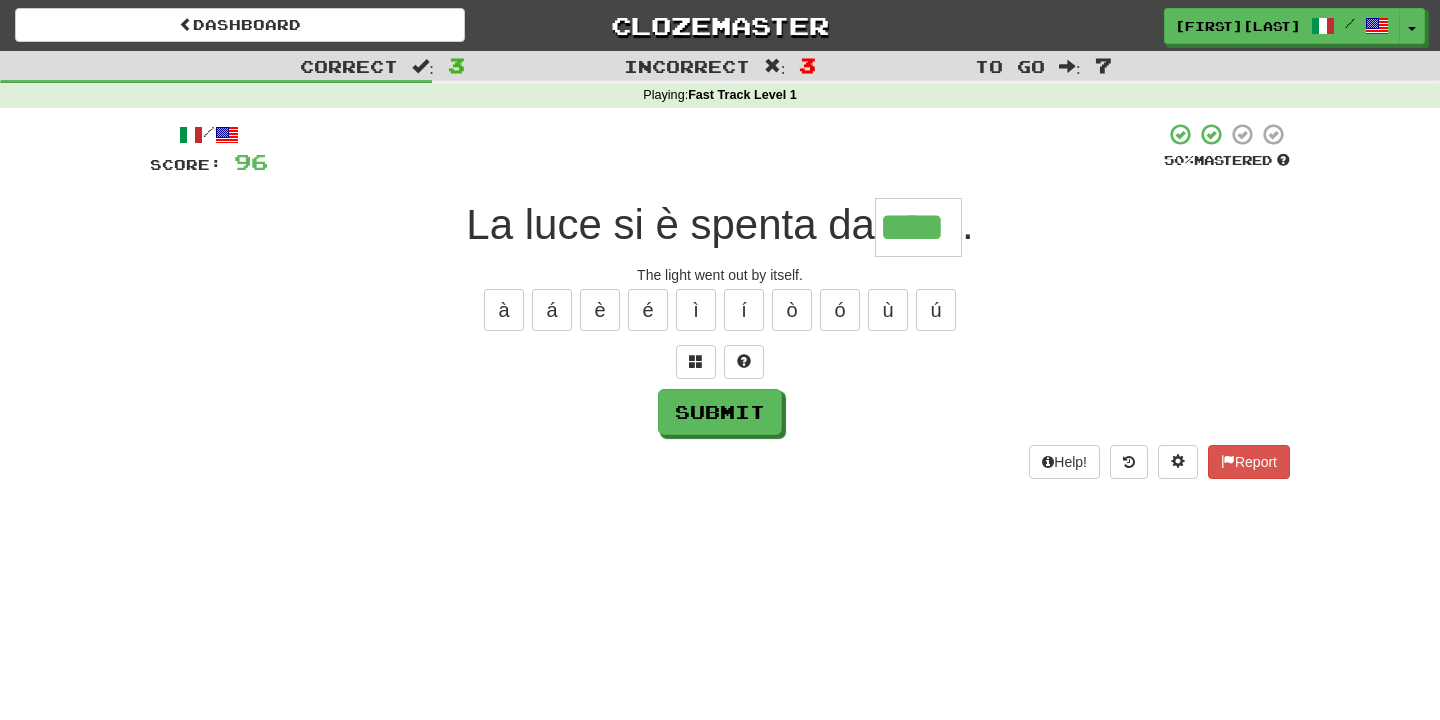 type on "****" 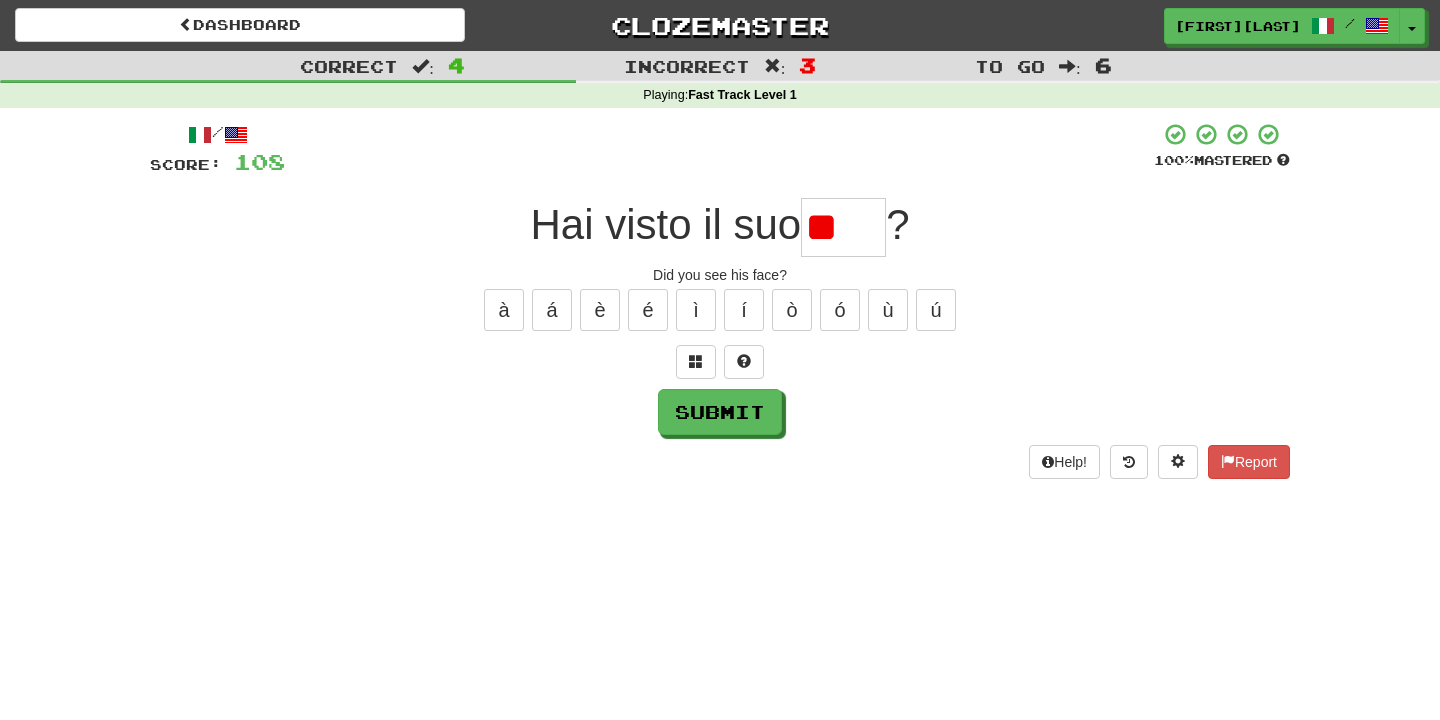type on "*" 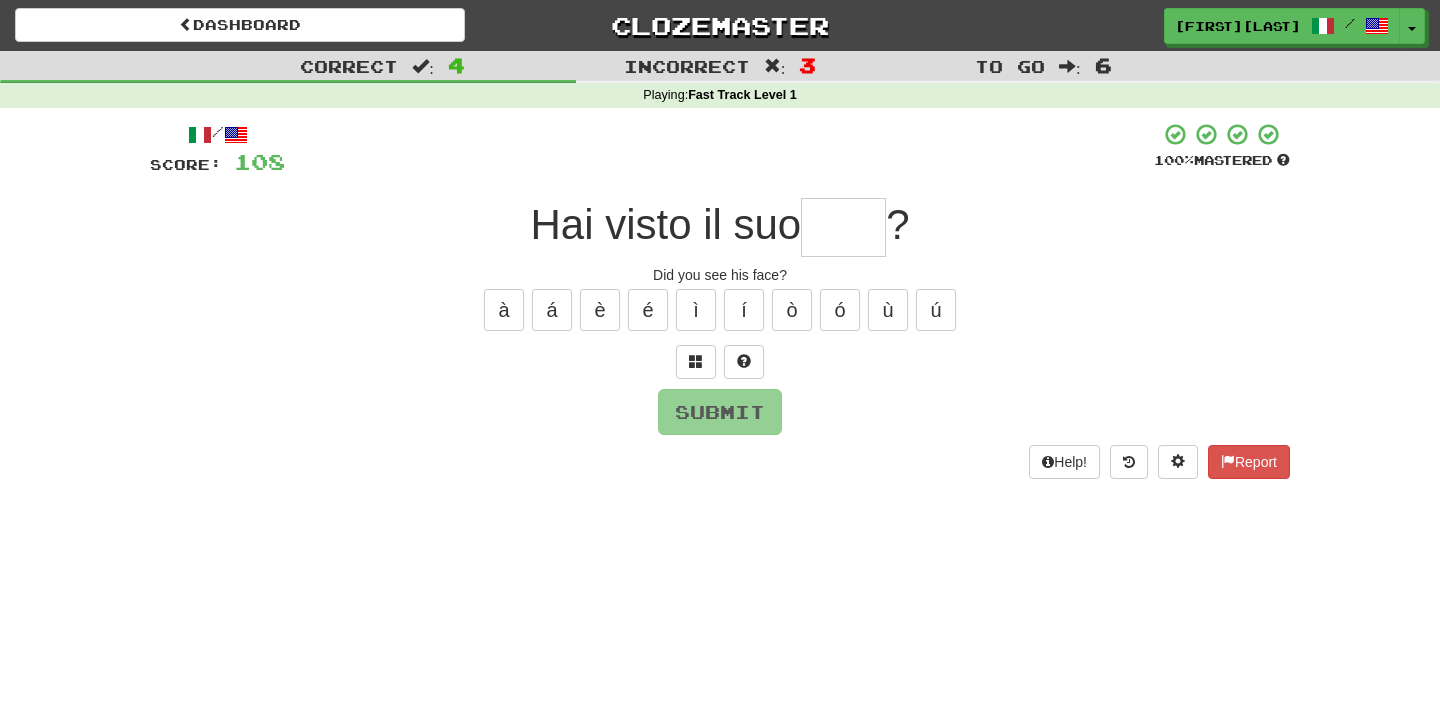 type on "****" 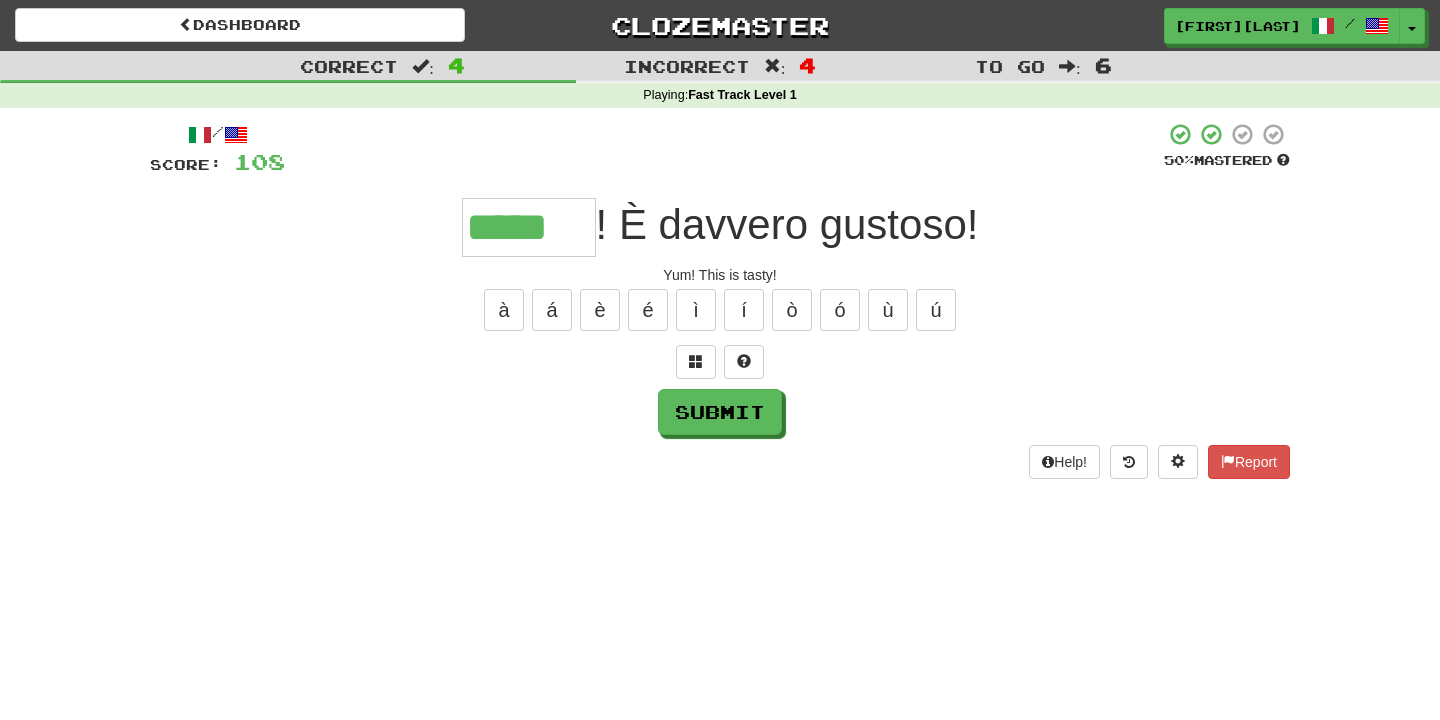 type on "*****" 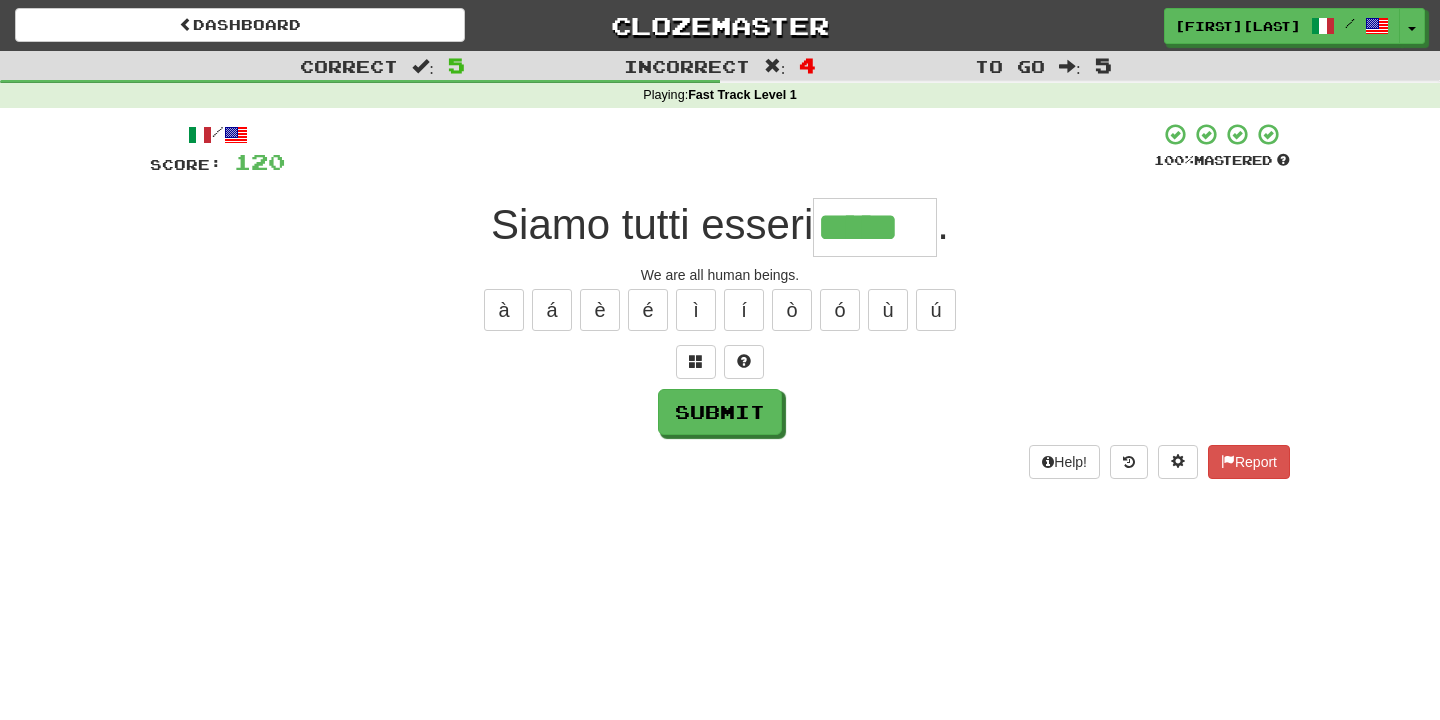 type on "*****" 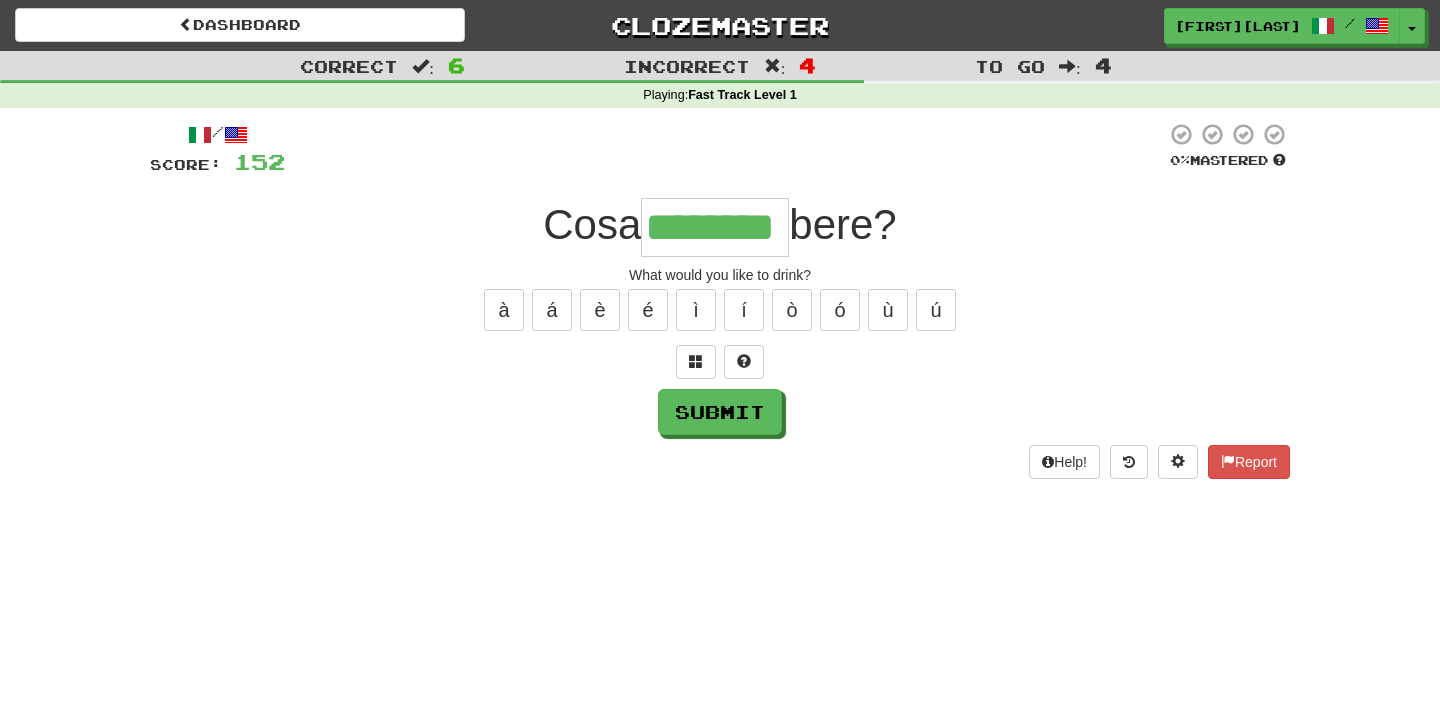 type on "********" 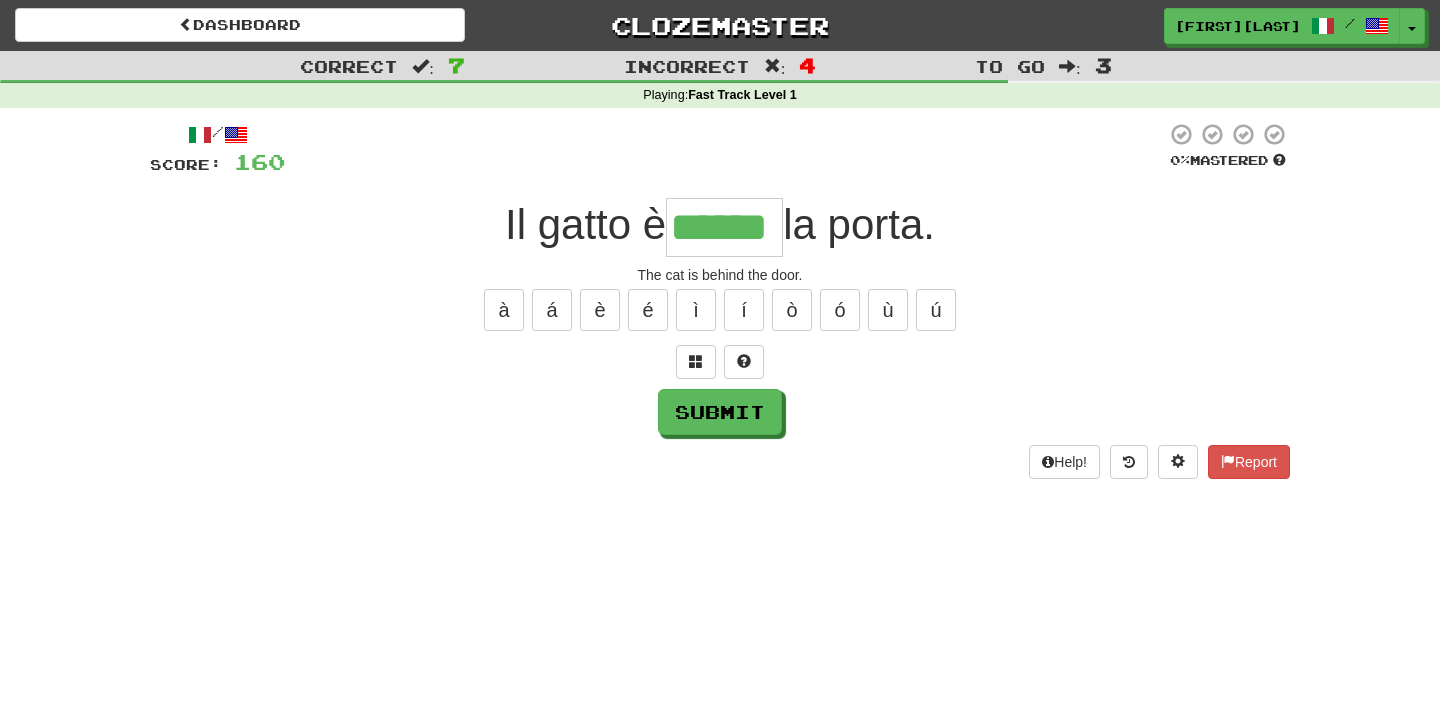 type on "******" 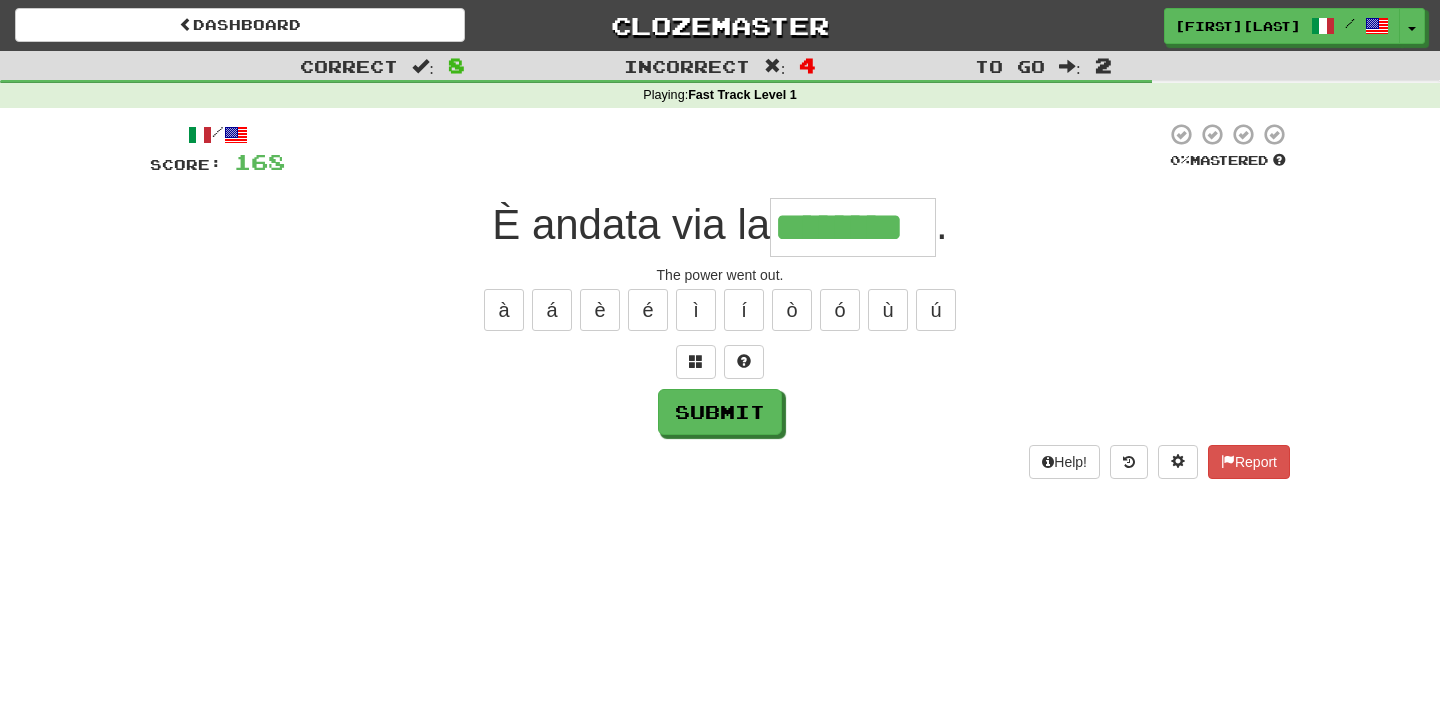 type on "********" 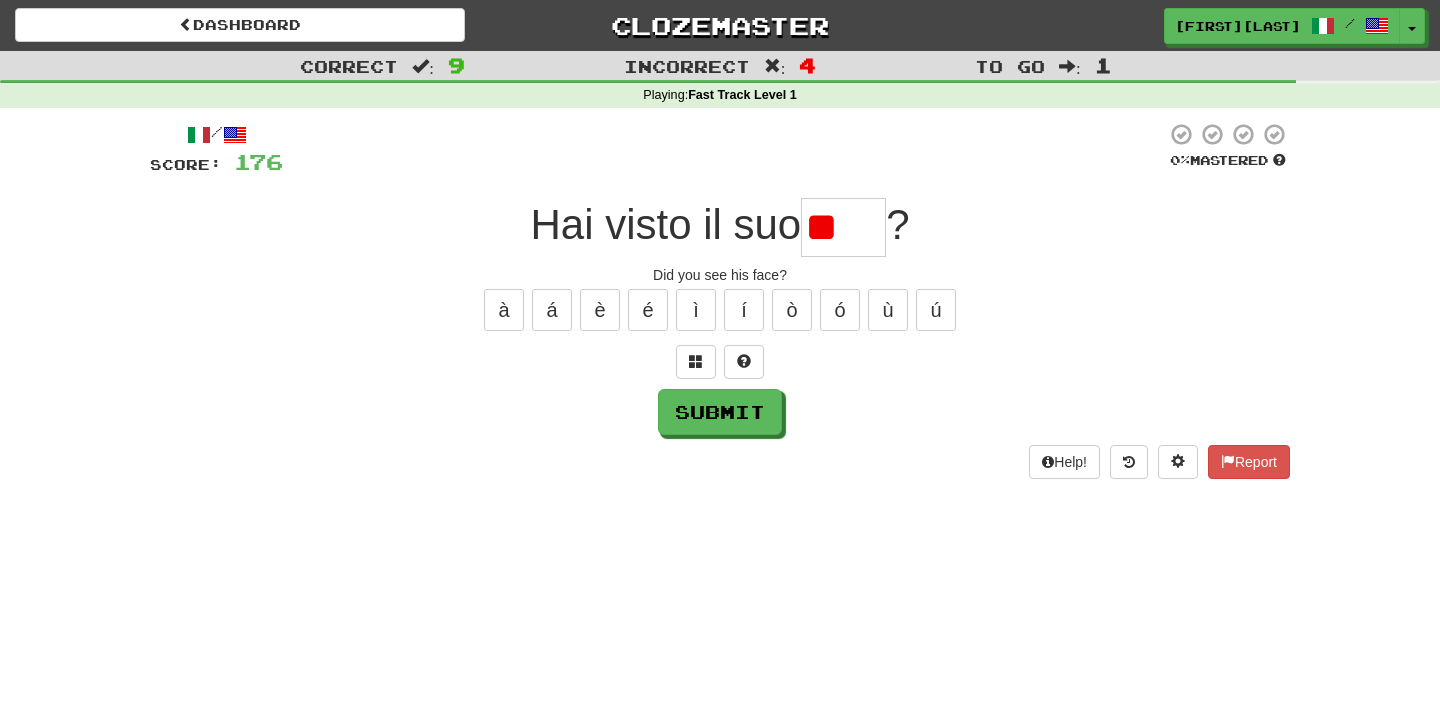 type on "*" 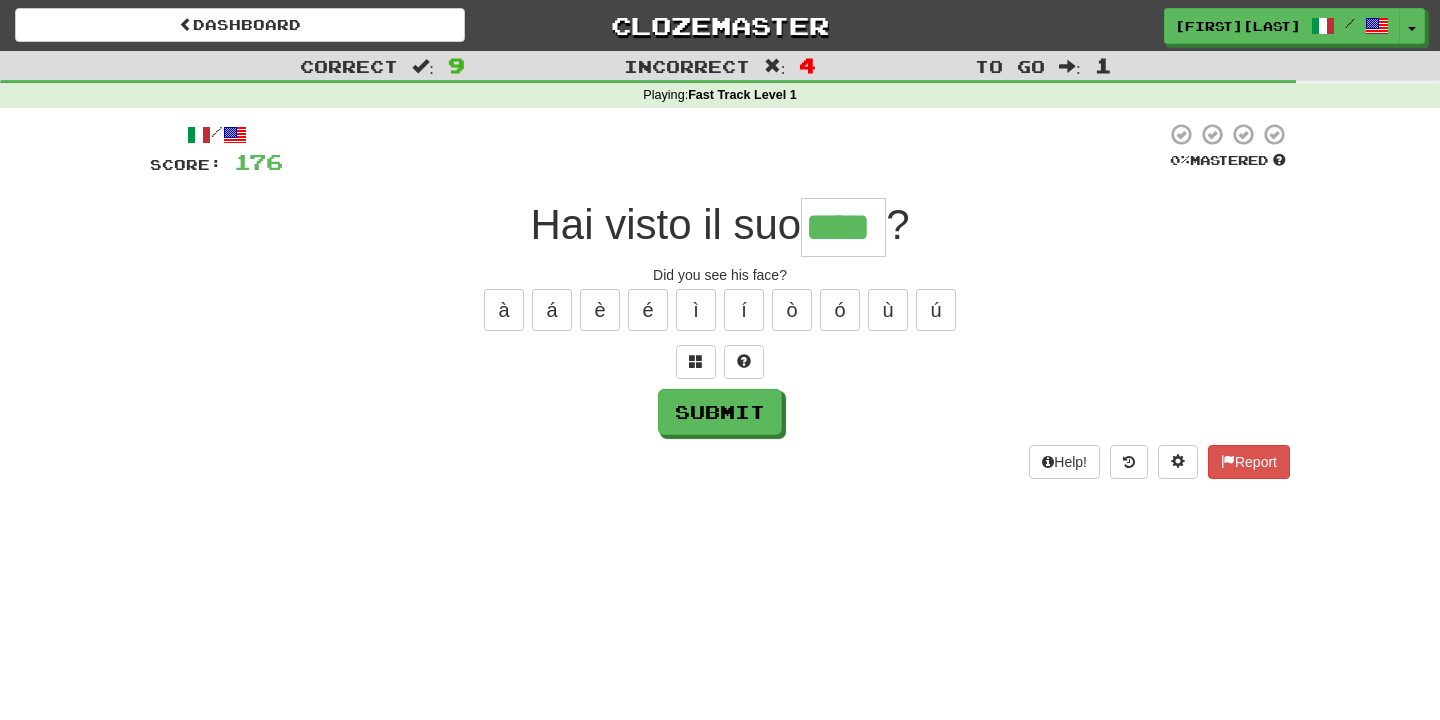 type on "****" 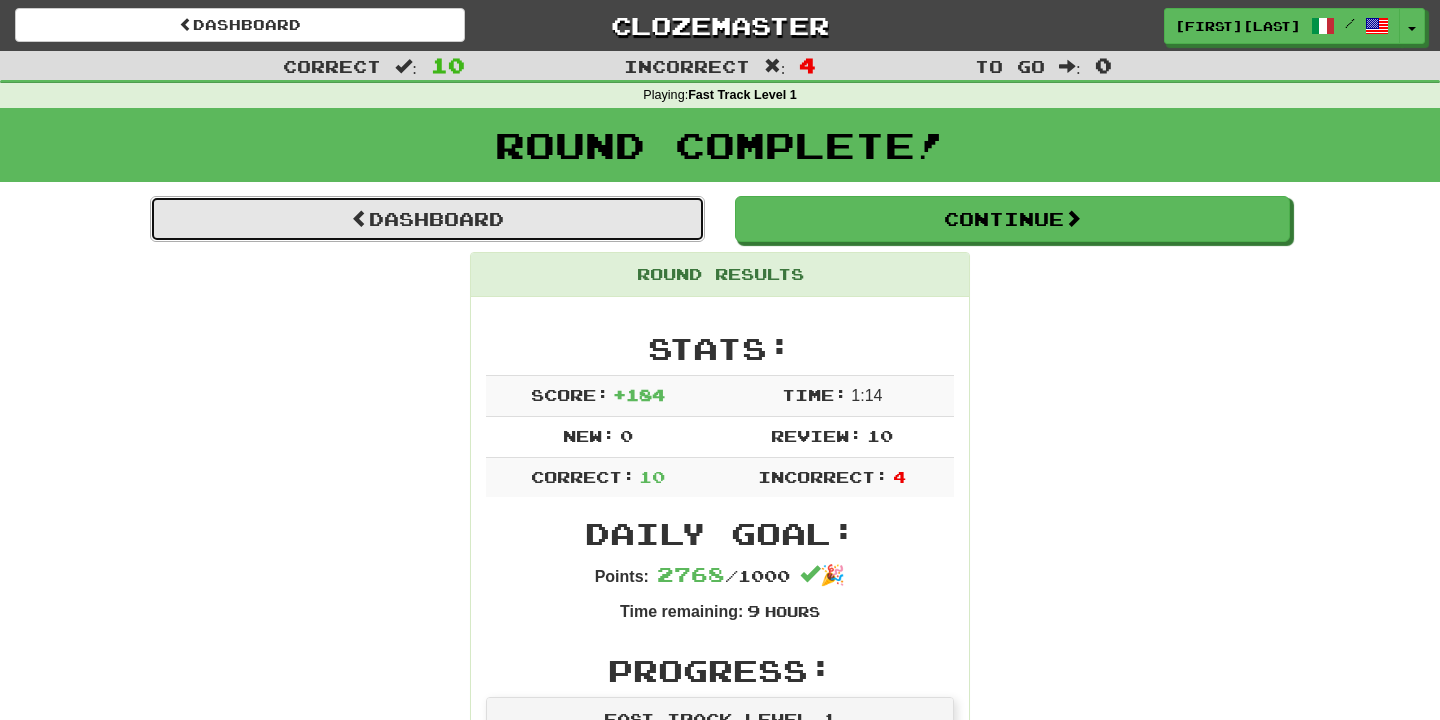 click on "Dashboard" at bounding box center (427, 219) 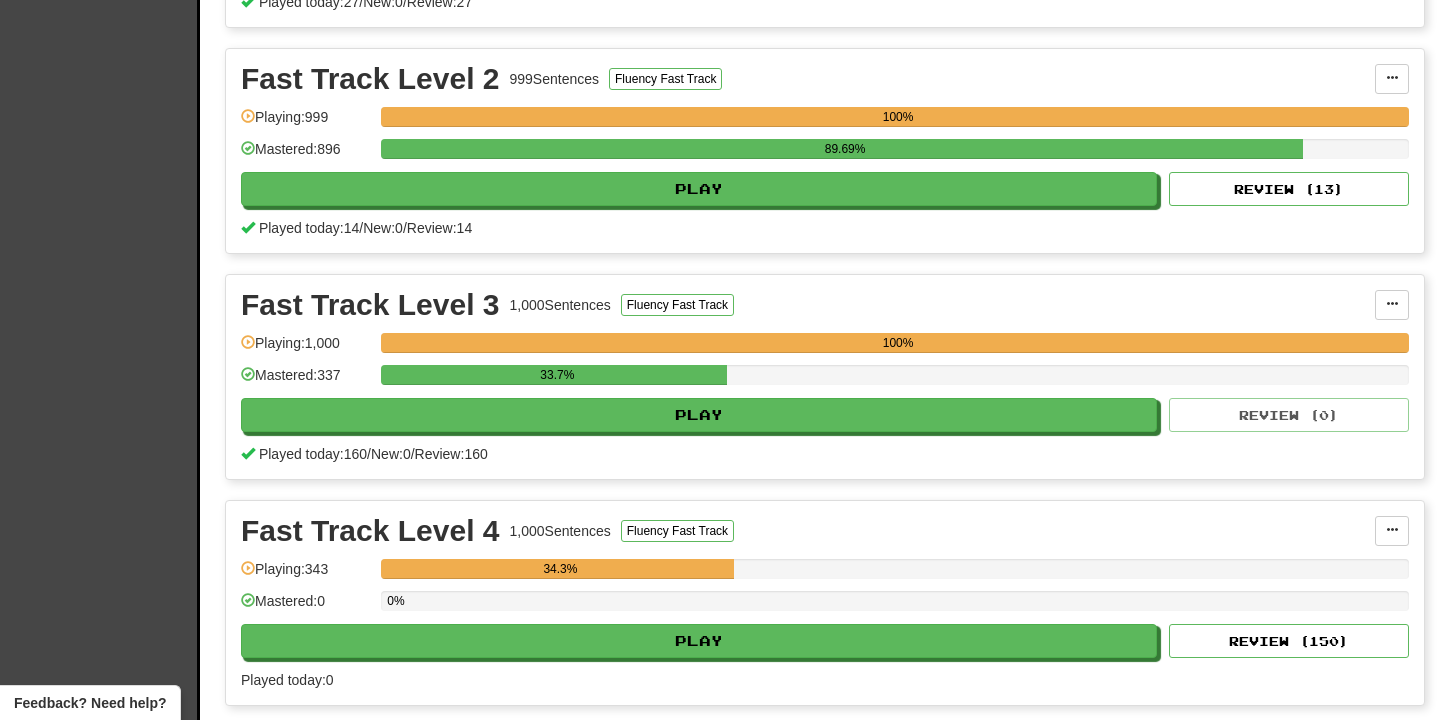 scroll, scrollTop: 665, scrollLeft: 0, axis: vertical 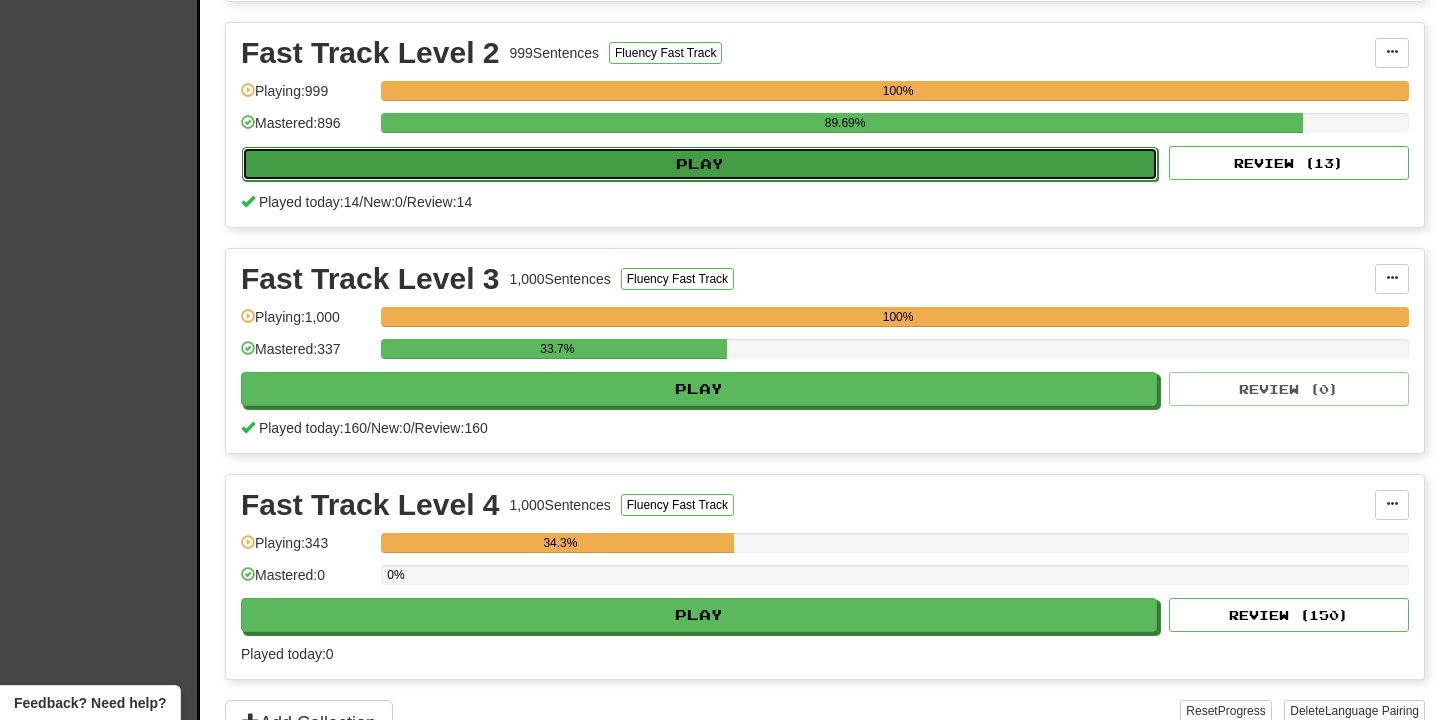 click on "Play" at bounding box center (700, 164) 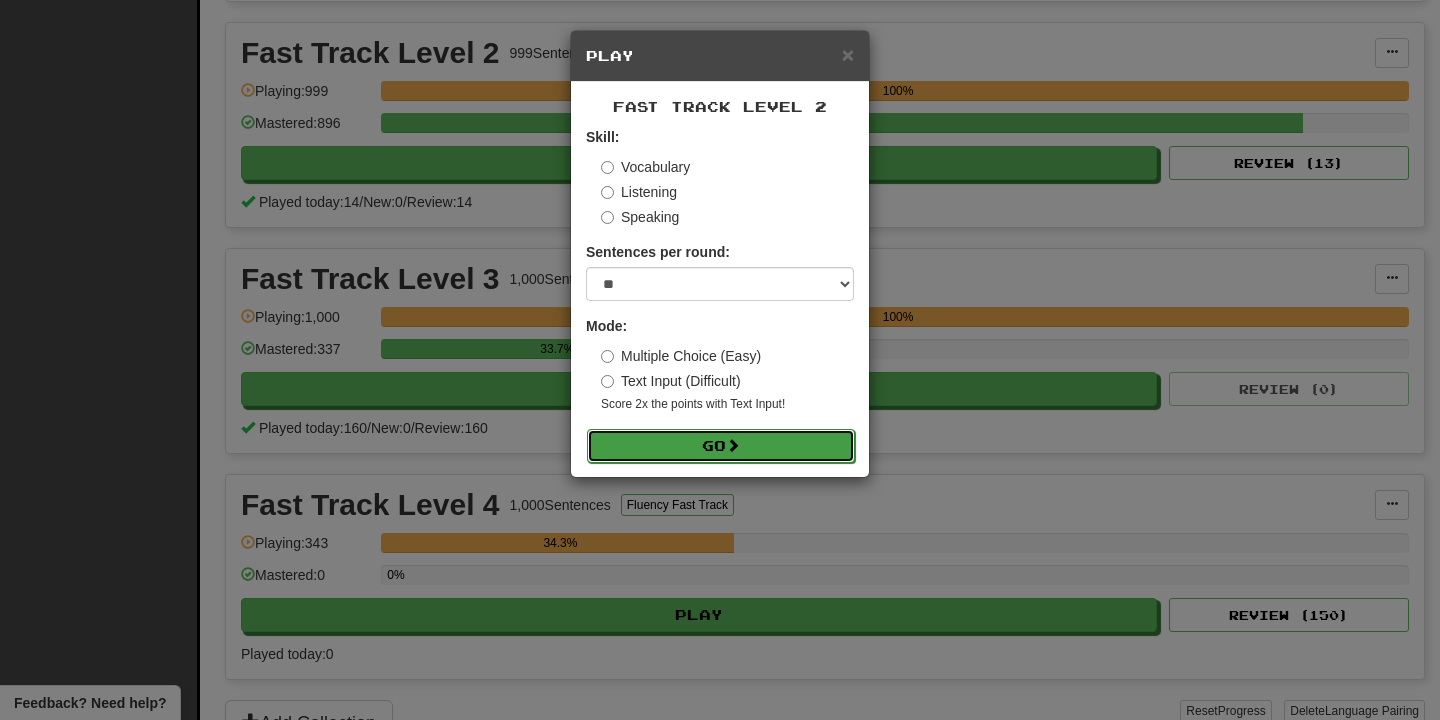 click on "Go" at bounding box center (721, 446) 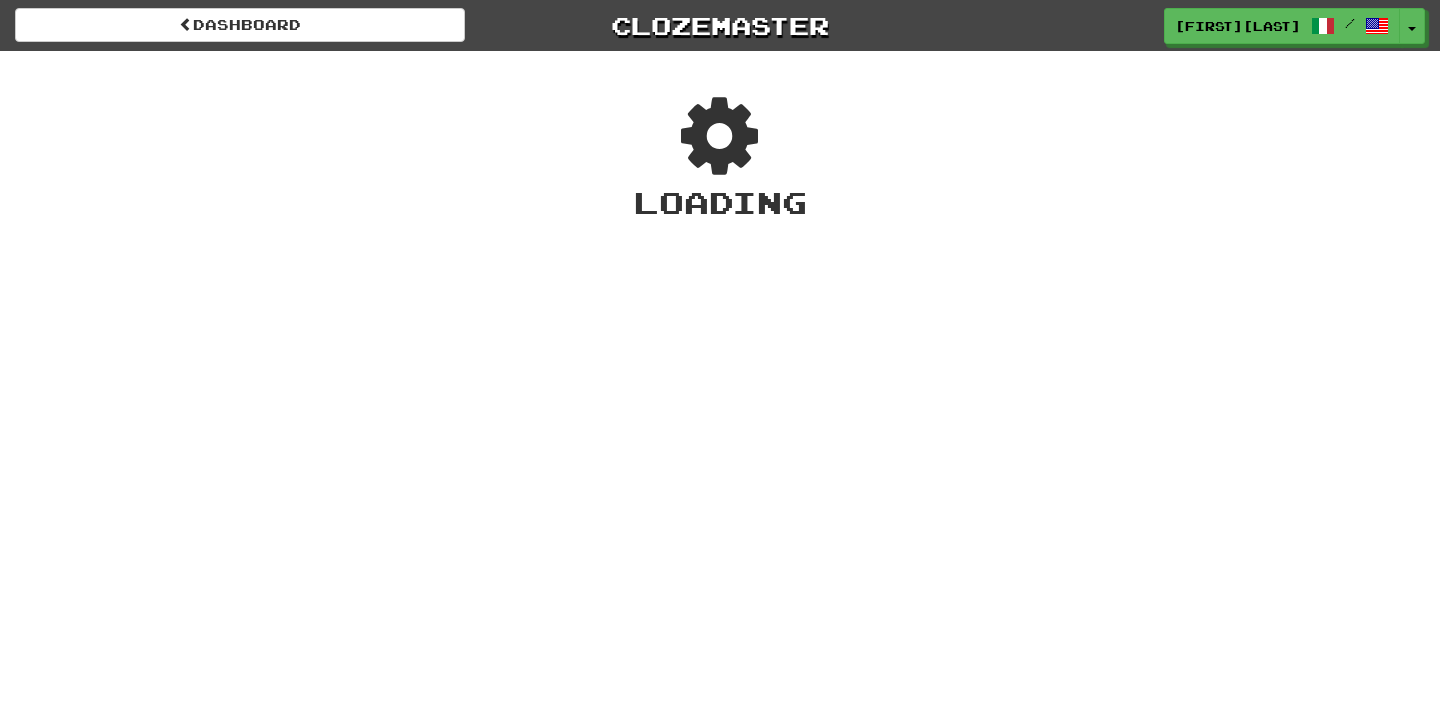 scroll, scrollTop: 0, scrollLeft: 0, axis: both 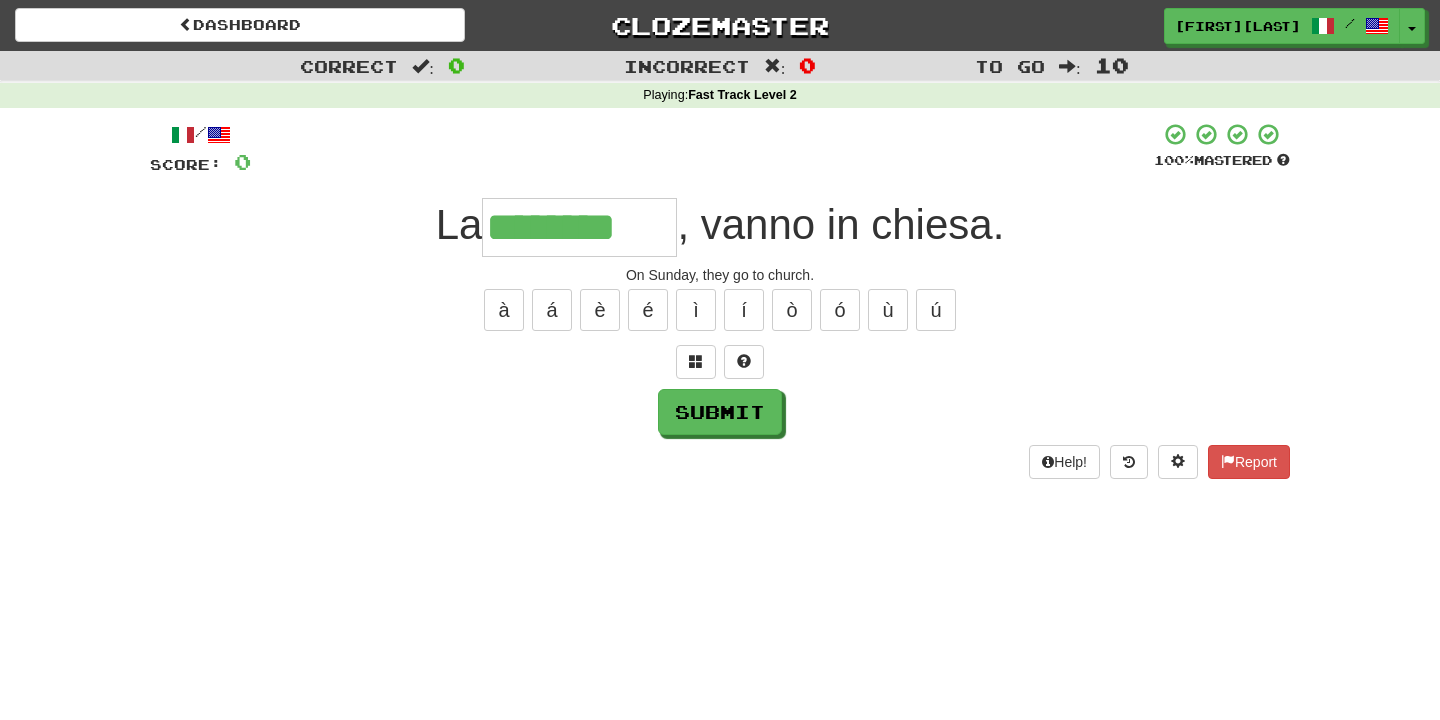 type on "********" 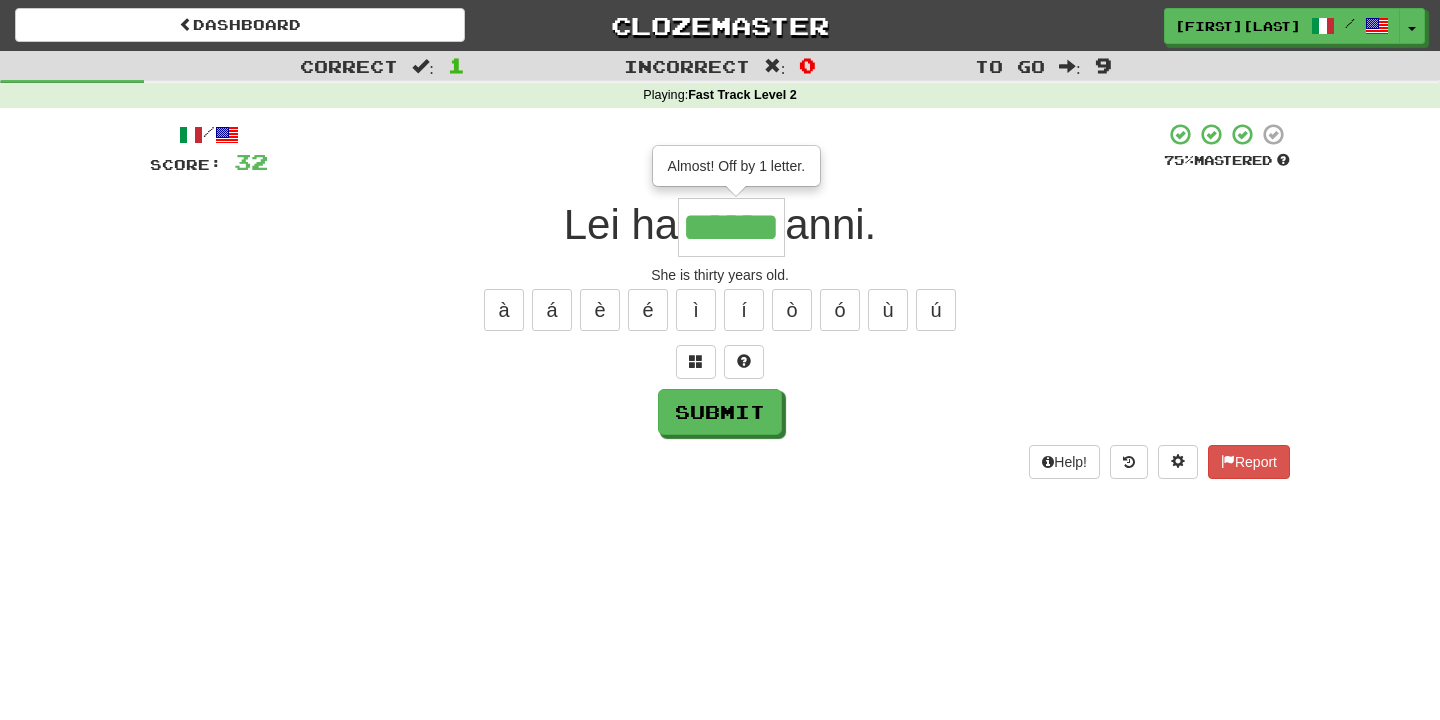 type on "******" 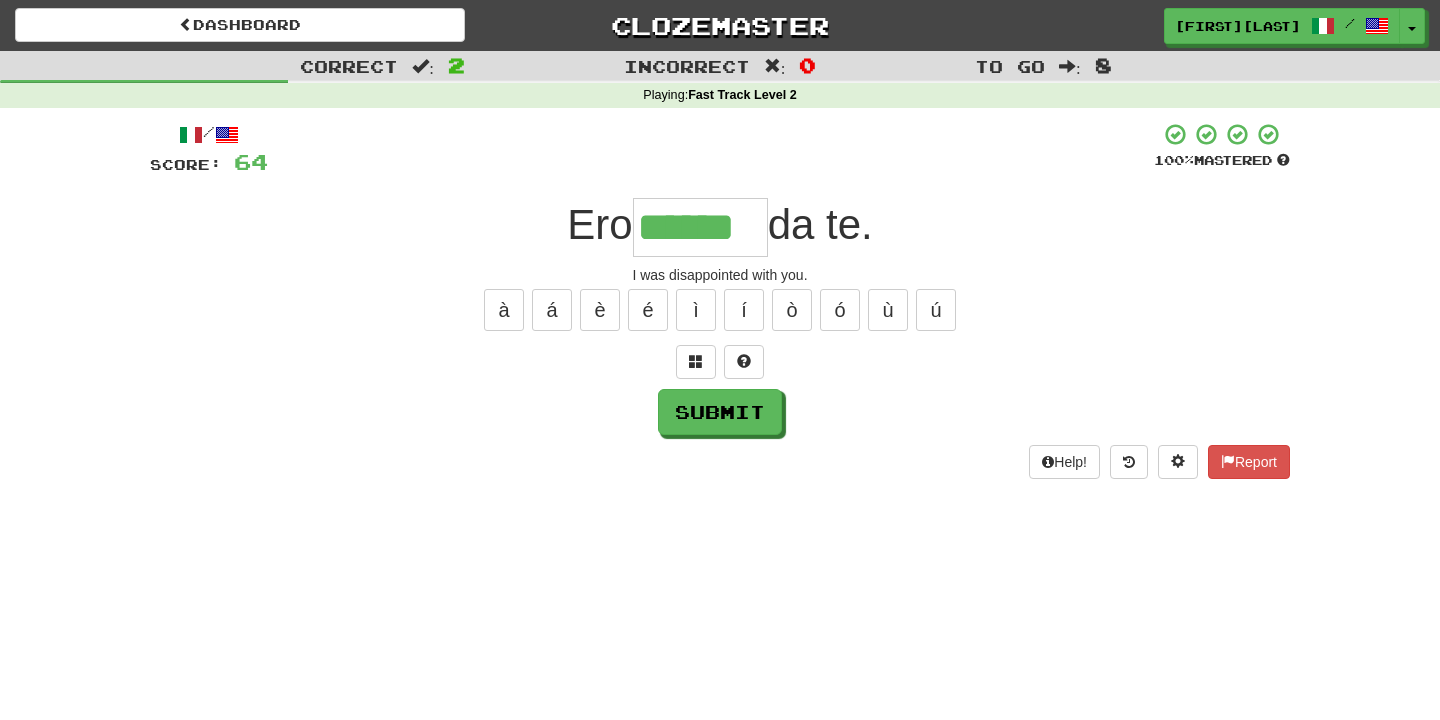 type on "******" 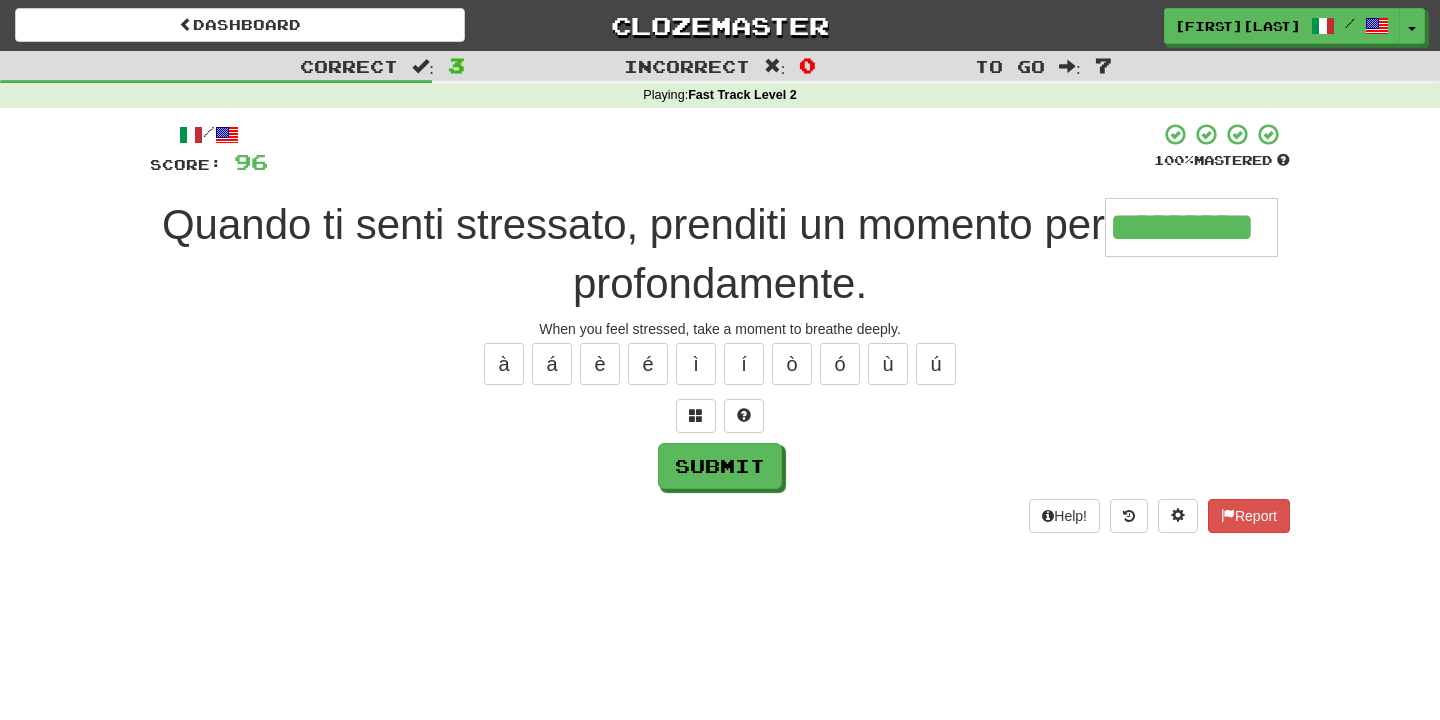 type on "*********" 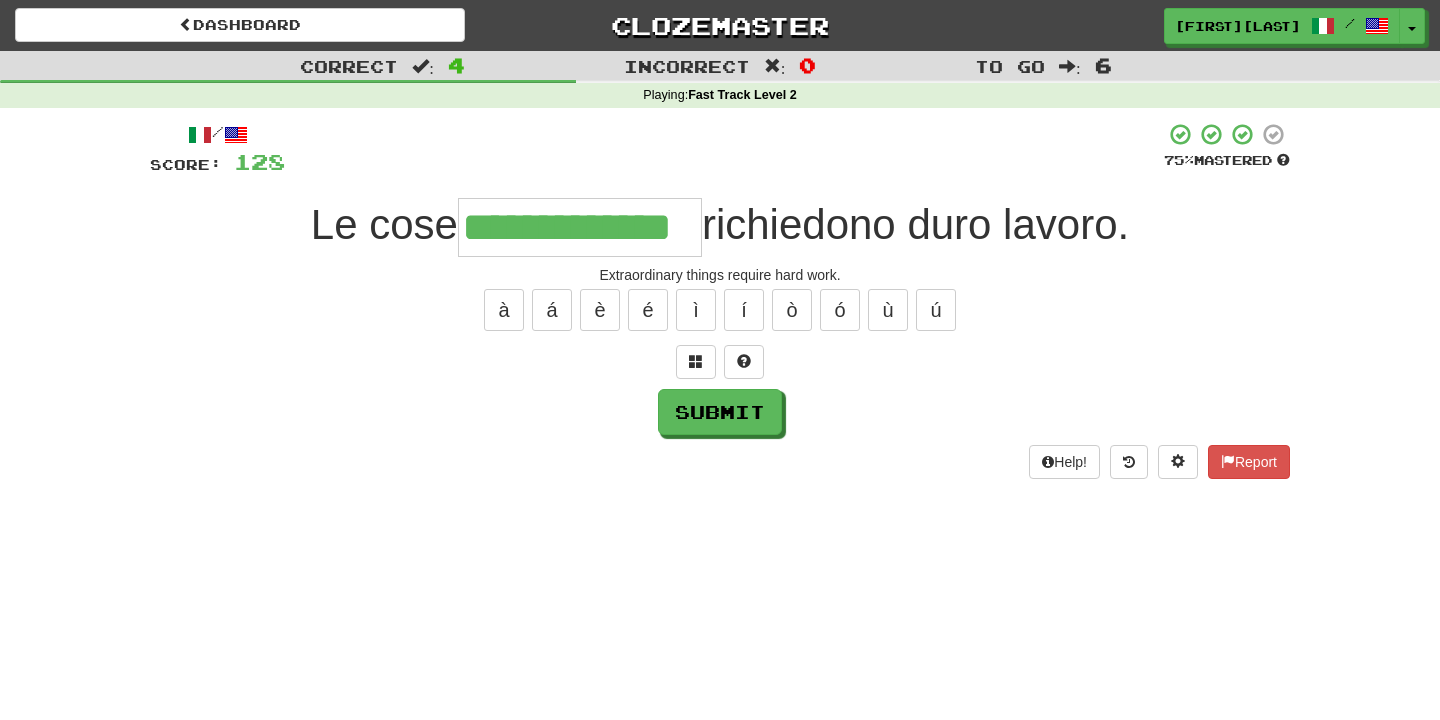 type on "**********" 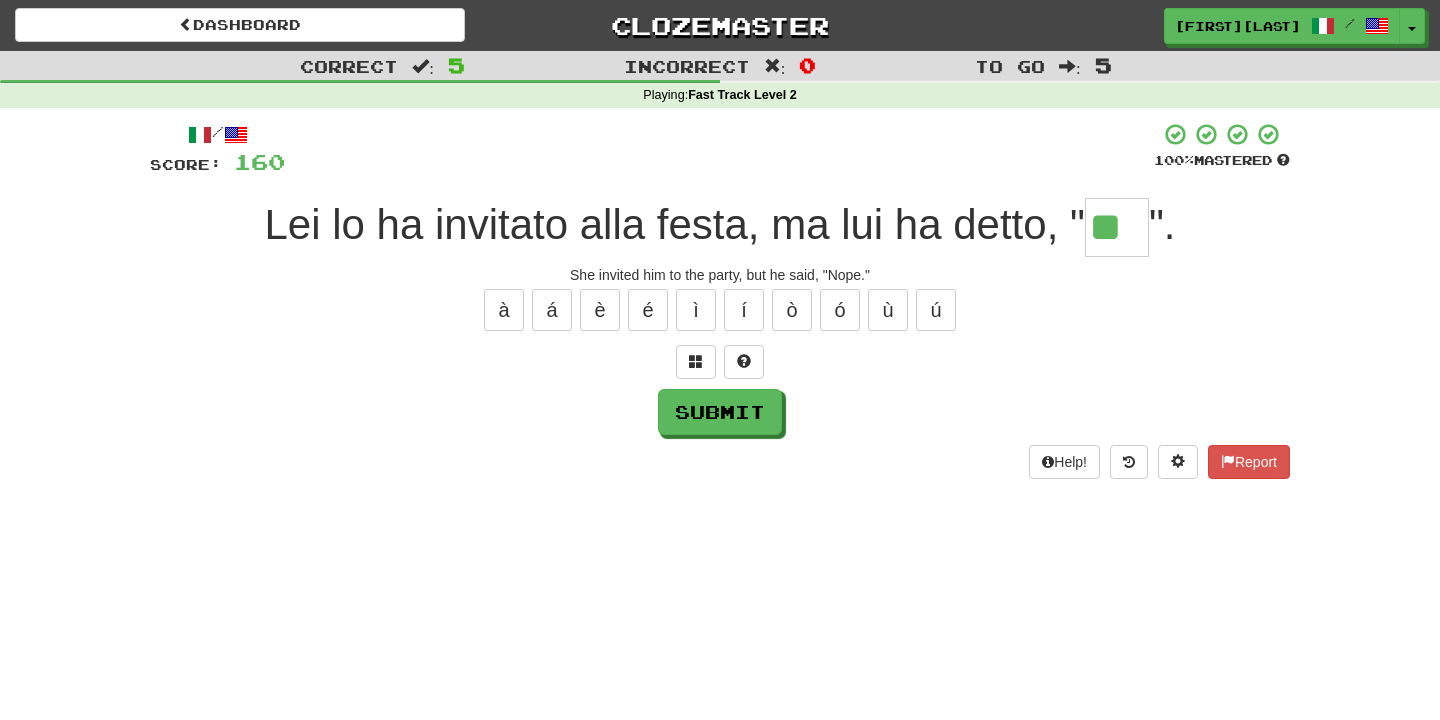 type on "**" 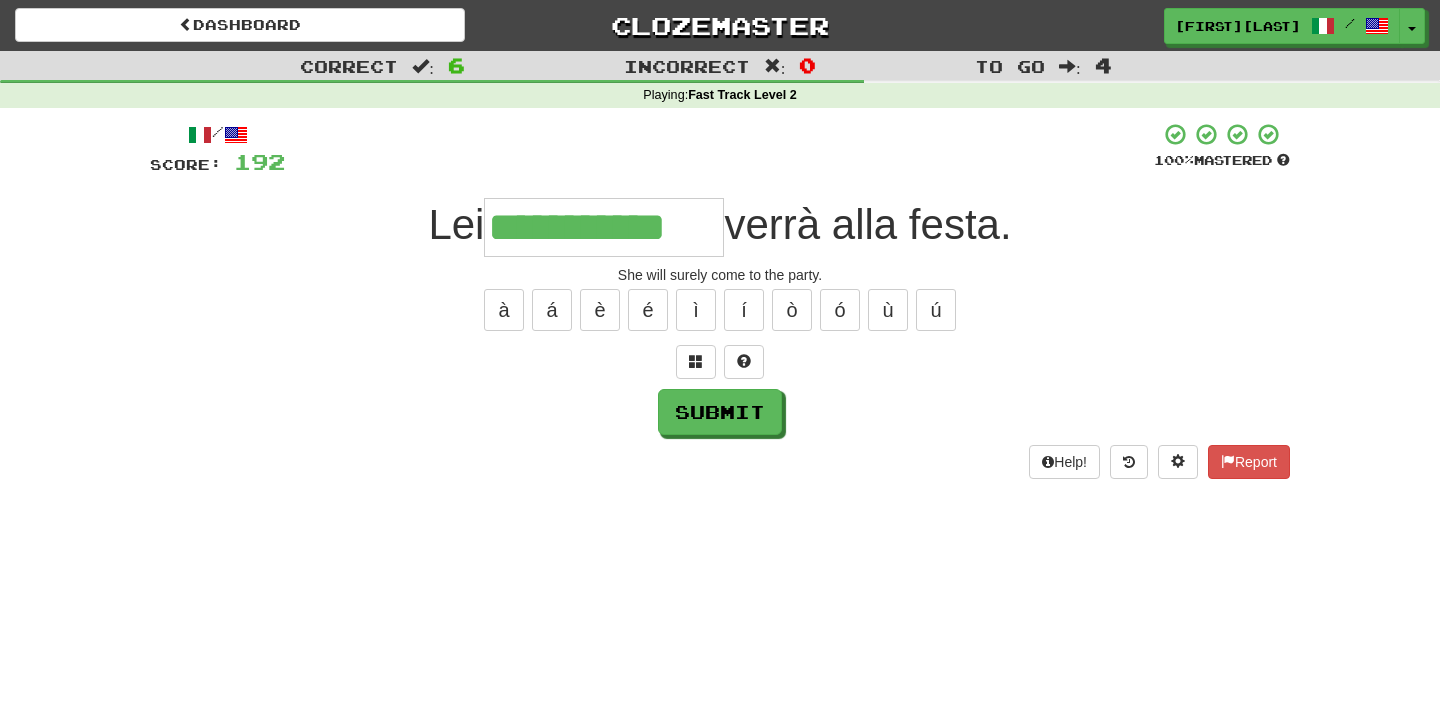 type on "**********" 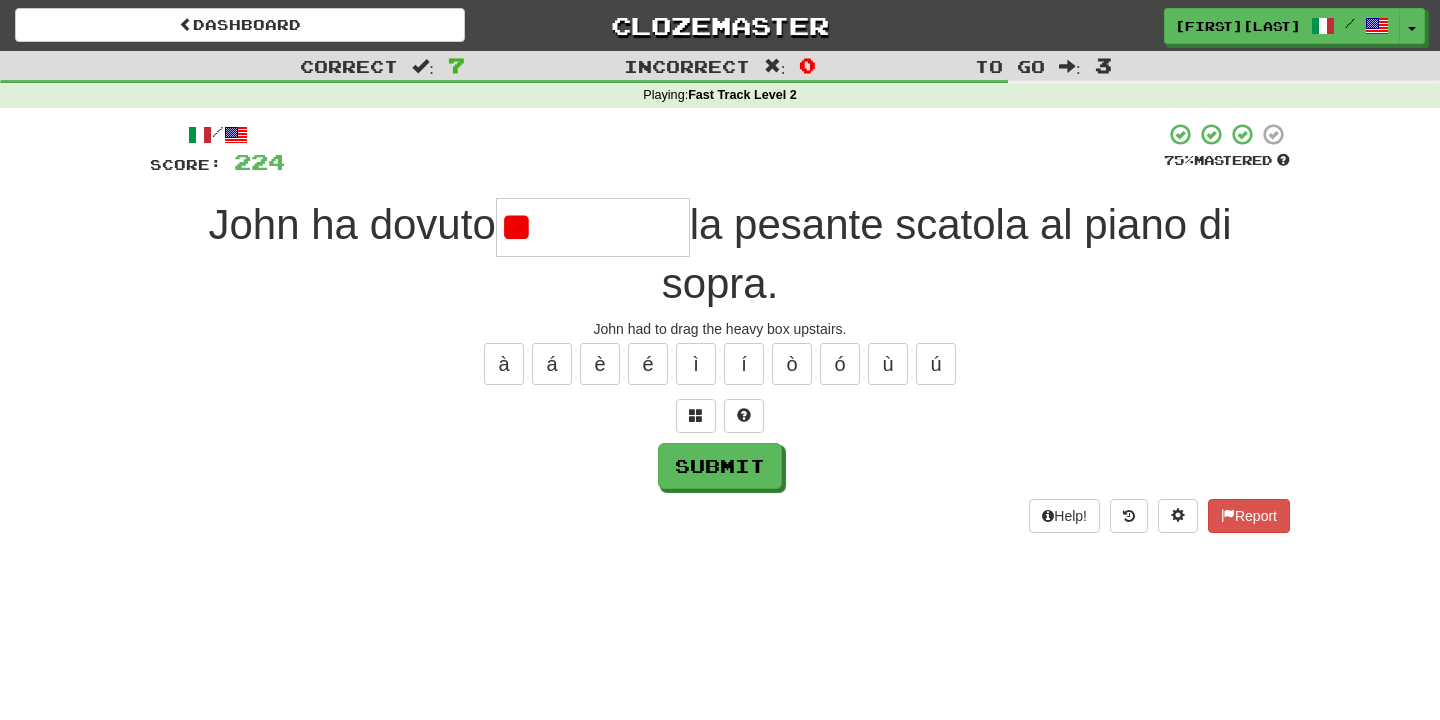 type on "*" 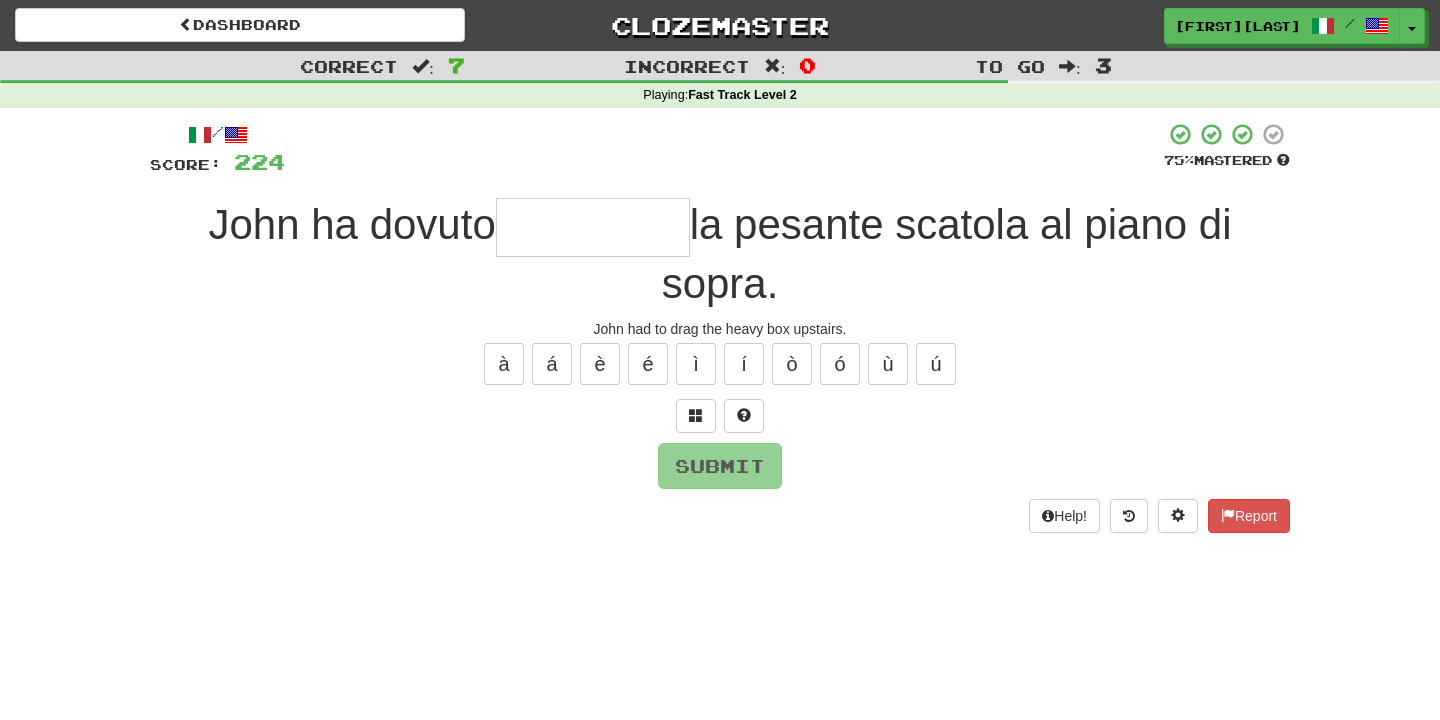 type on "**********" 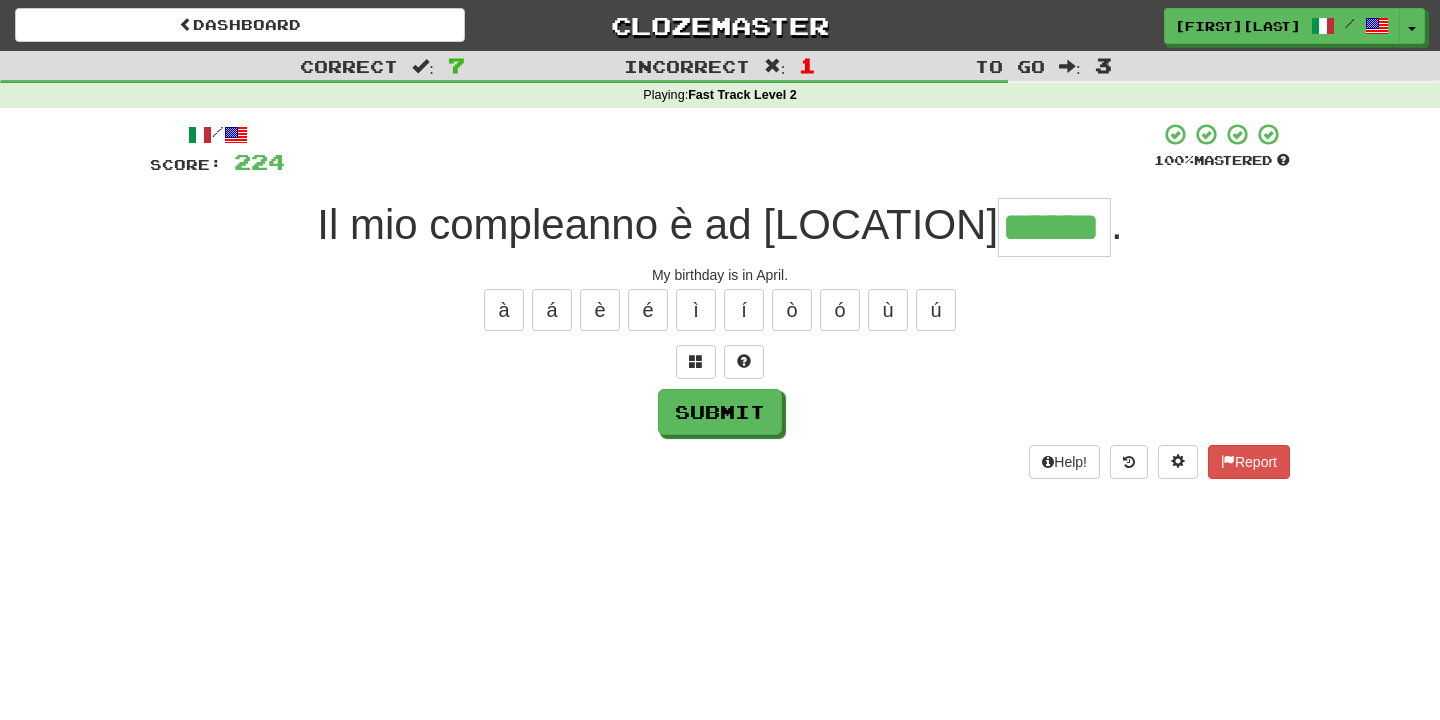type on "******" 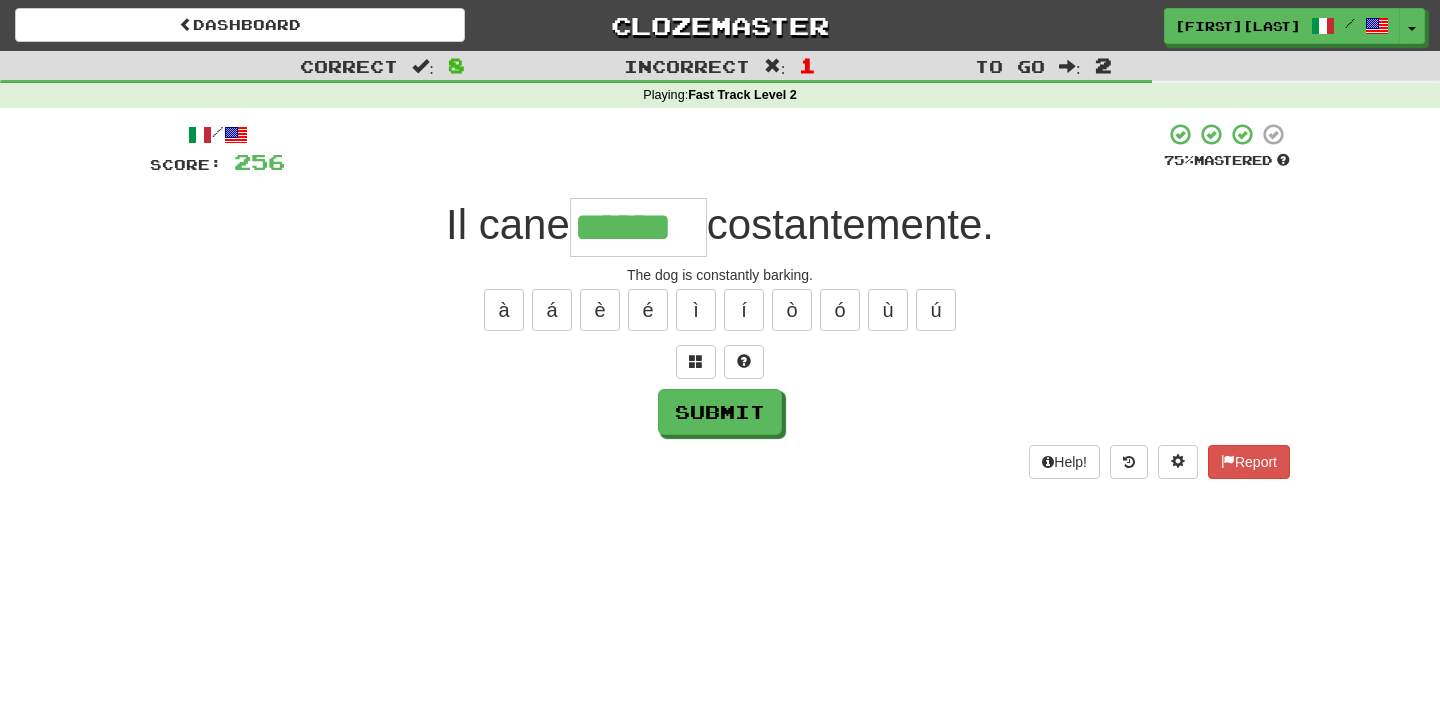 type on "******" 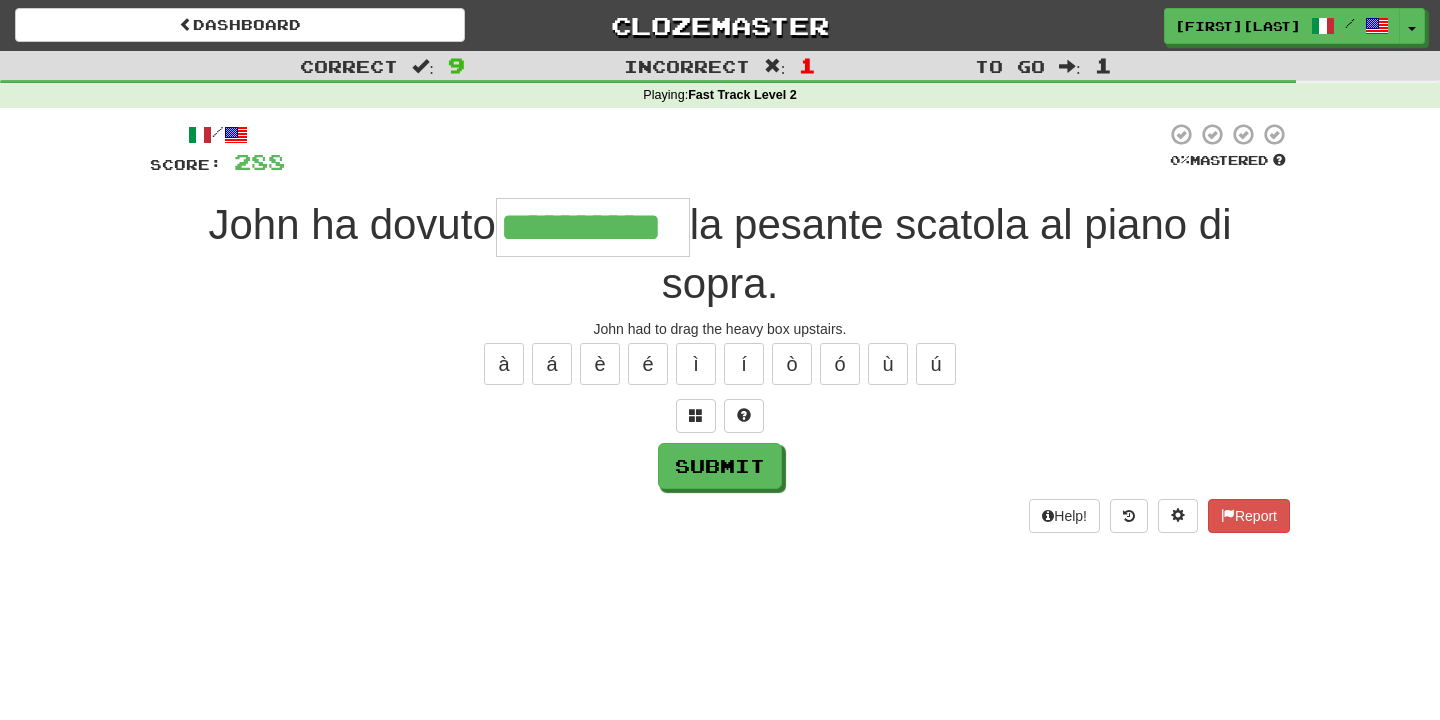 type on "**********" 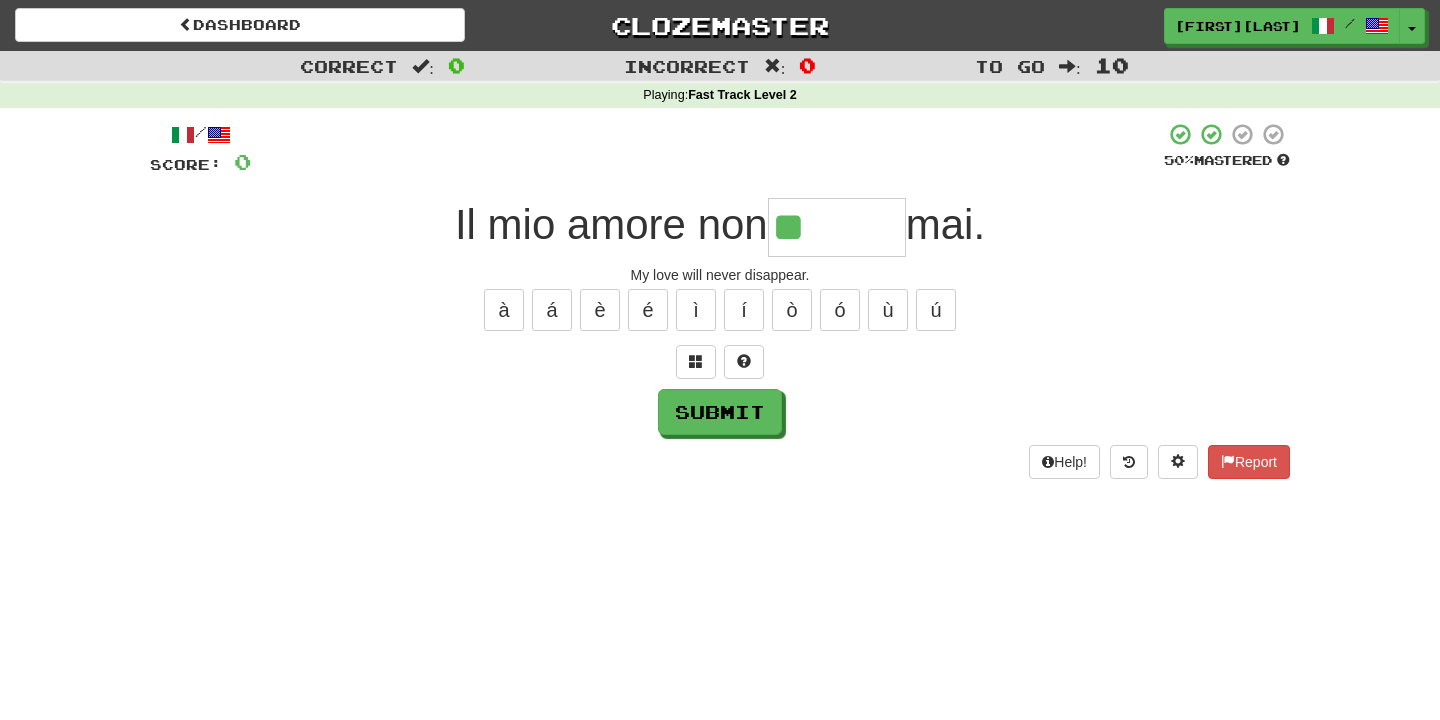 type on "*******" 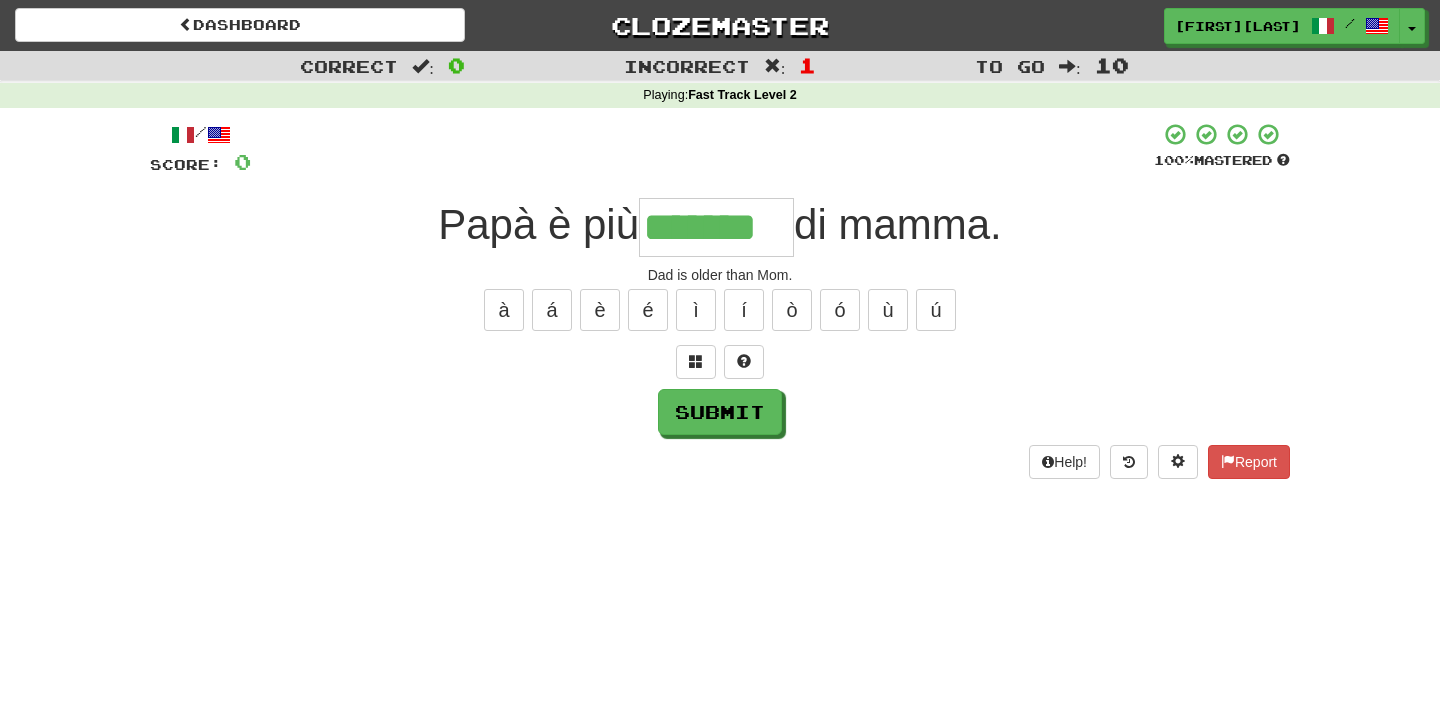 type on "*******" 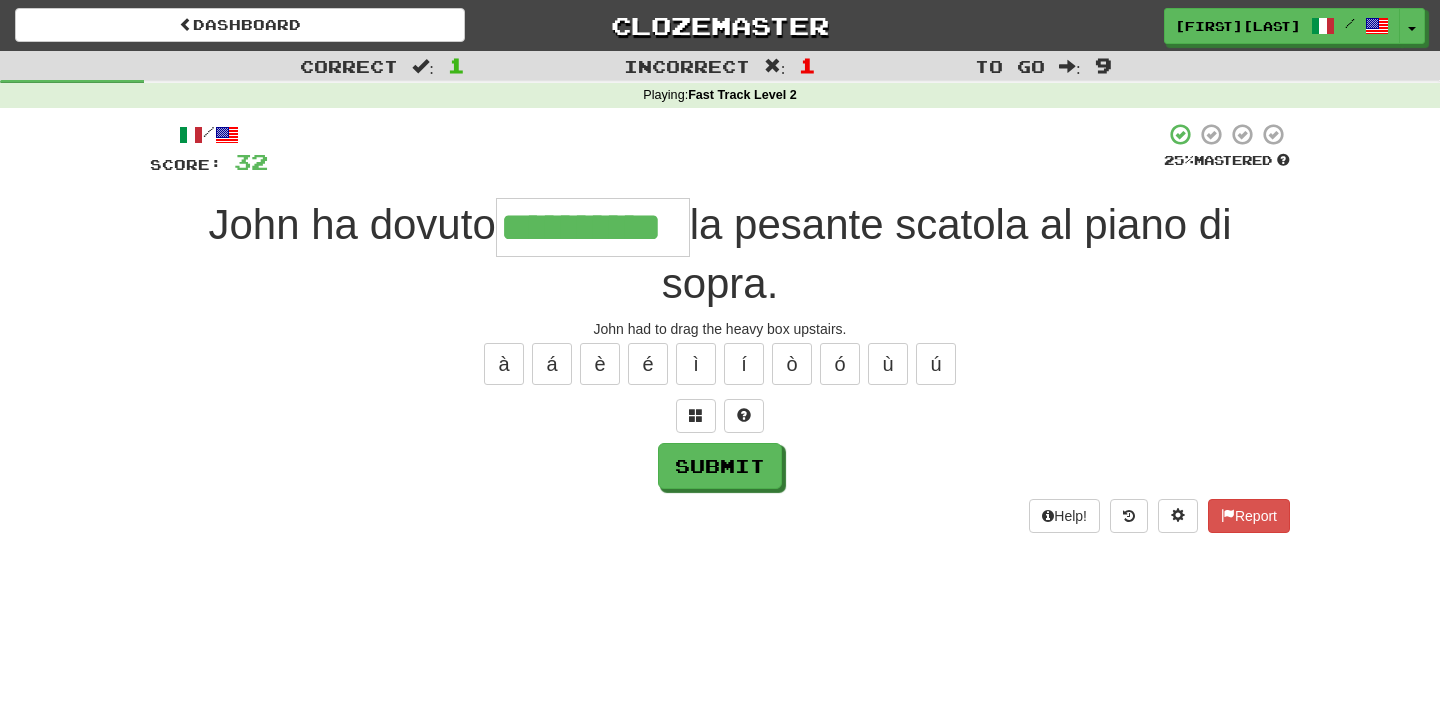 type on "**********" 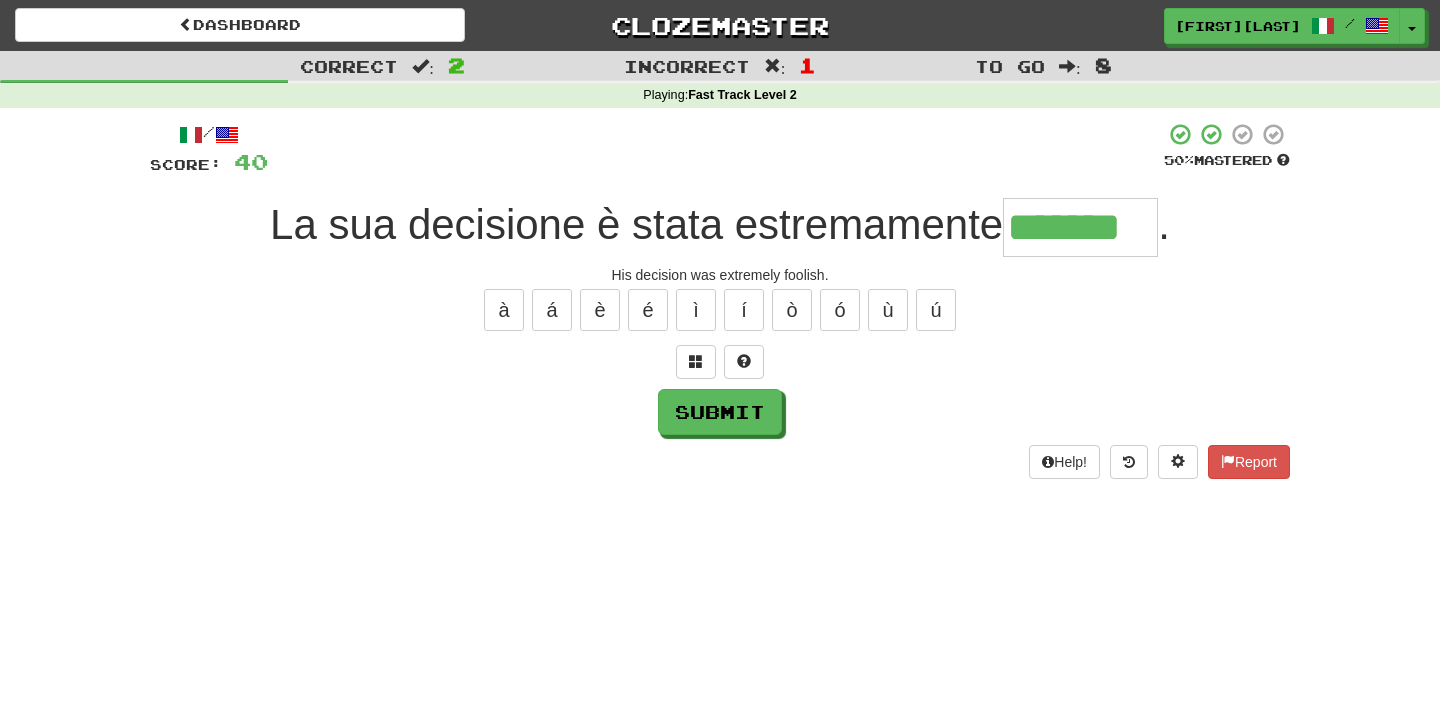 type on "*******" 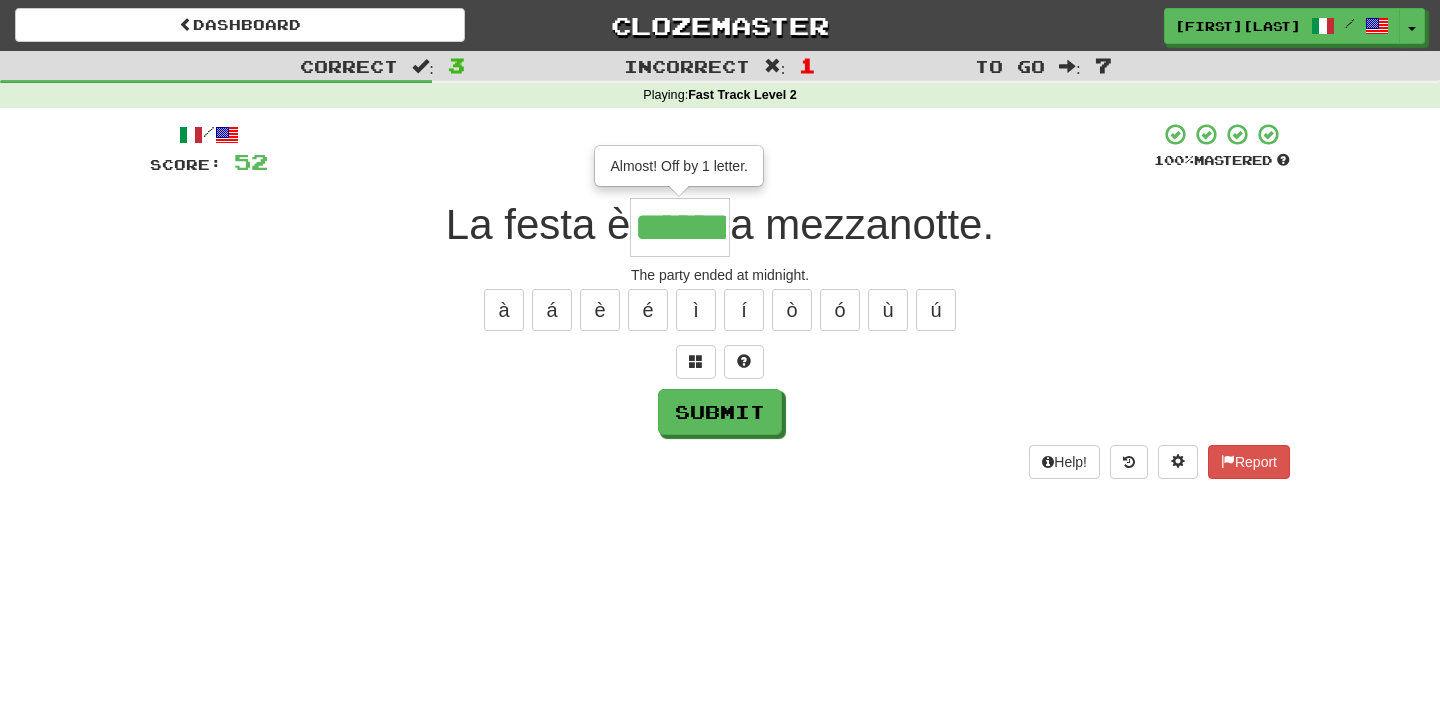type on "******" 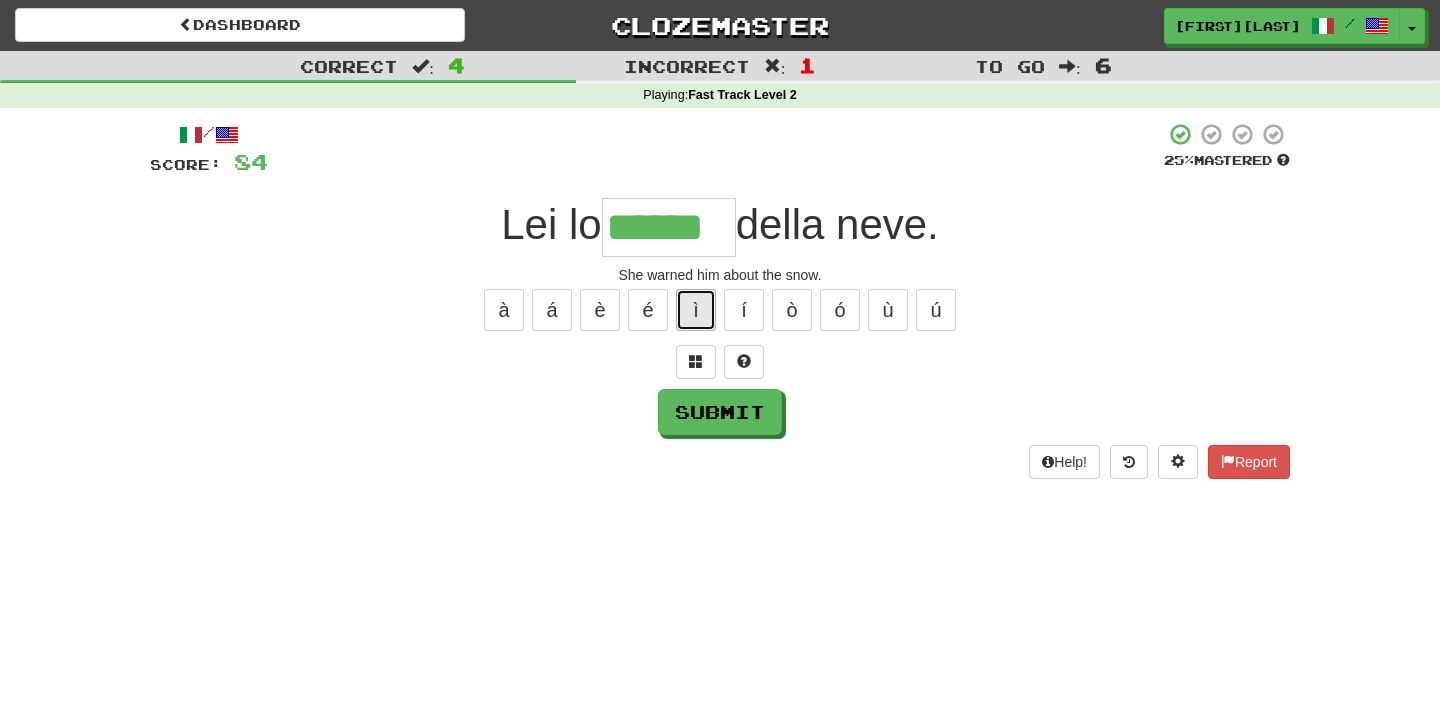 click on "ì" at bounding box center (696, 310) 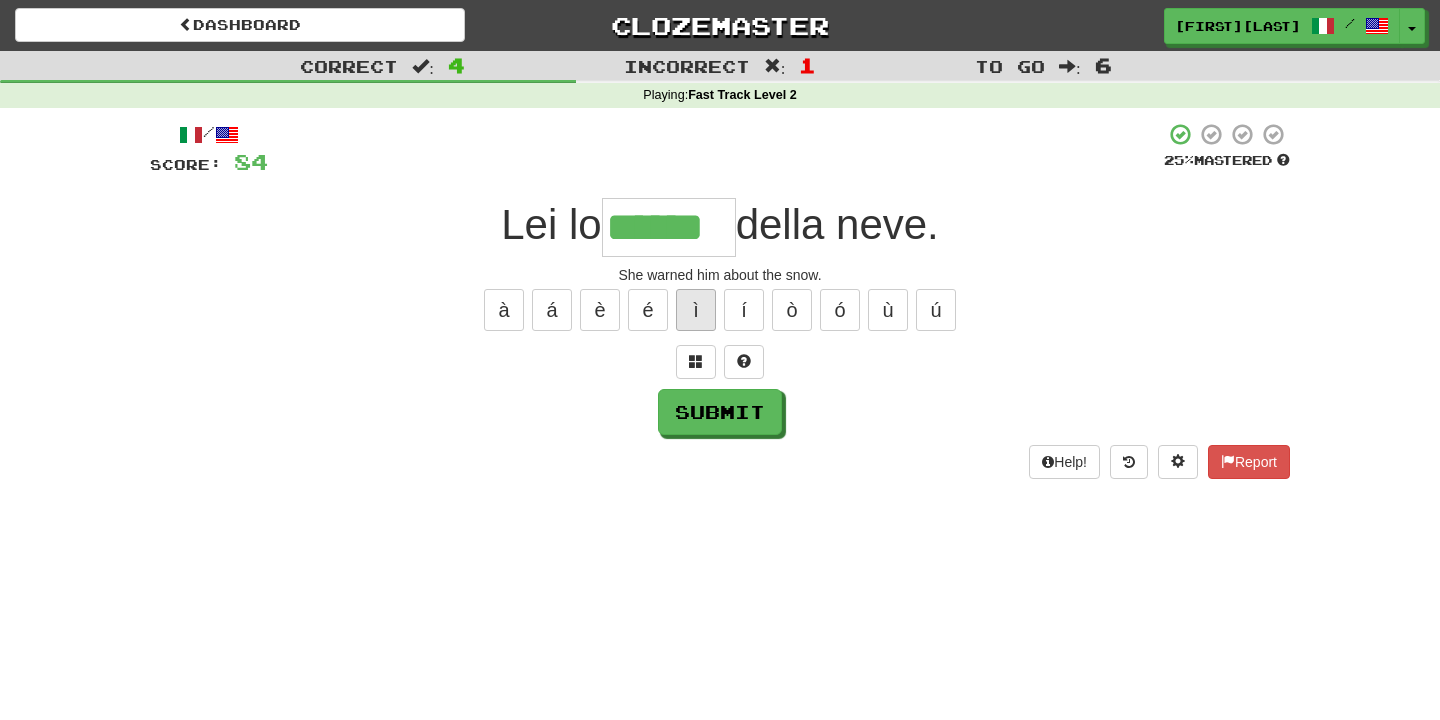 type on "*******" 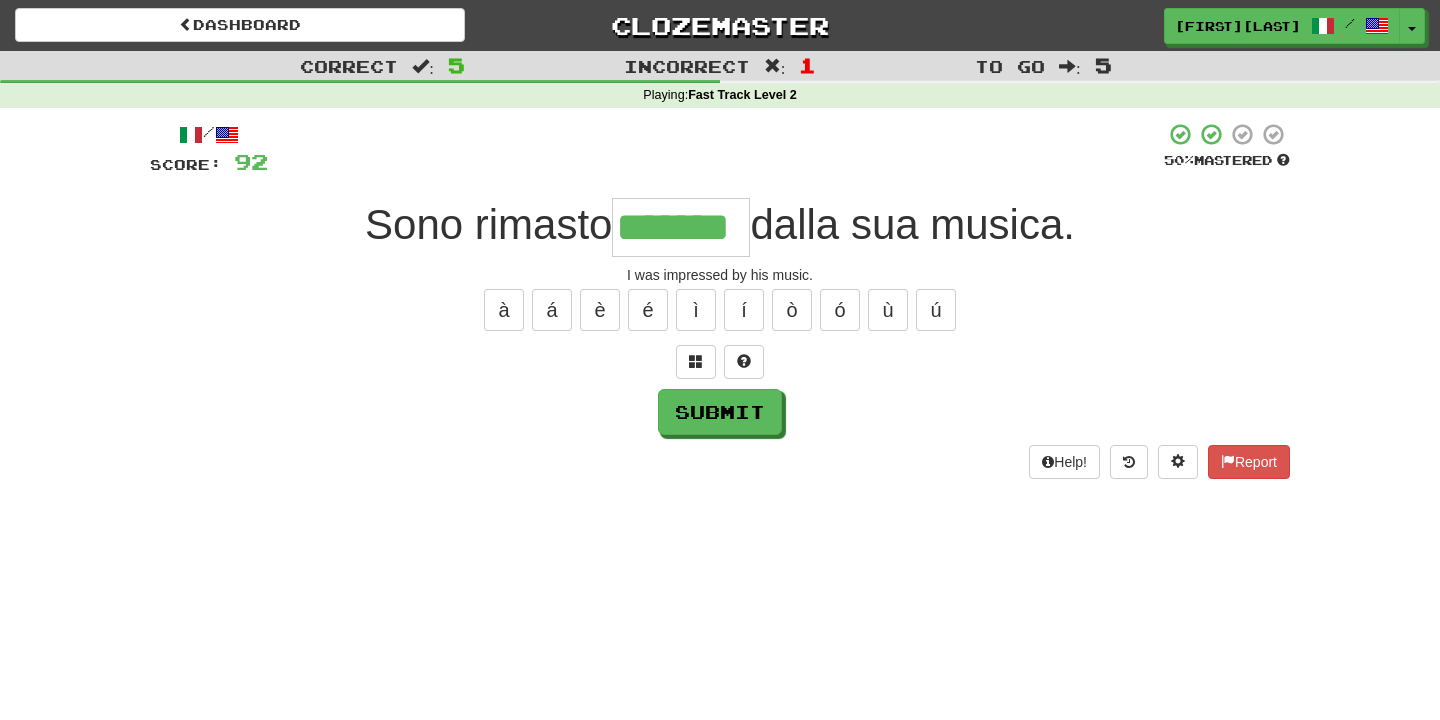 type on "*******" 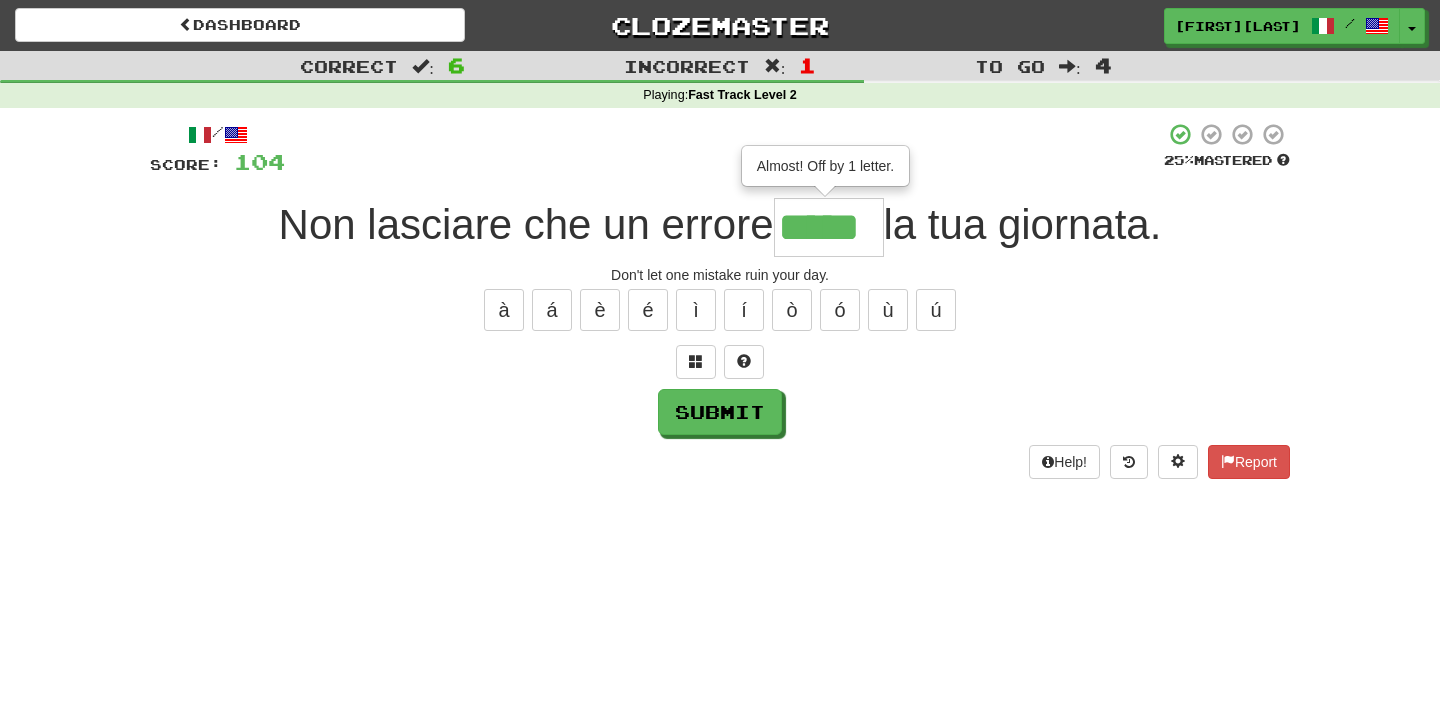 scroll, scrollTop: 0, scrollLeft: 0, axis: both 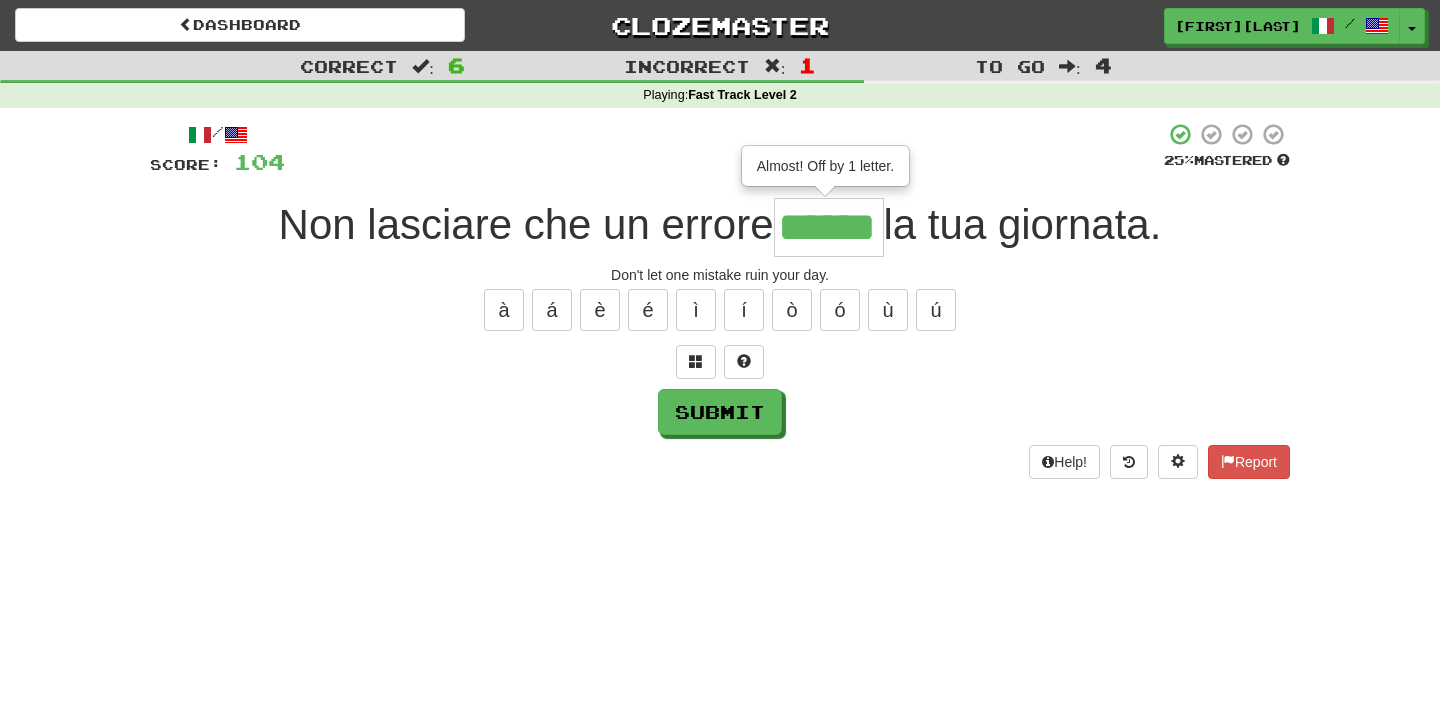 type on "******" 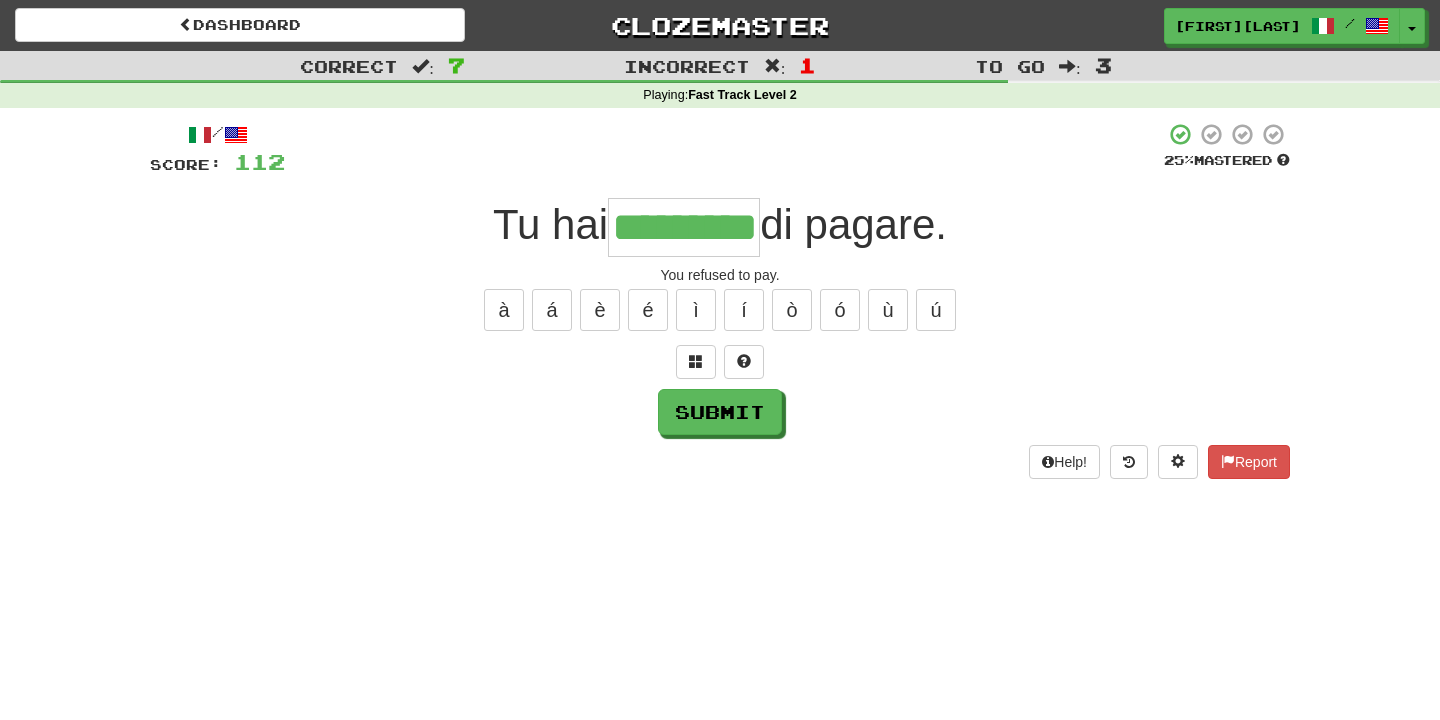 type on "*********" 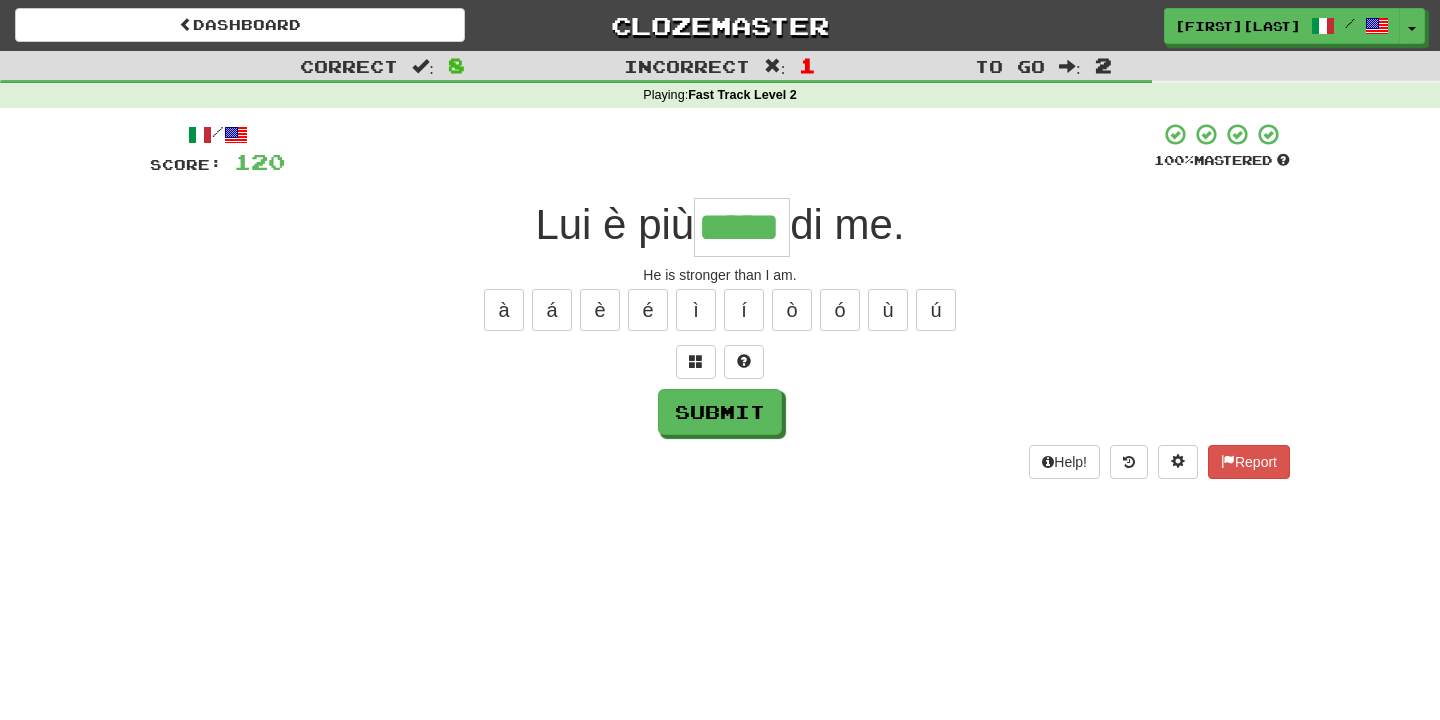 type on "*****" 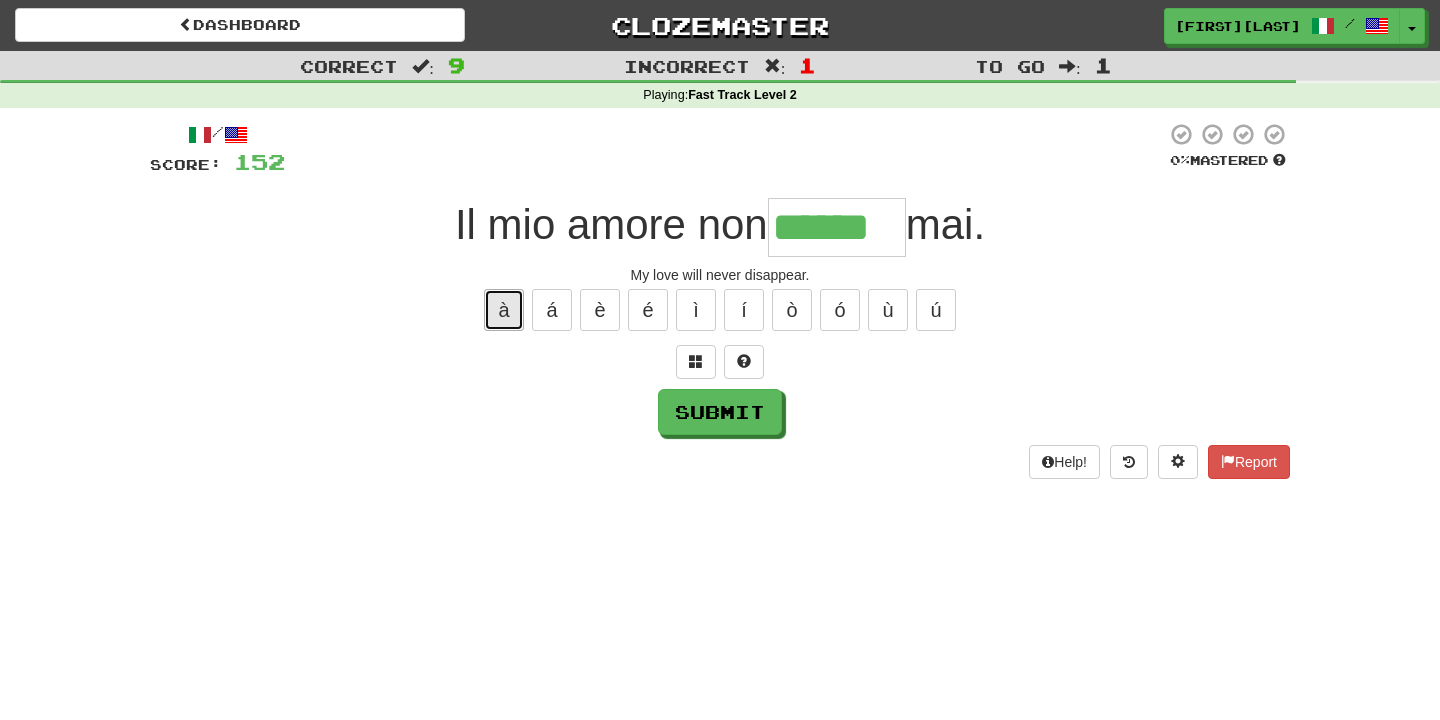 click on "à" at bounding box center (504, 310) 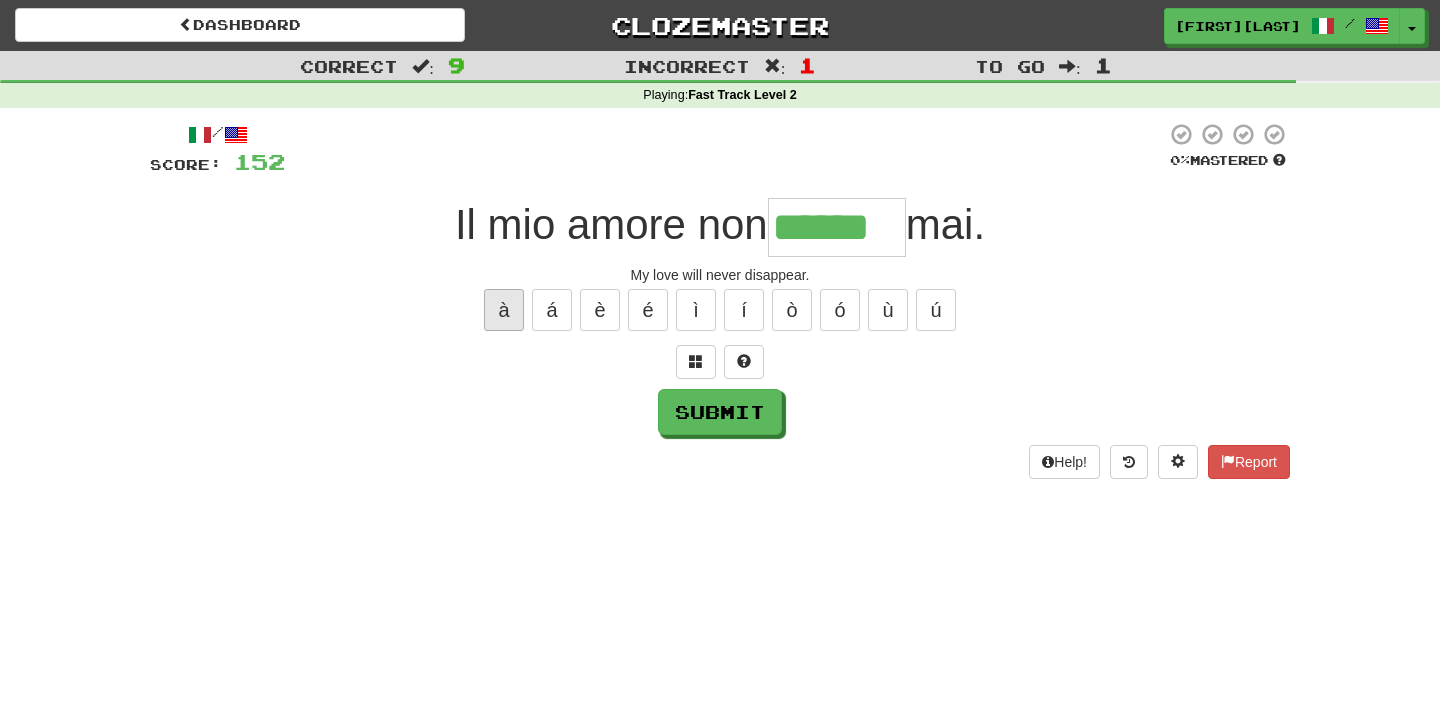 type on "*******" 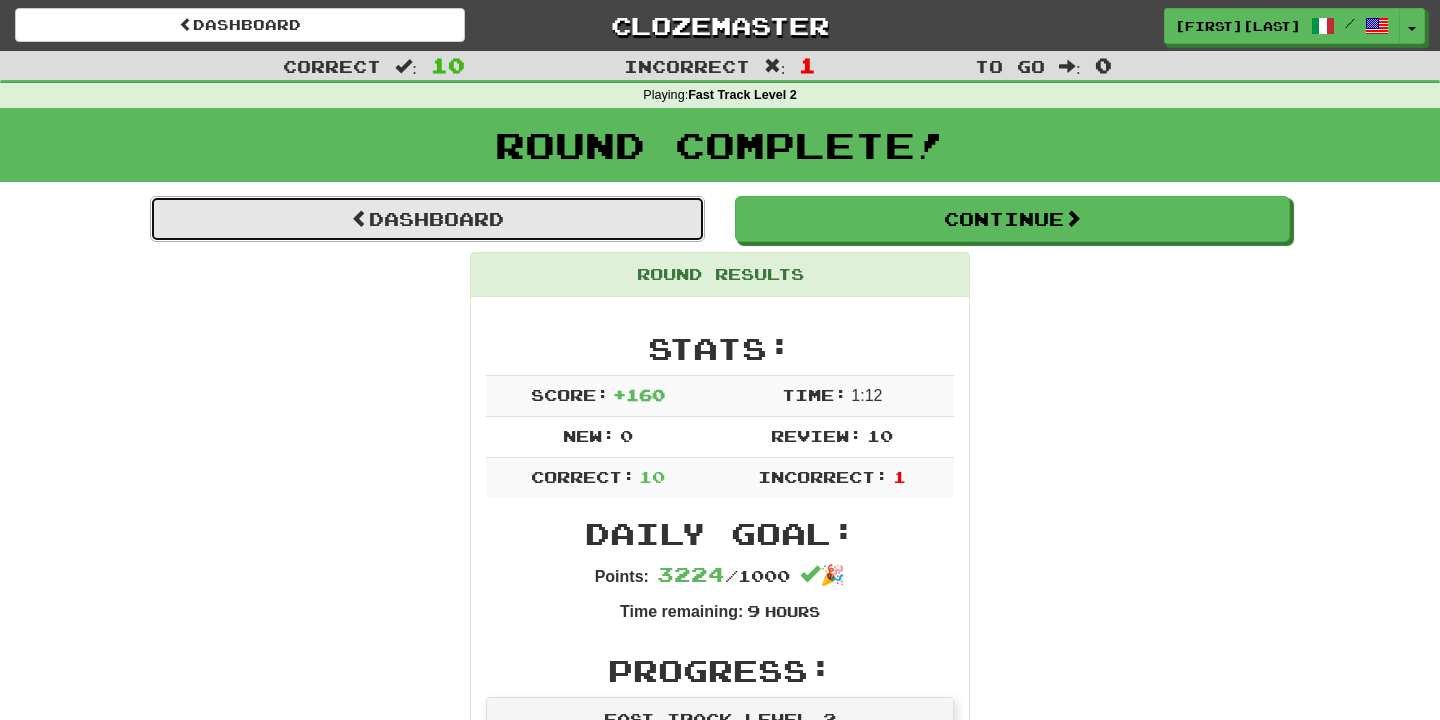 click on "Dashboard" at bounding box center (427, 219) 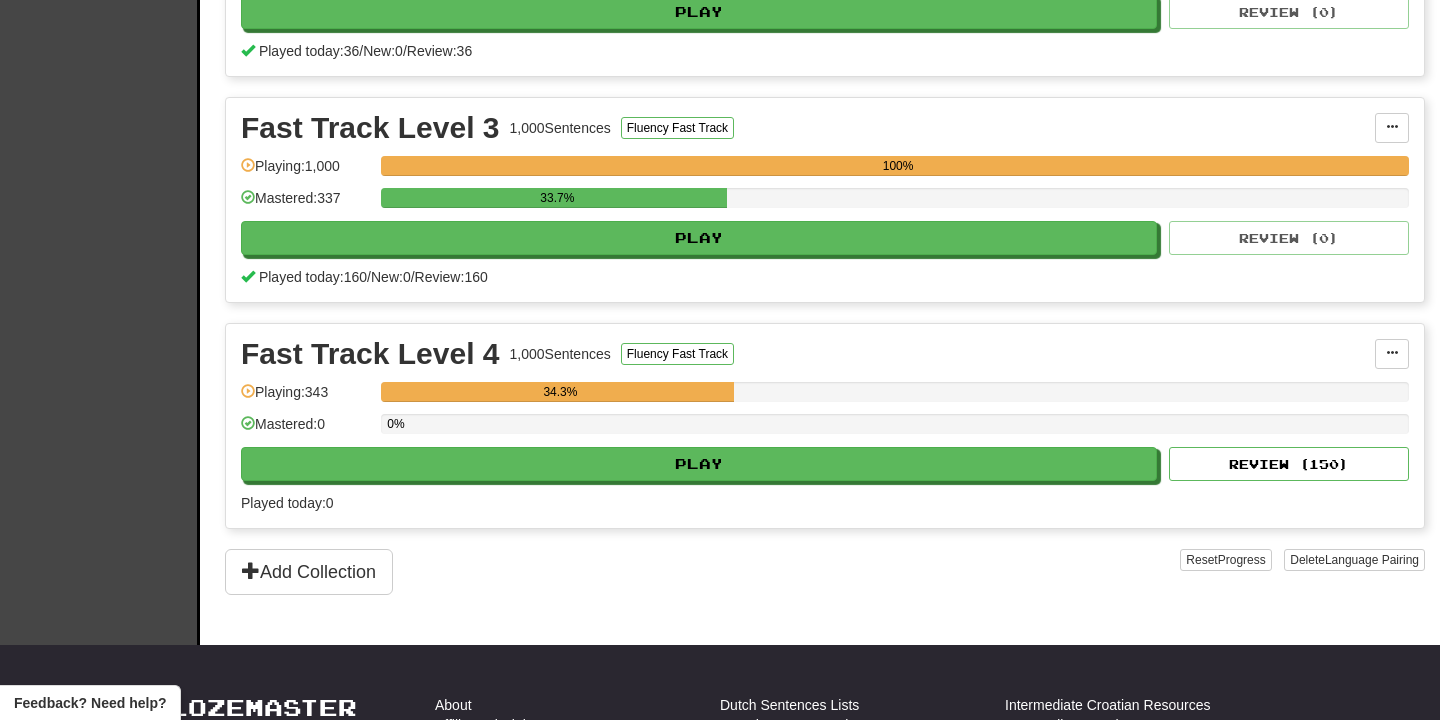 scroll, scrollTop: 862, scrollLeft: 0, axis: vertical 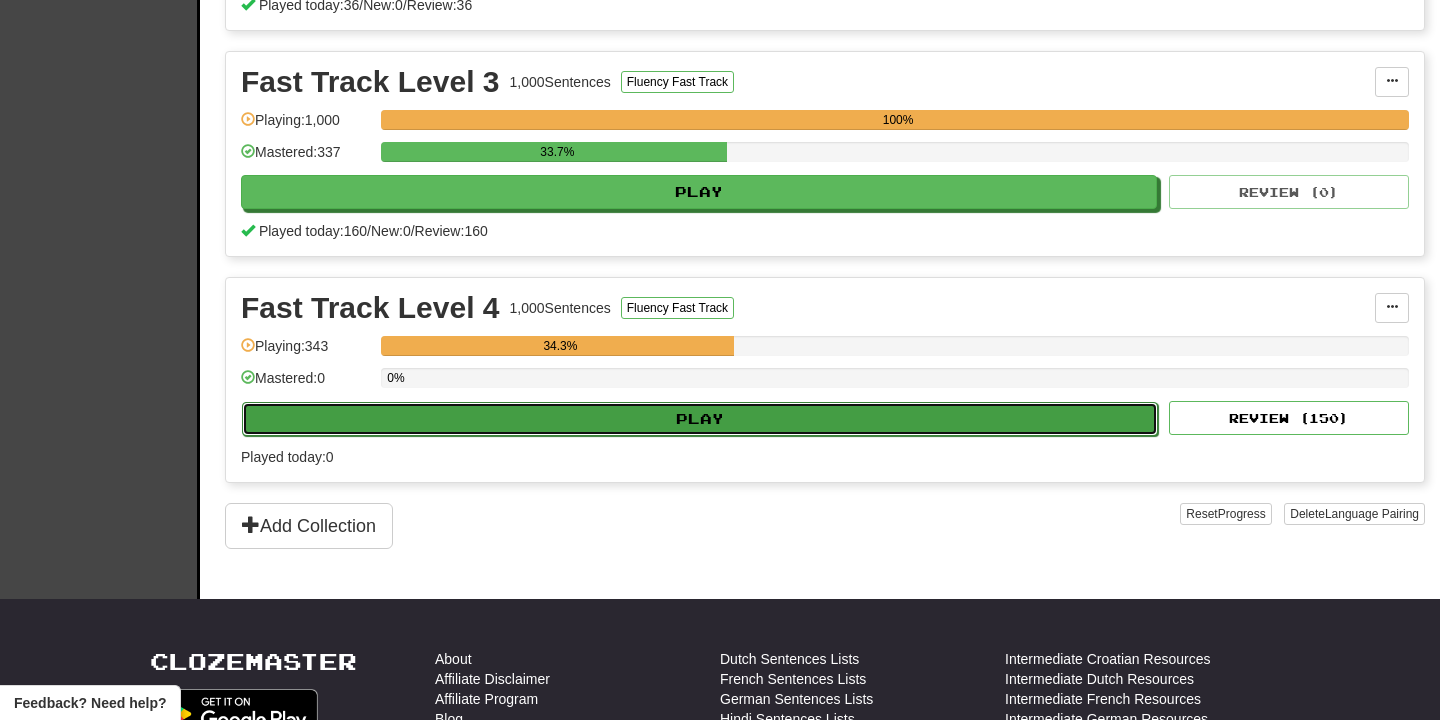 click on "Play" at bounding box center [700, 419] 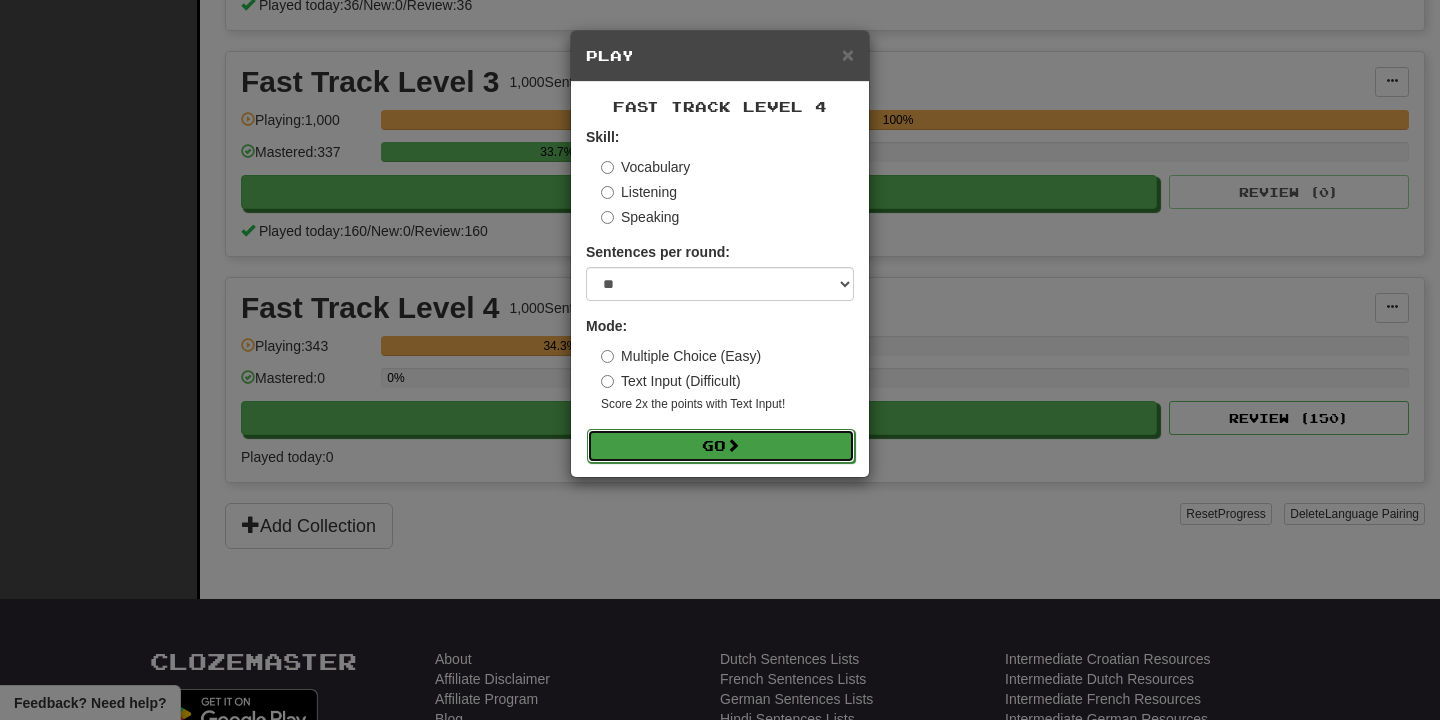 click on "Go" at bounding box center (721, 446) 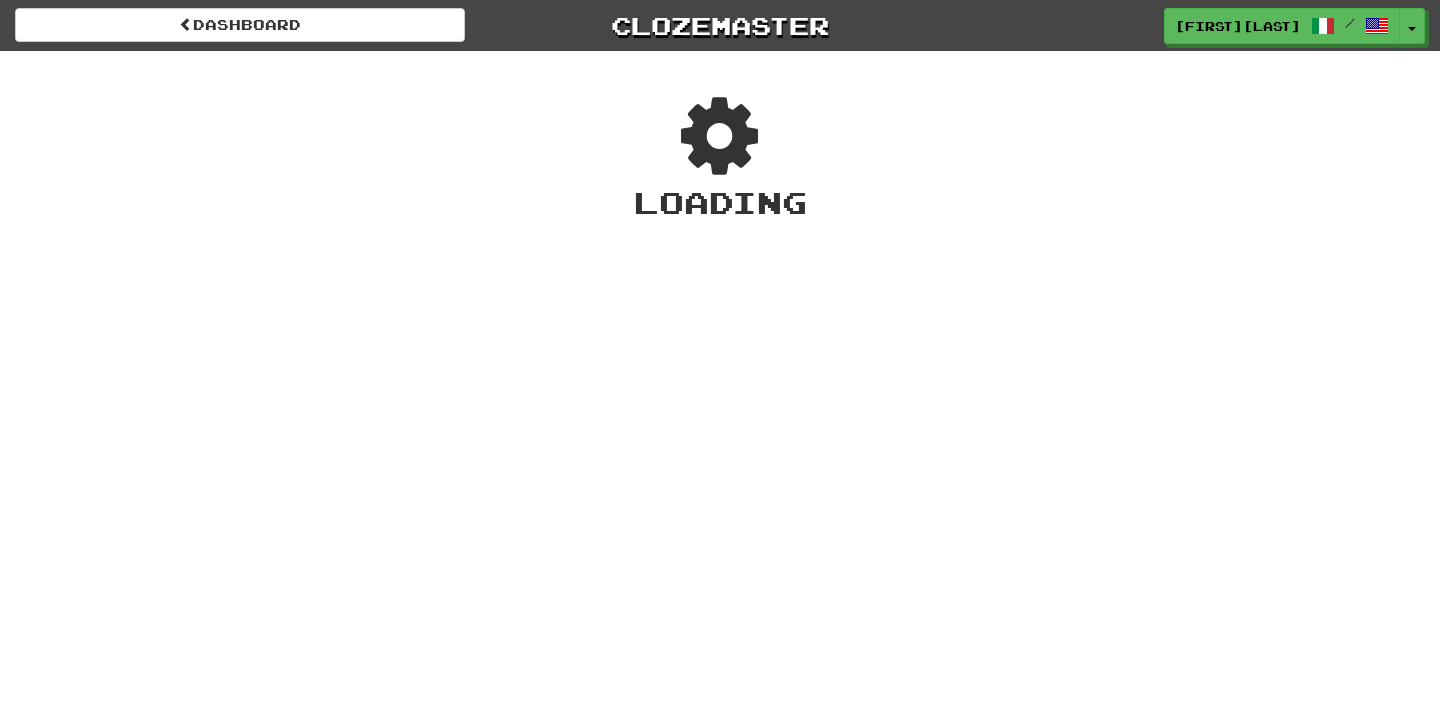 scroll, scrollTop: 0, scrollLeft: 0, axis: both 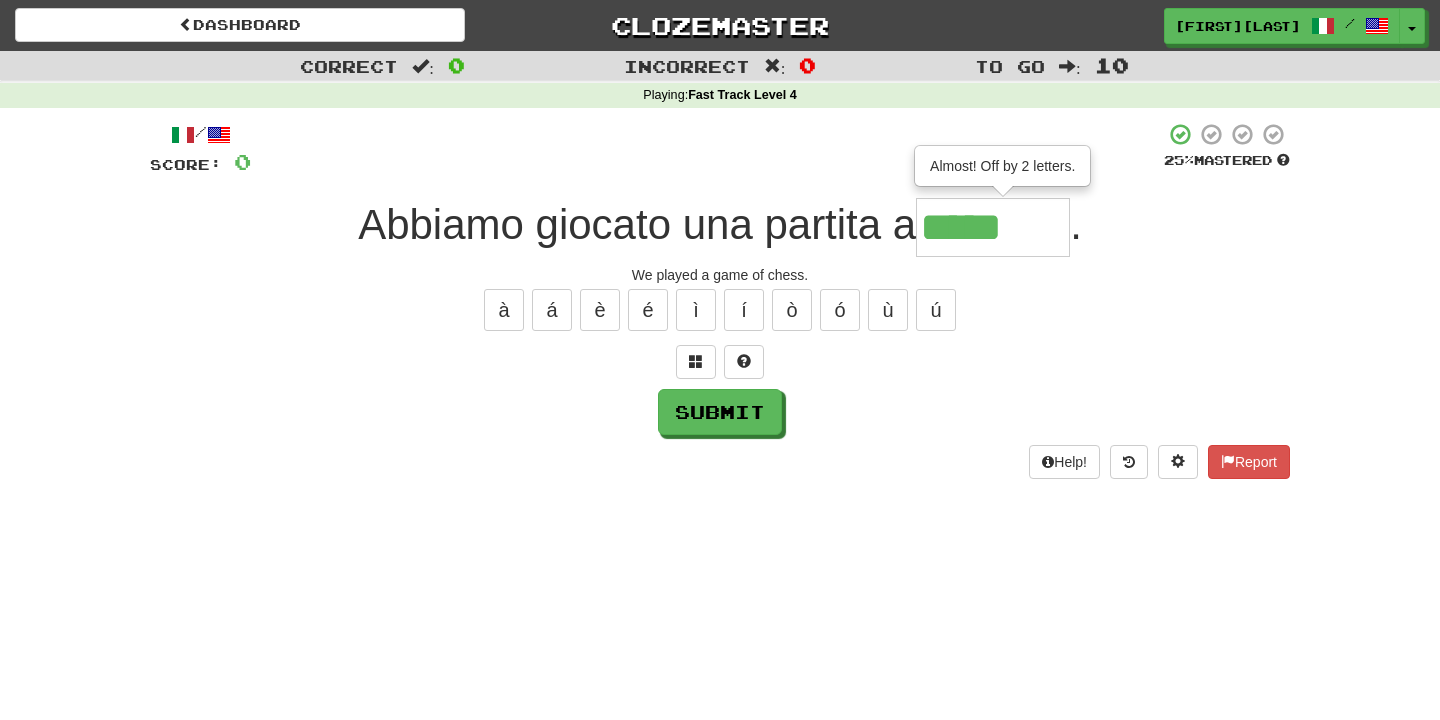 type on "*******" 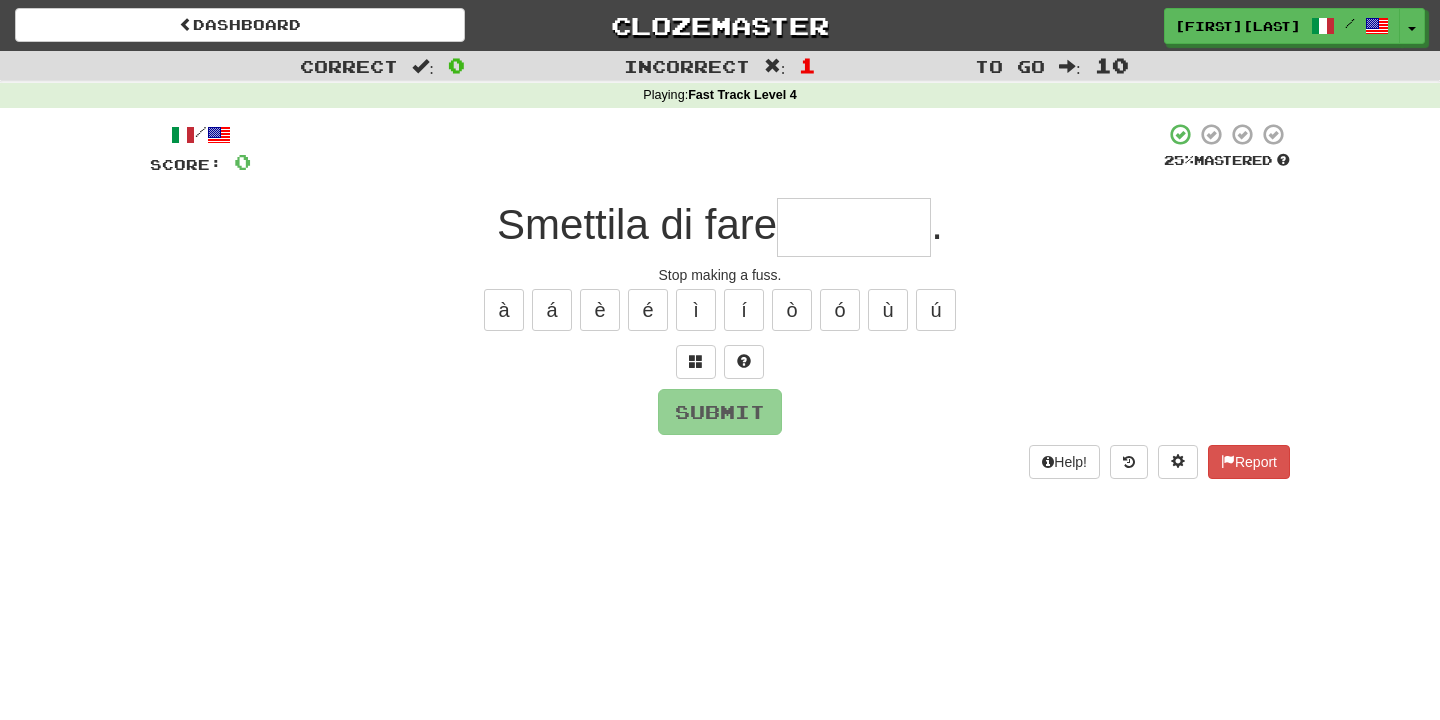 type on "*******" 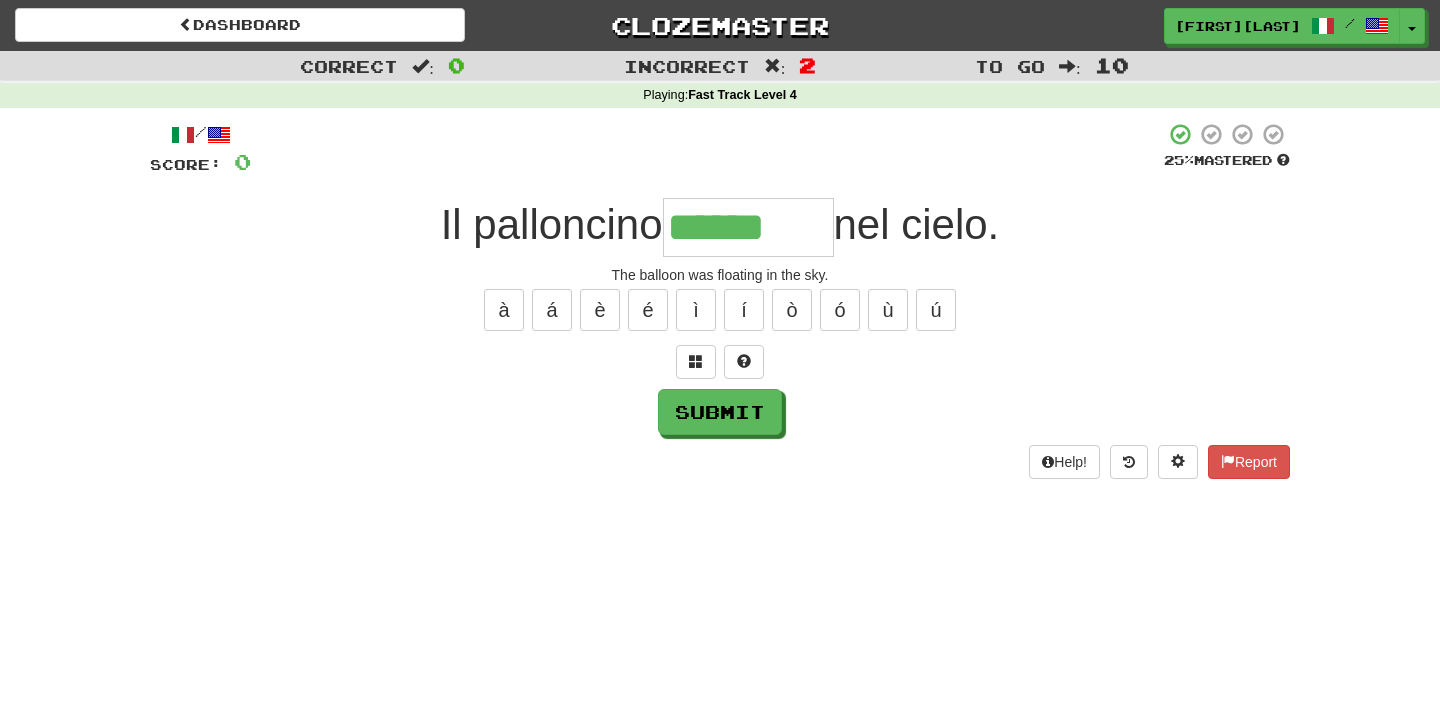 type on "*********" 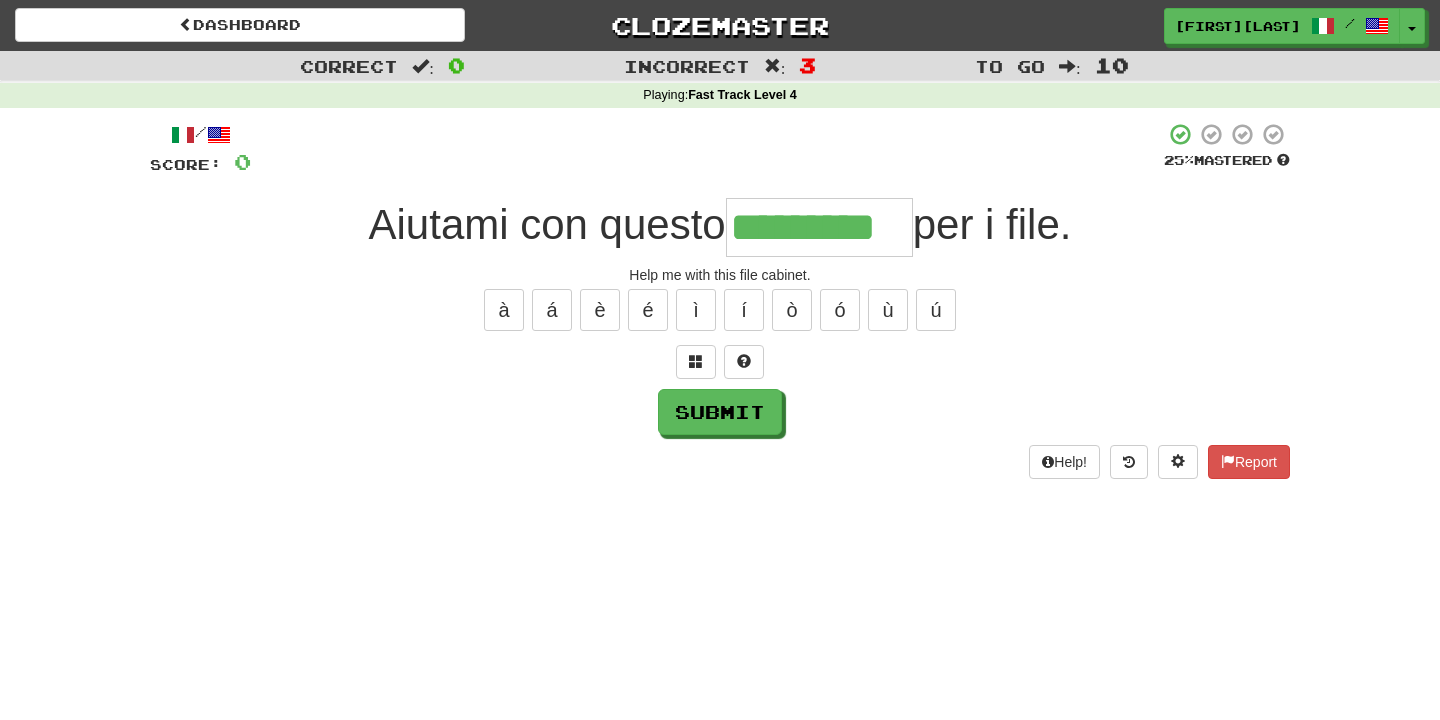 type on "*********" 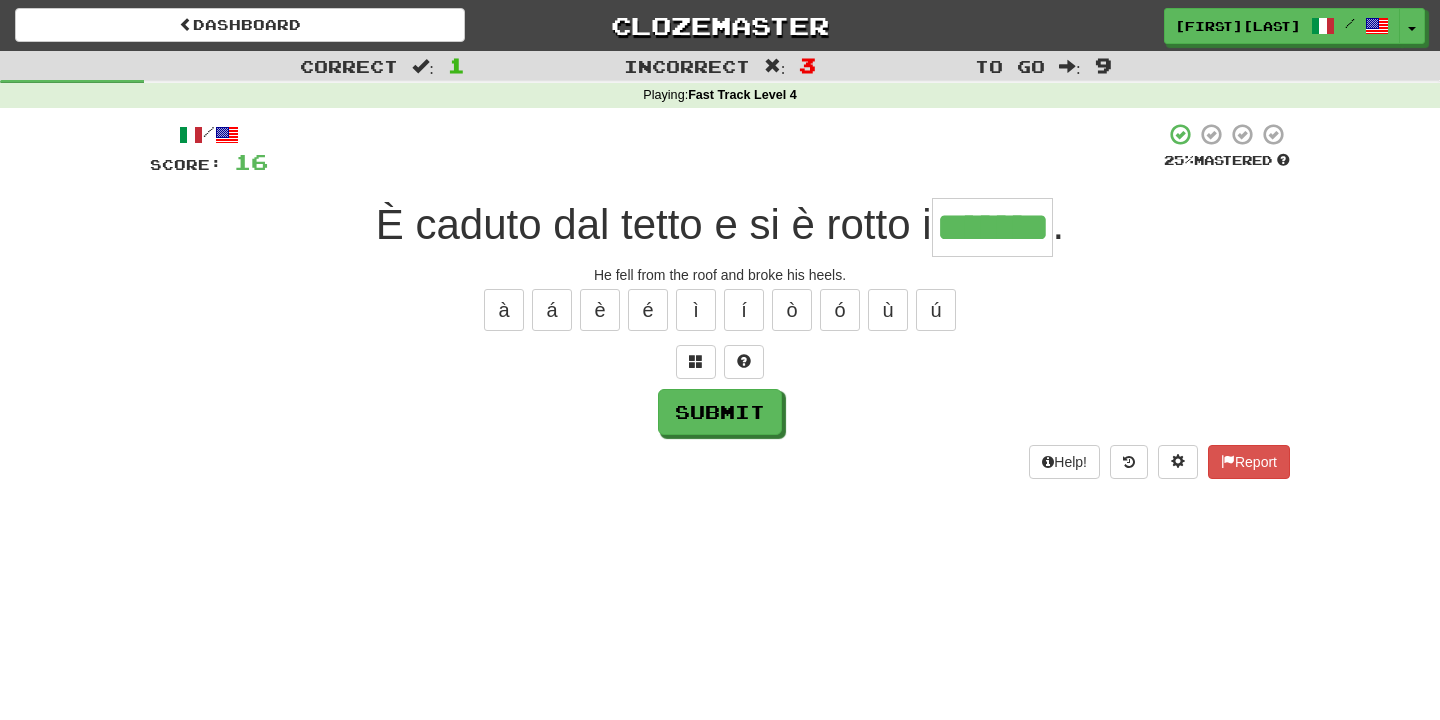 type on "*******" 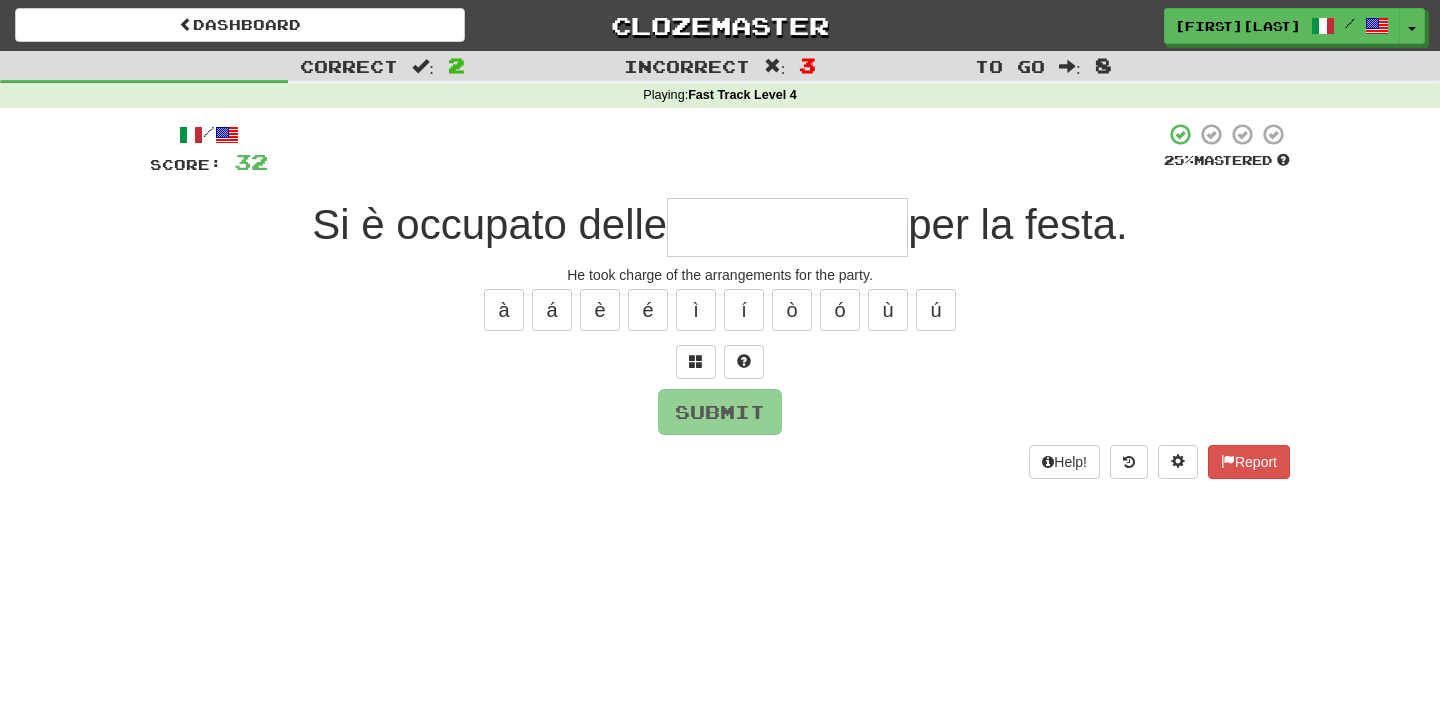 type on "**********" 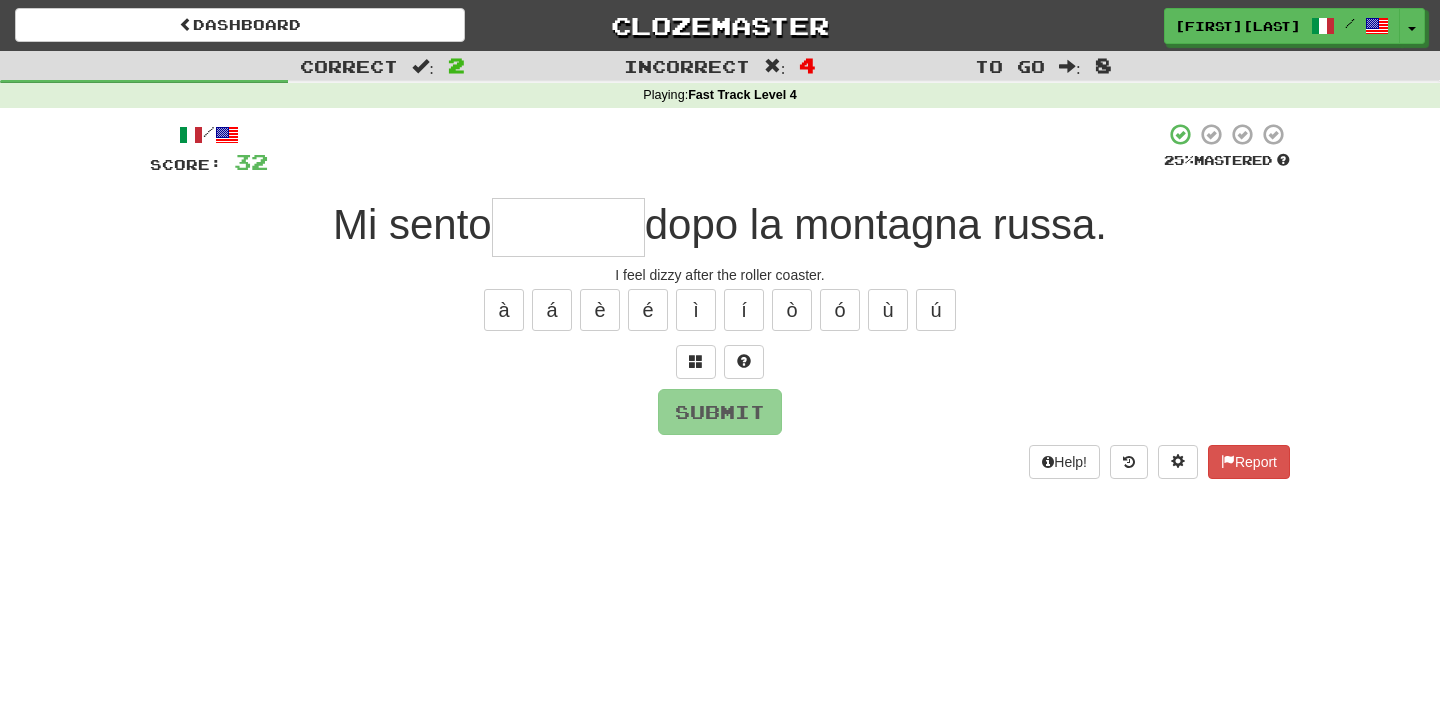 type on "********" 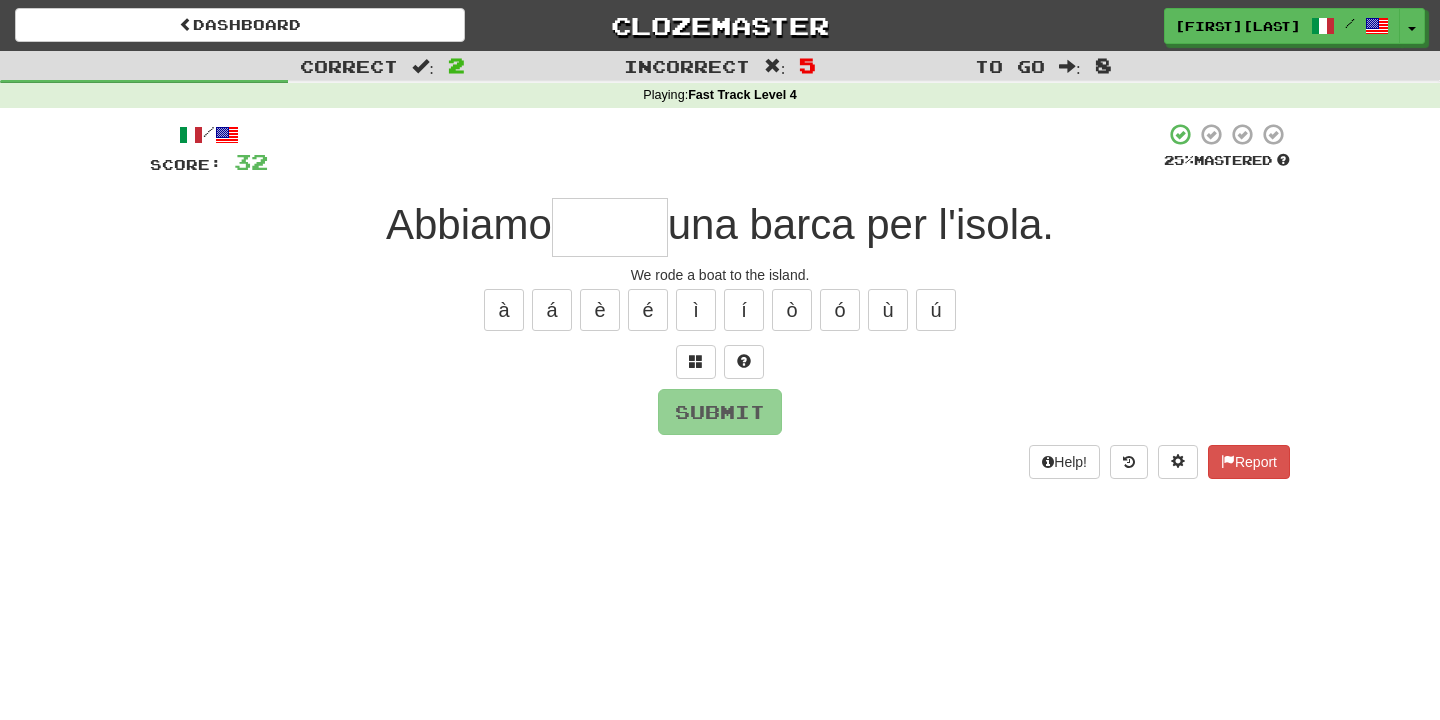 type on "*****" 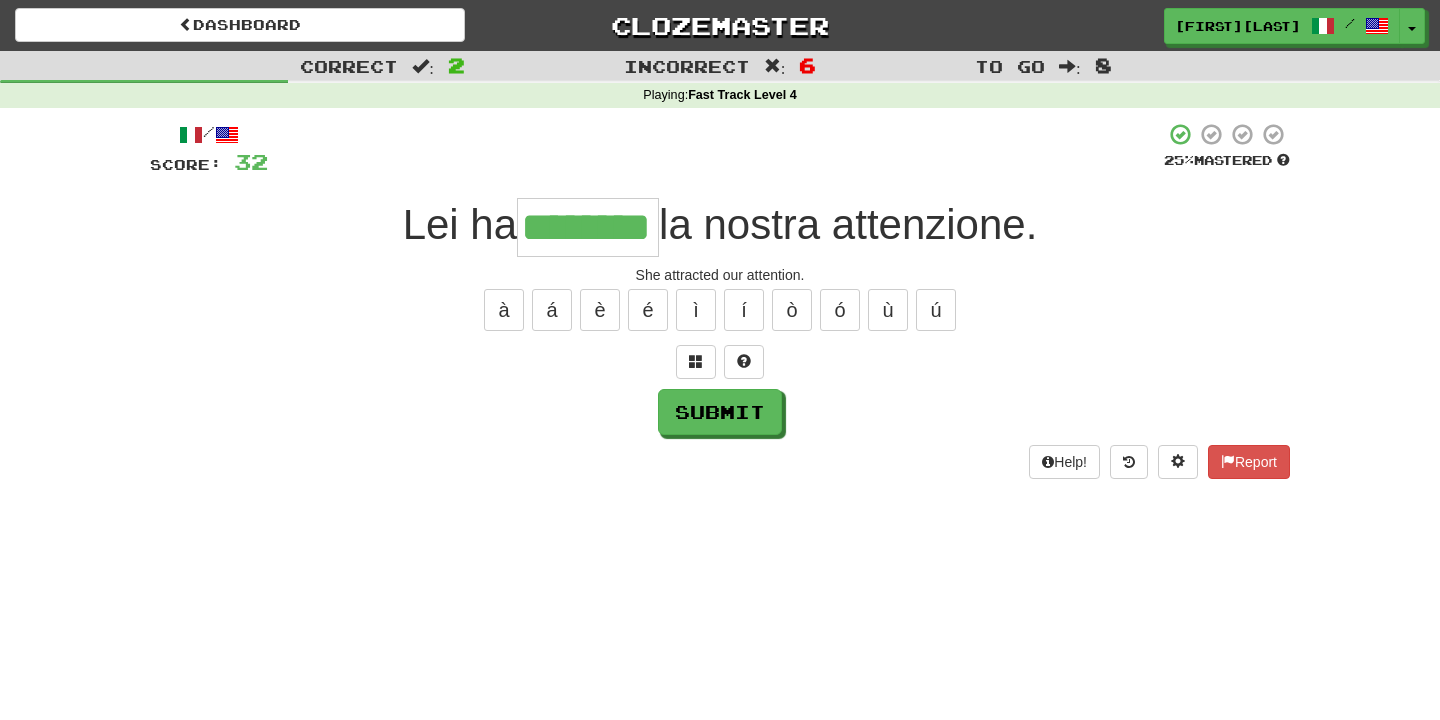 type on "********" 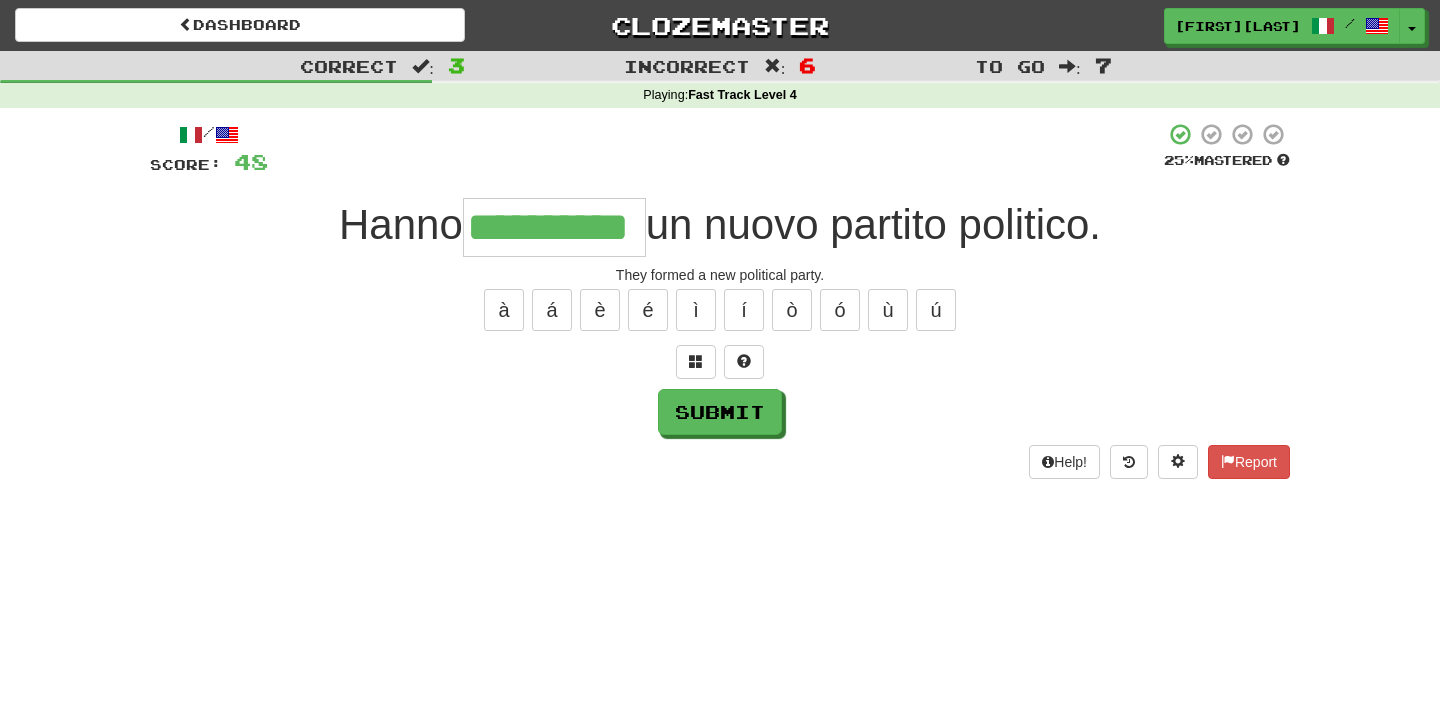 type on "**********" 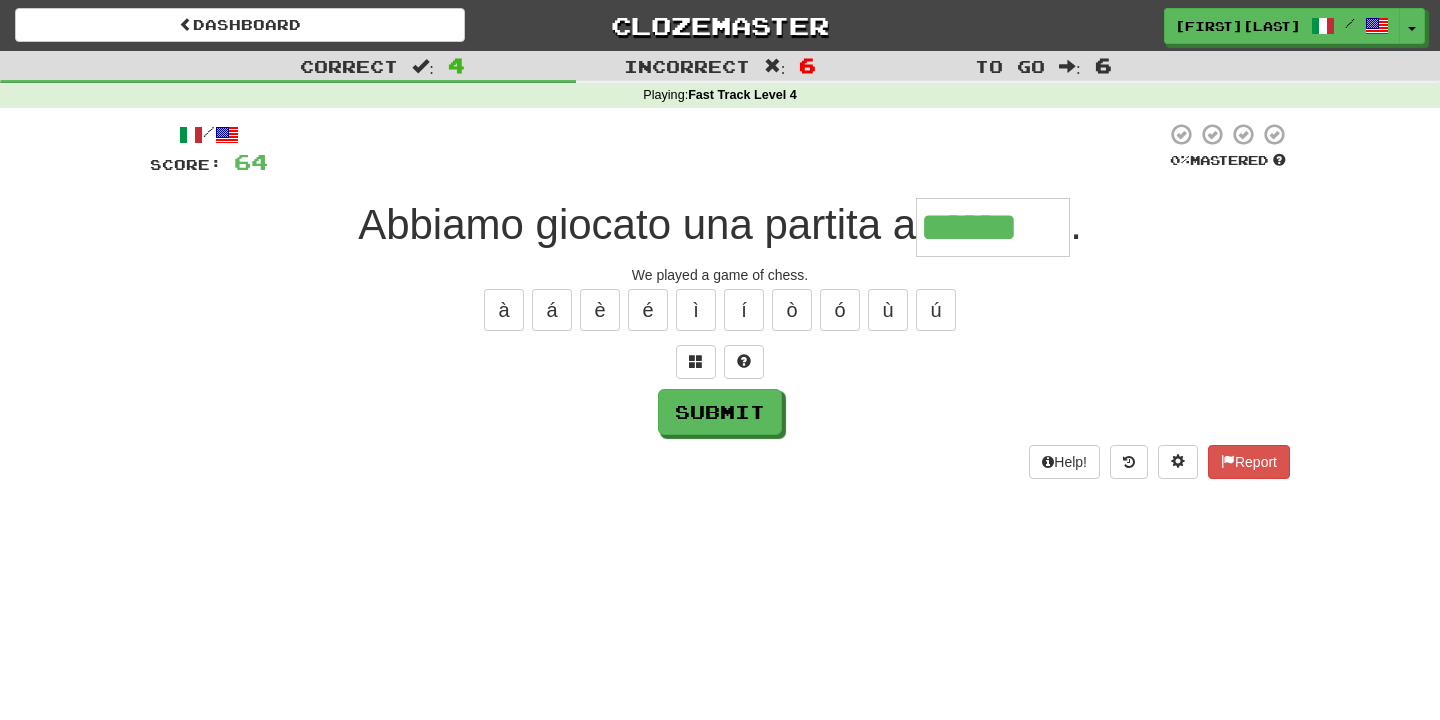 scroll, scrollTop: 0, scrollLeft: 0, axis: both 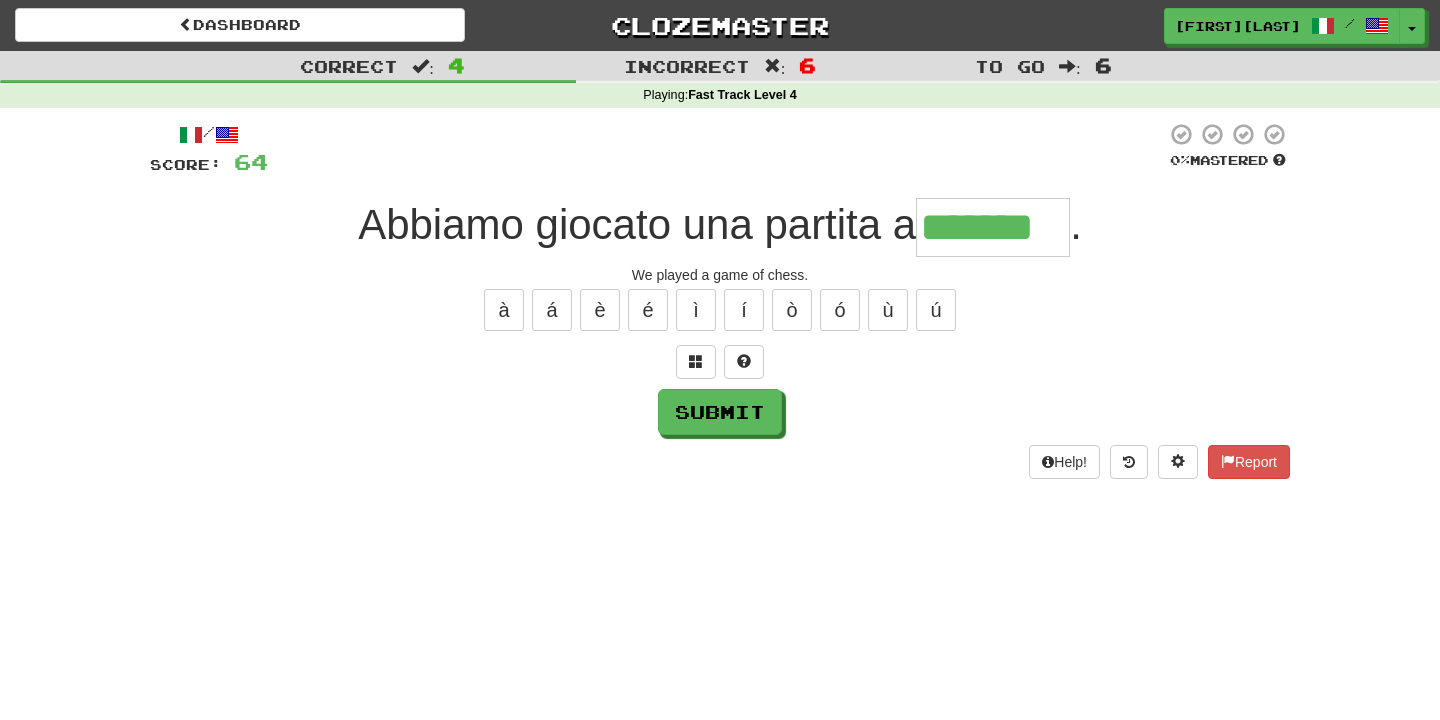 type on "*******" 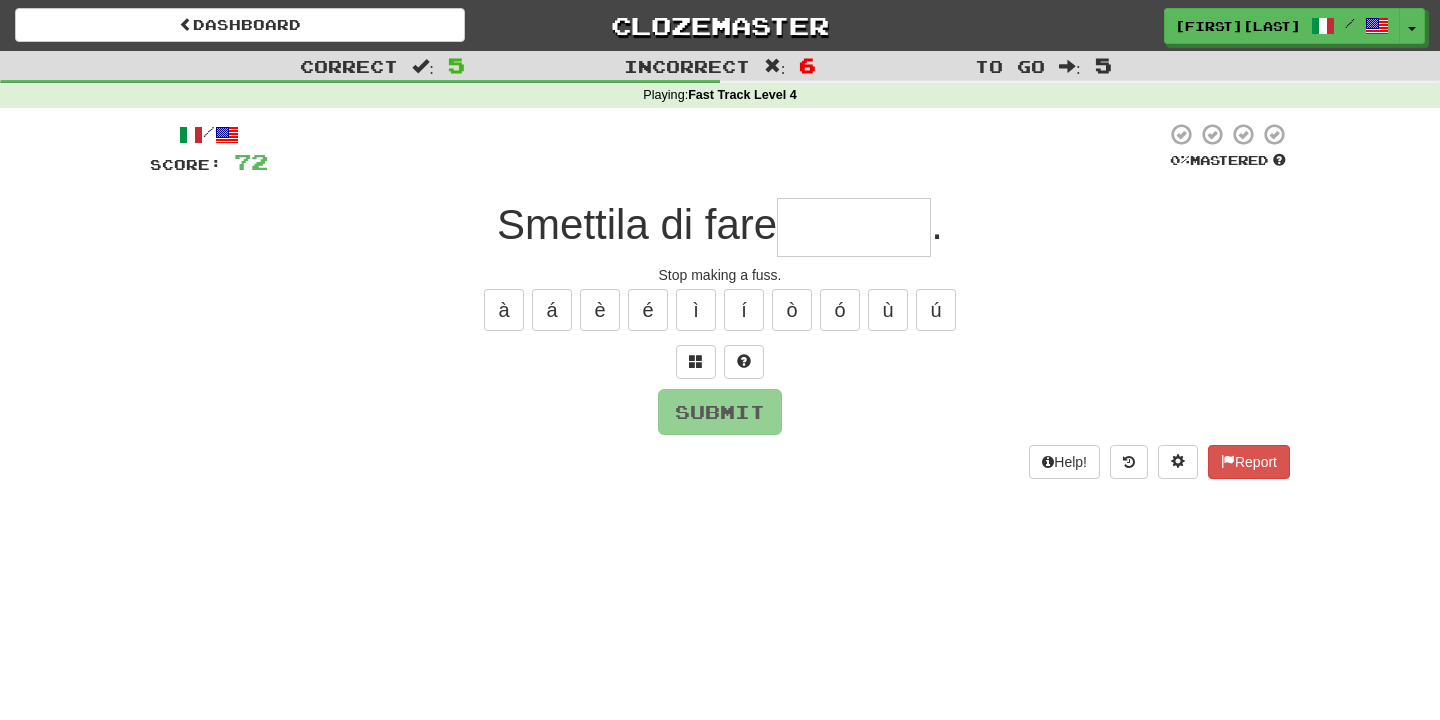 type on "*******" 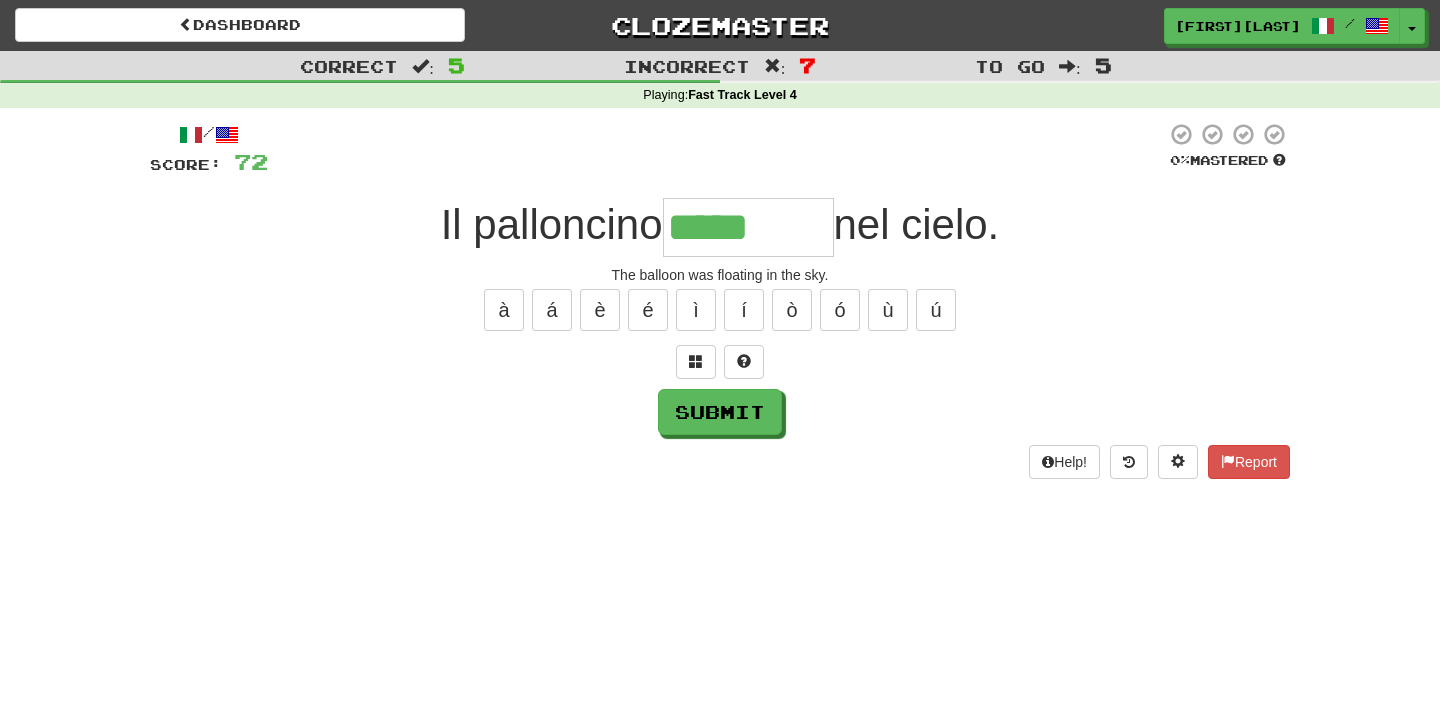type on "*********" 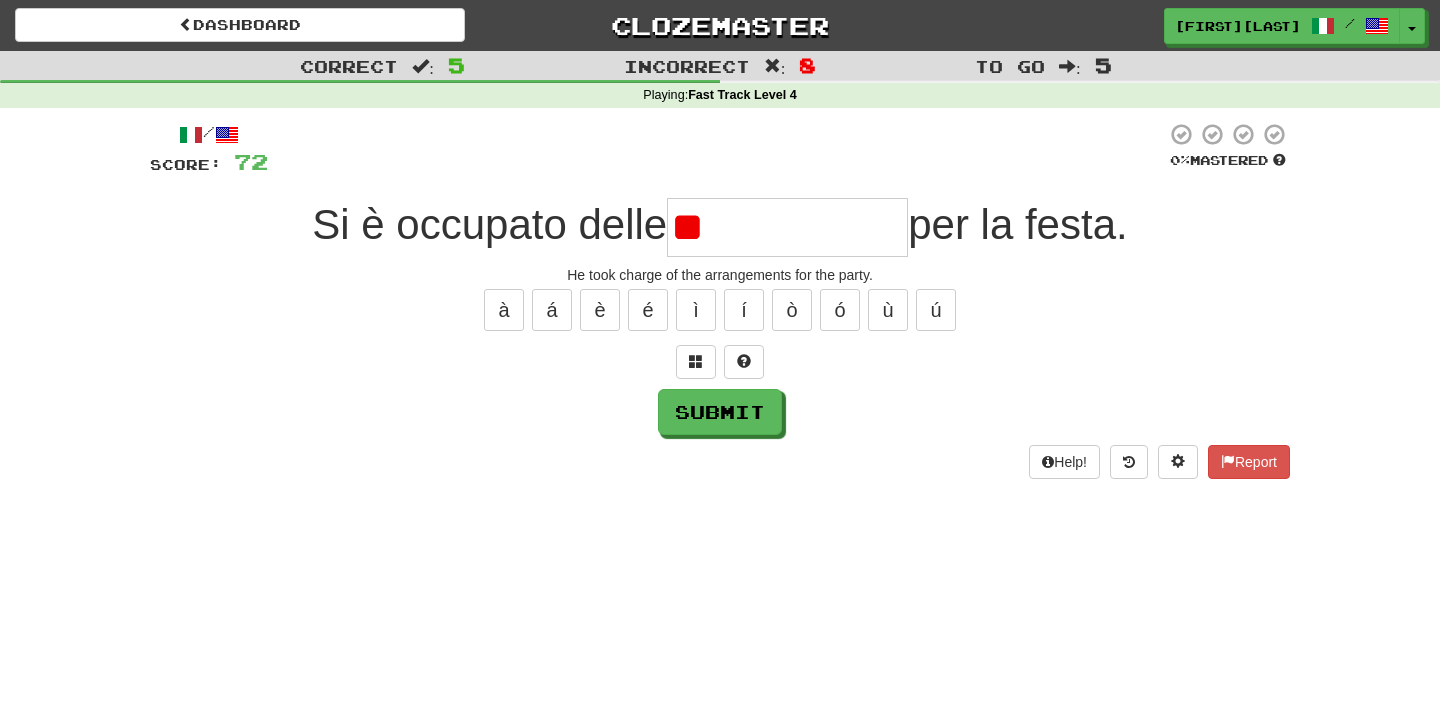 type on "*" 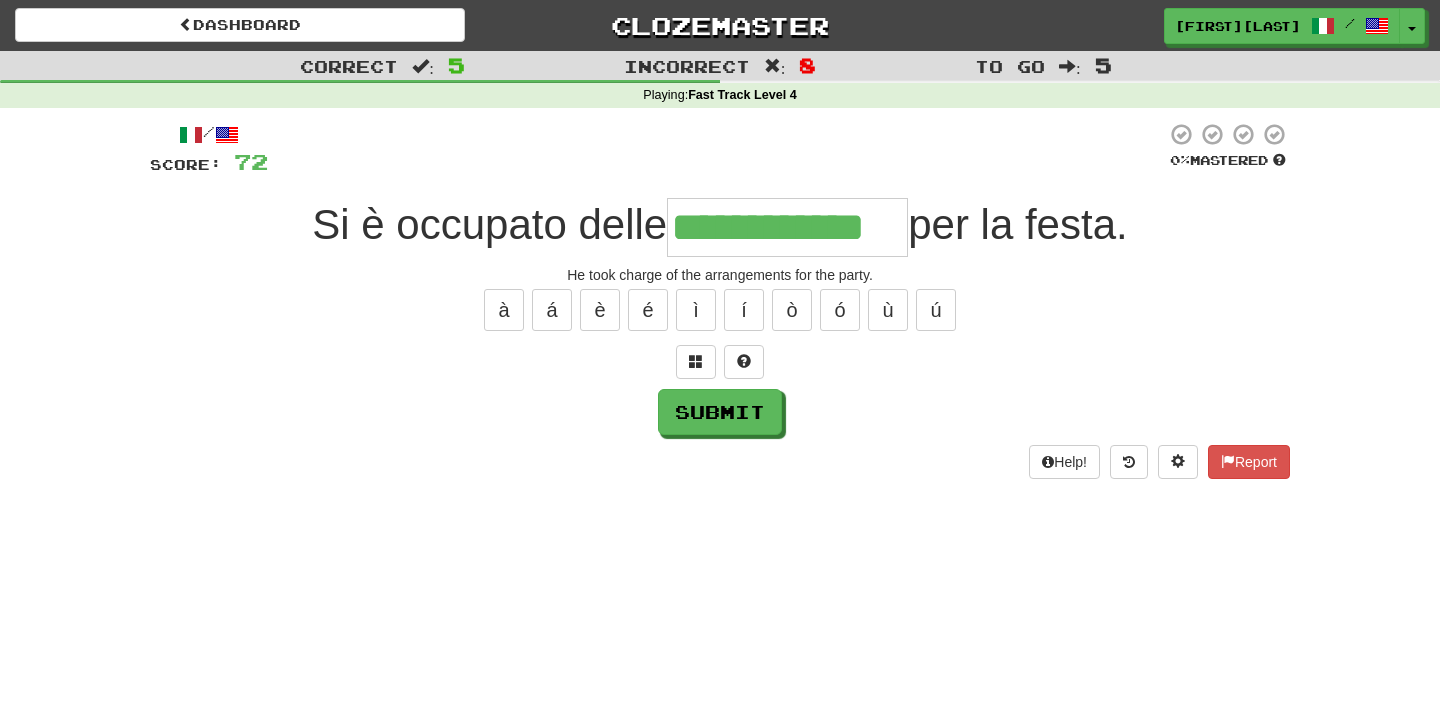 type on "**********" 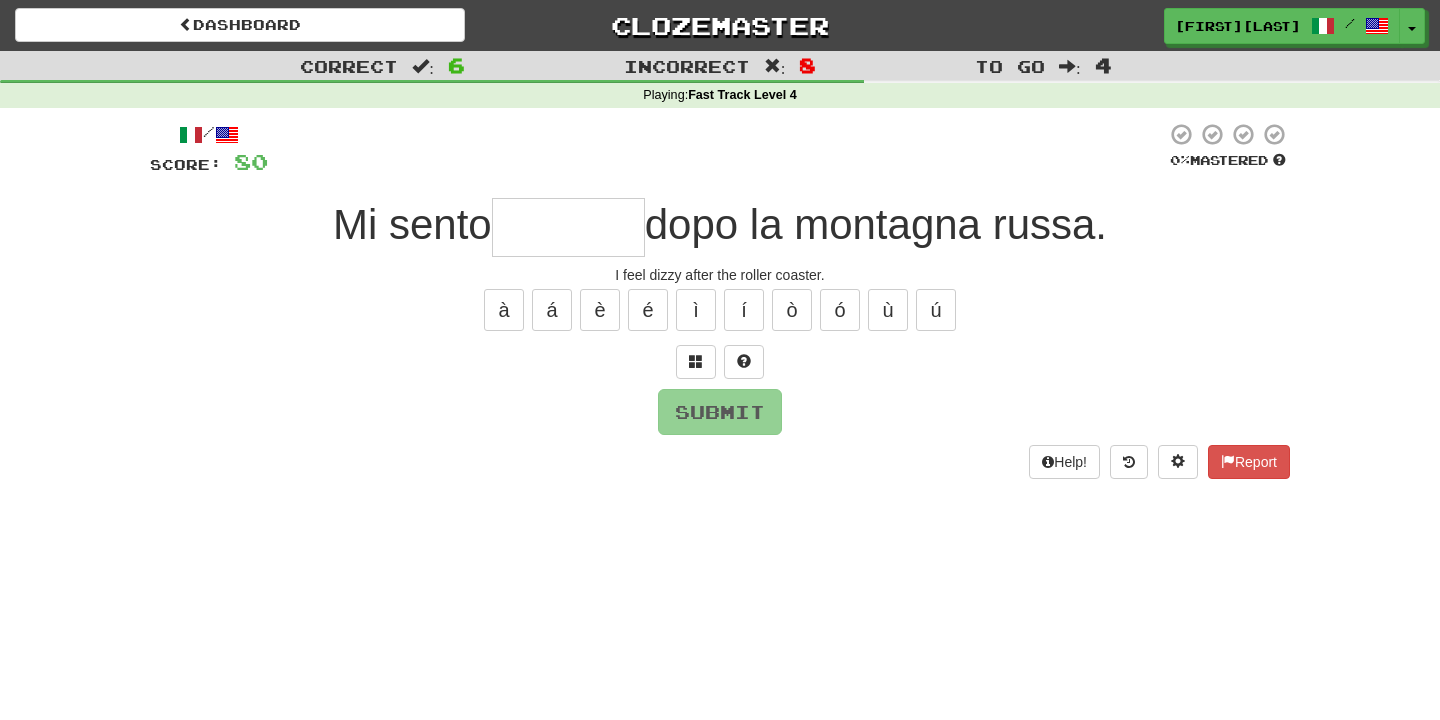 type on "********" 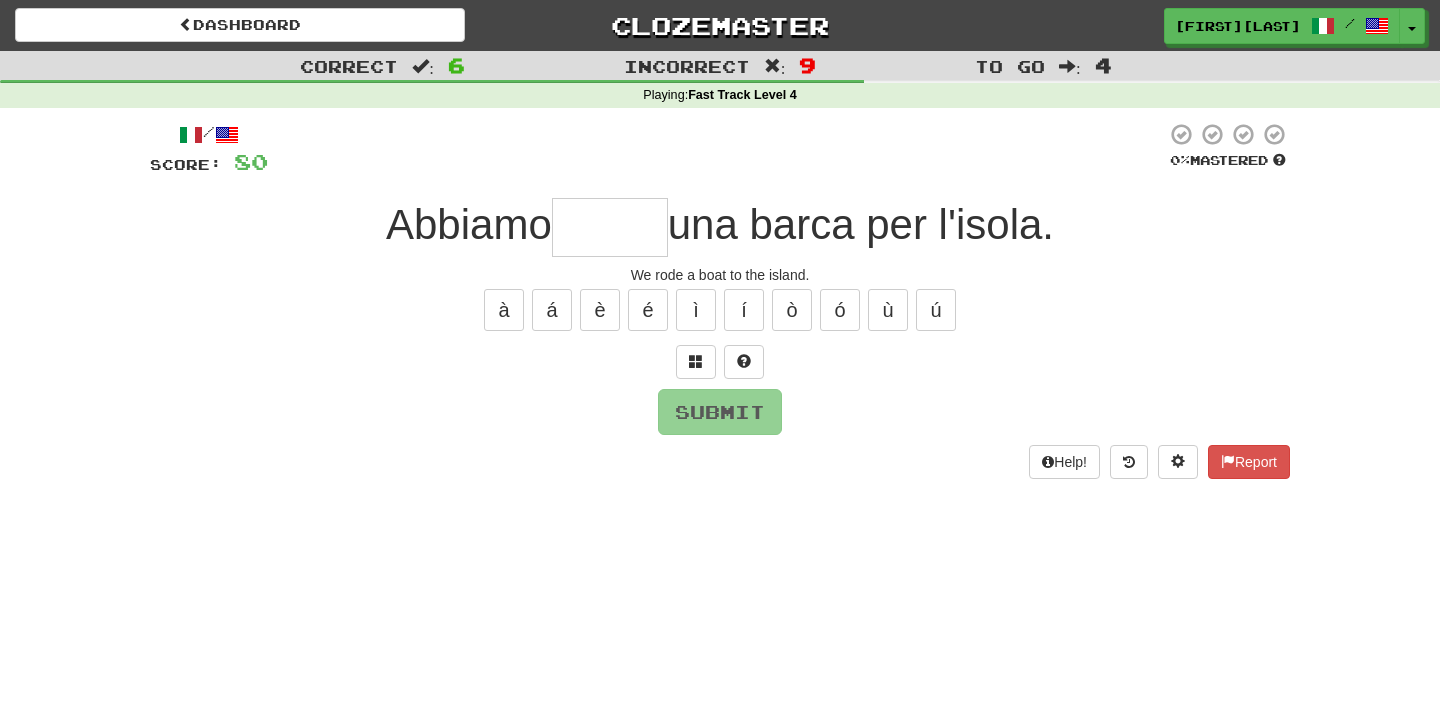 type on "*****" 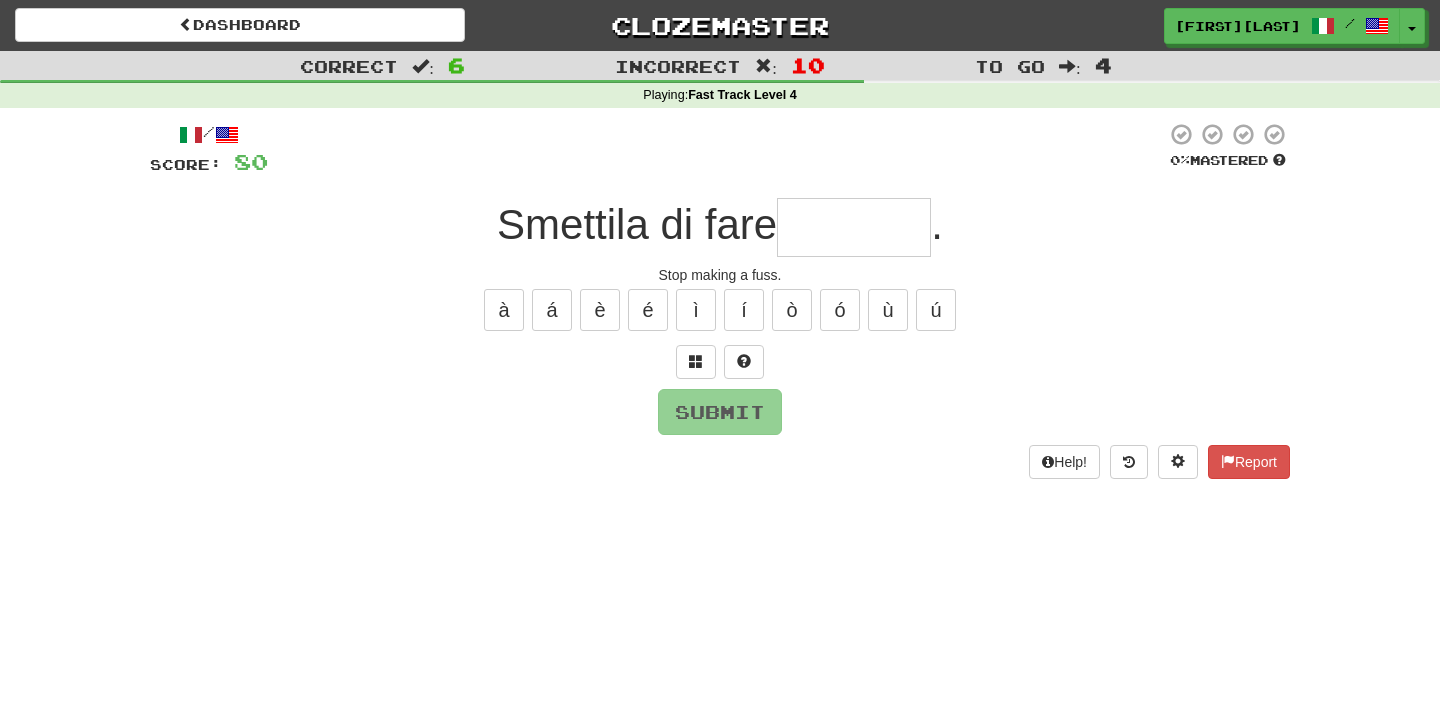 type on "*" 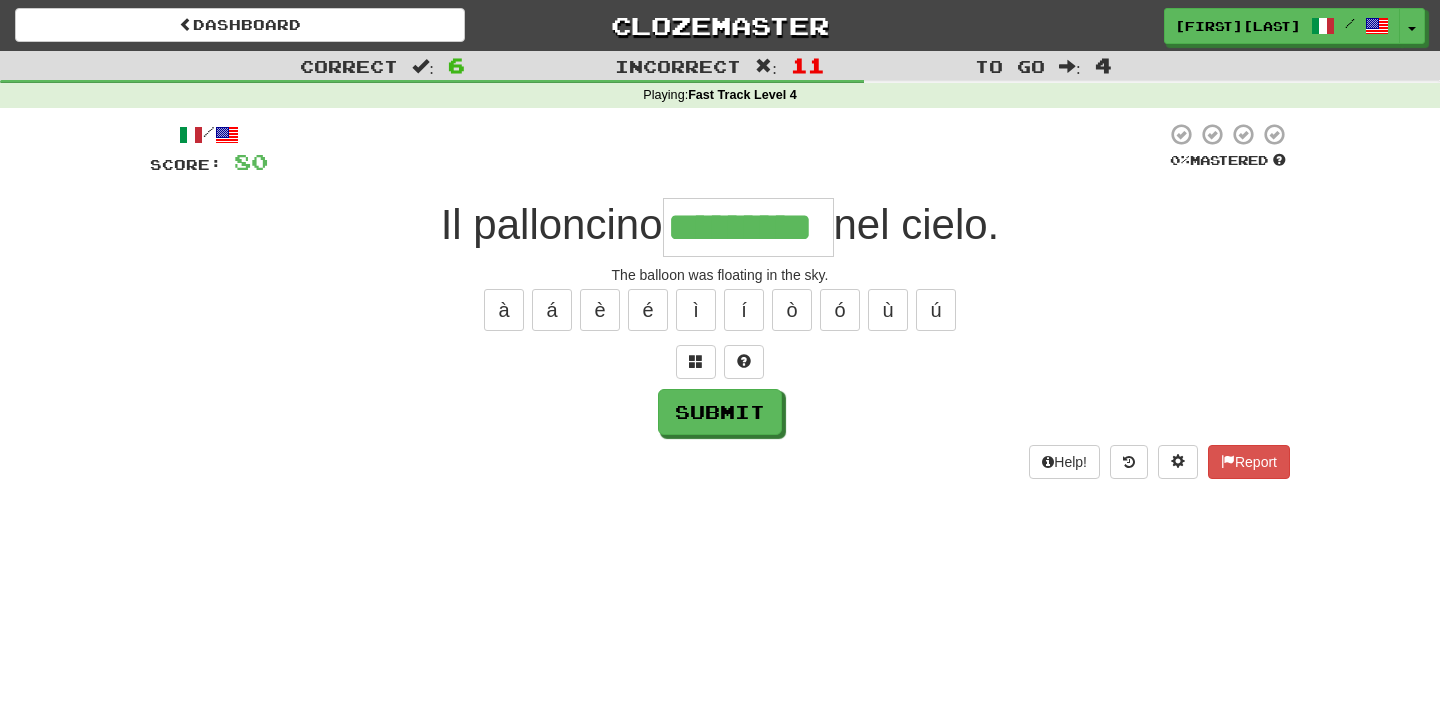 type on "*********" 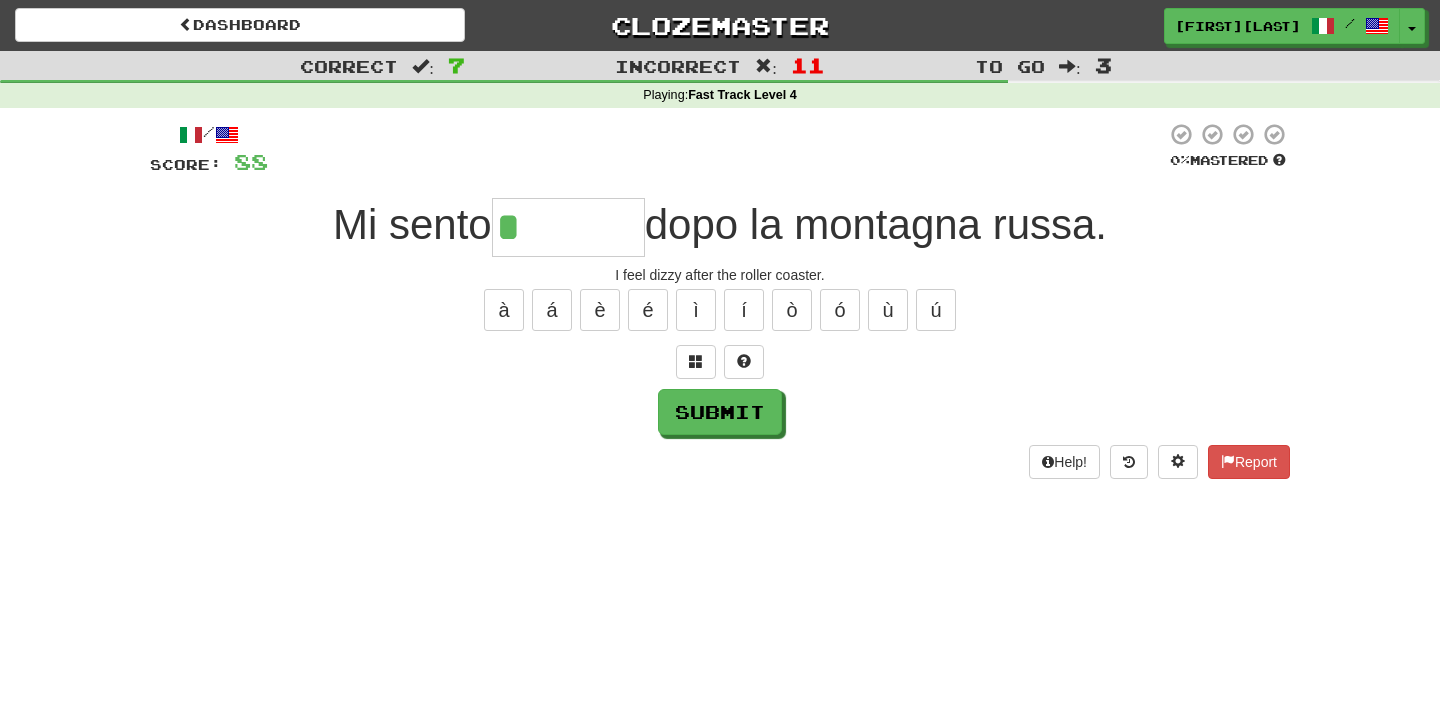 type on "********" 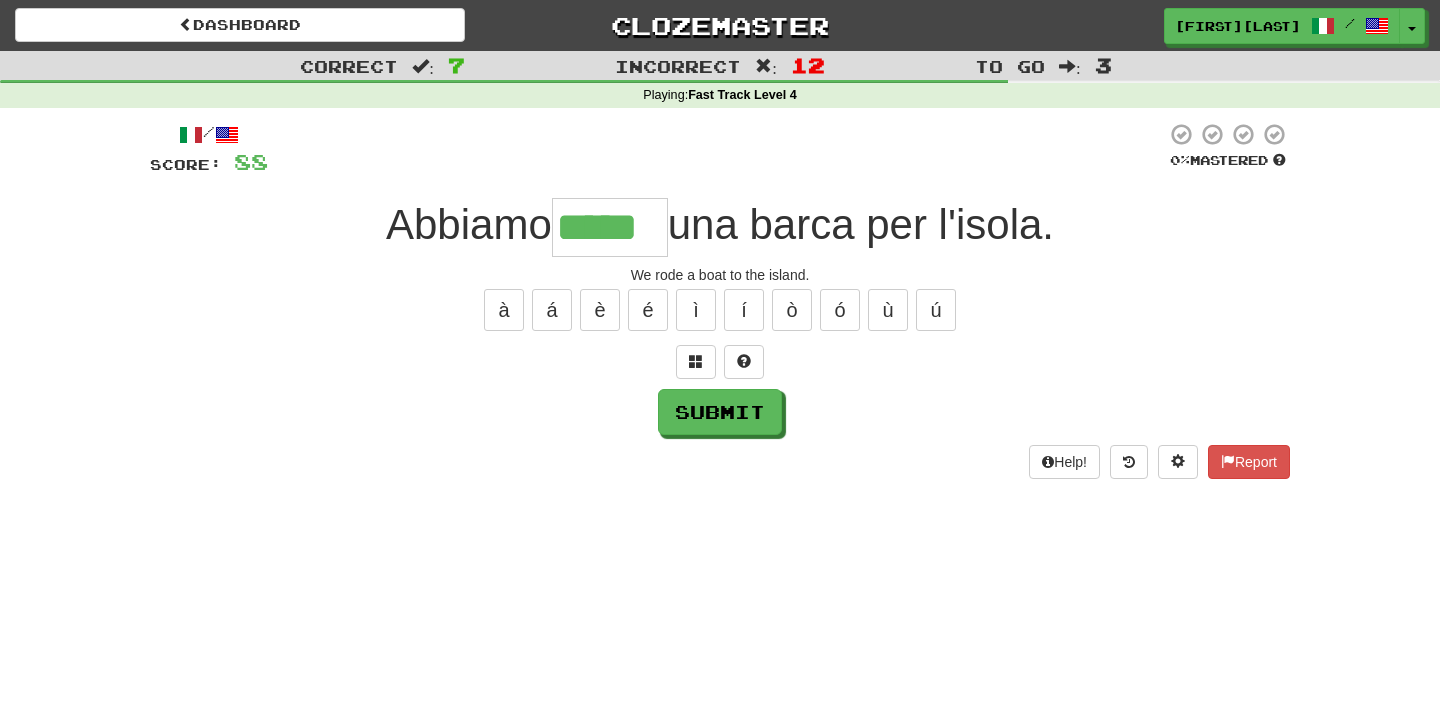 type on "*****" 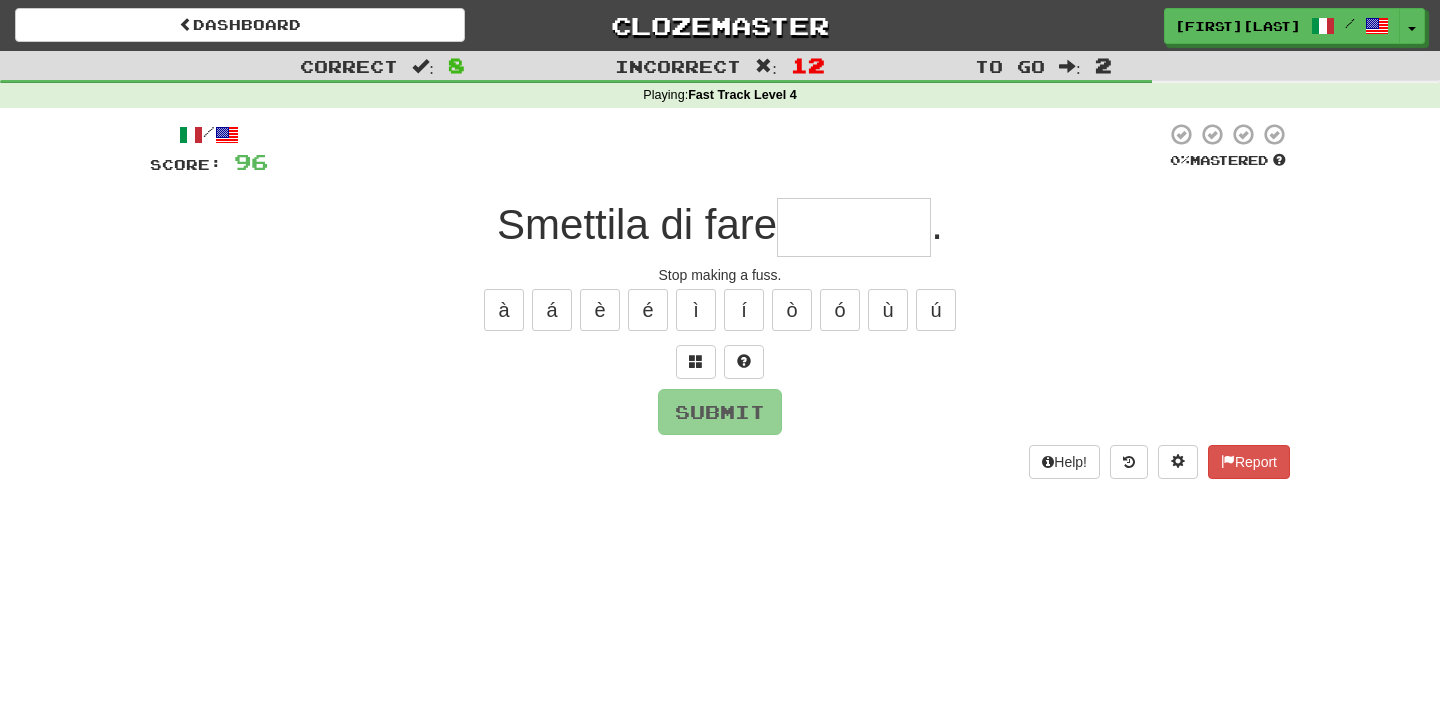 type on "*******" 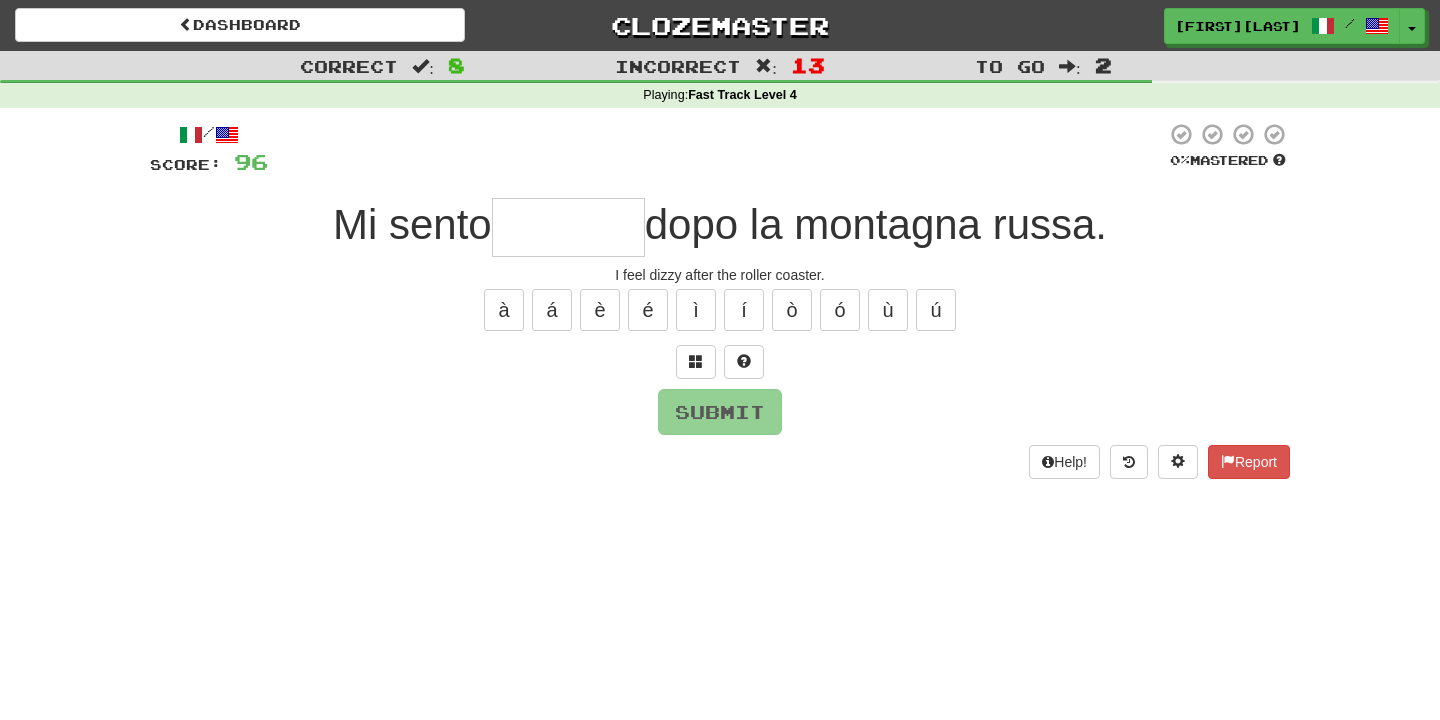 type on "********" 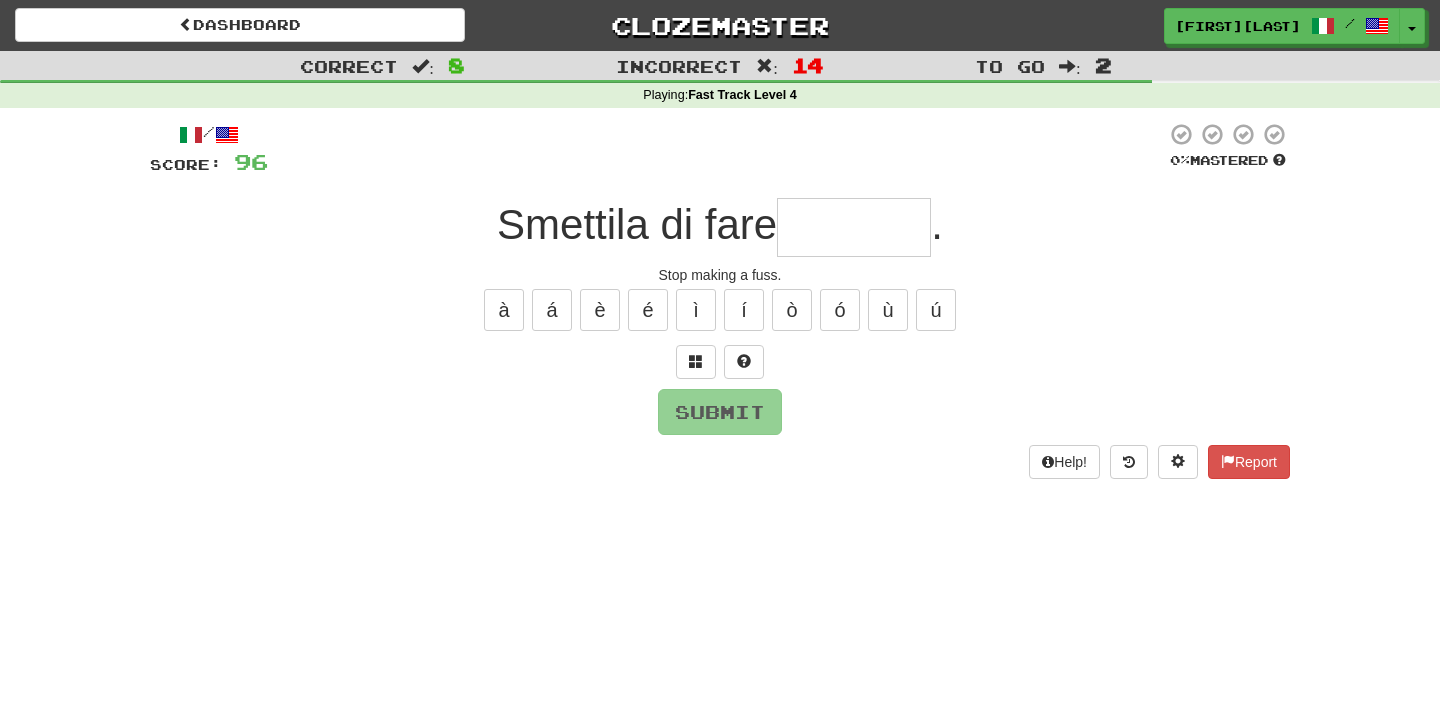 type on "*******" 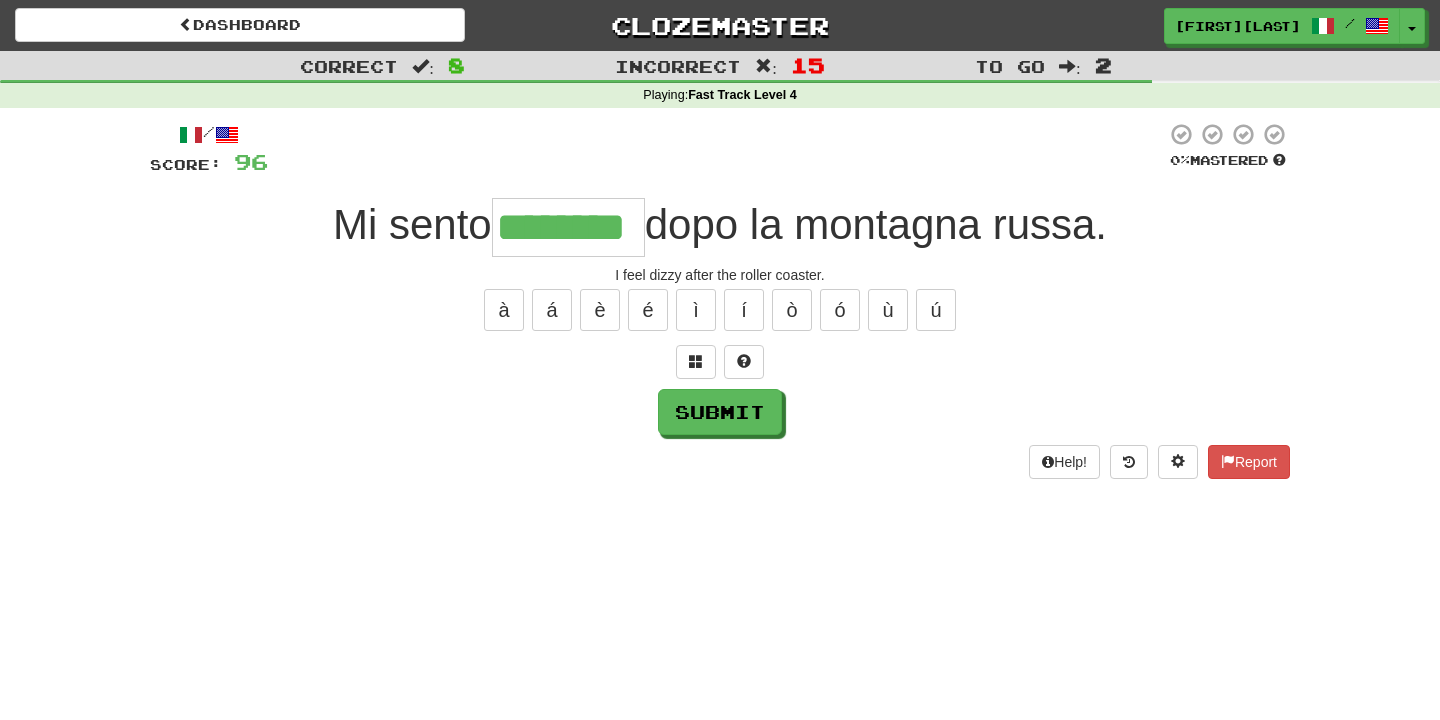 type on "********" 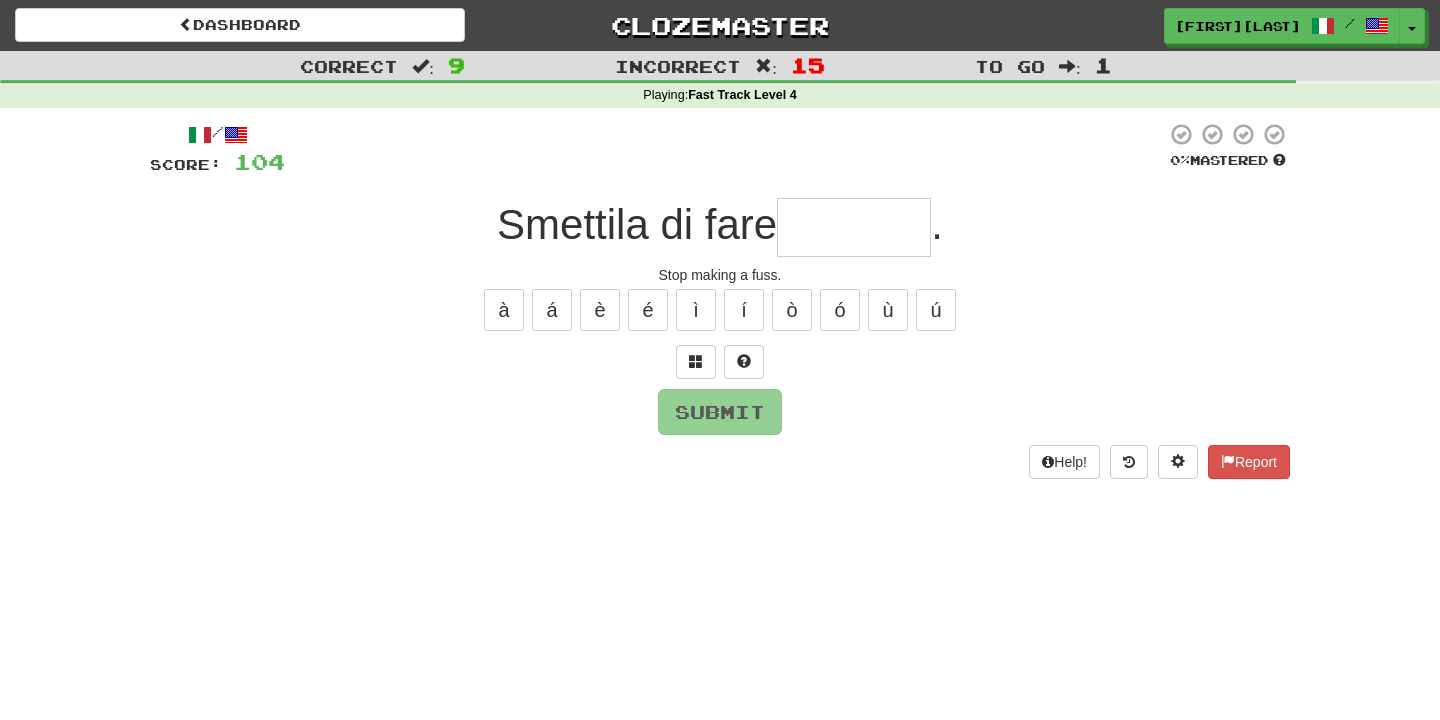 type on "*******" 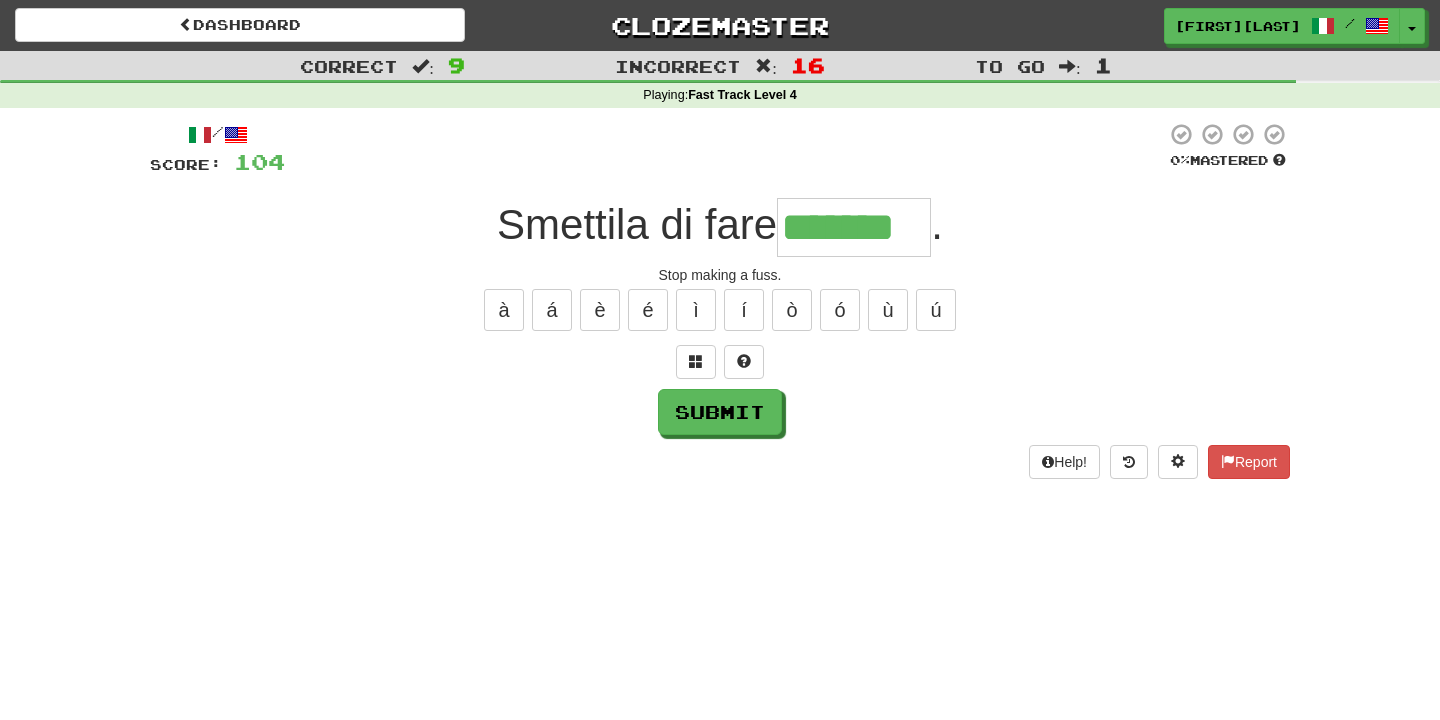 type on "*******" 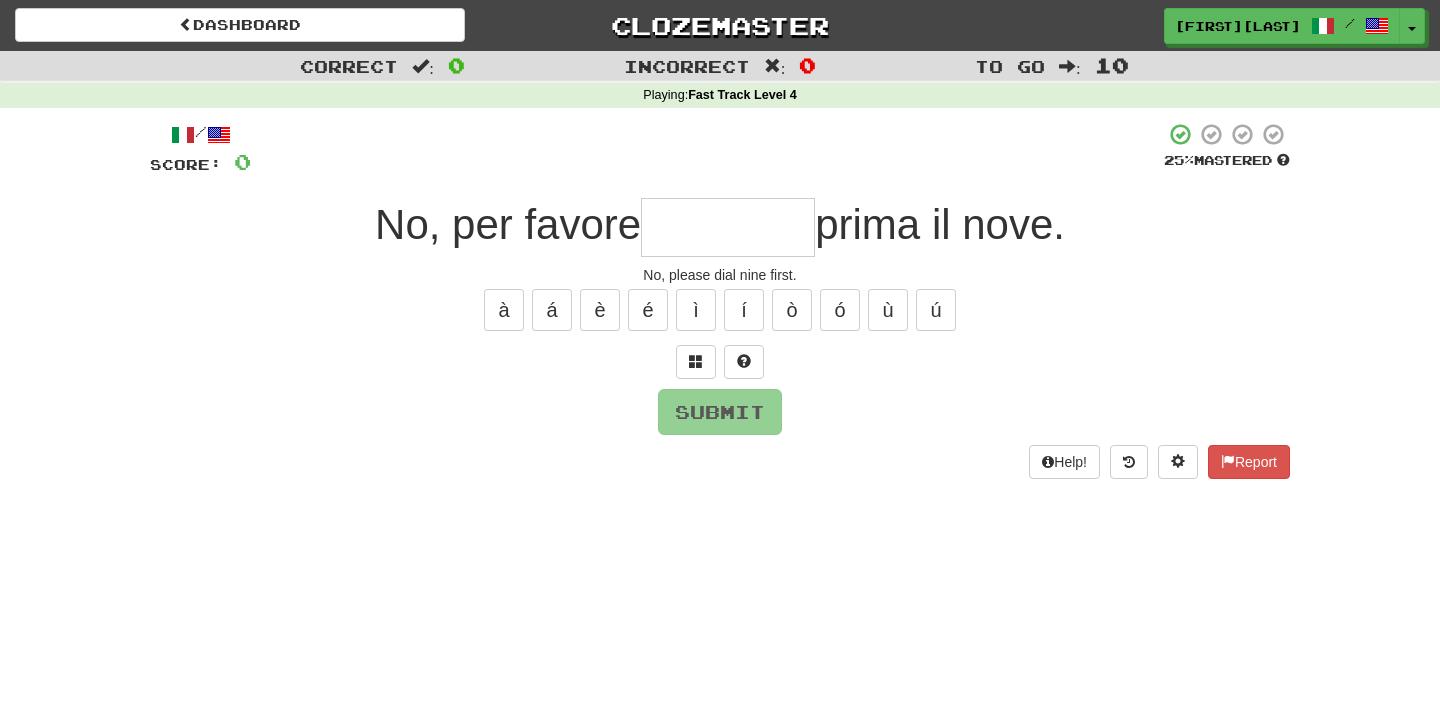 type on "*******" 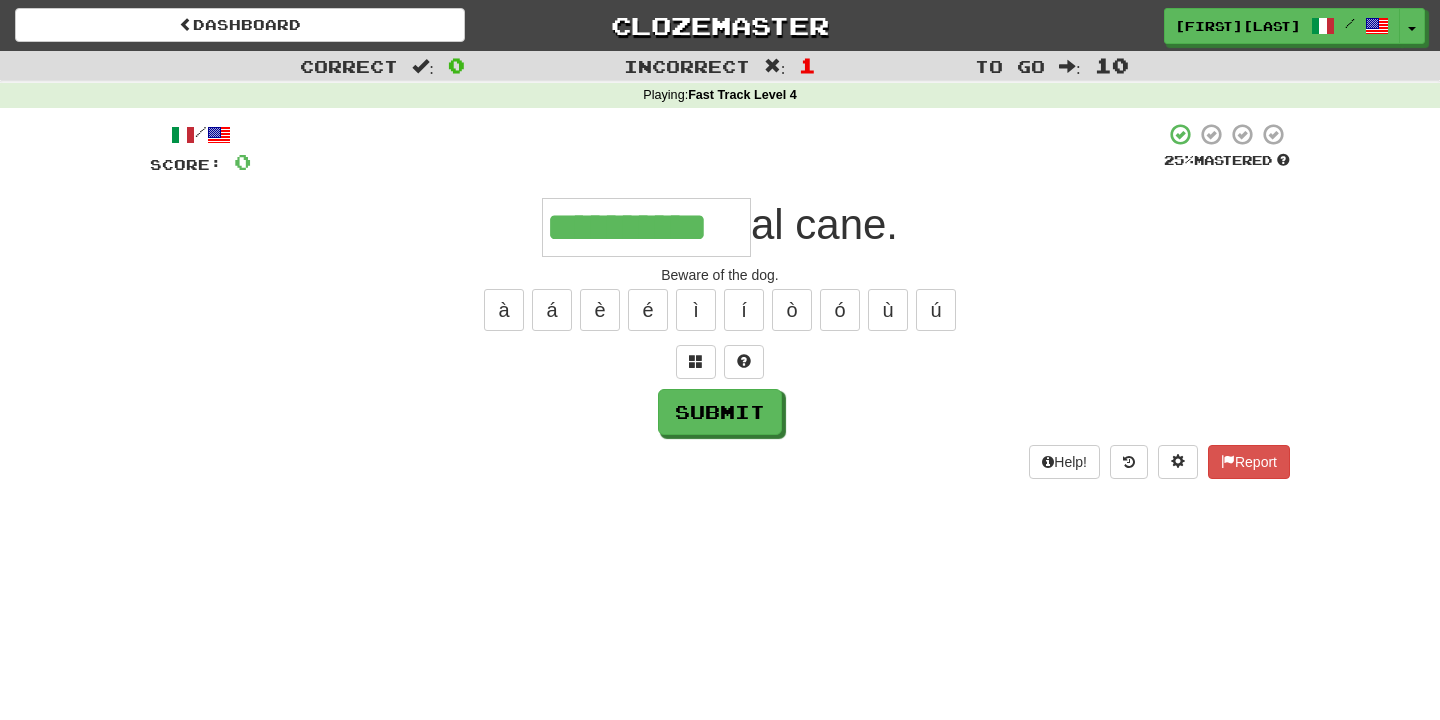 type on "**********" 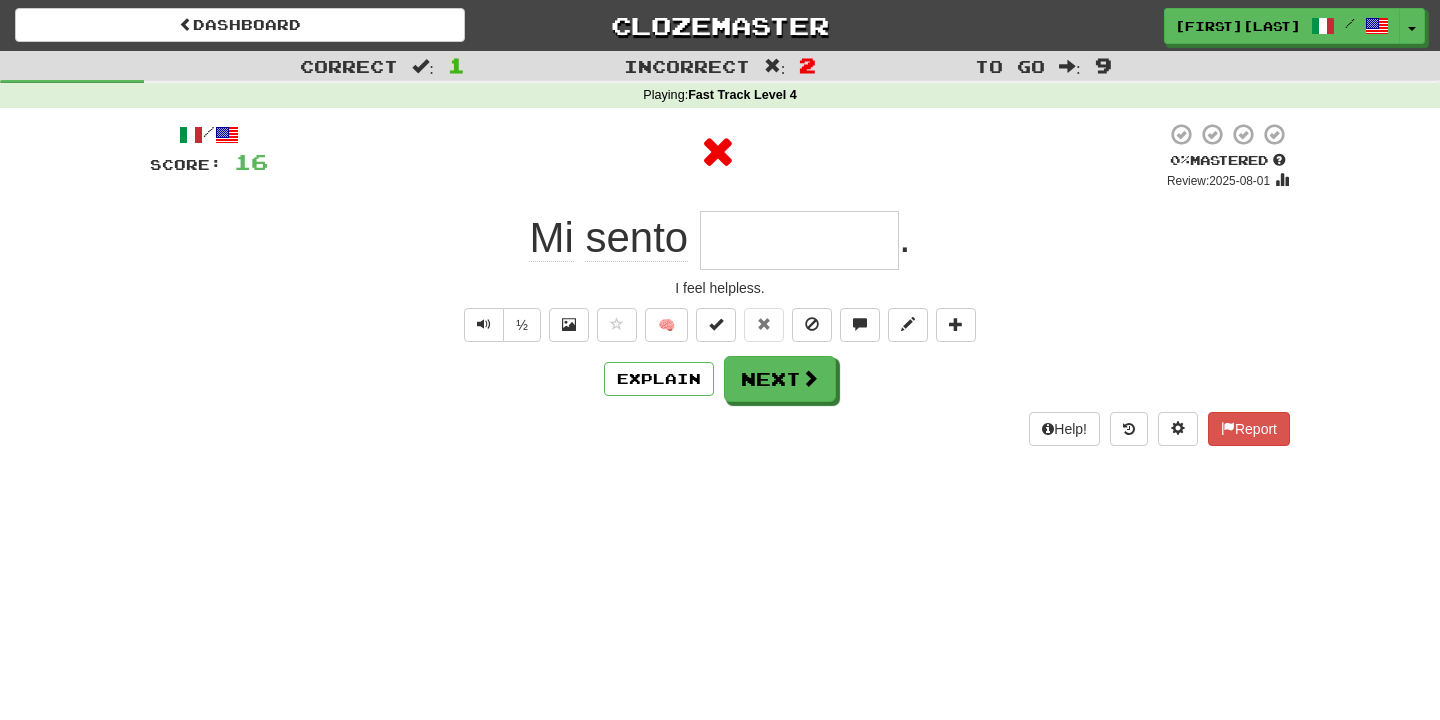 type on "*********" 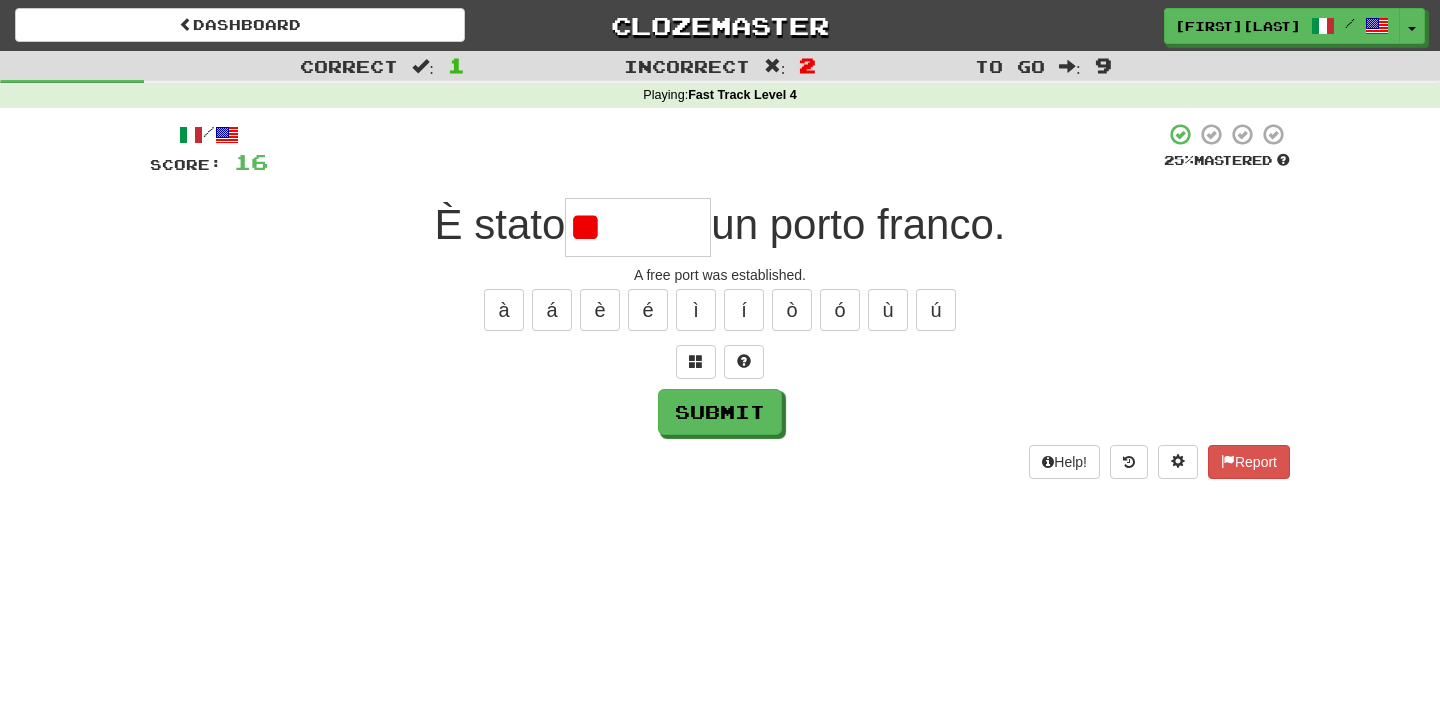 type on "*" 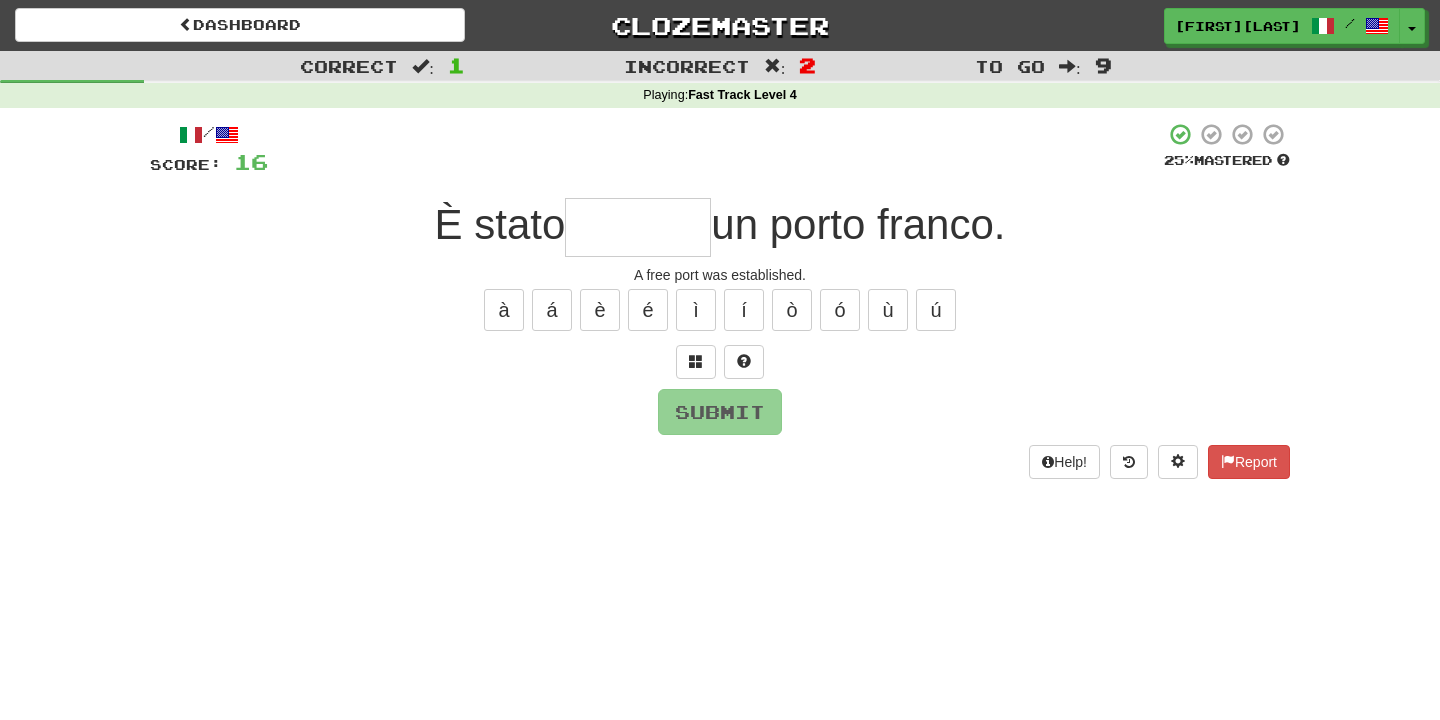 type on "*" 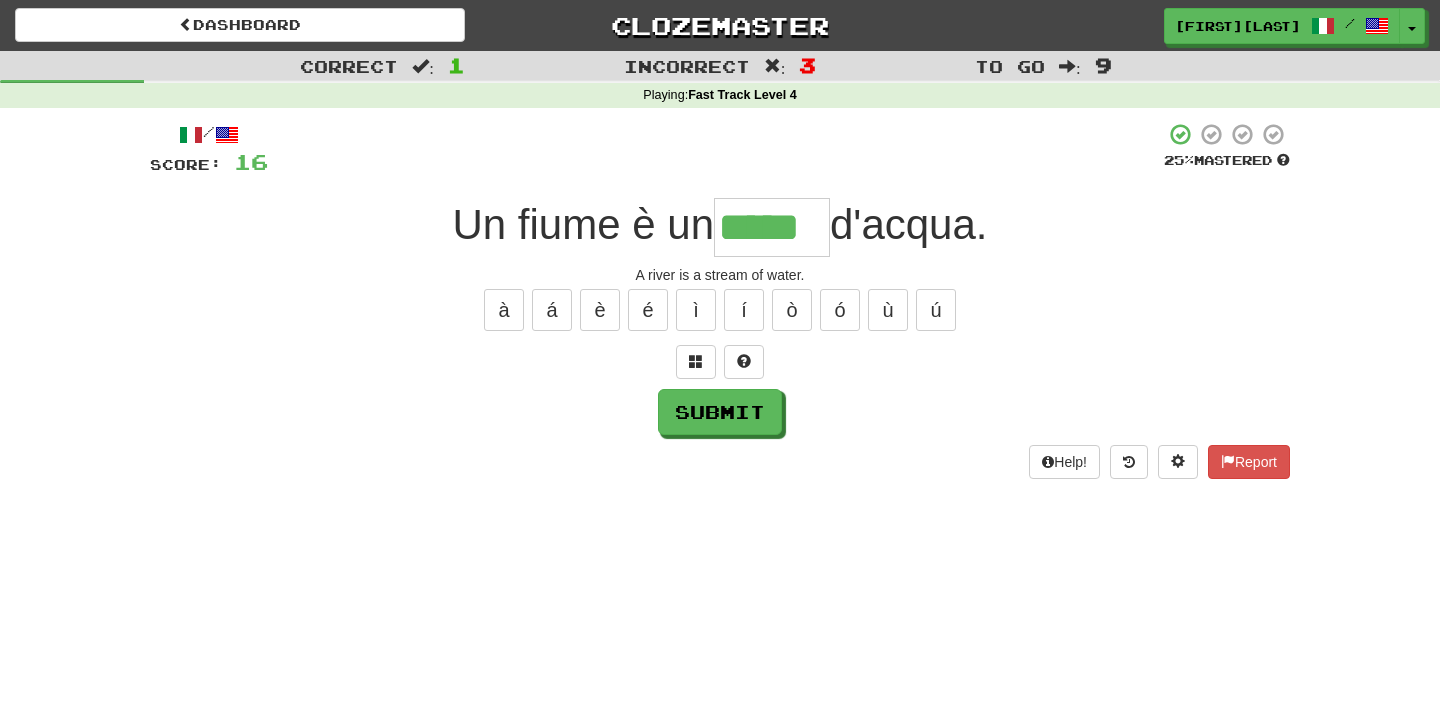 type on "*****" 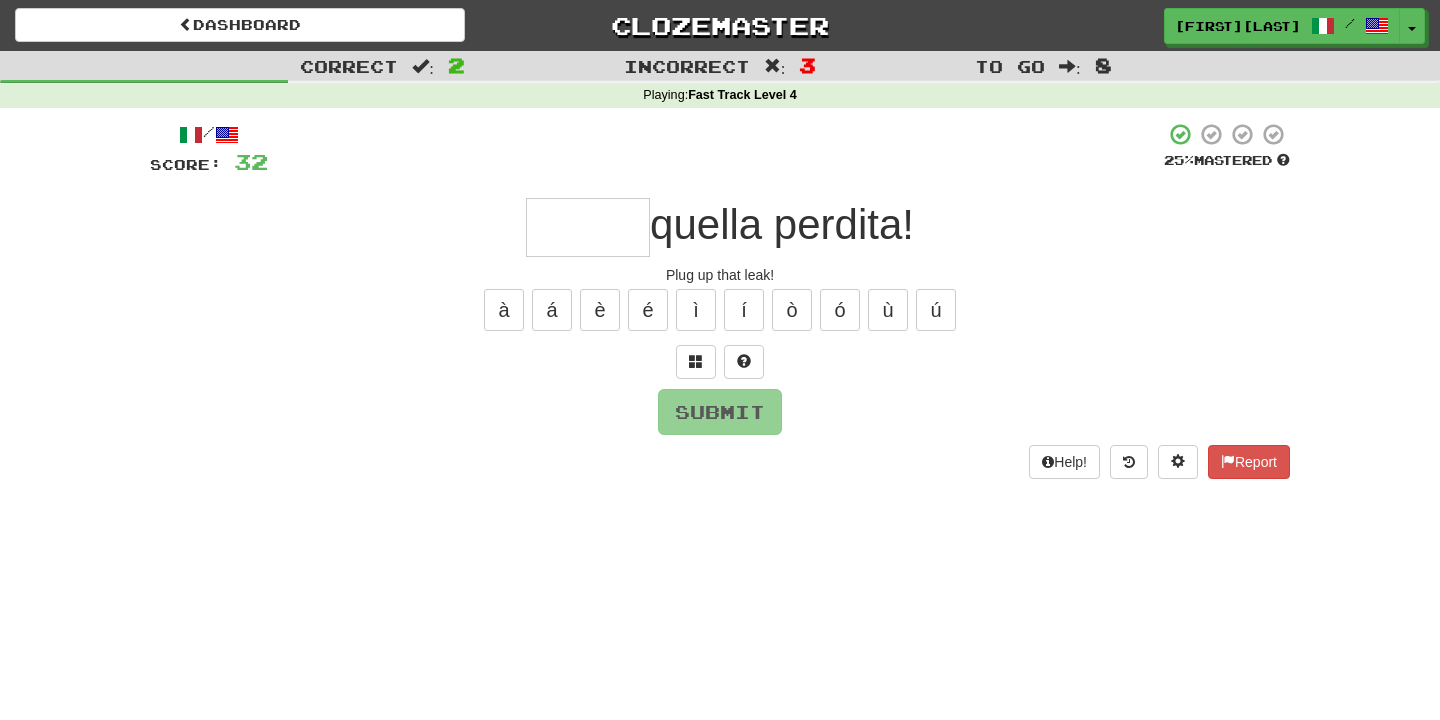 type on "*****" 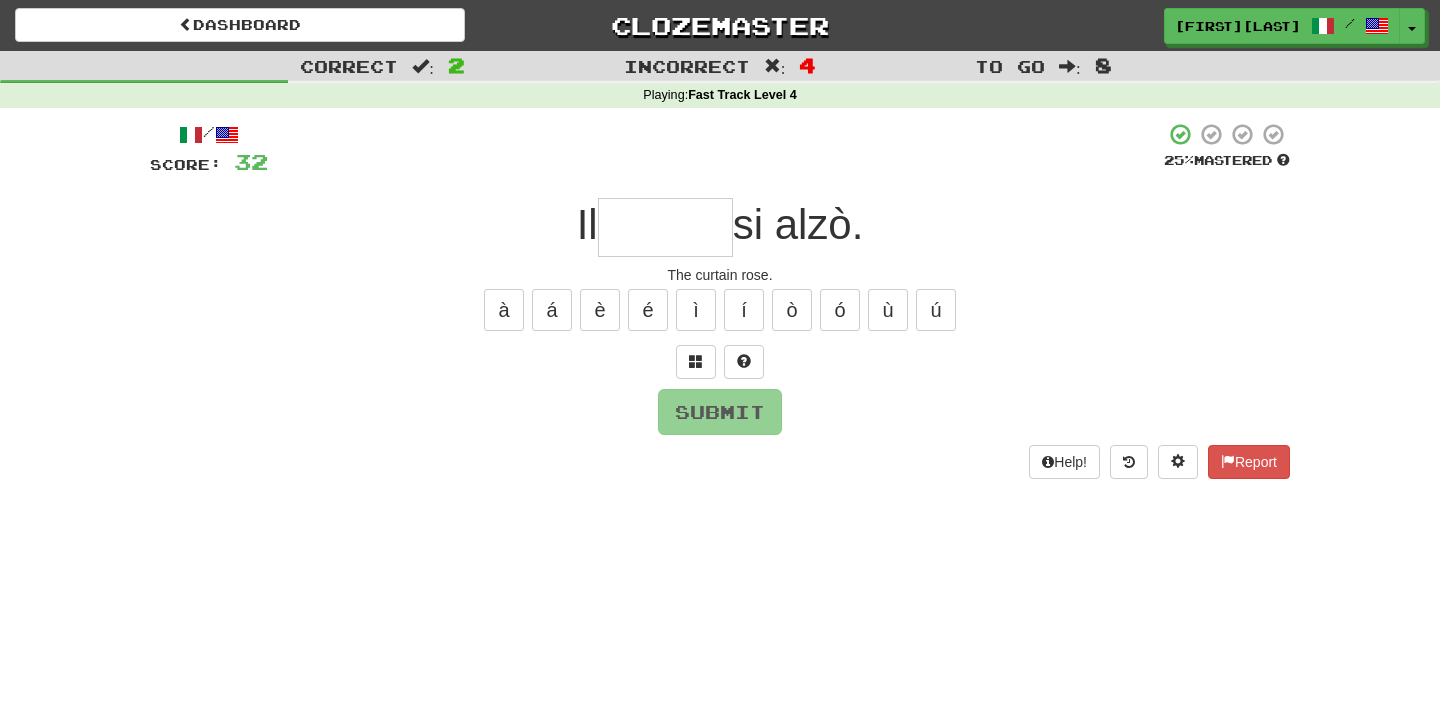 type on "*******" 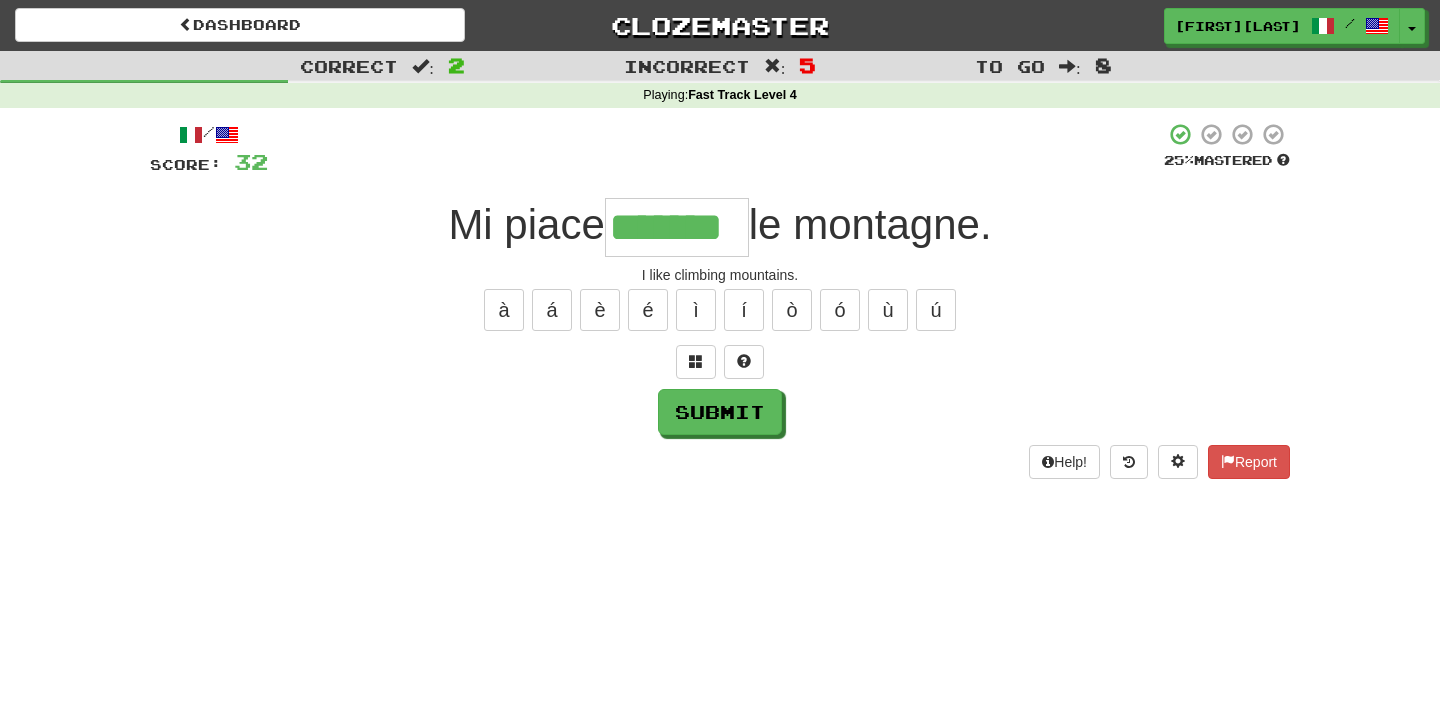 type on "*******" 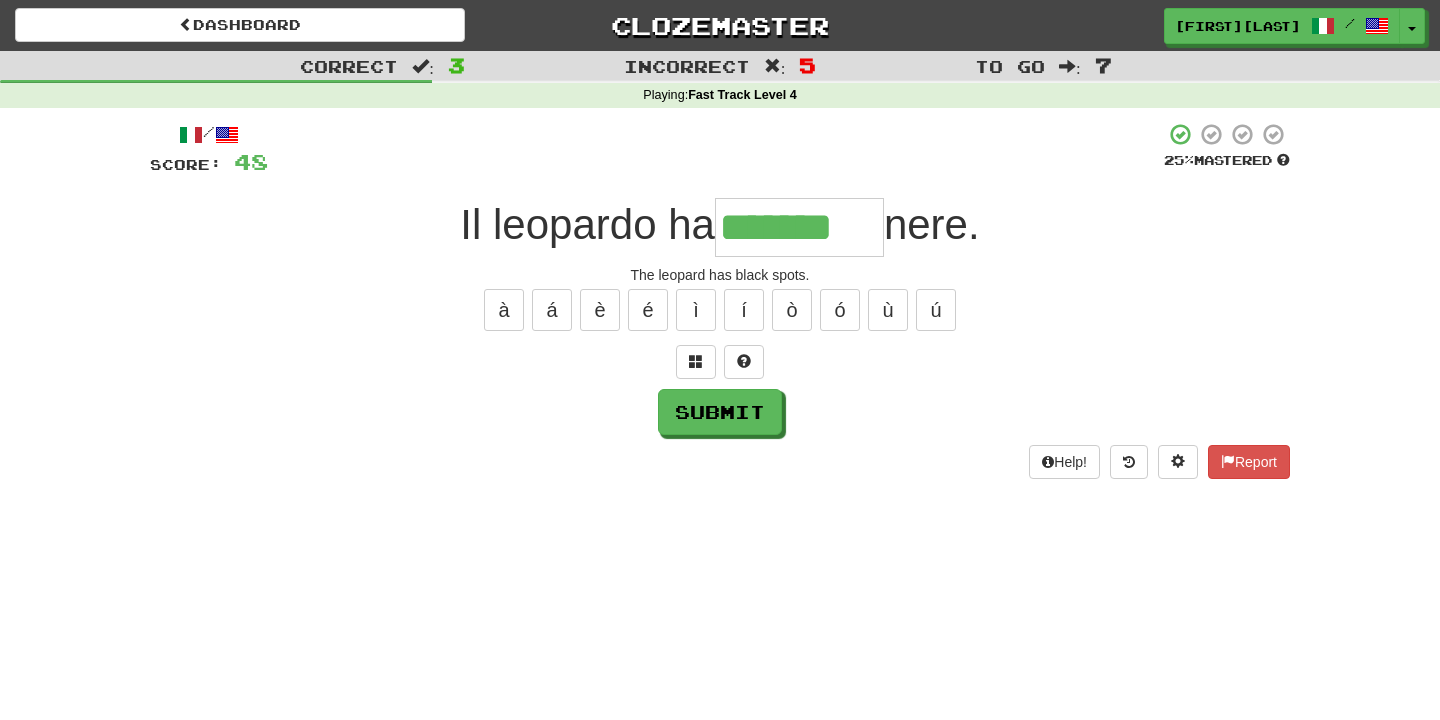 type on "*******" 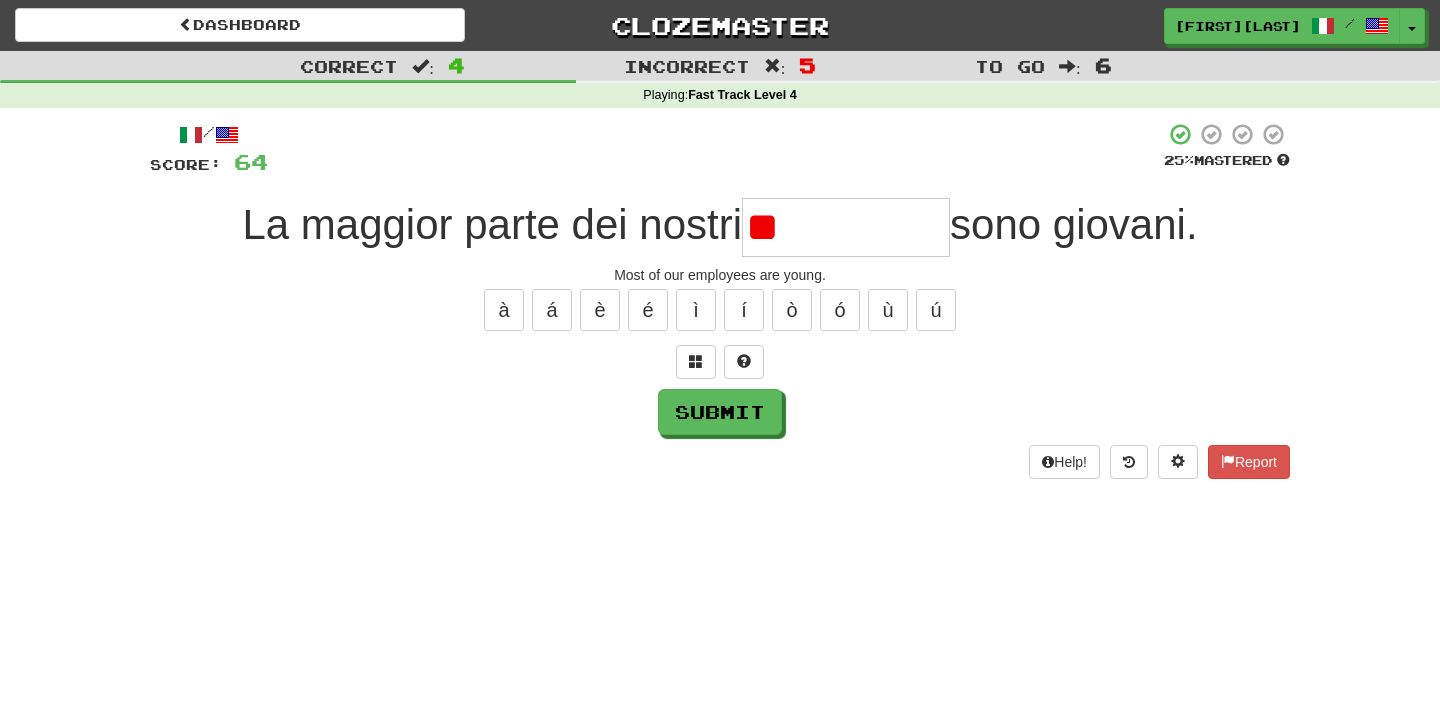 type on "*" 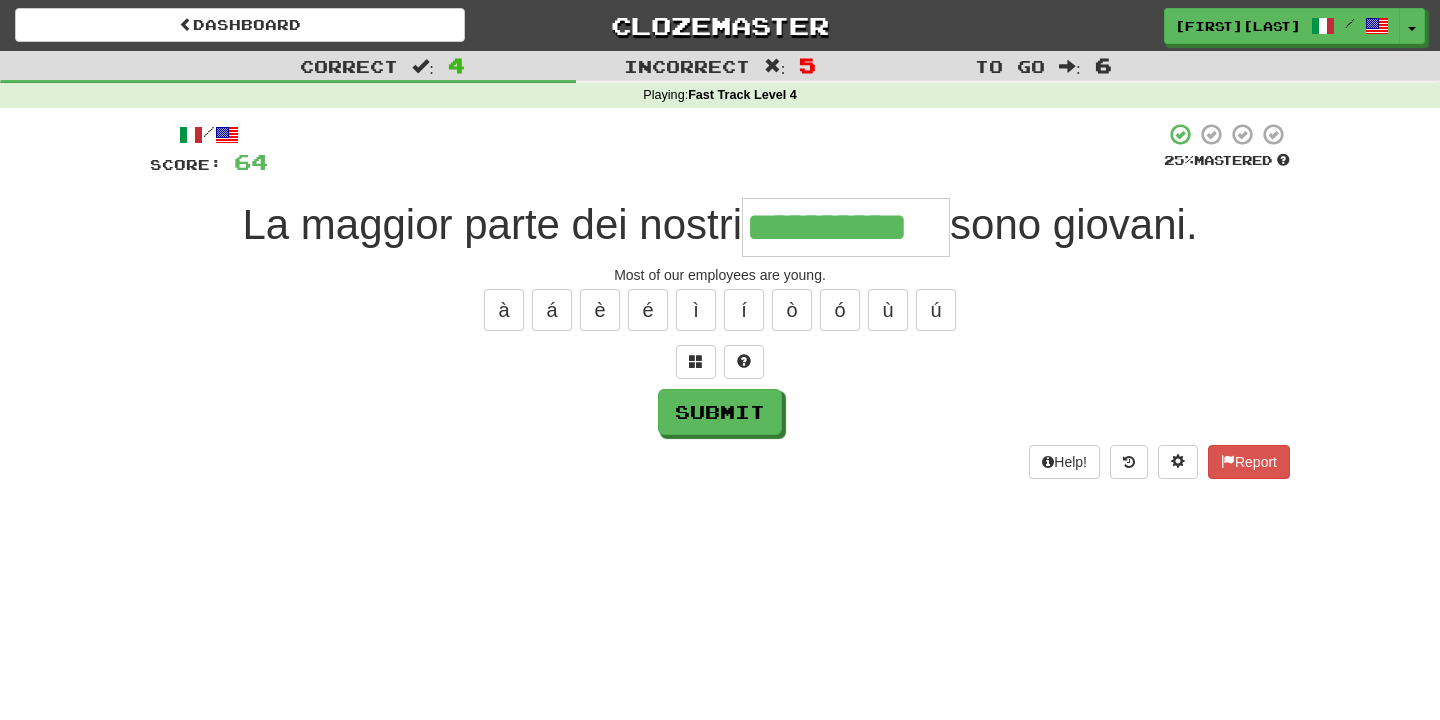 type on "**********" 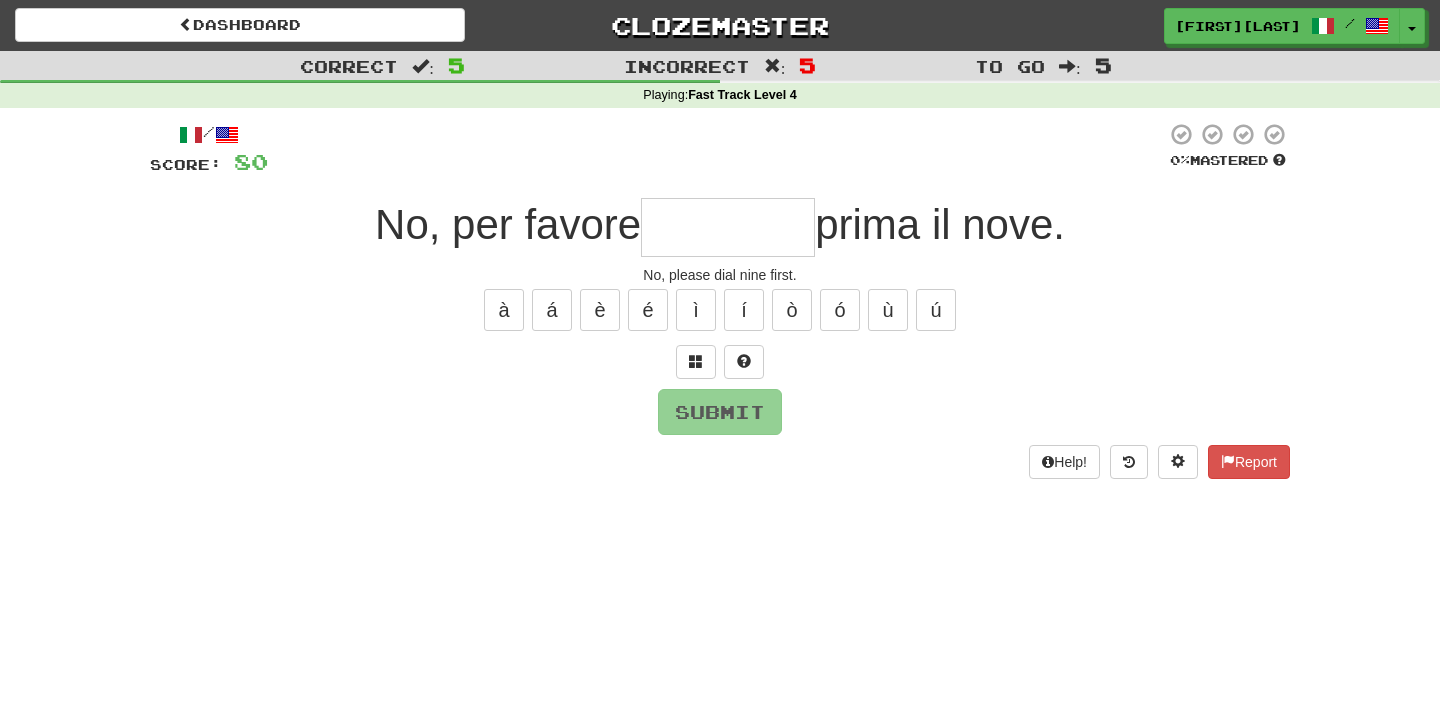 type on "*******" 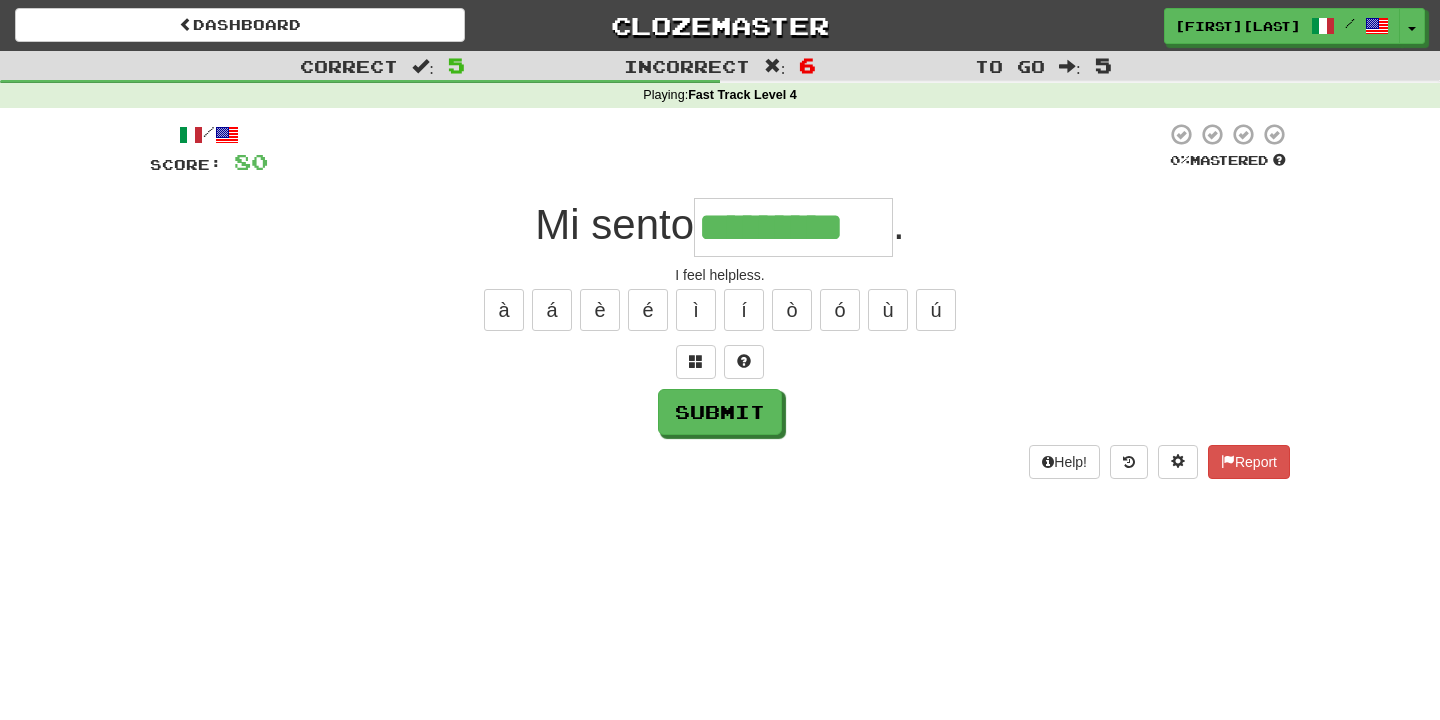 type on "*********" 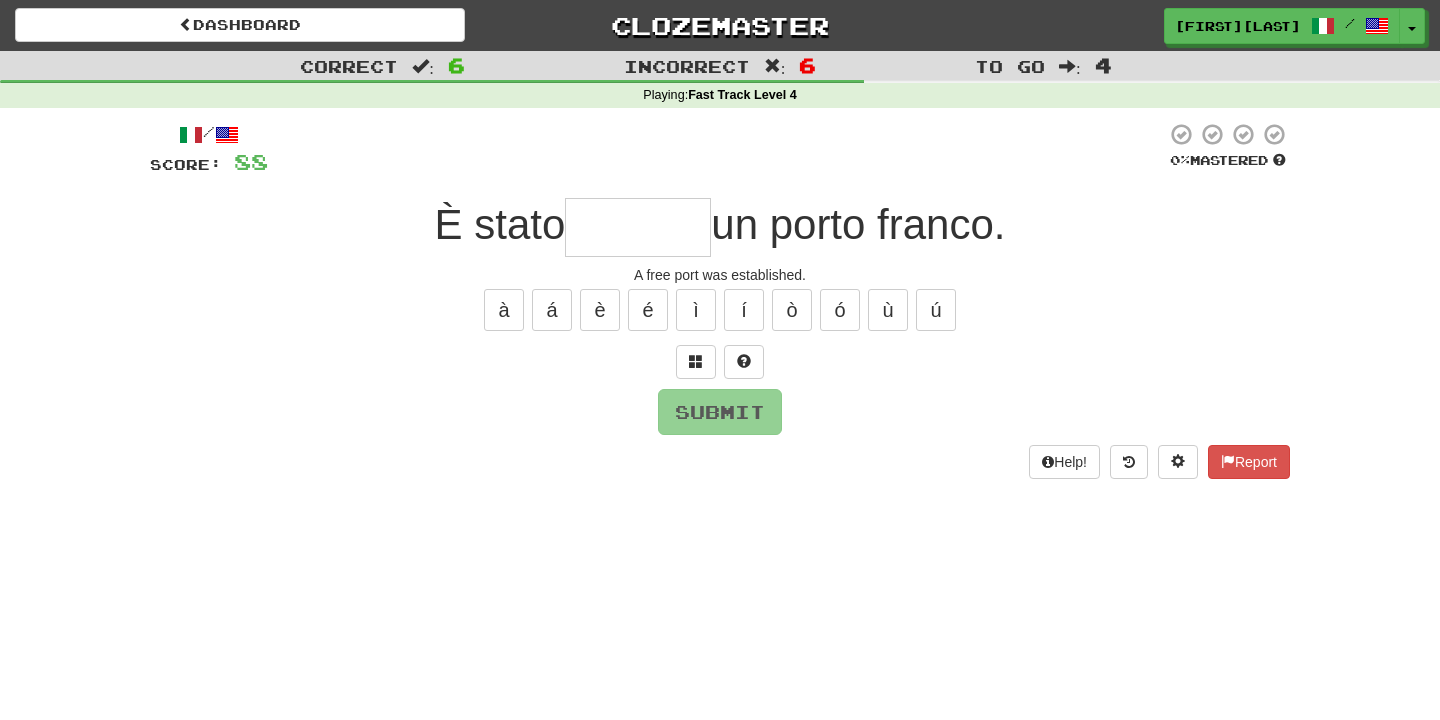 type on "*********" 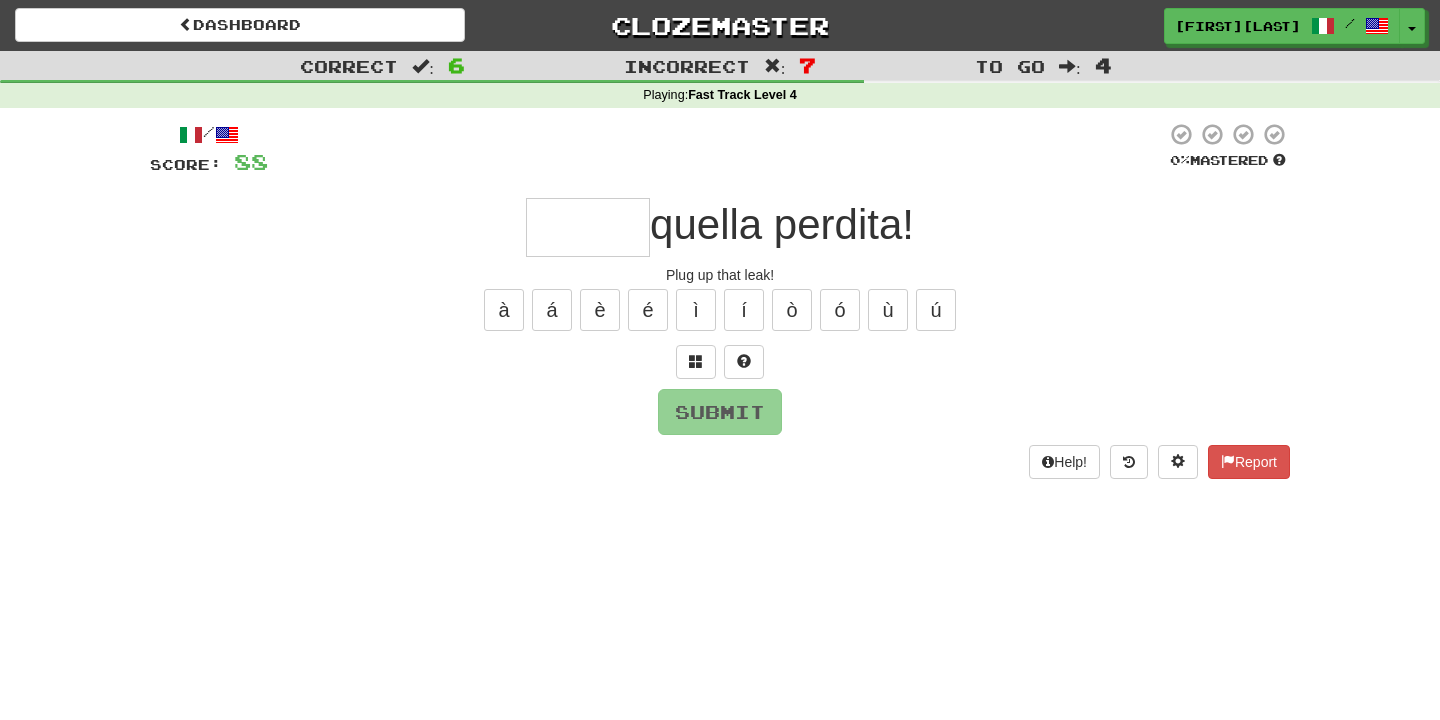 type on "*****" 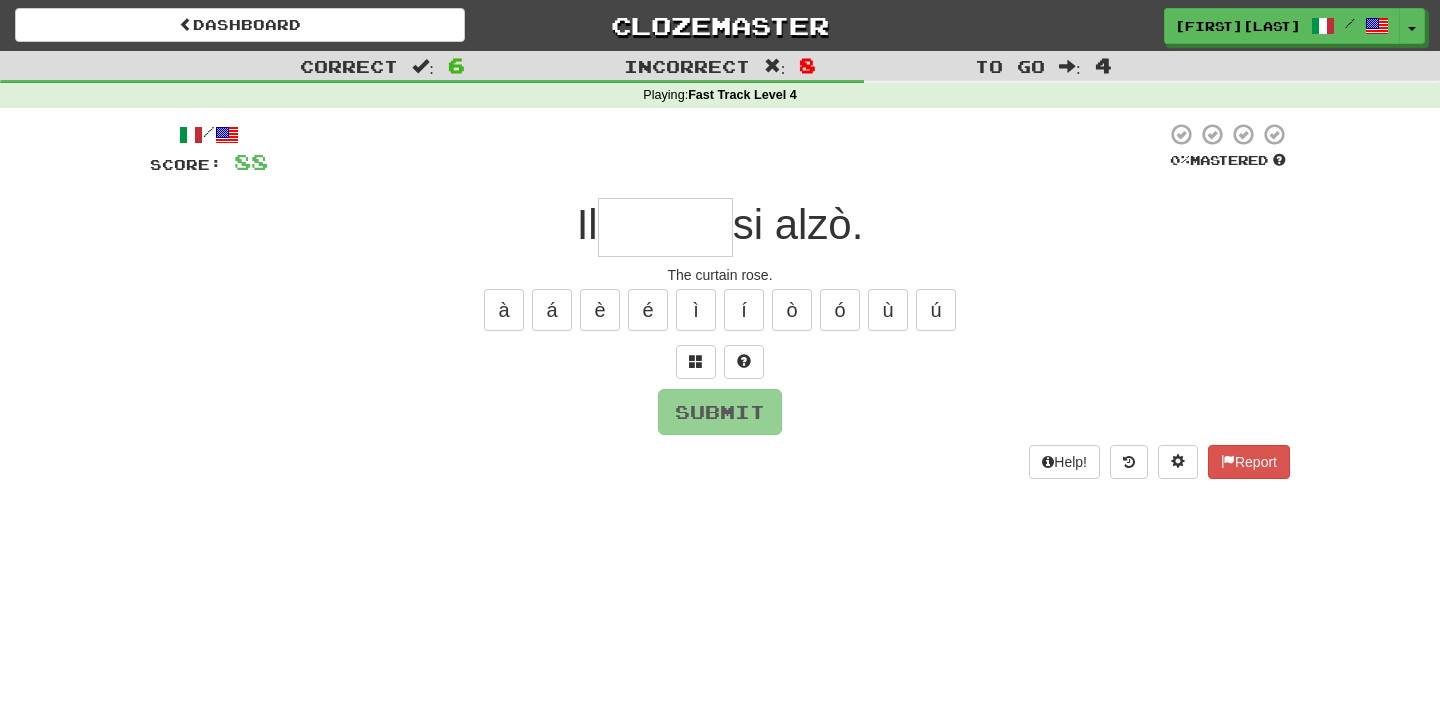 type on "*******" 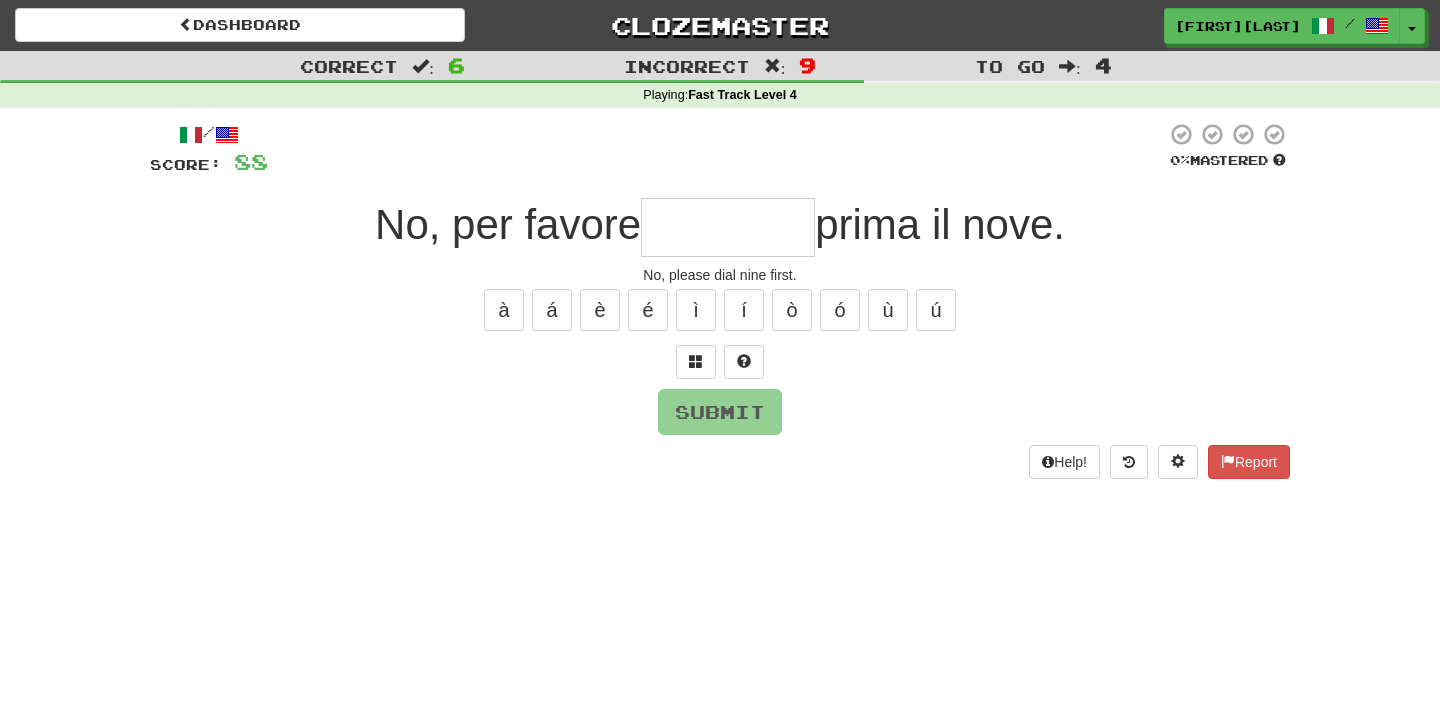 type on "*******" 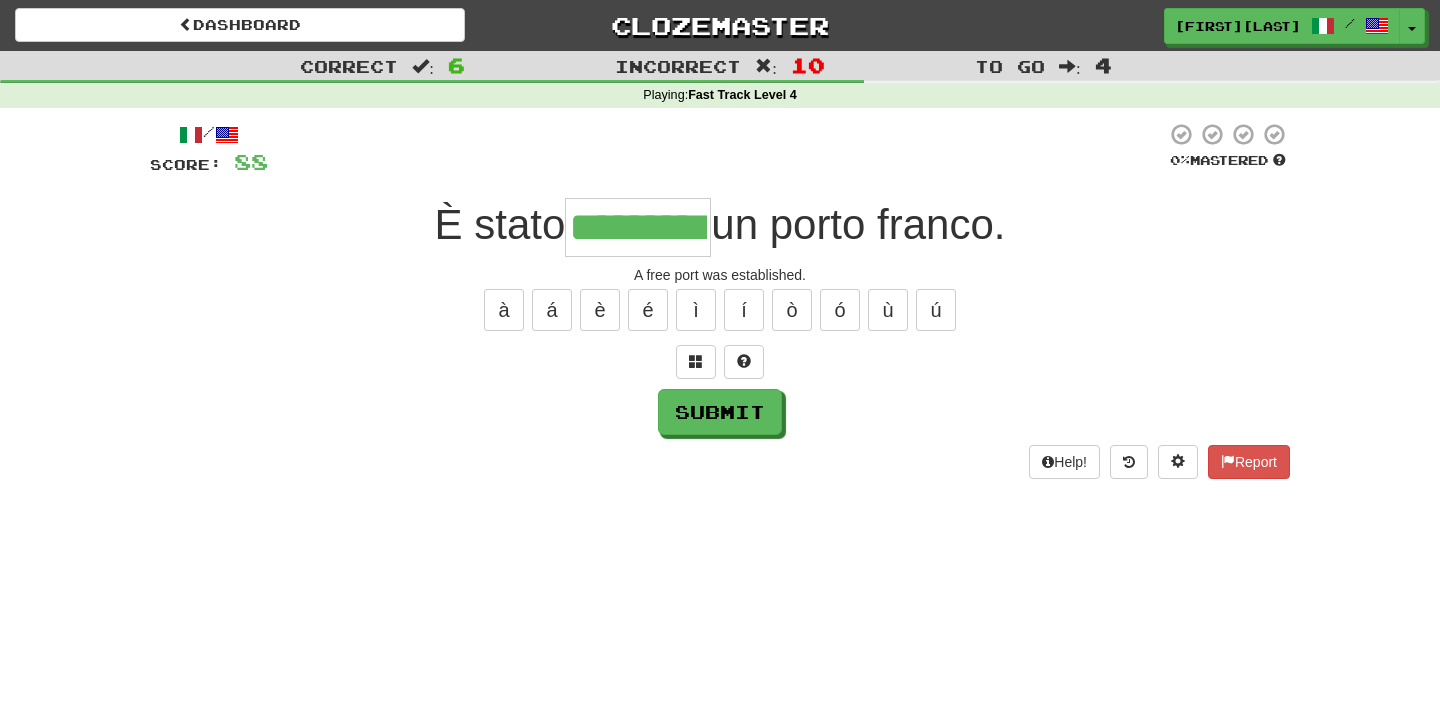 type on "*********" 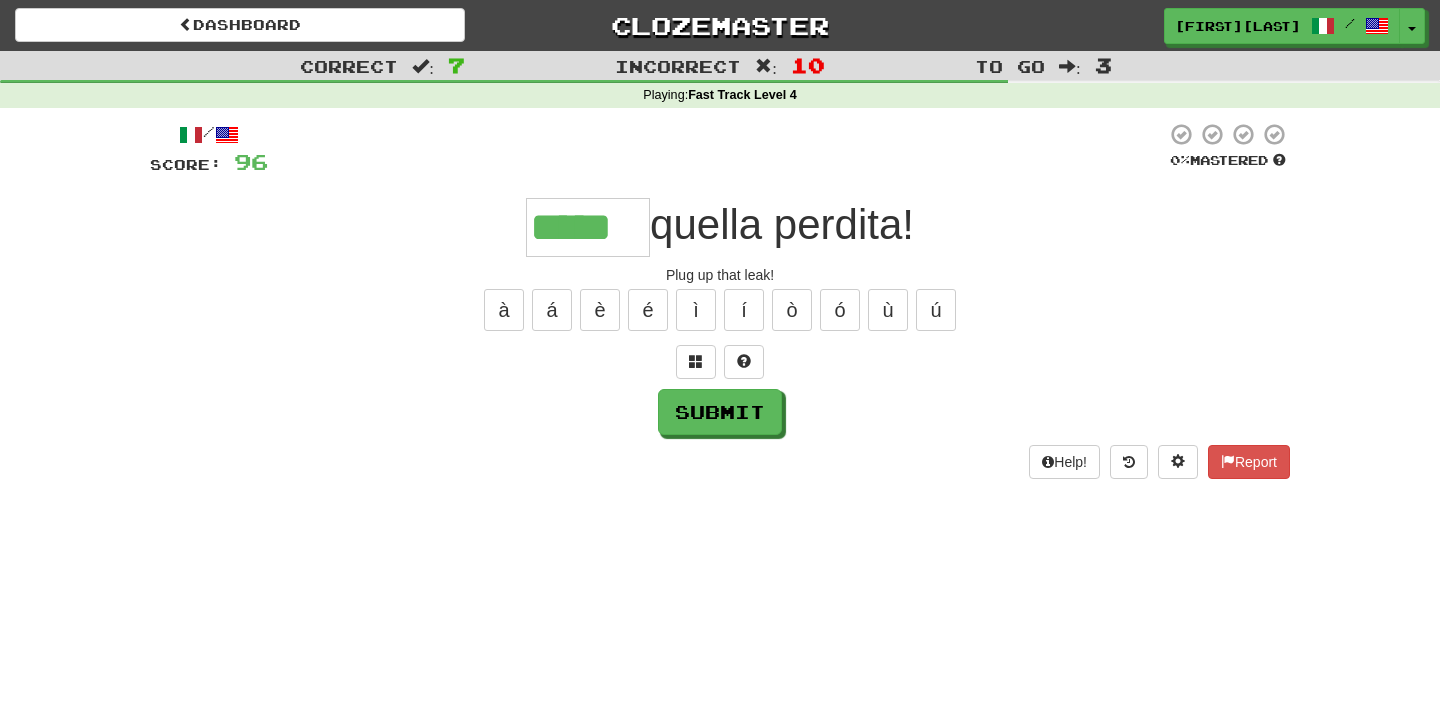 type on "*****" 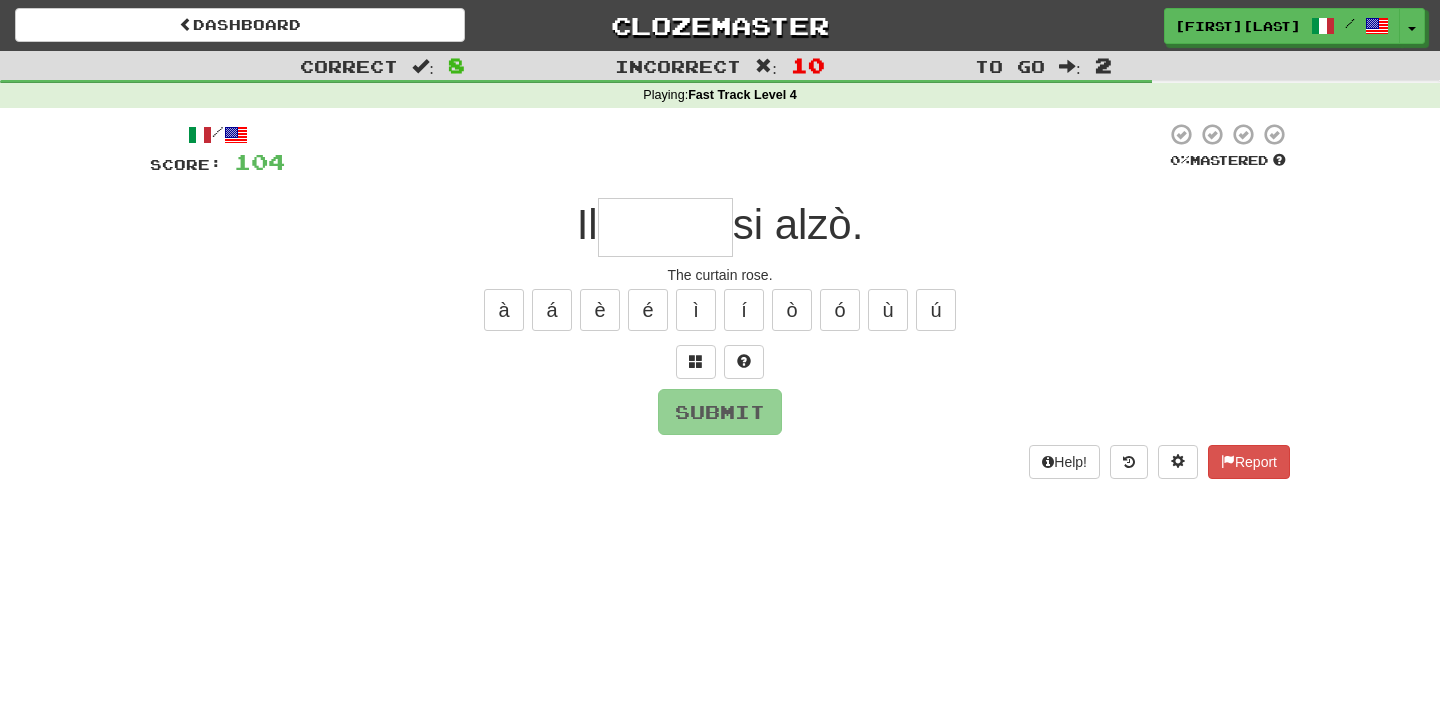 type on "*******" 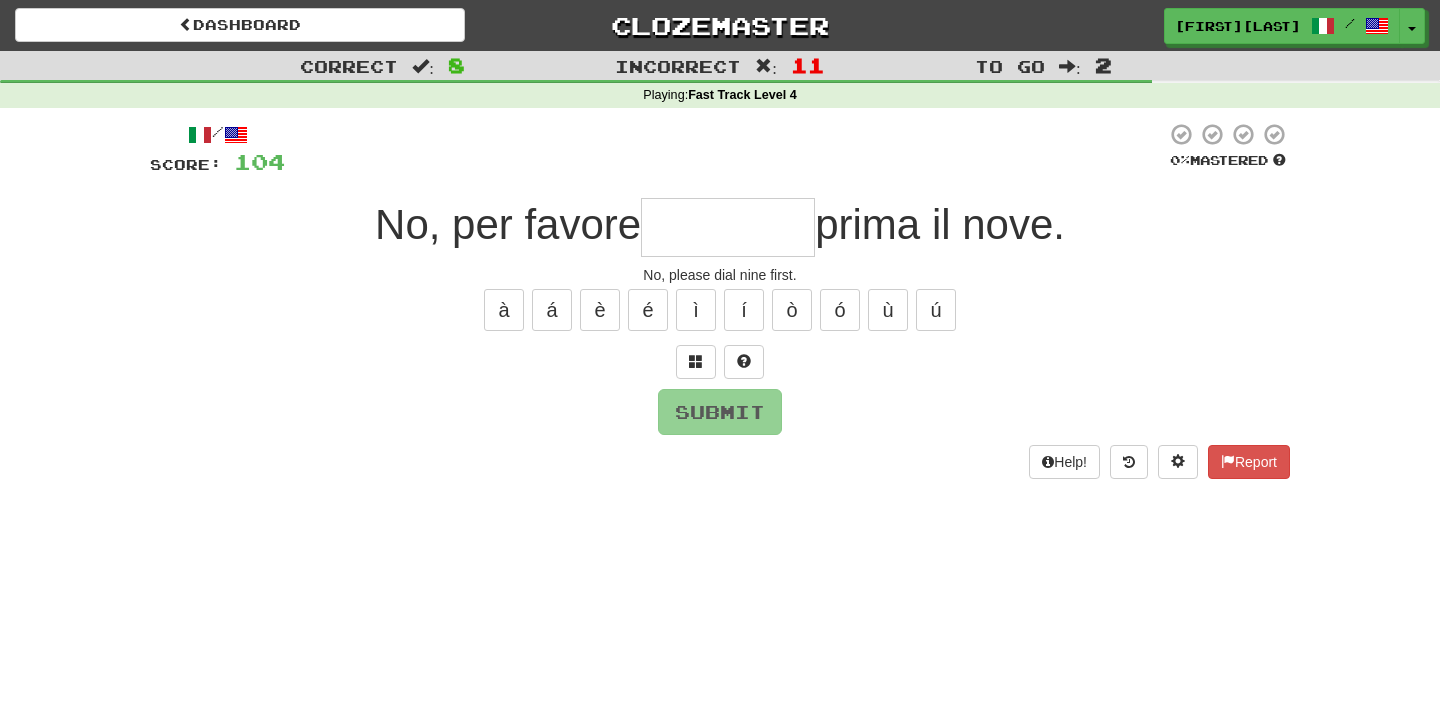 type on "*******" 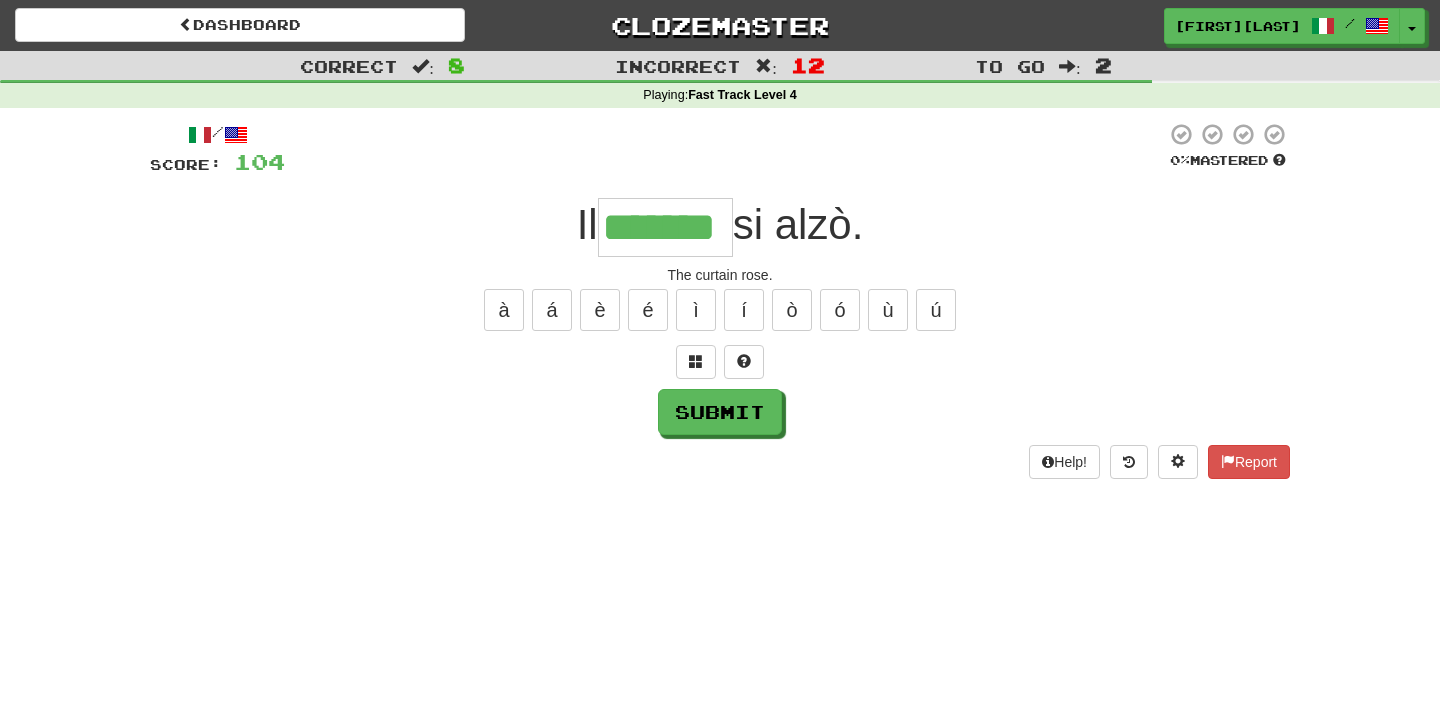 type on "*******" 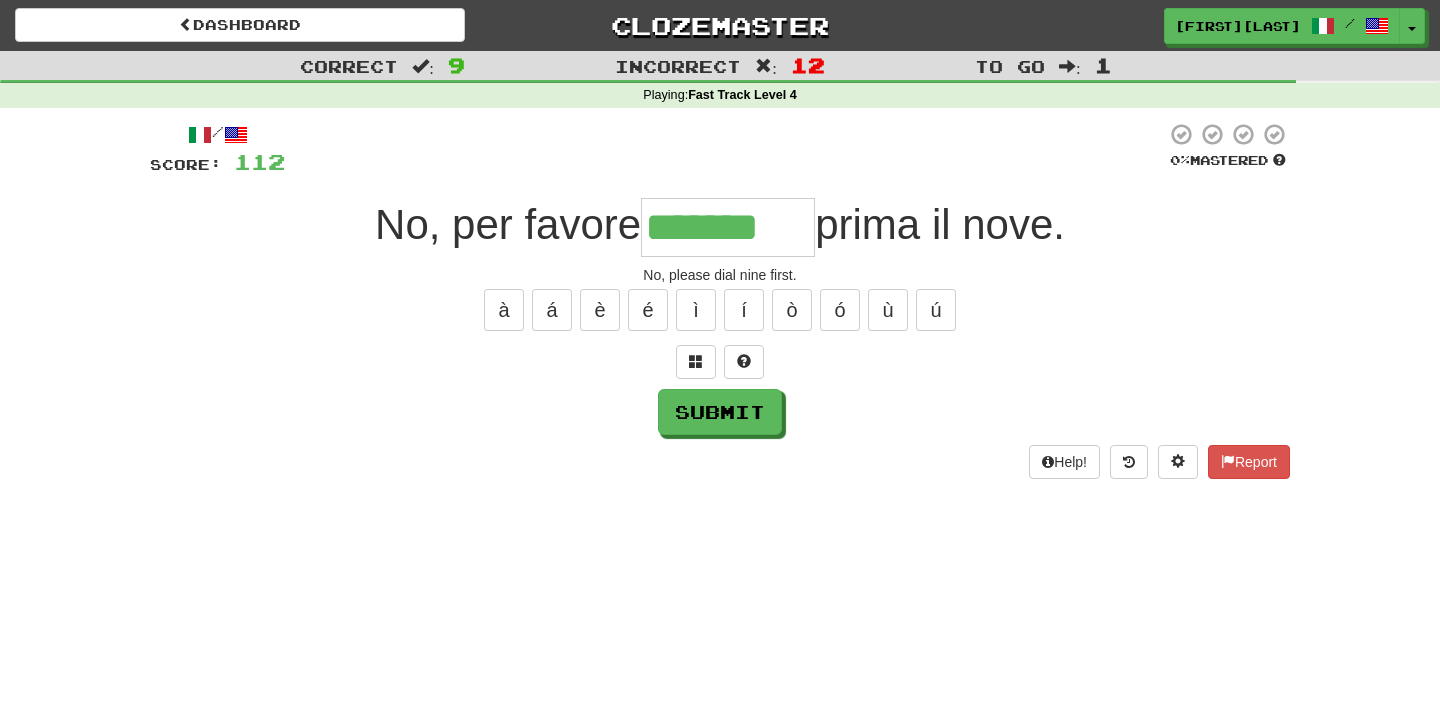 type on "*******" 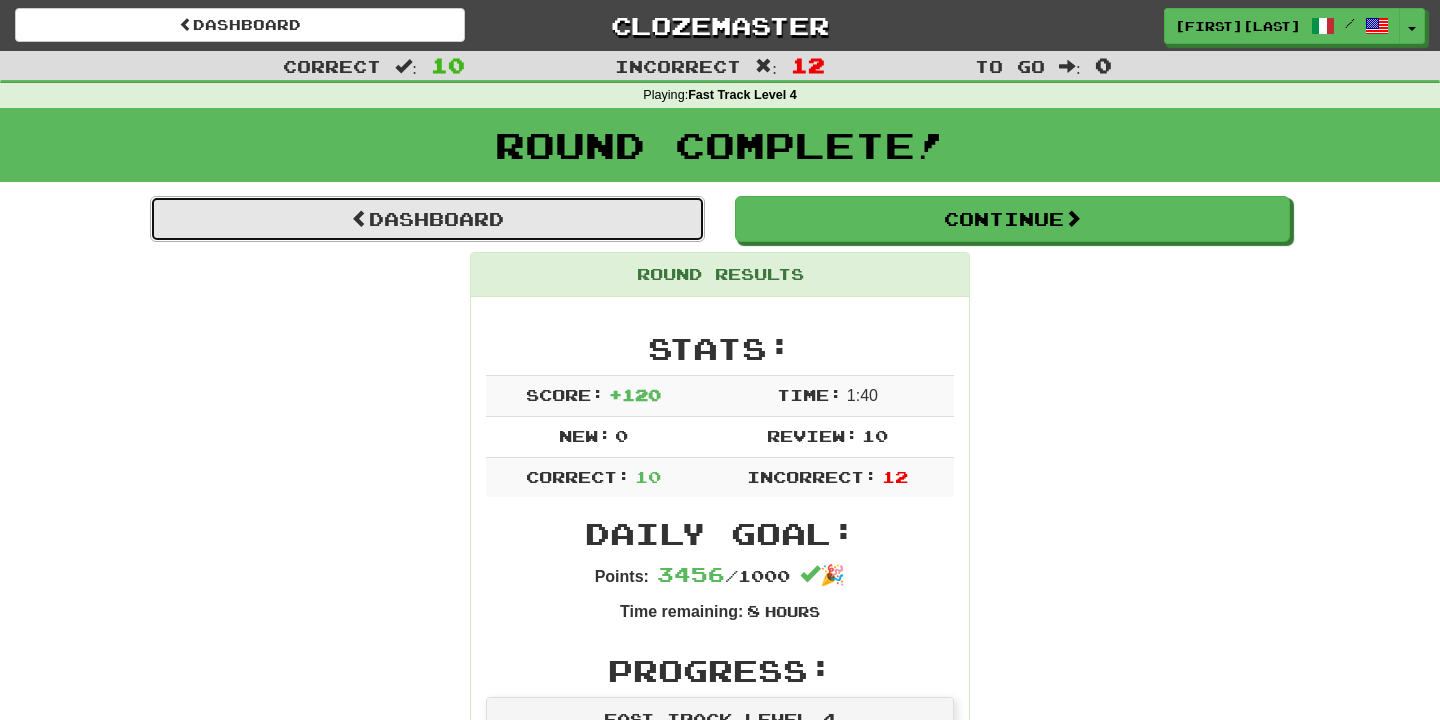 click on "Dashboard" at bounding box center (427, 219) 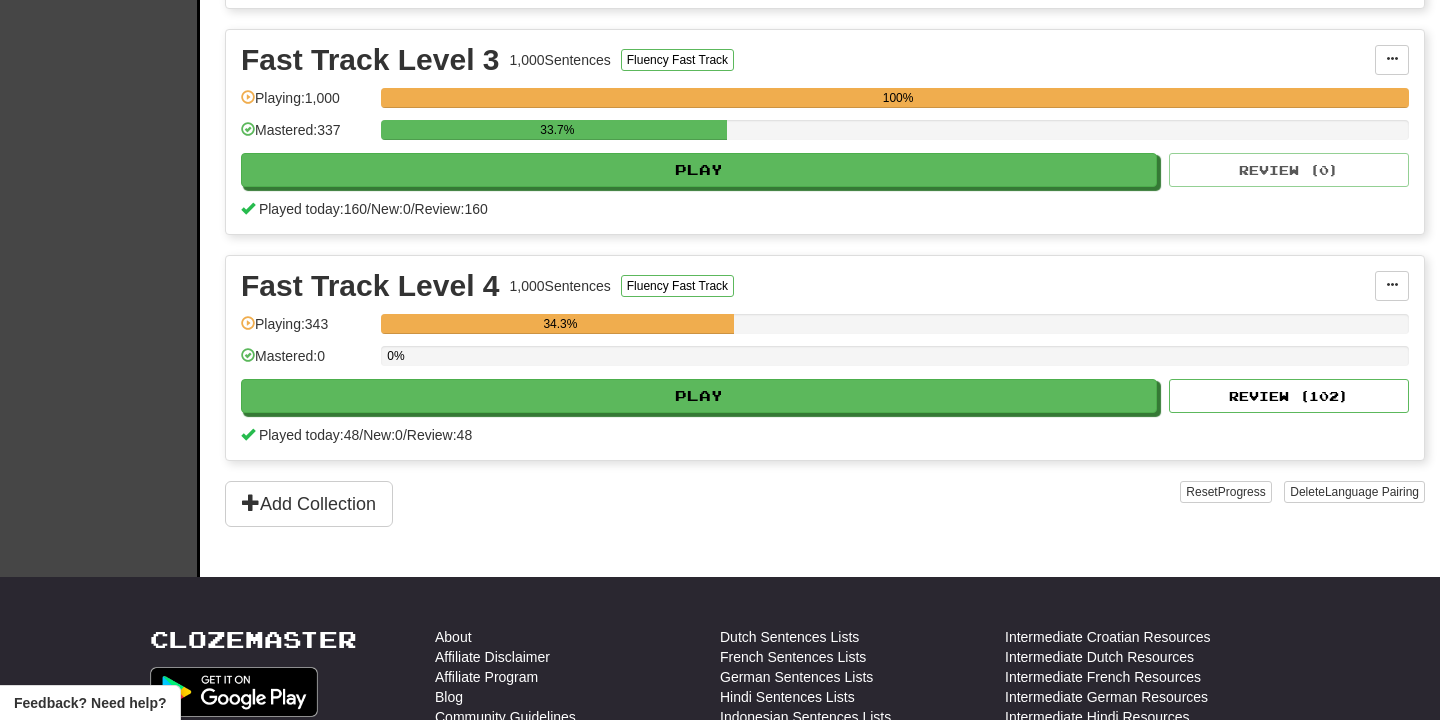 scroll, scrollTop: 943, scrollLeft: 0, axis: vertical 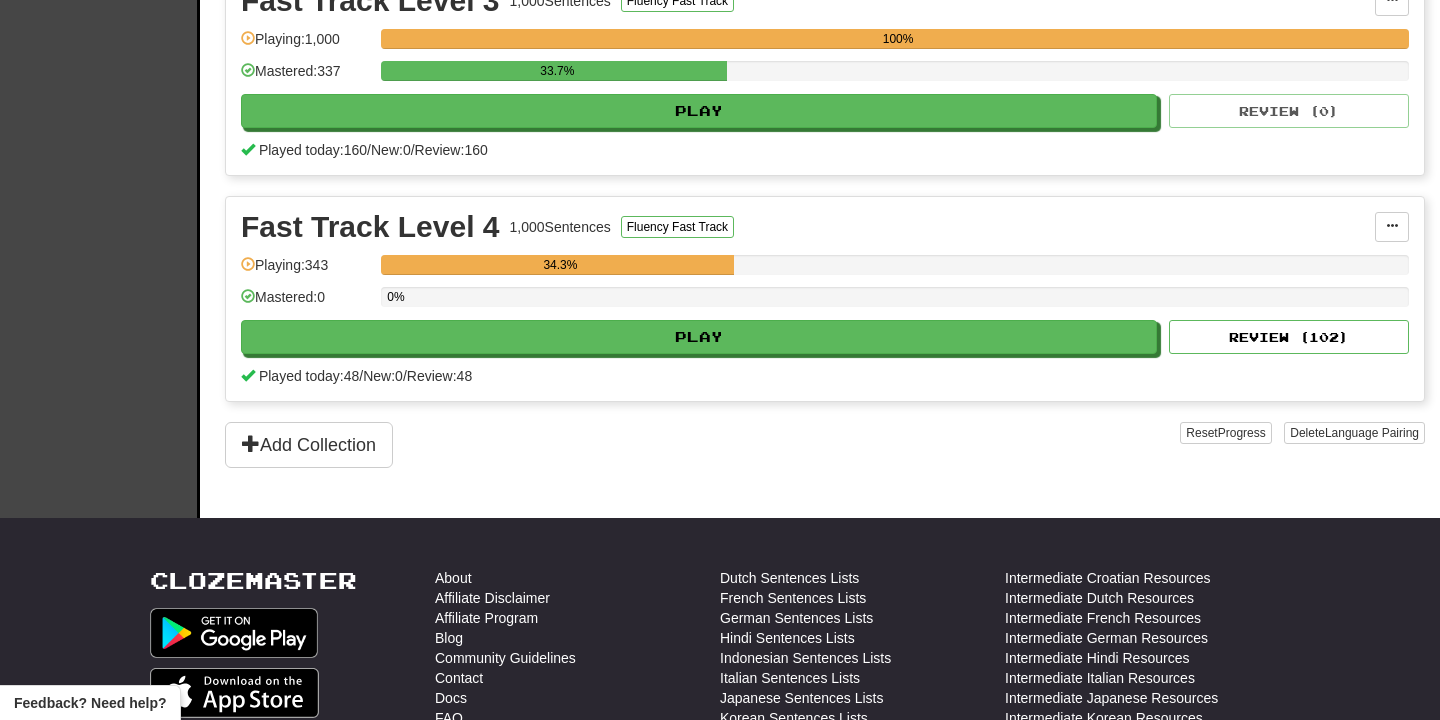 click on "Fast Track Level 4 1,000  Sentences Fluency Fast Track Manage Sentences Unpin from Dashboard  Playing:  343 34.3%  Mastered:  0 0% Play Review ( 102 )   Played today:  48  /  New:  0  /  Review:  48" at bounding box center [825, 299] 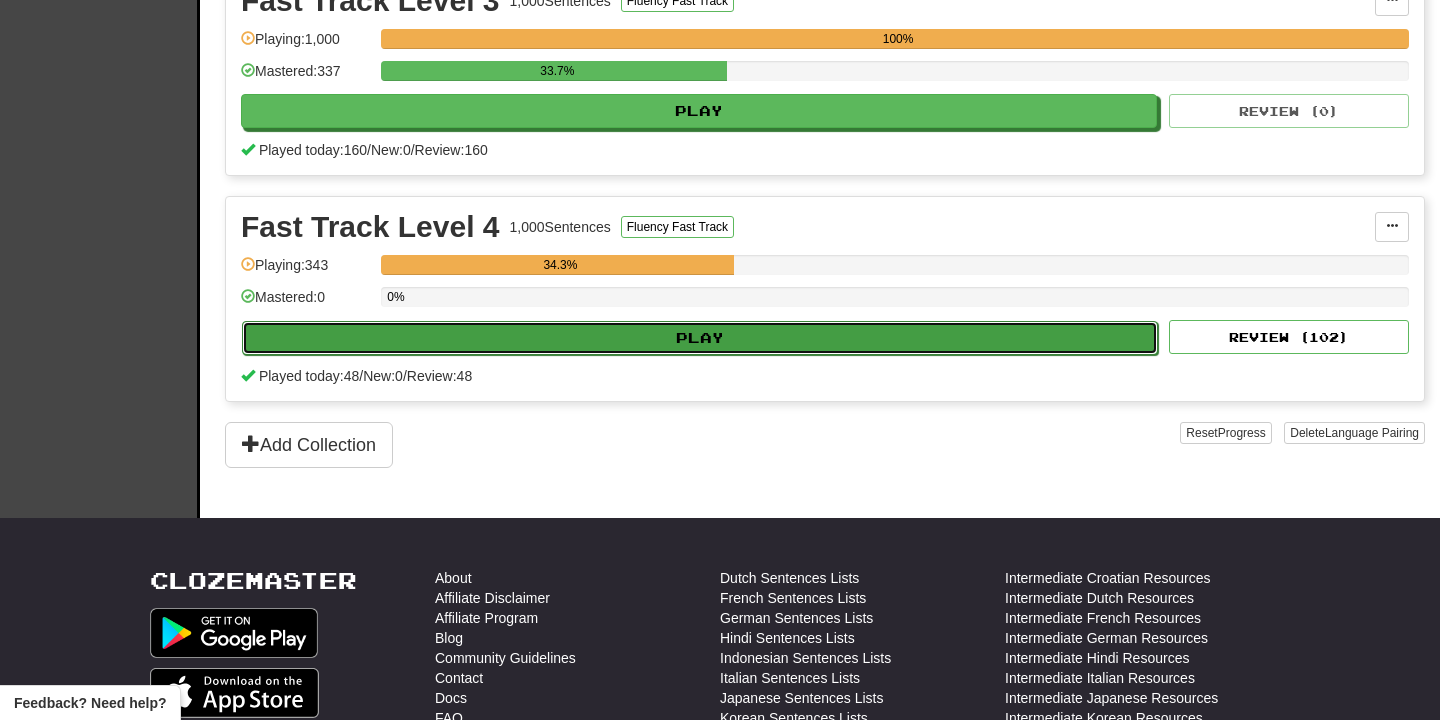 click on "Play" at bounding box center (700, 338) 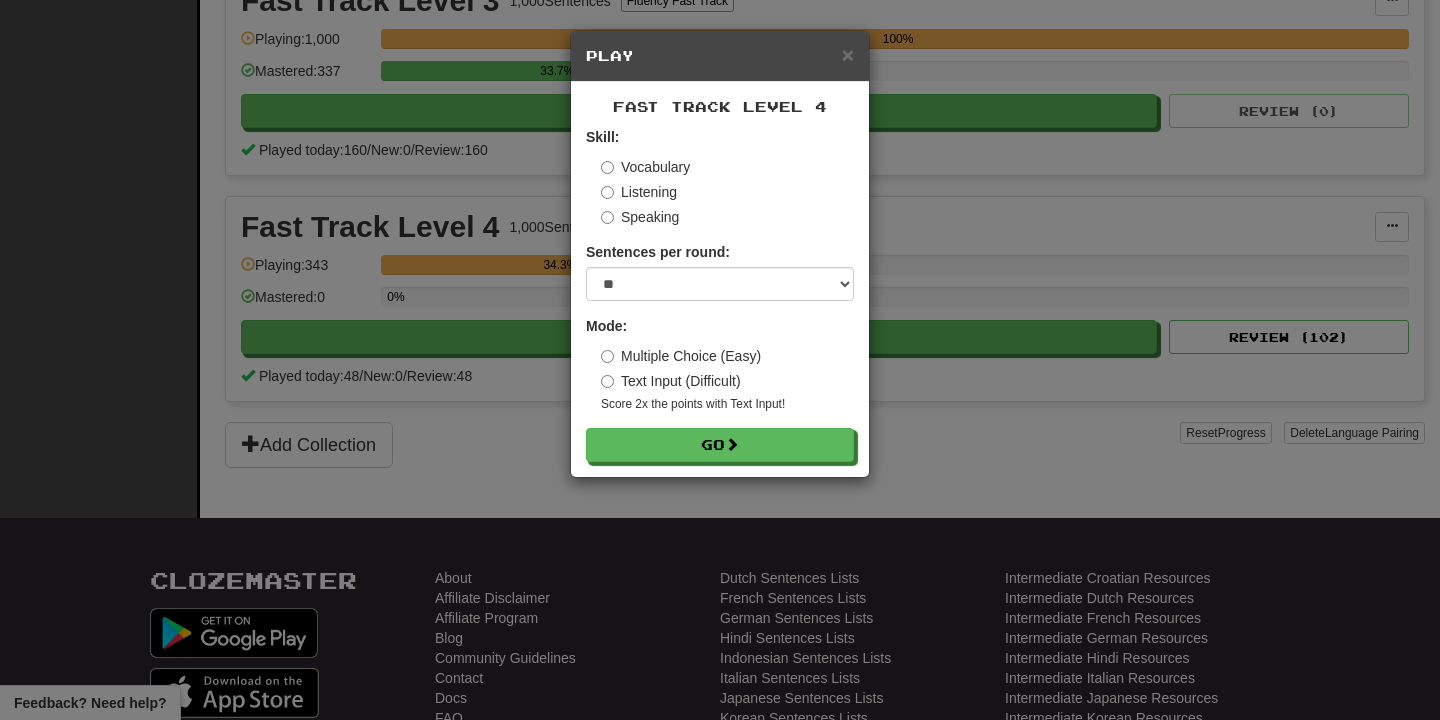 click on "Fast Track Level 4 Skill: Vocabulary Listening Speaking Sentences per round: * ** ** ** ** ** *** ******** Mode: Multiple Choice (Easy) Text Input (Difficult) Score 2x the points with Text Input ! Go" at bounding box center (720, 279) 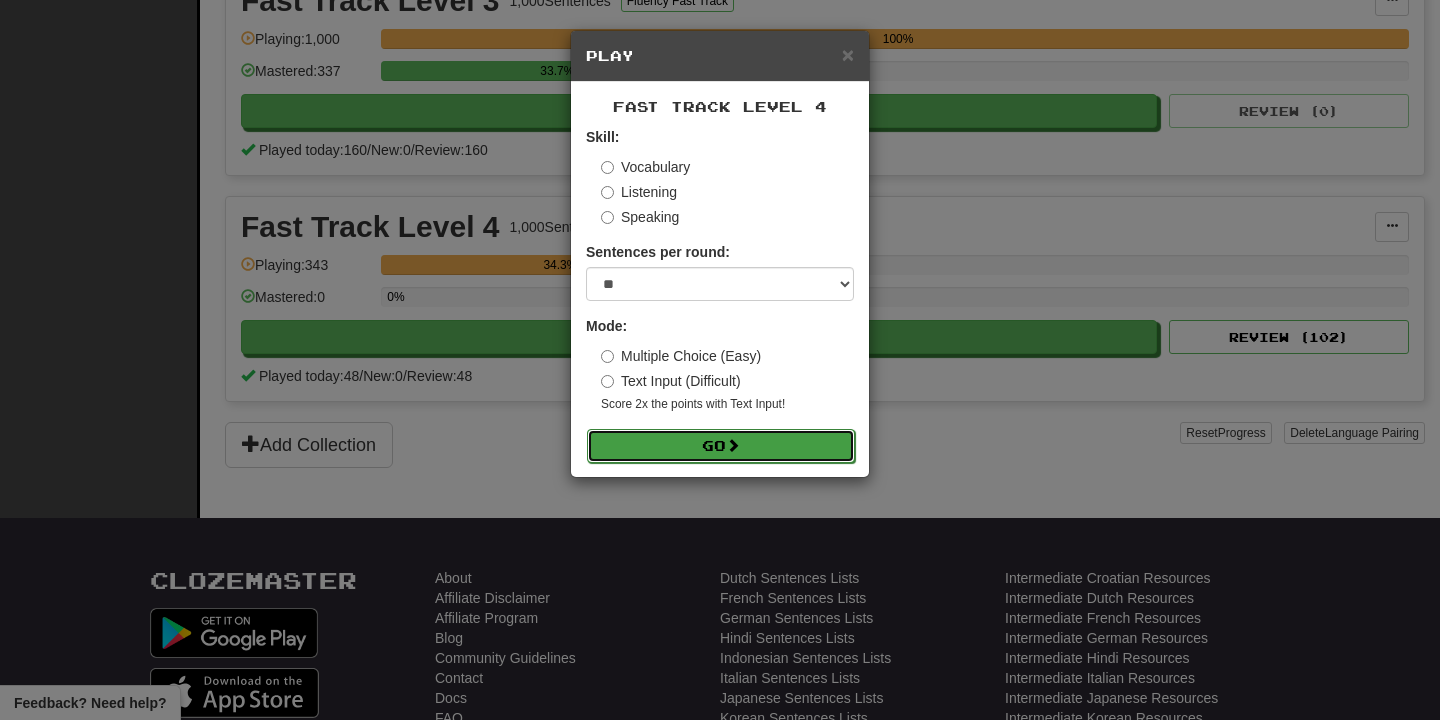 click on "Go" at bounding box center [721, 446] 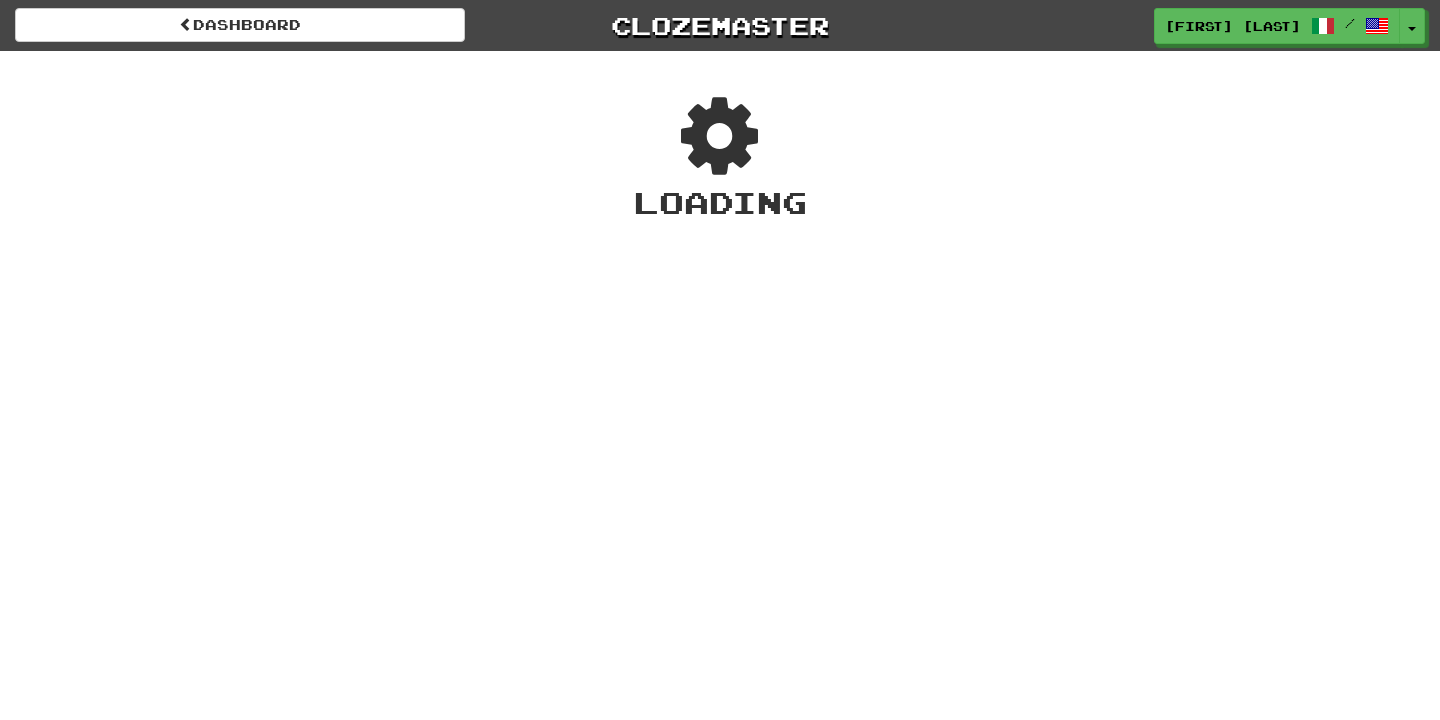 scroll, scrollTop: 0, scrollLeft: 0, axis: both 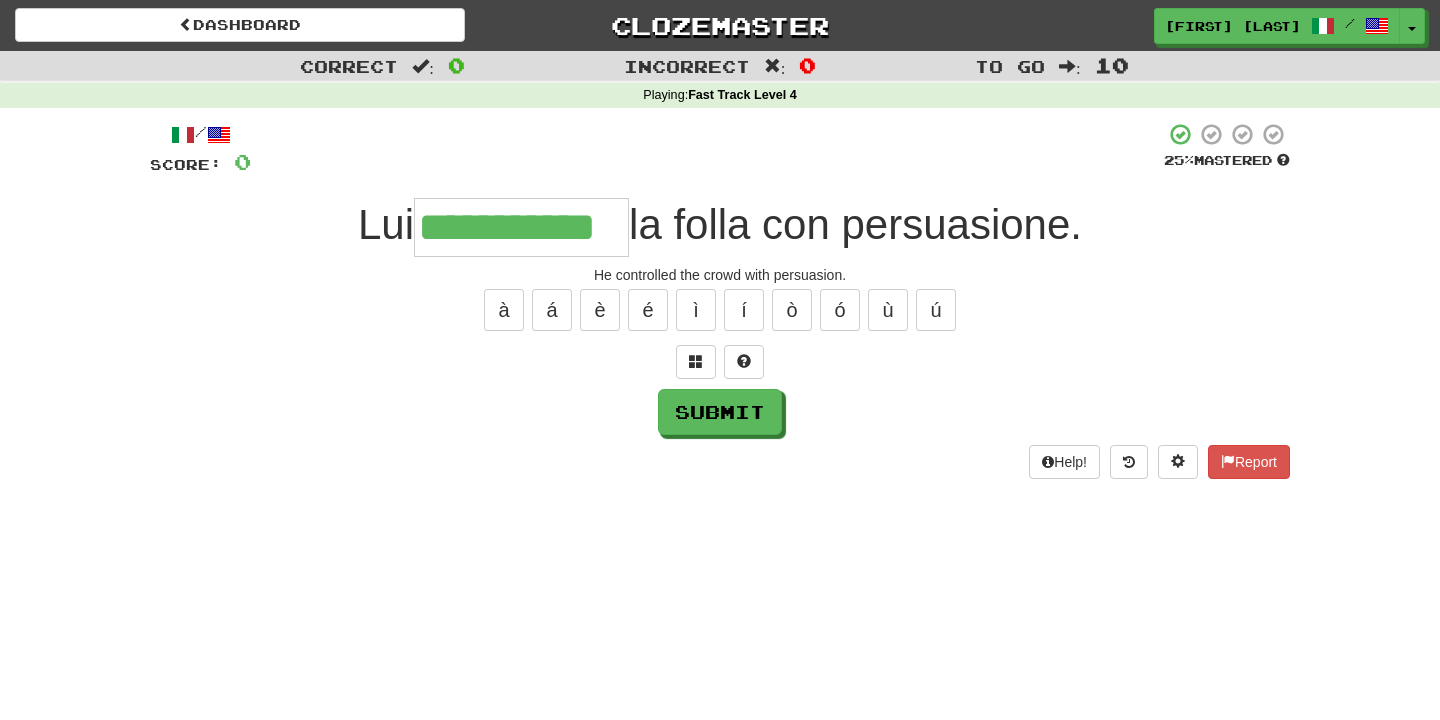 type on "**********" 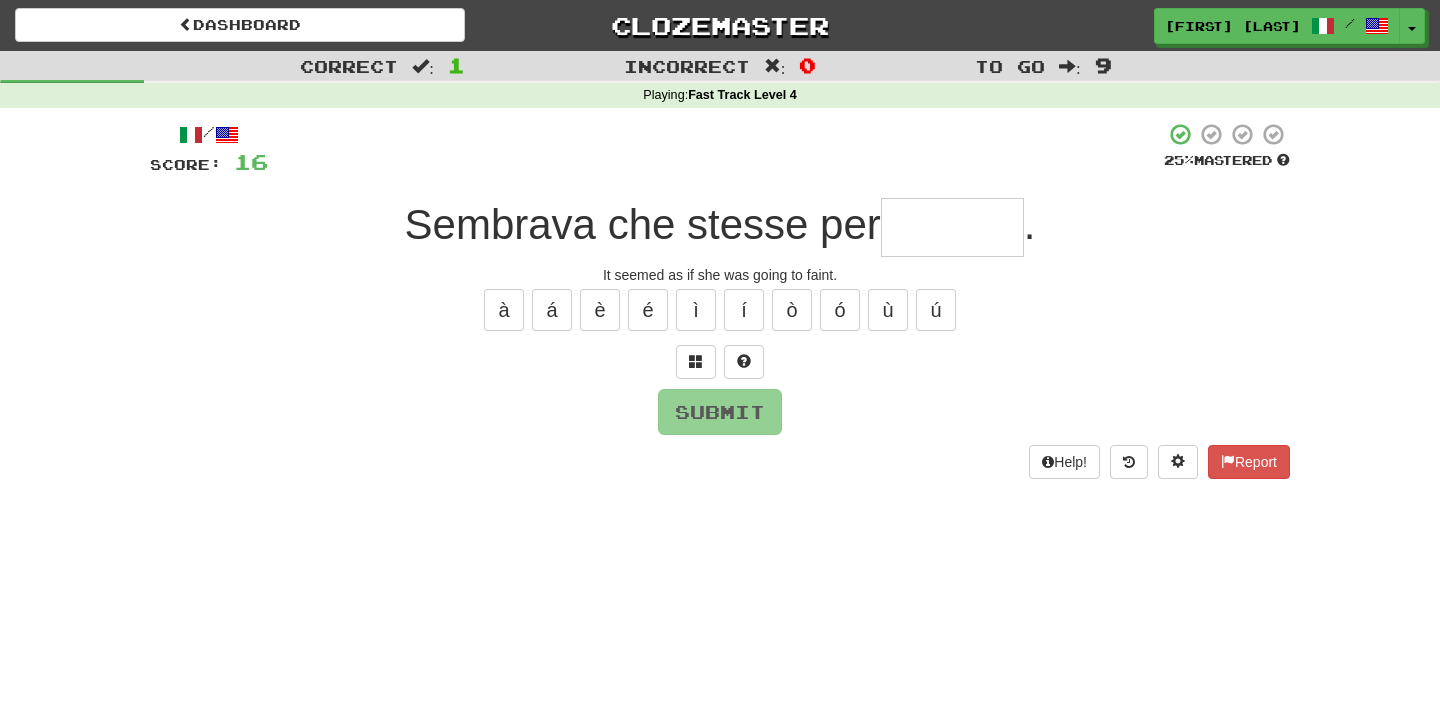 type on "*******" 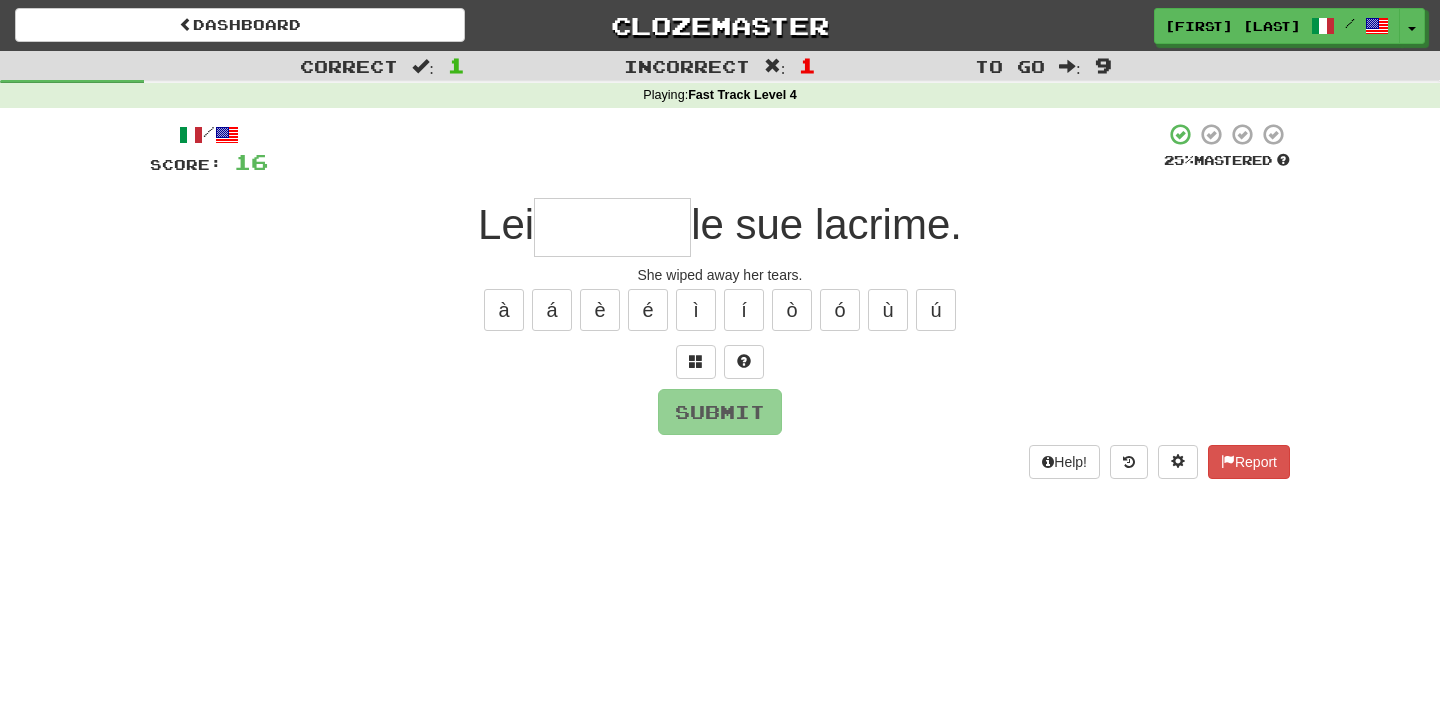 type on "*******" 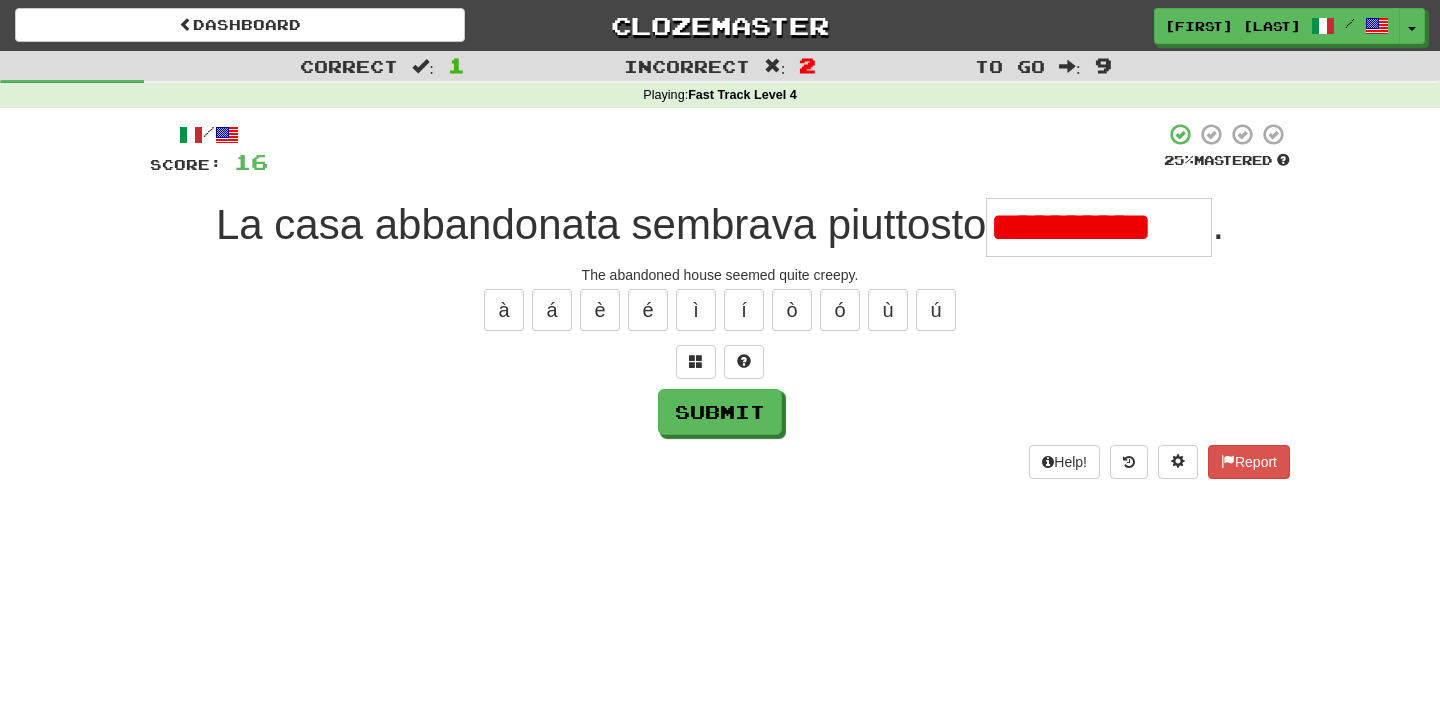 scroll, scrollTop: 0, scrollLeft: 0, axis: both 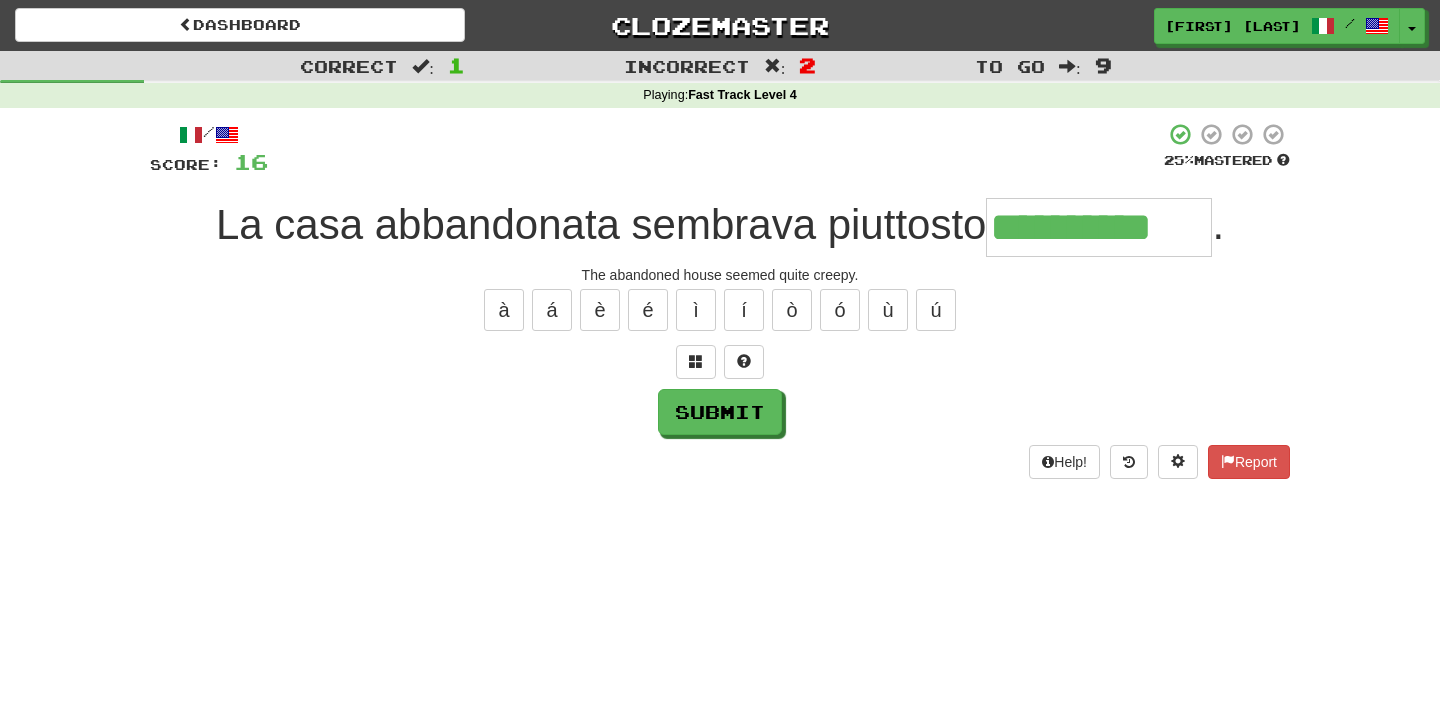 type on "**********" 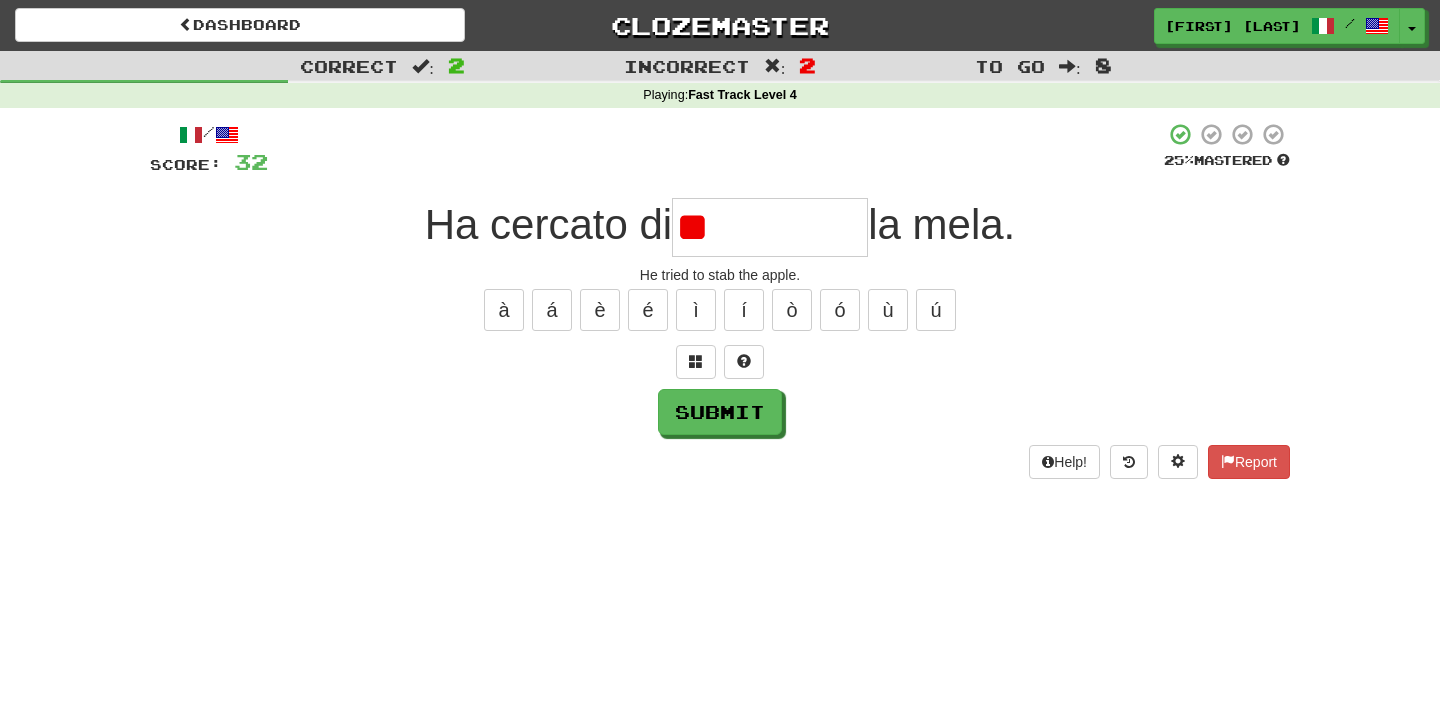 type on "*" 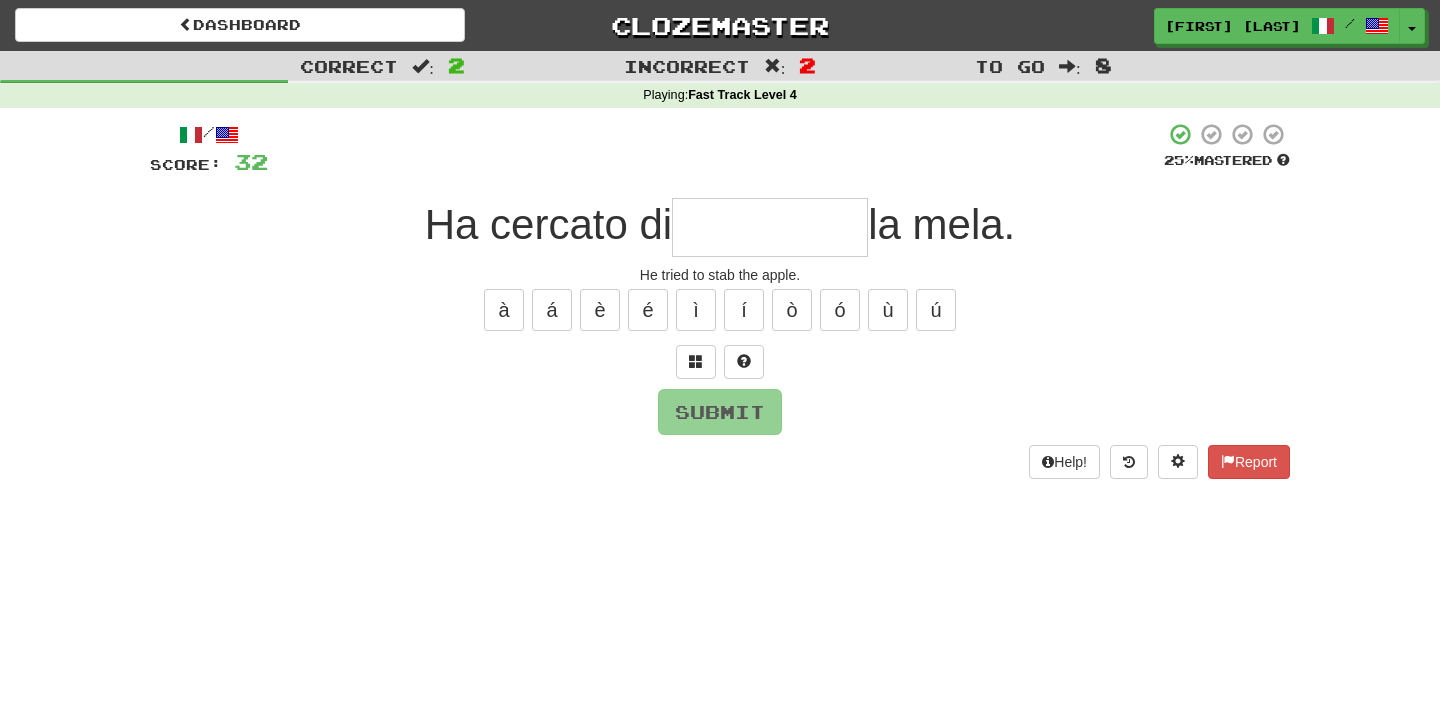 type on "*********" 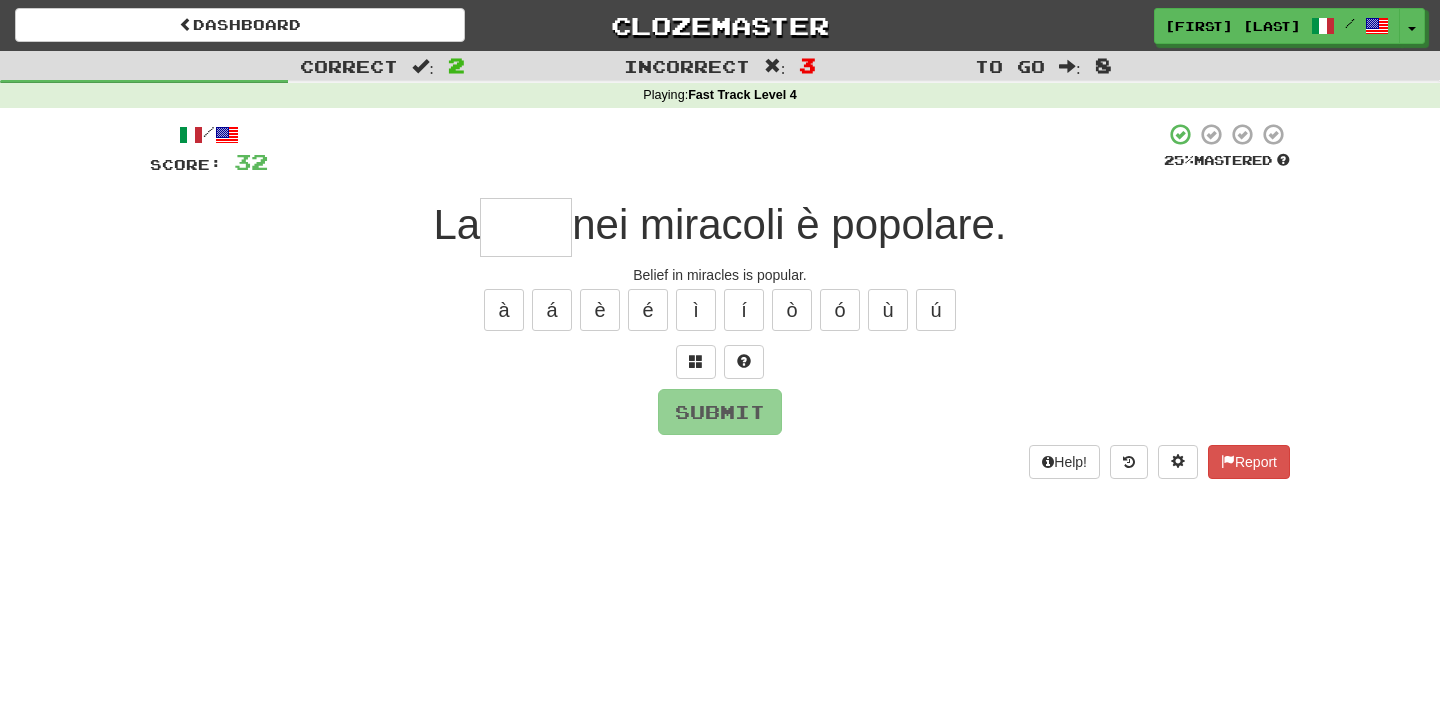 type on "*" 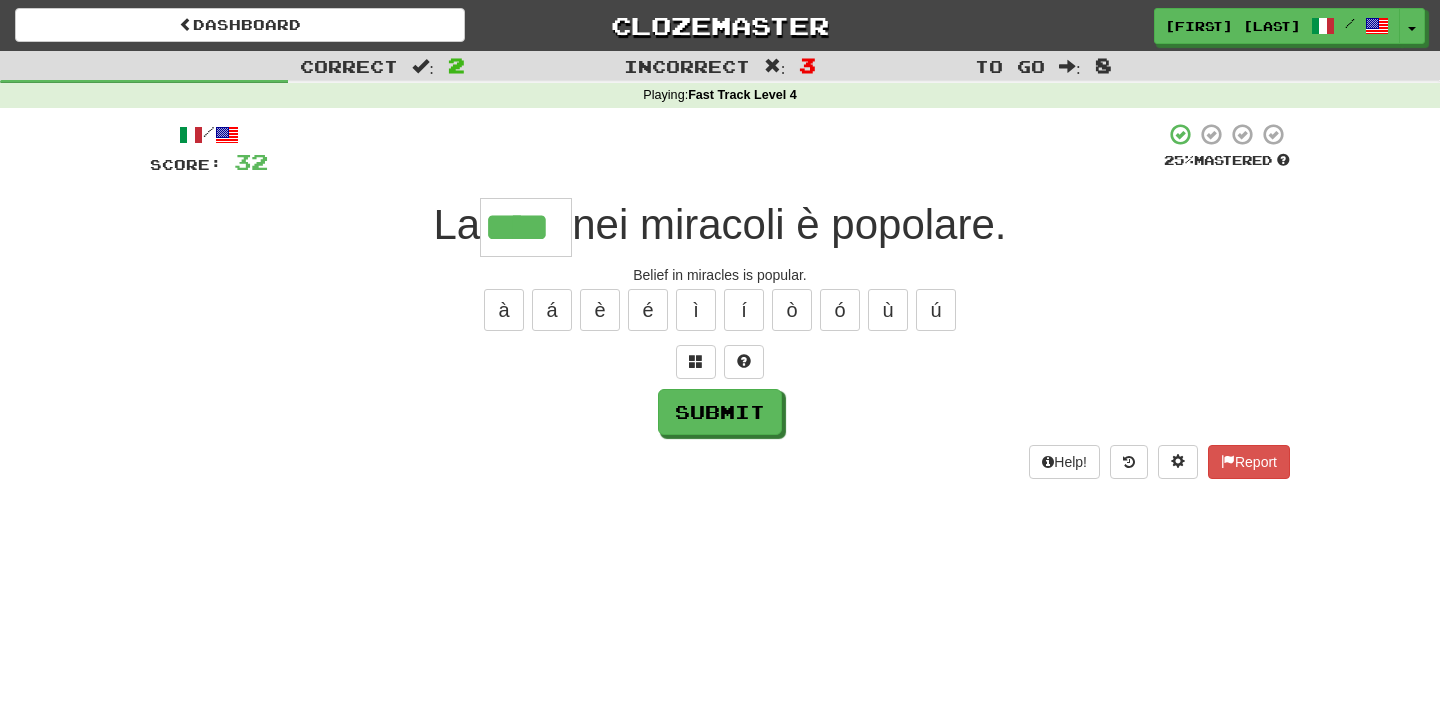 type on "****" 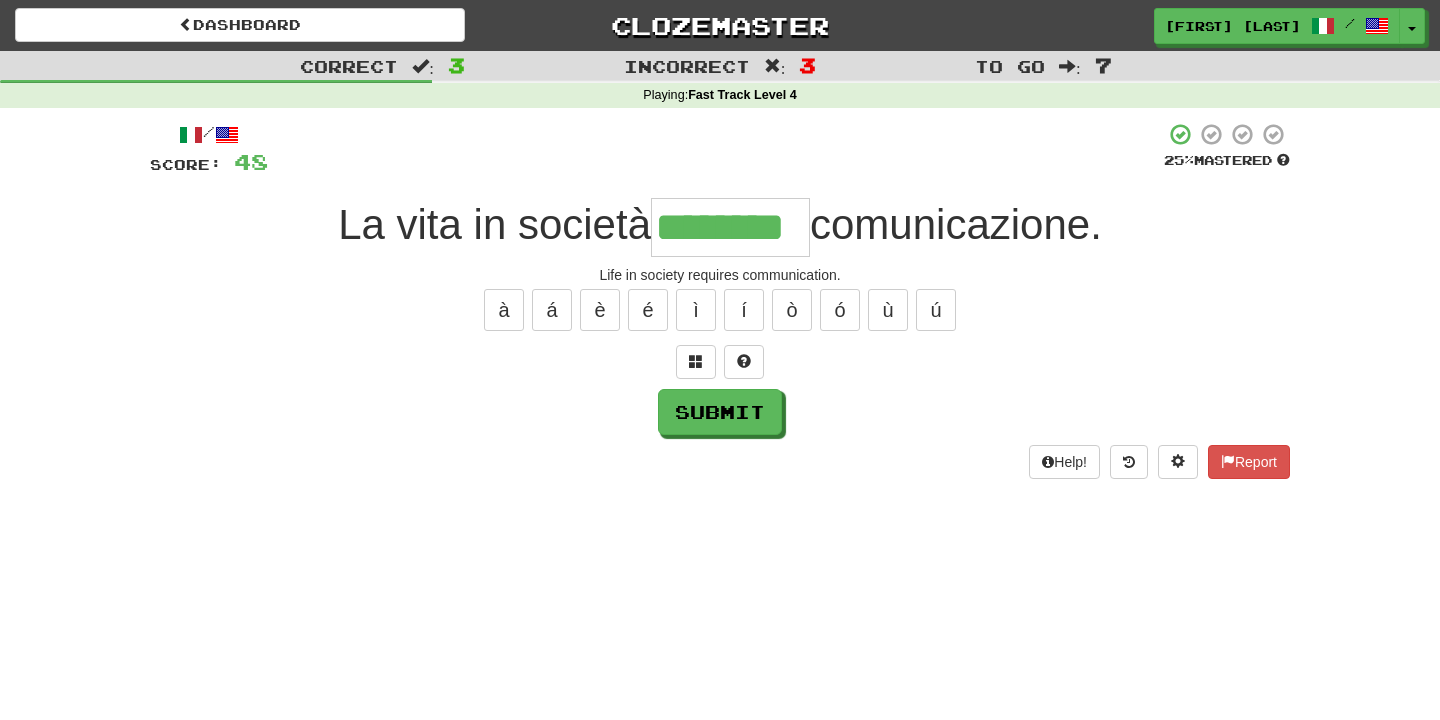 type on "********" 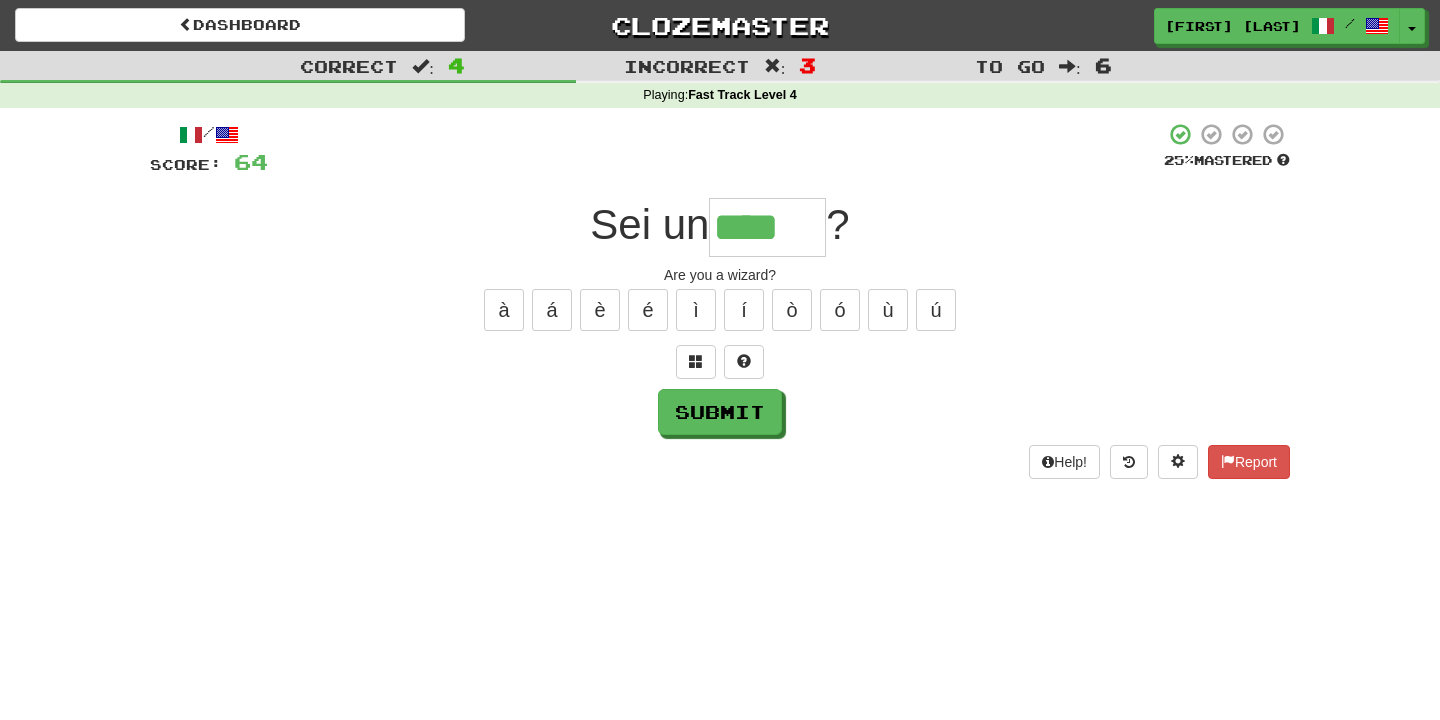 type on "****" 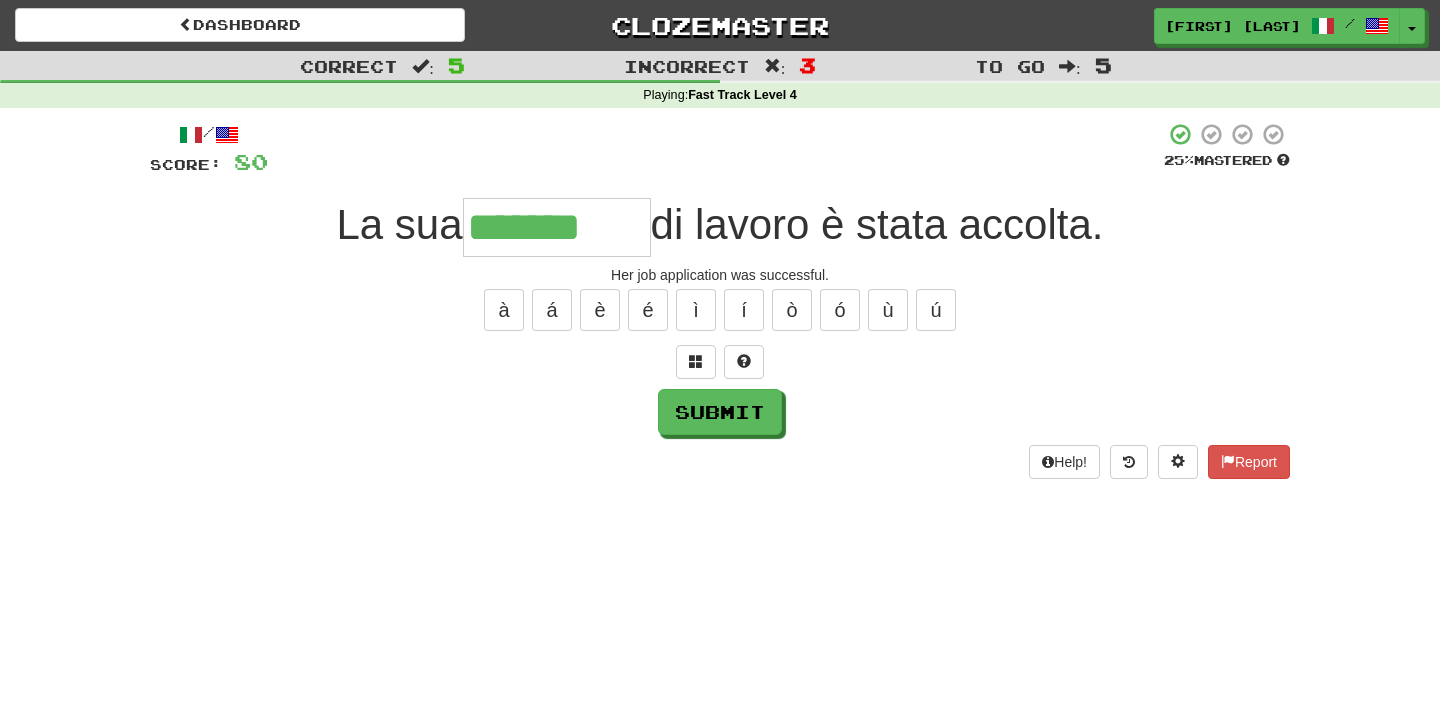 type on "*******" 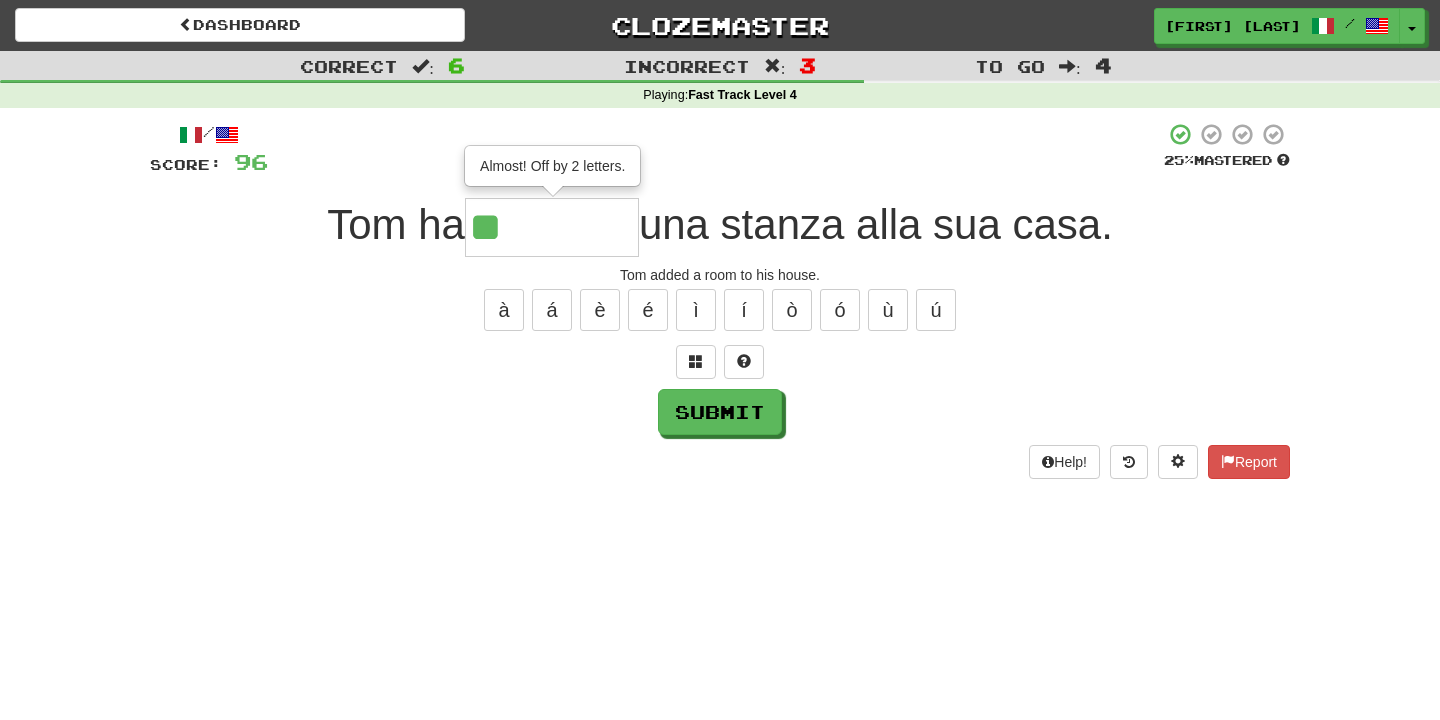 type on "*" 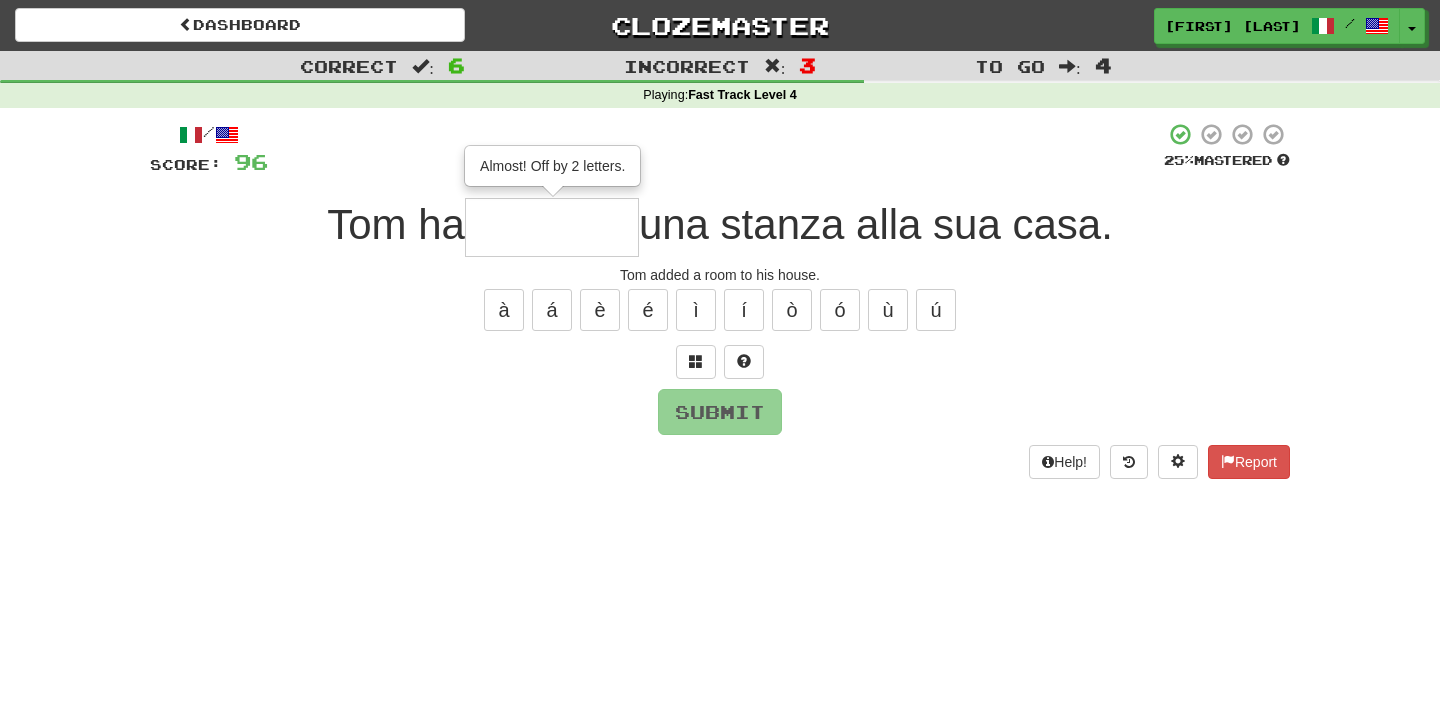 type on "********" 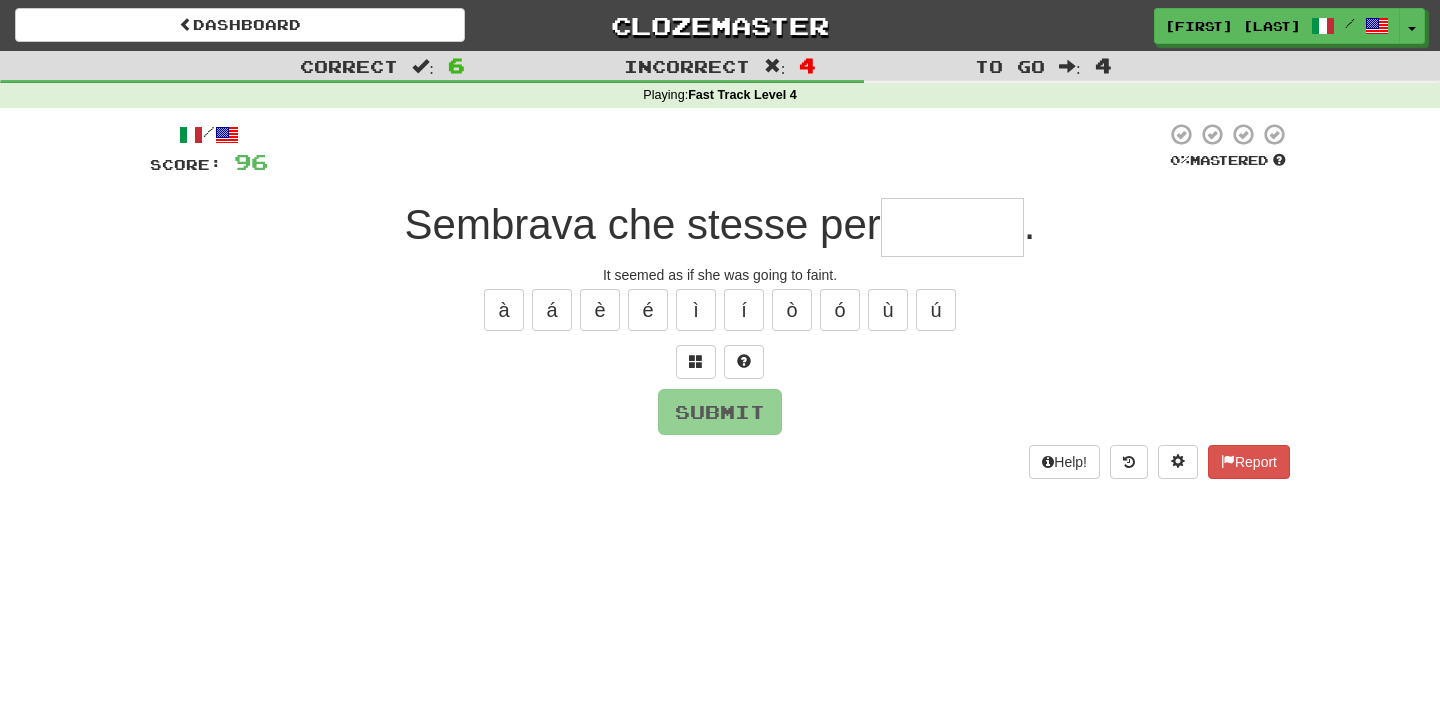 type on "*******" 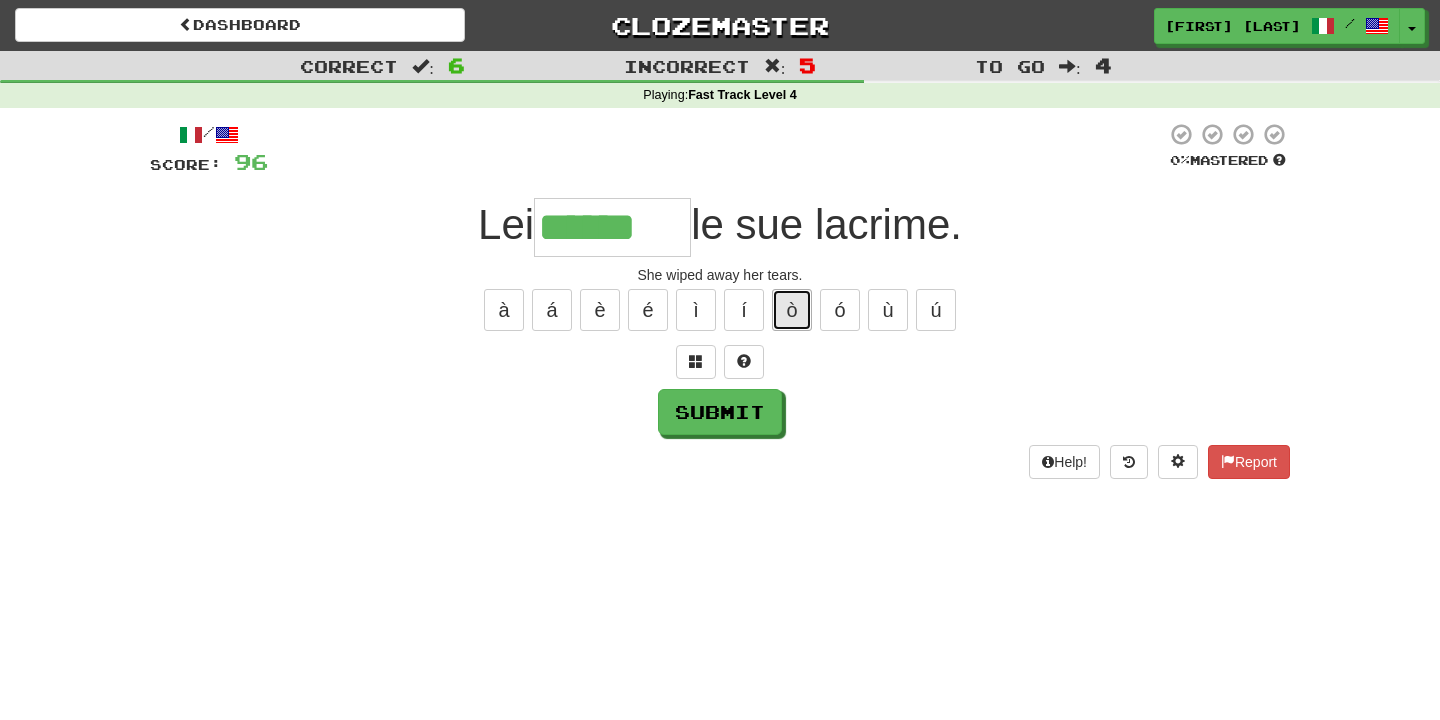 click on "ò" at bounding box center [792, 310] 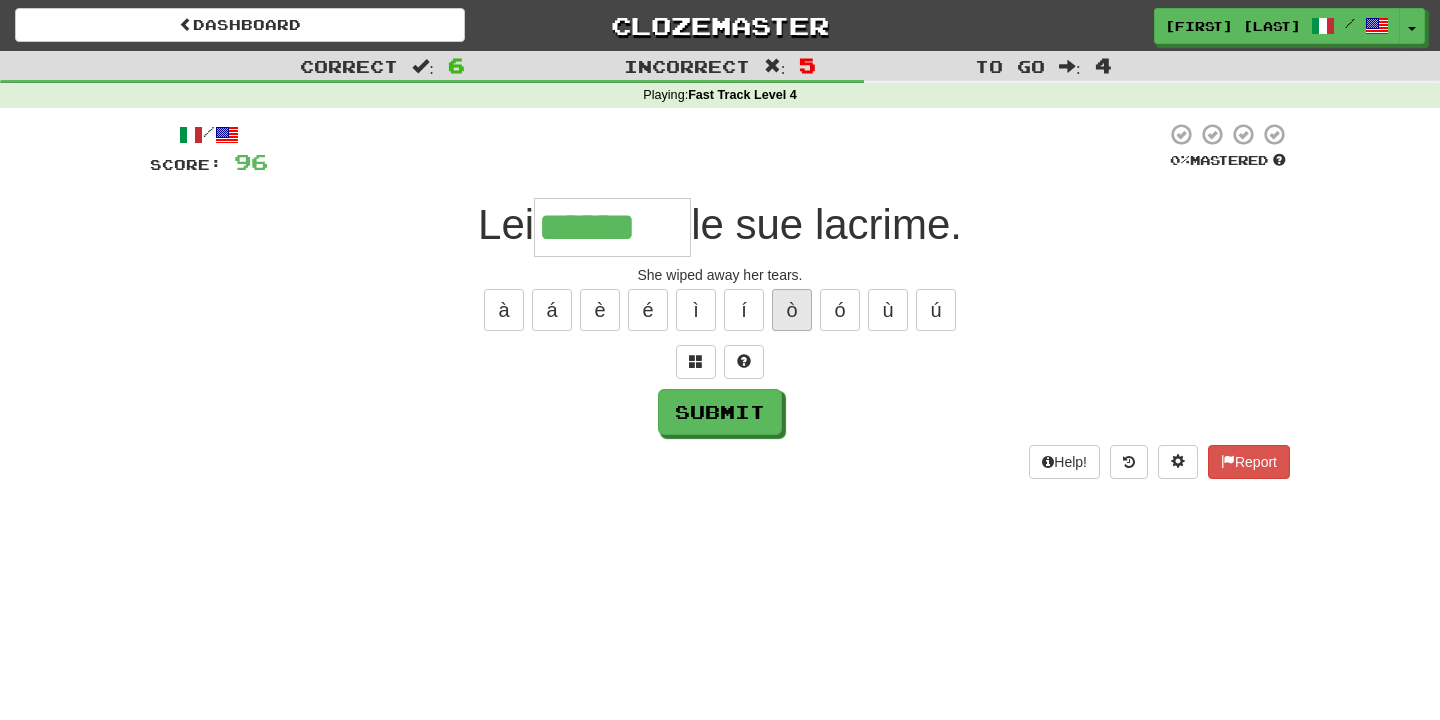 type on "*******" 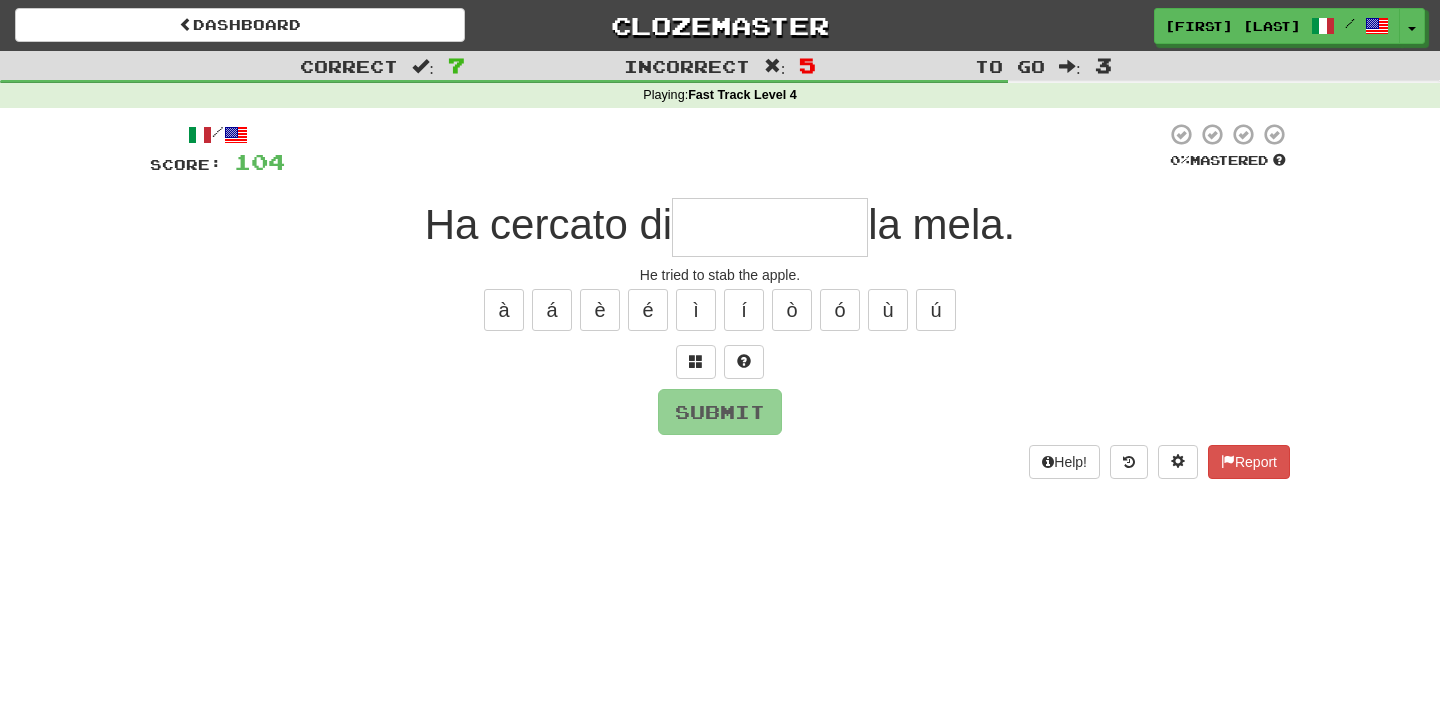 type on "*********" 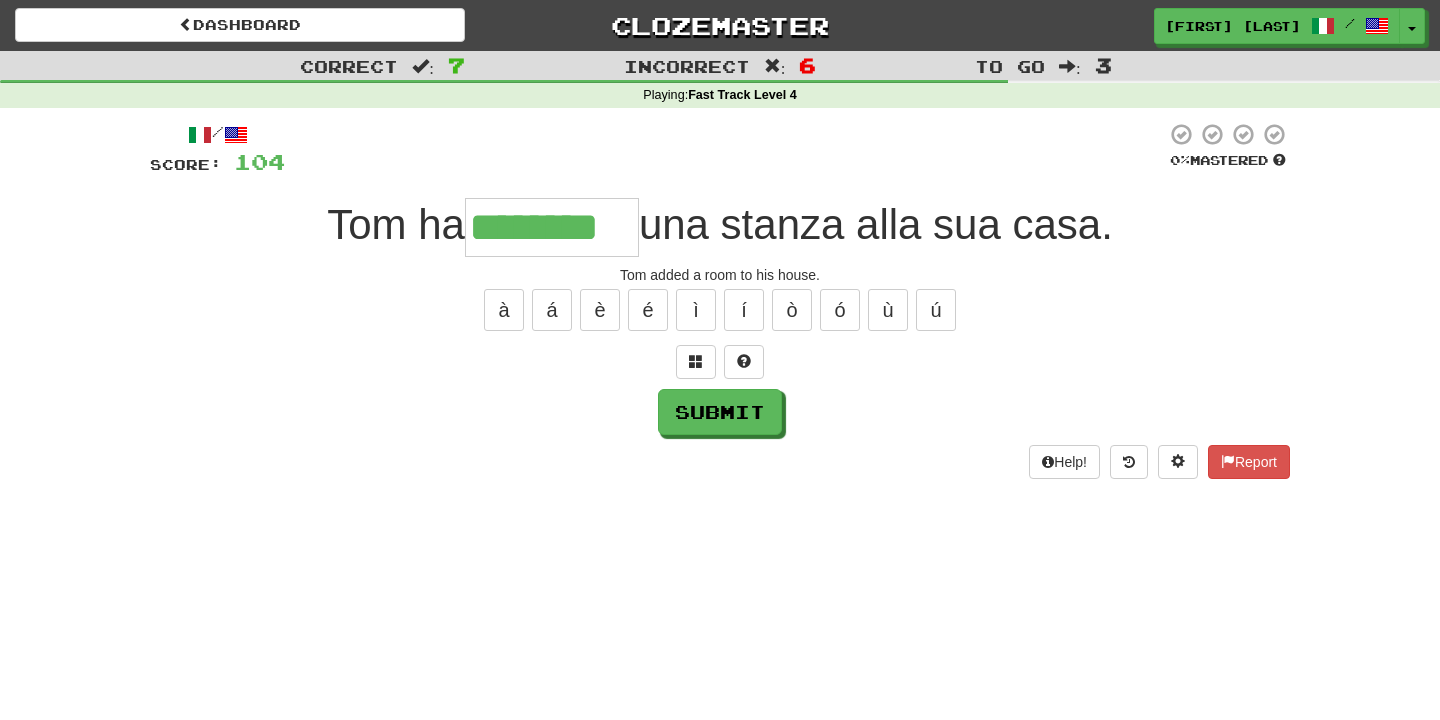 type on "********" 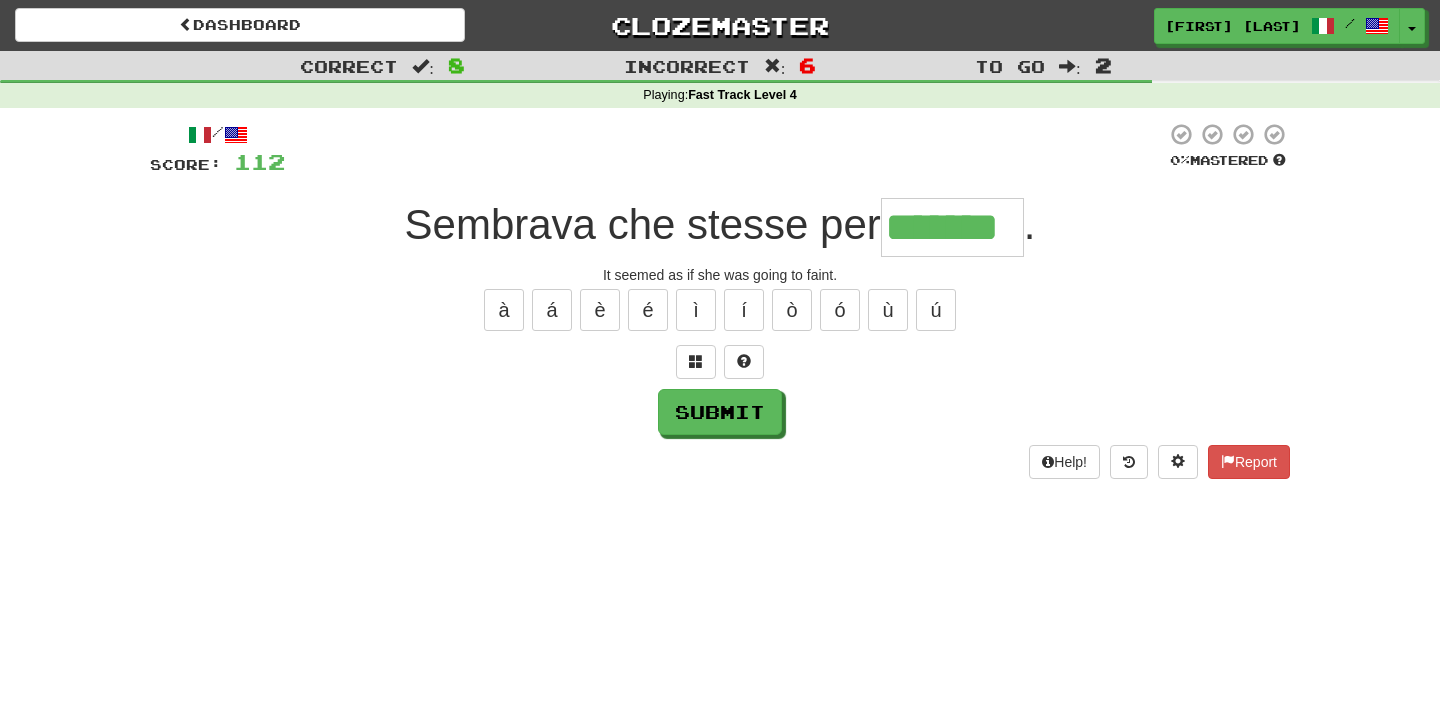 type on "*******" 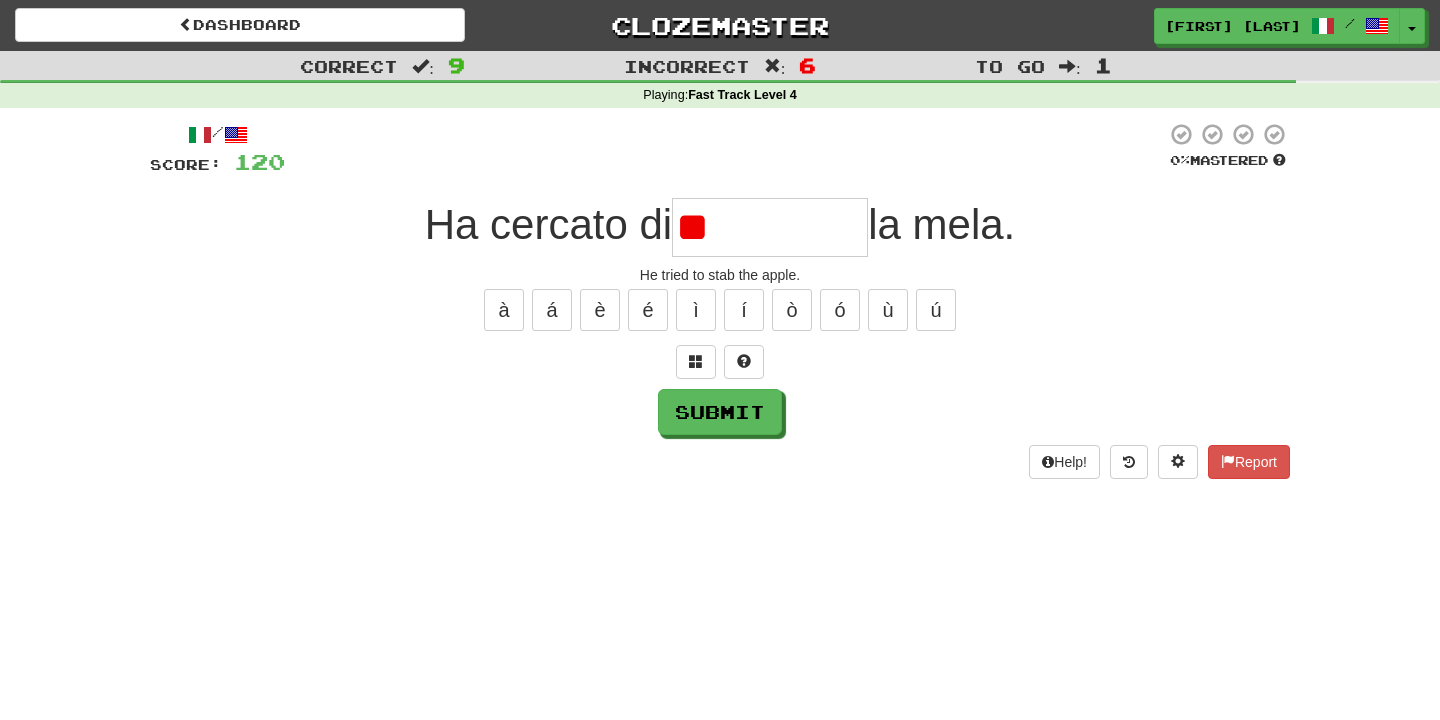 type on "*" 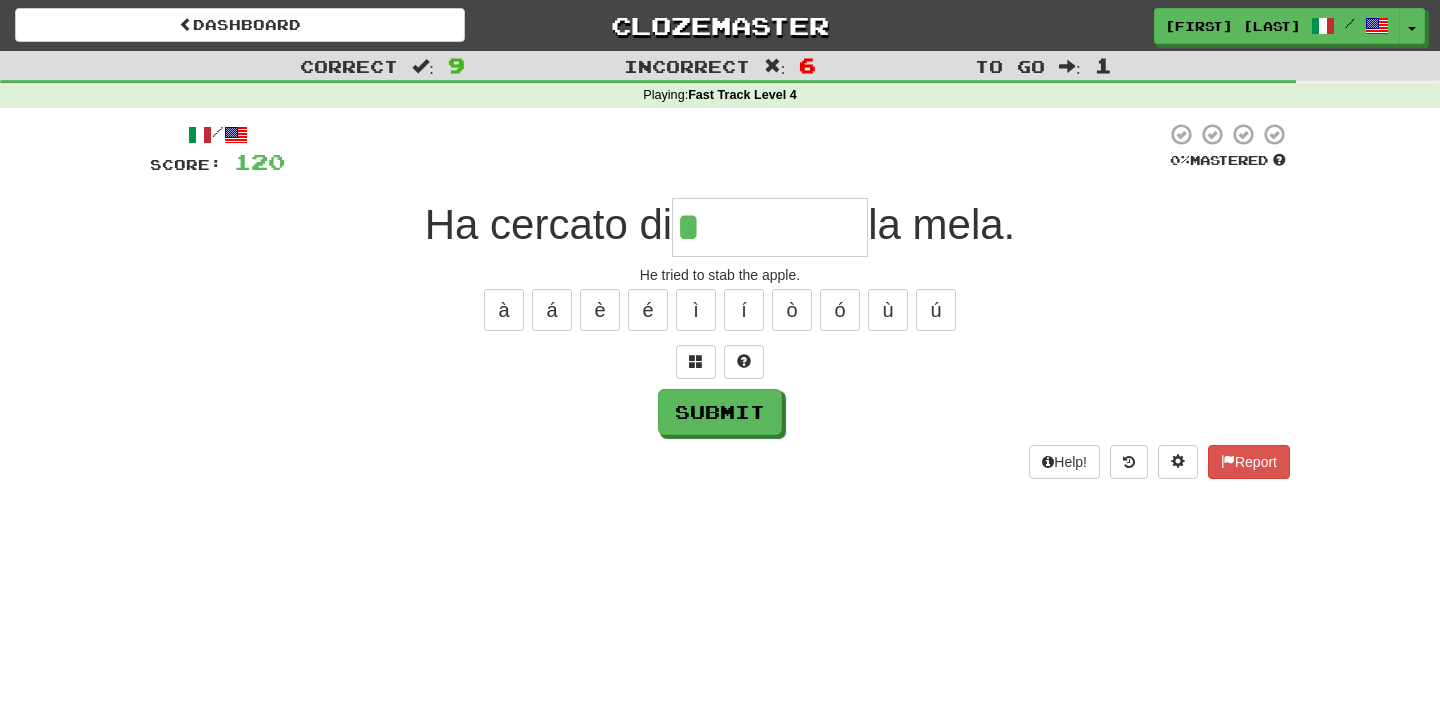 type on "*********" 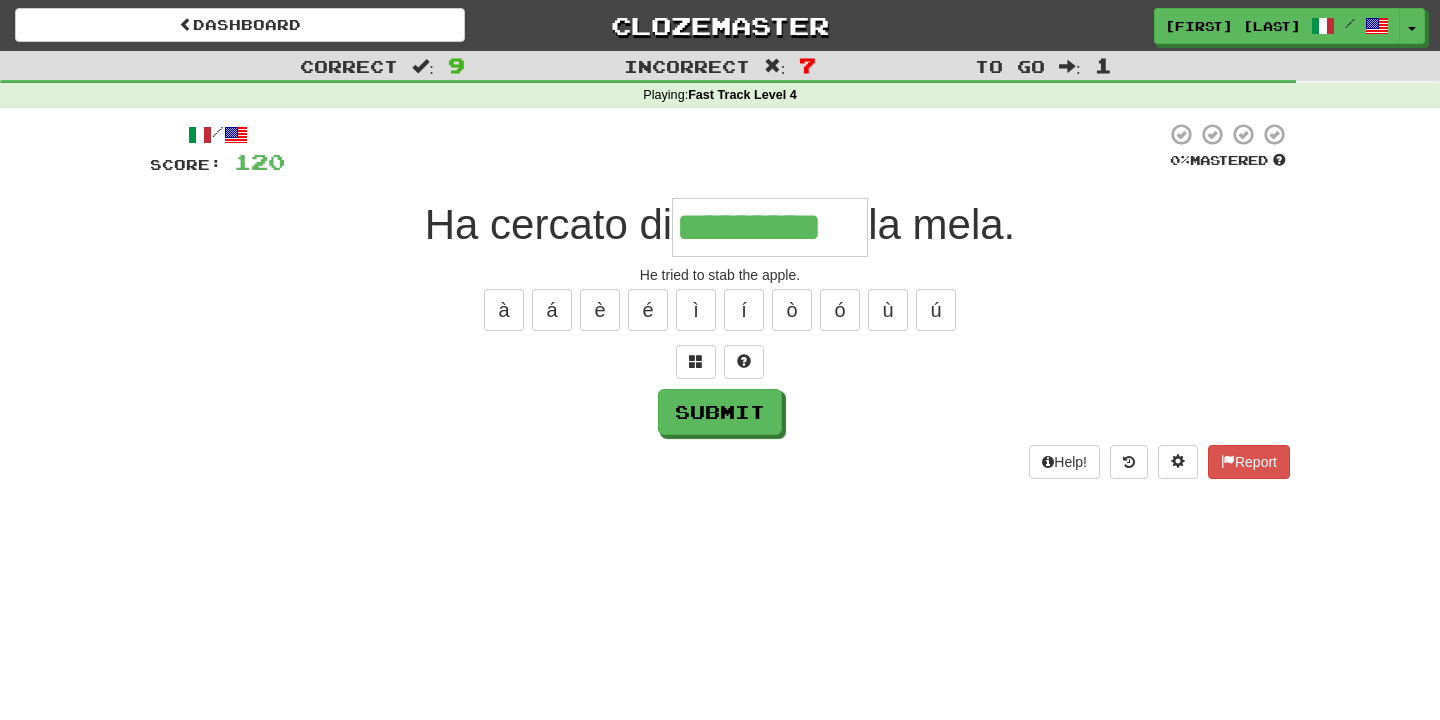 type on "*********" 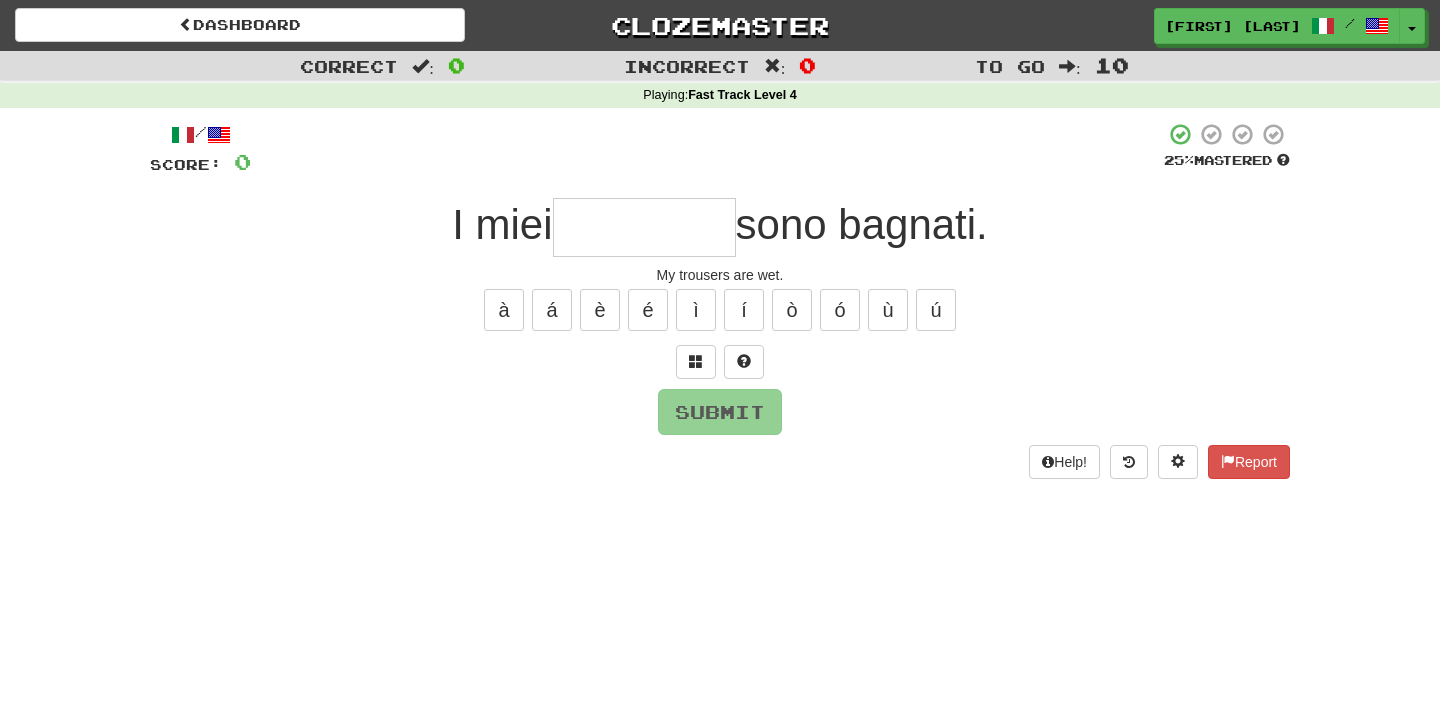 type on "*" 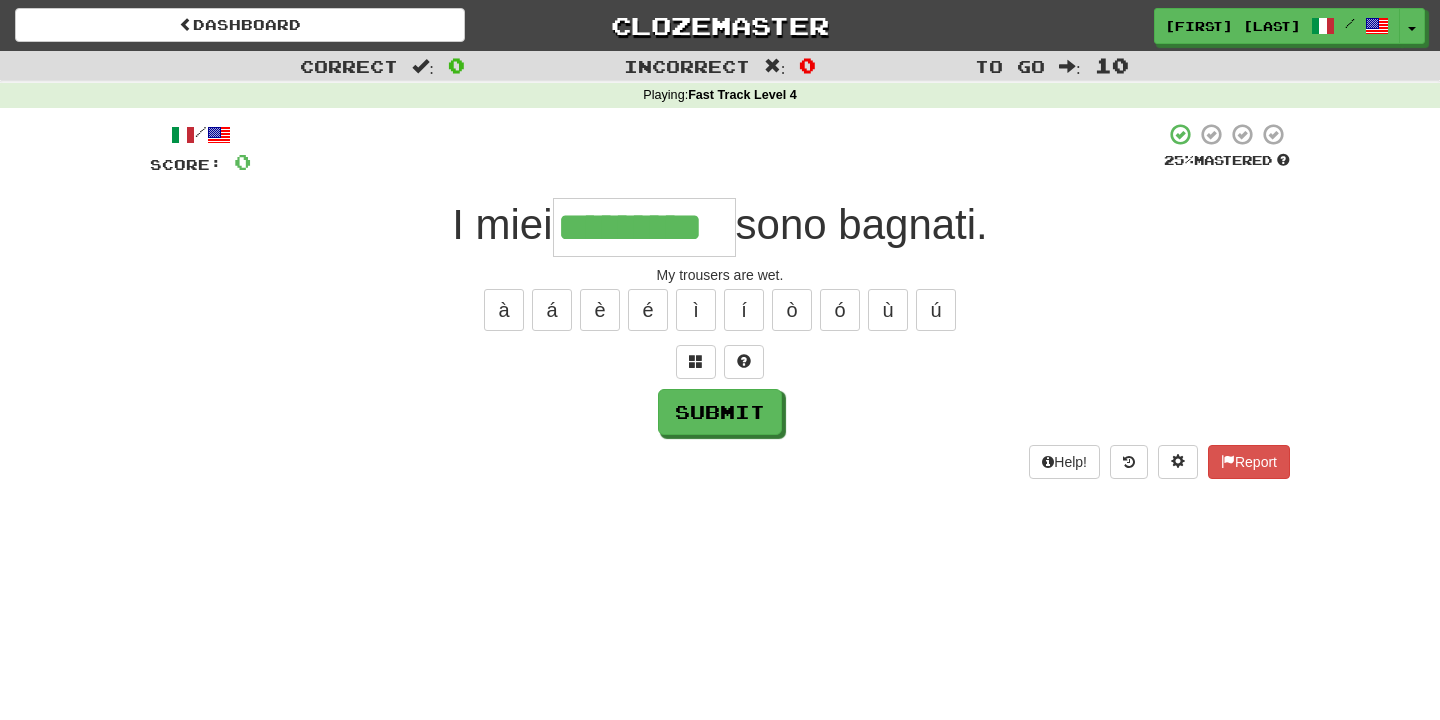 type on "*********" 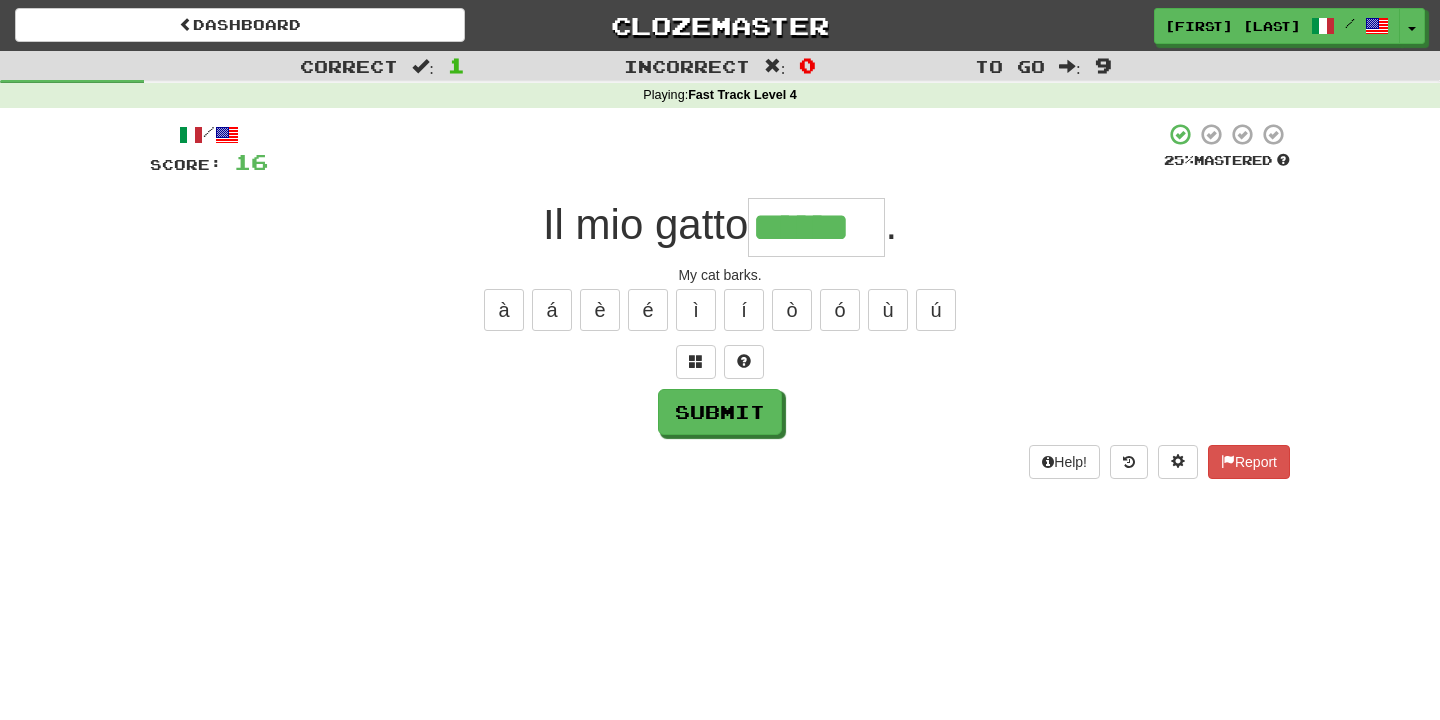 type on "******" 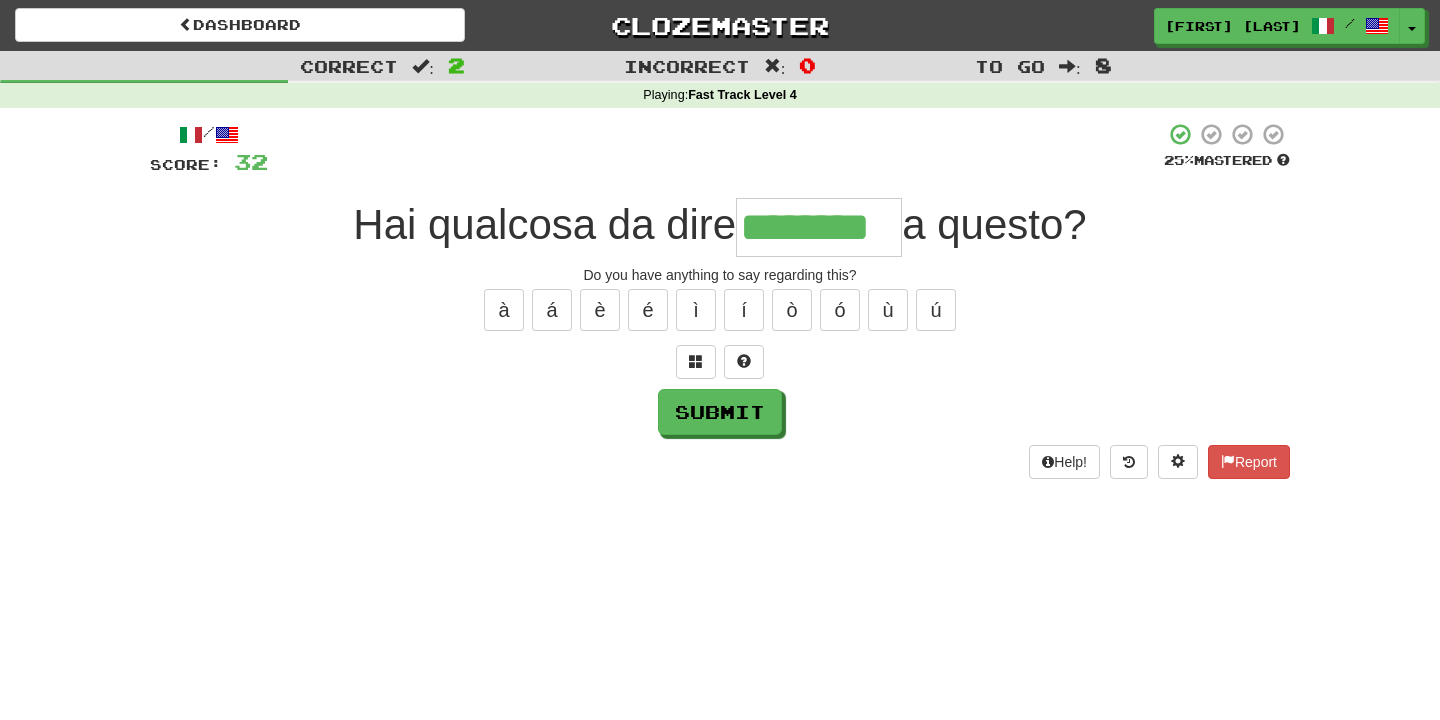 type on "********" 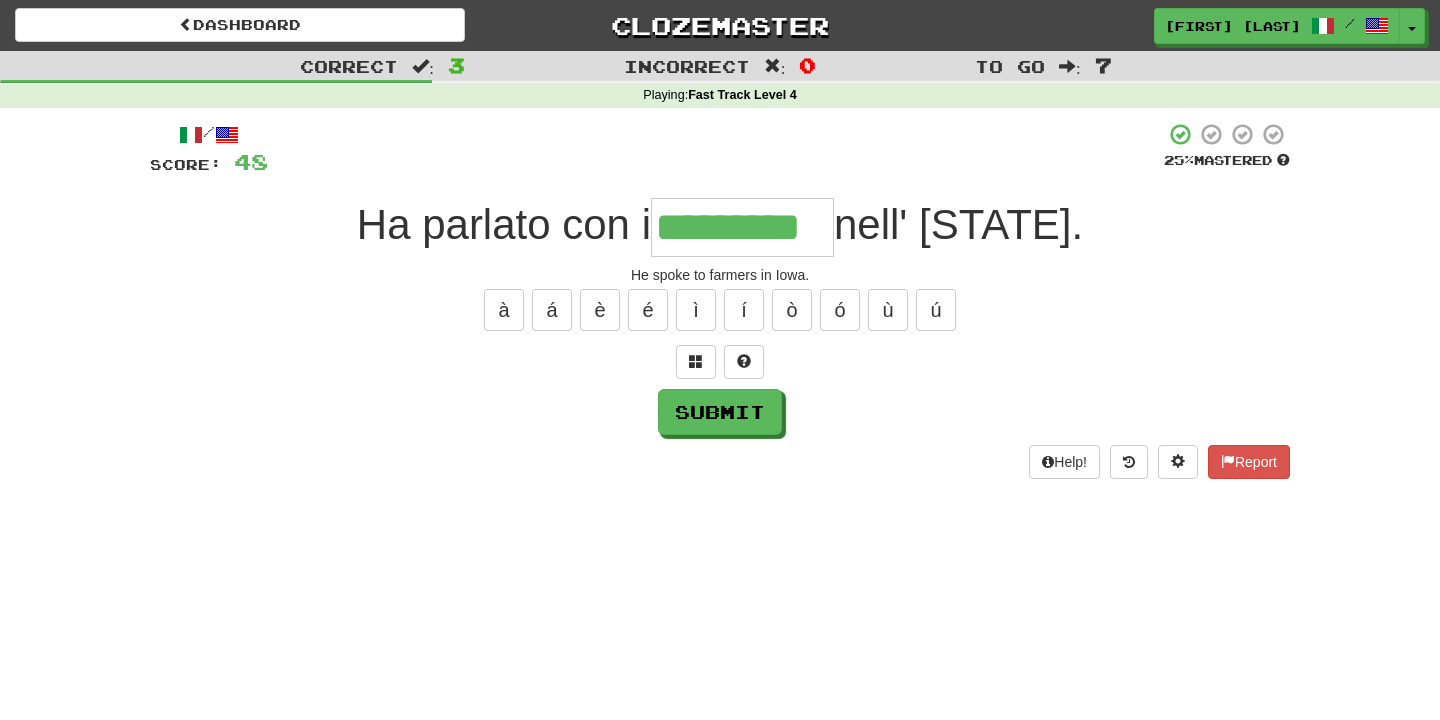 type on "*********" 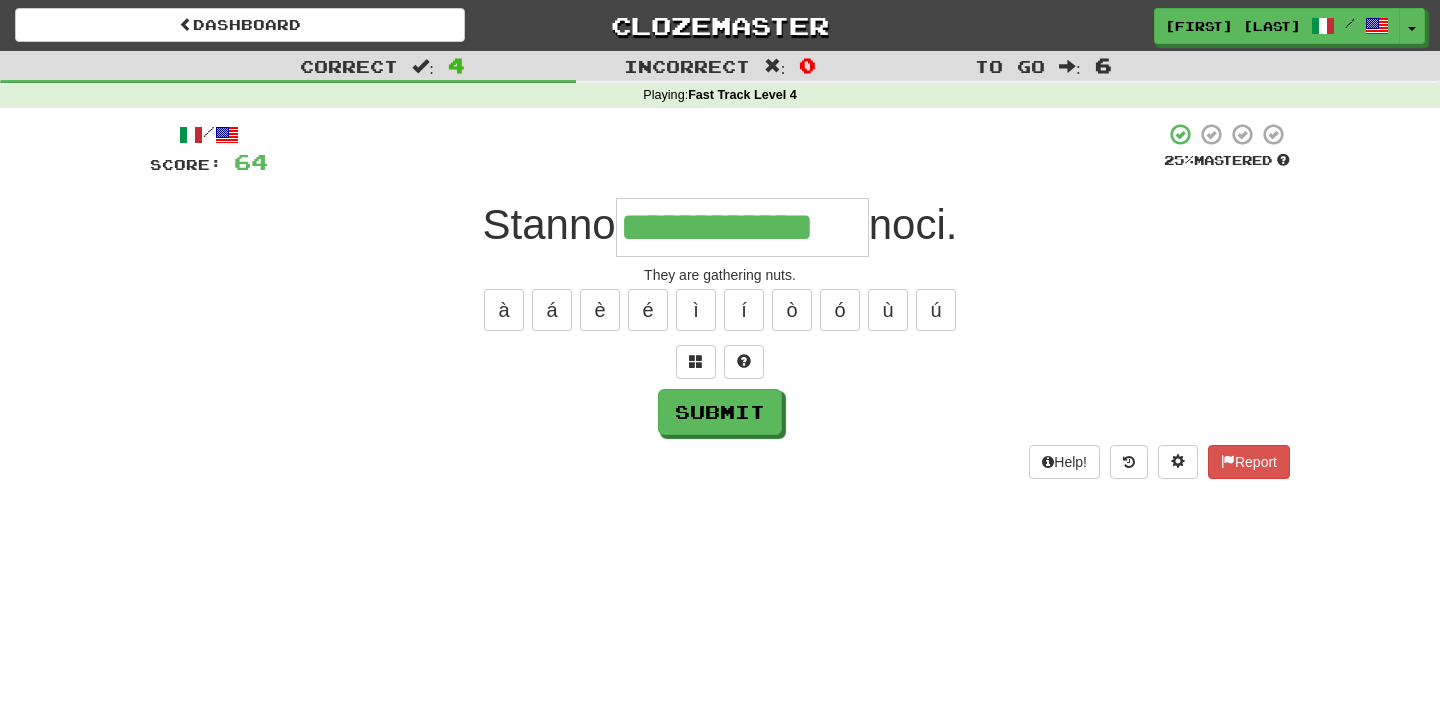 type on "**********" 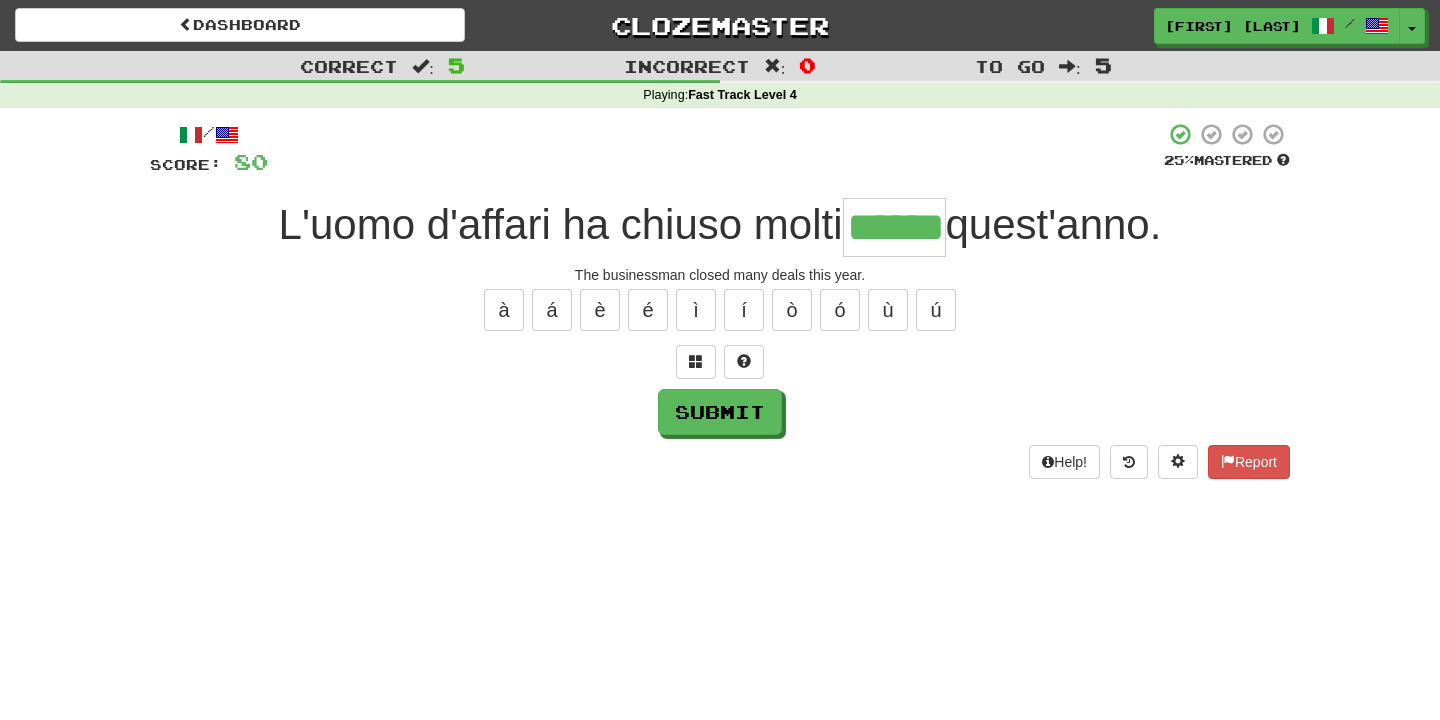 type on "******" 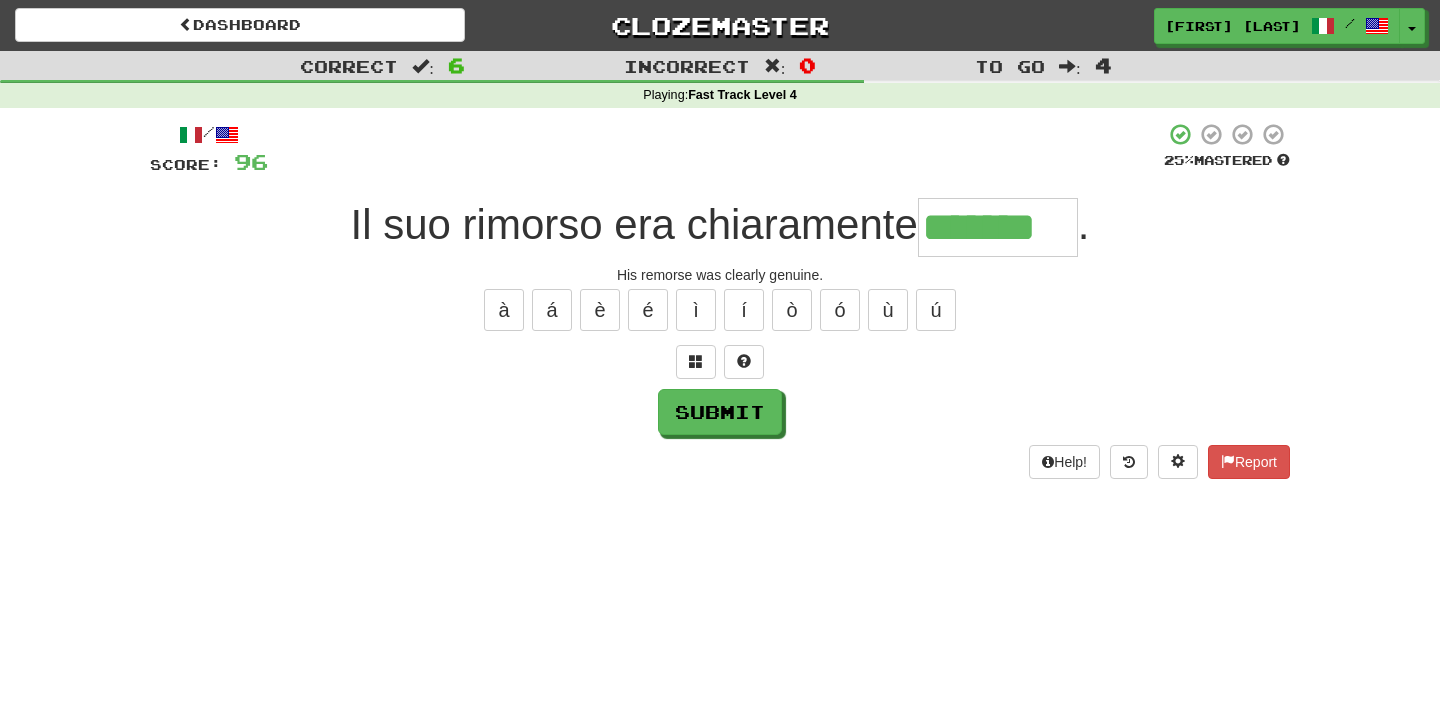 type on "*******" 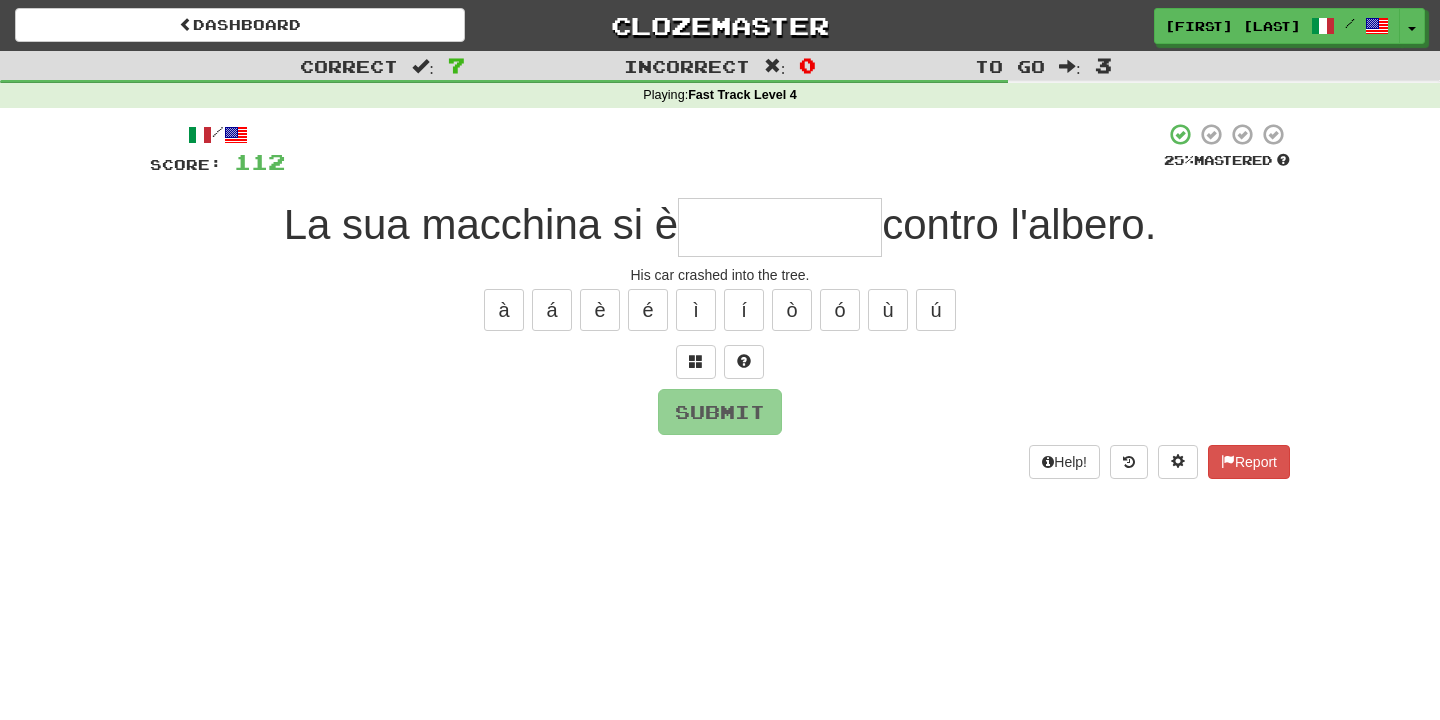 type on "**********" 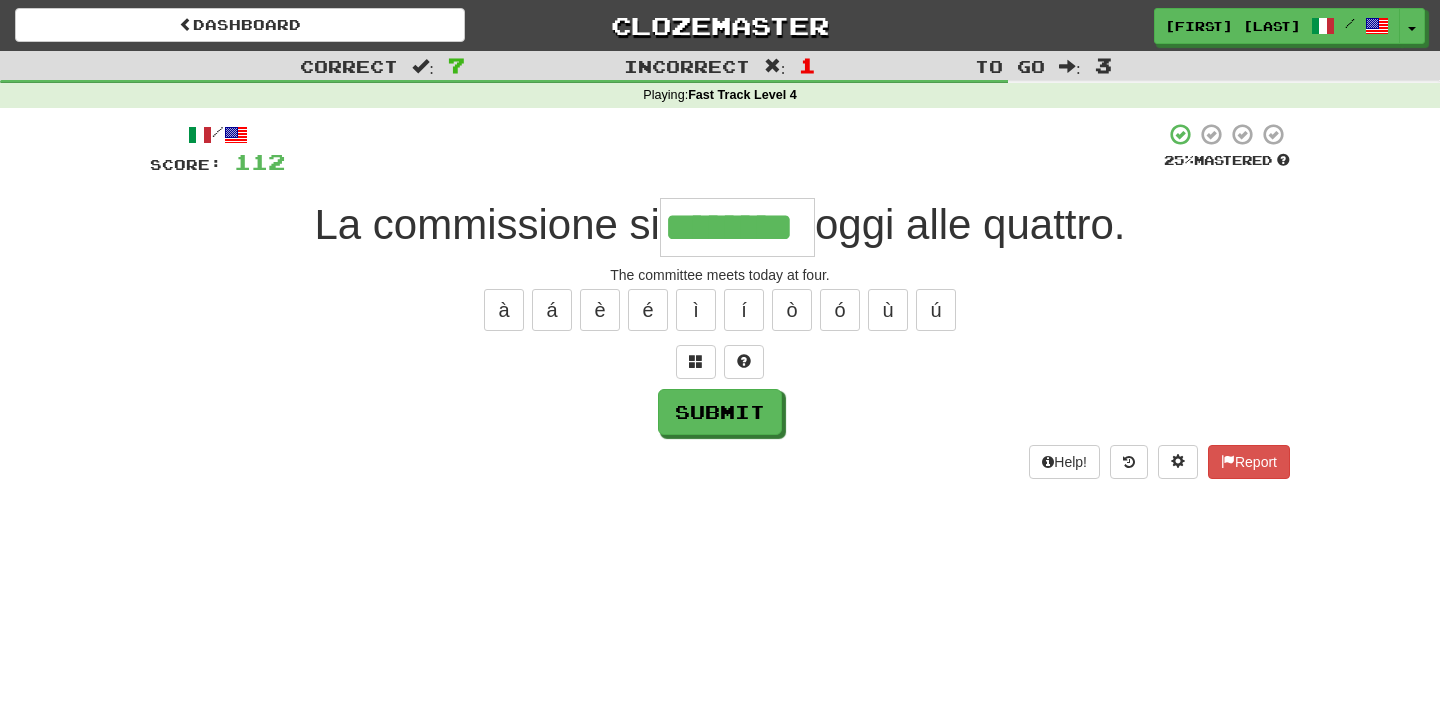type on "********" 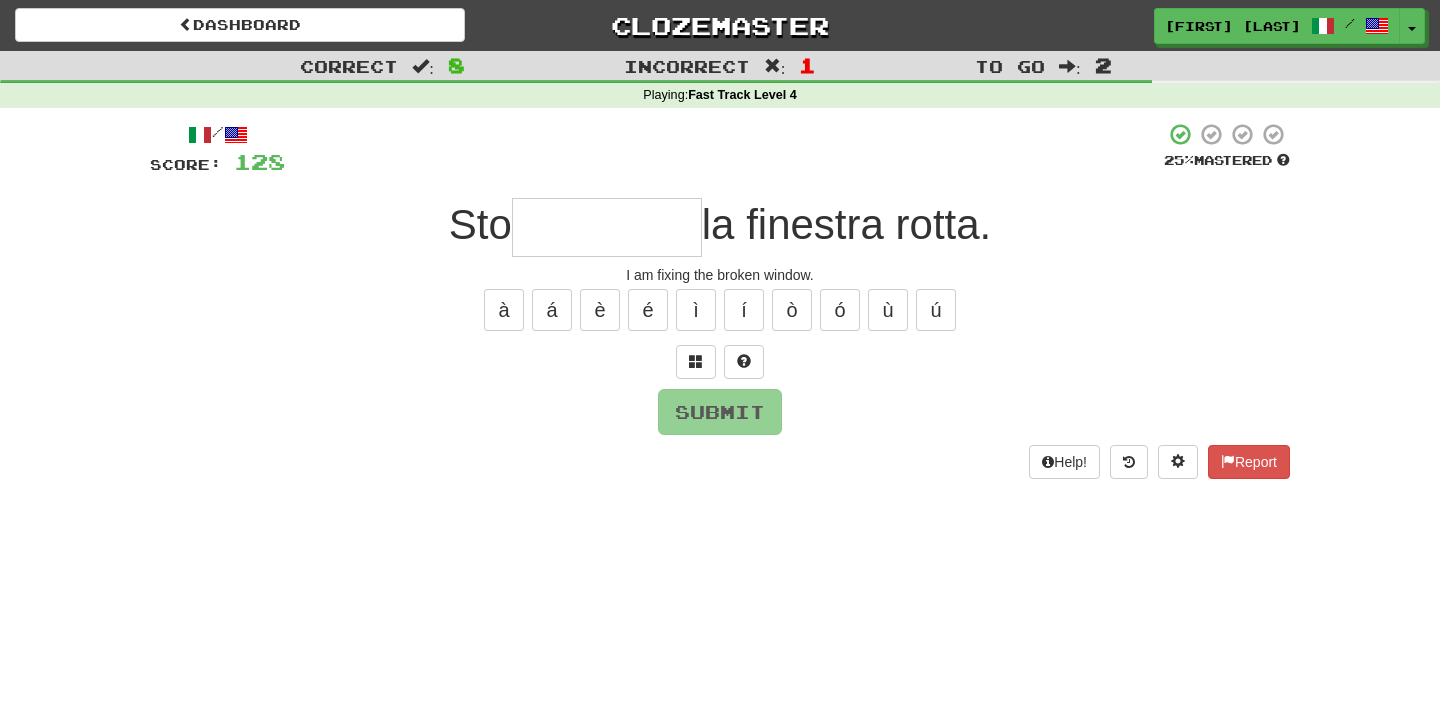 type on "*" 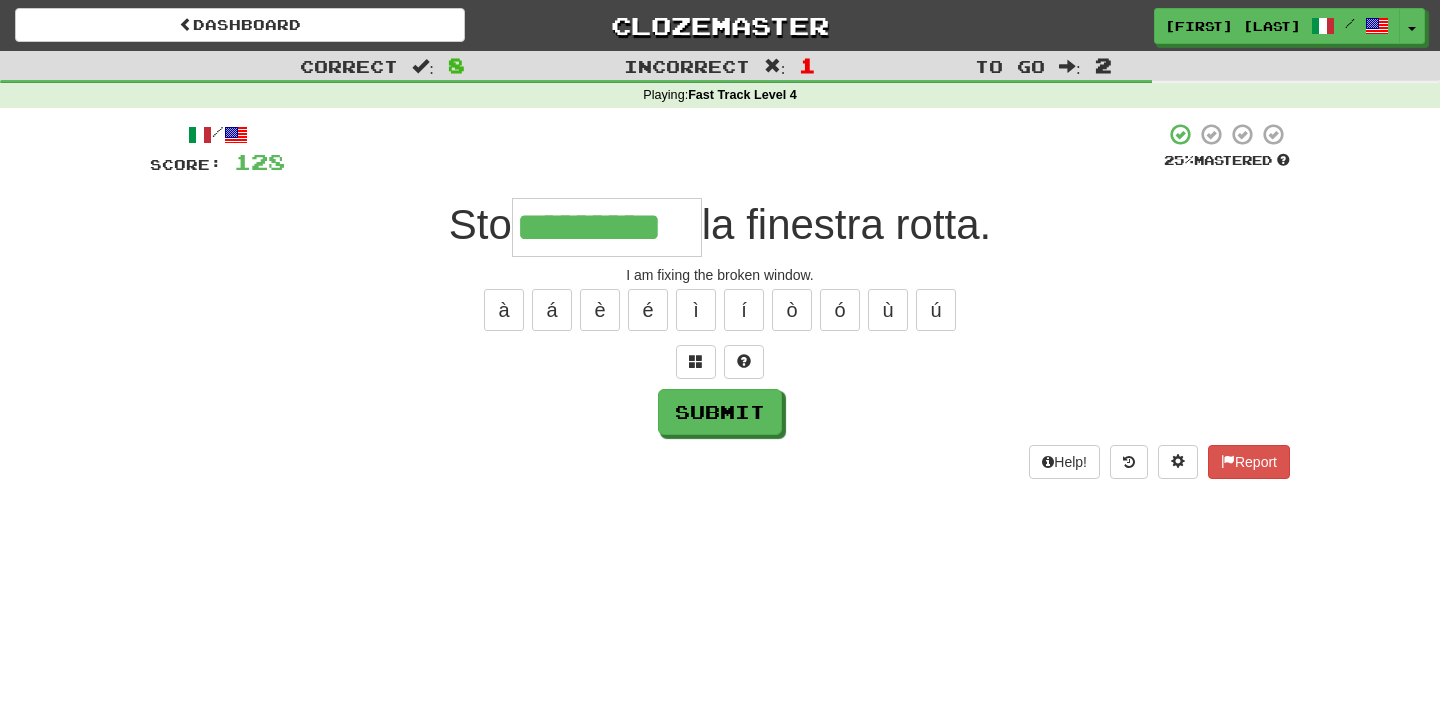 type on "*********" 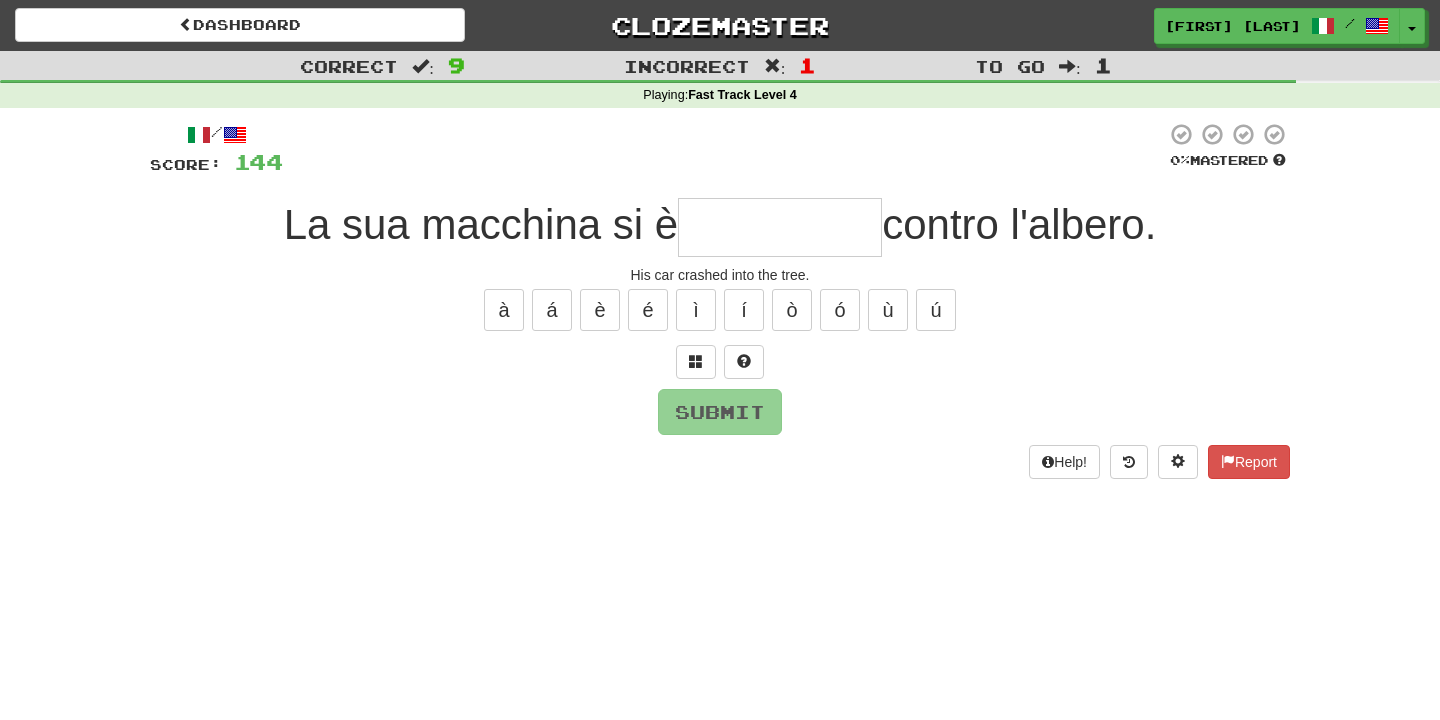 type on "**********" 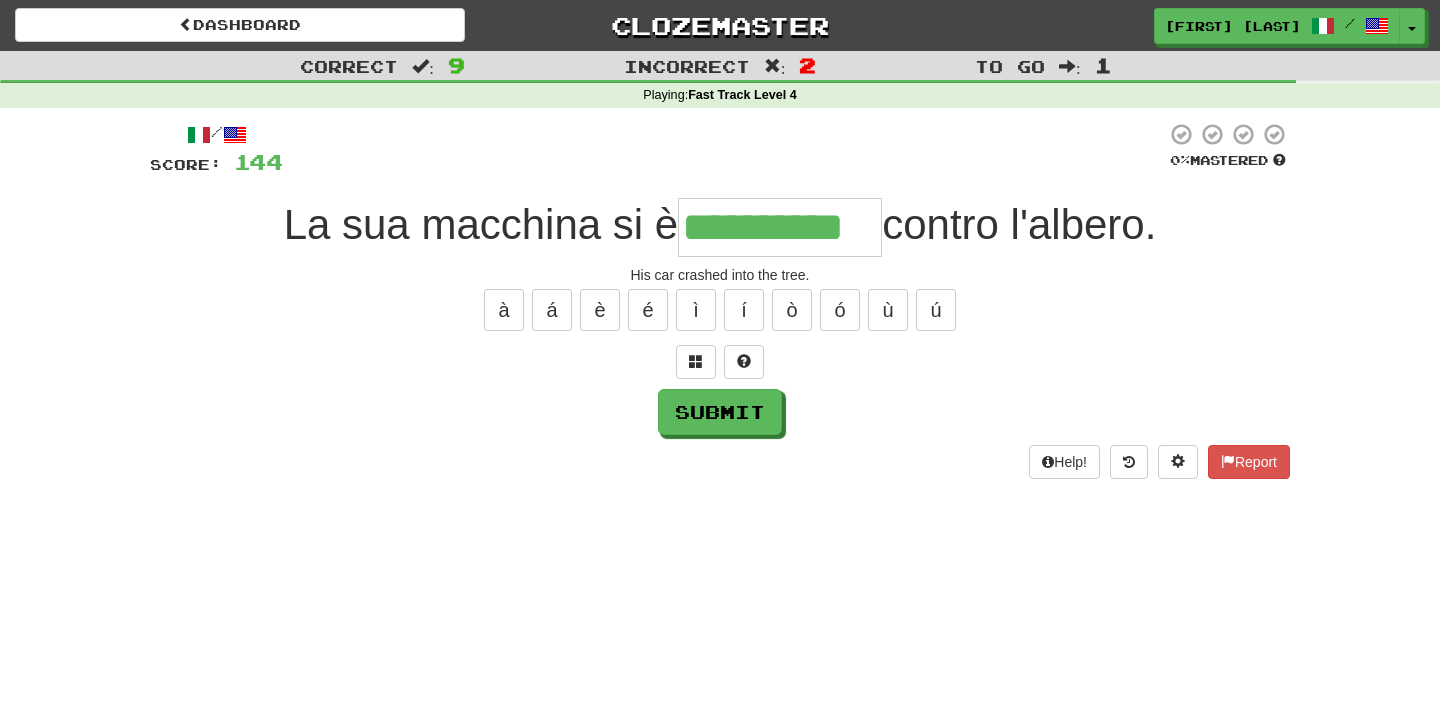 type on "**********" 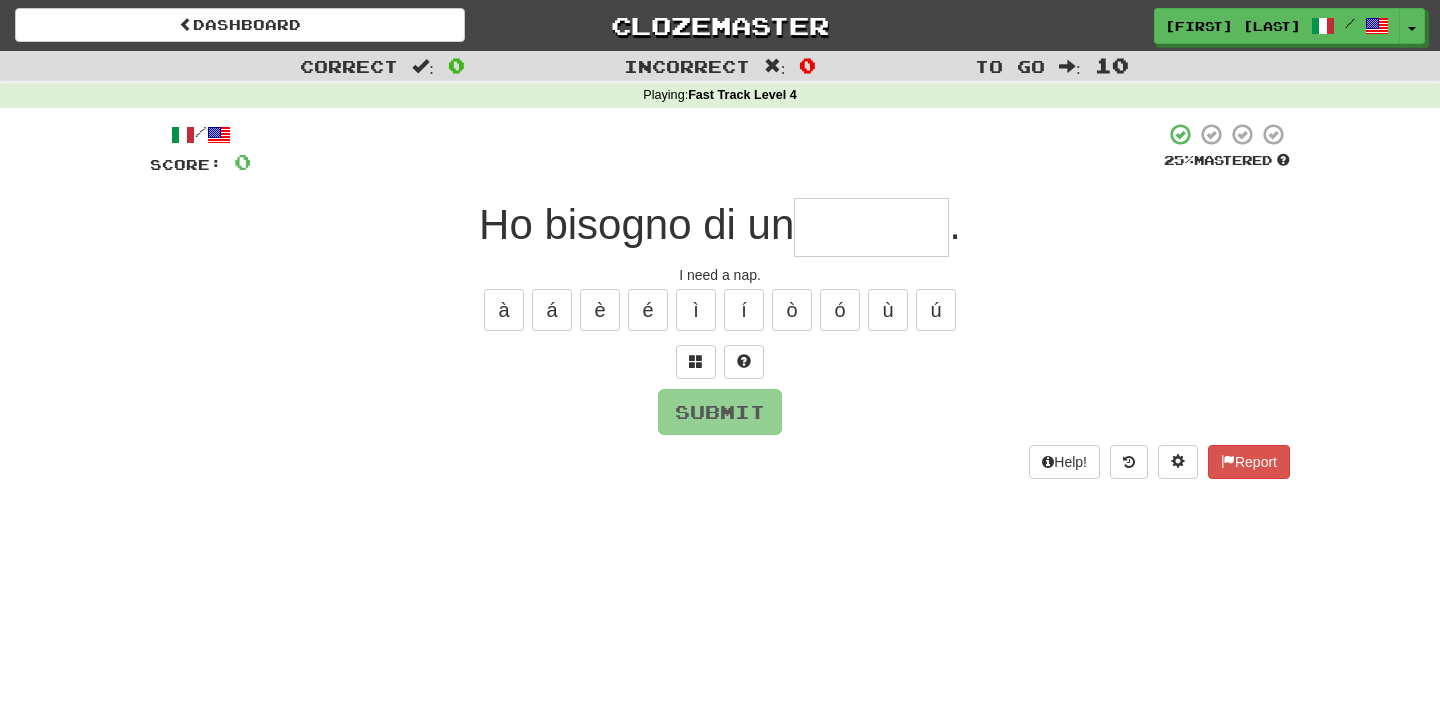 type on "********" 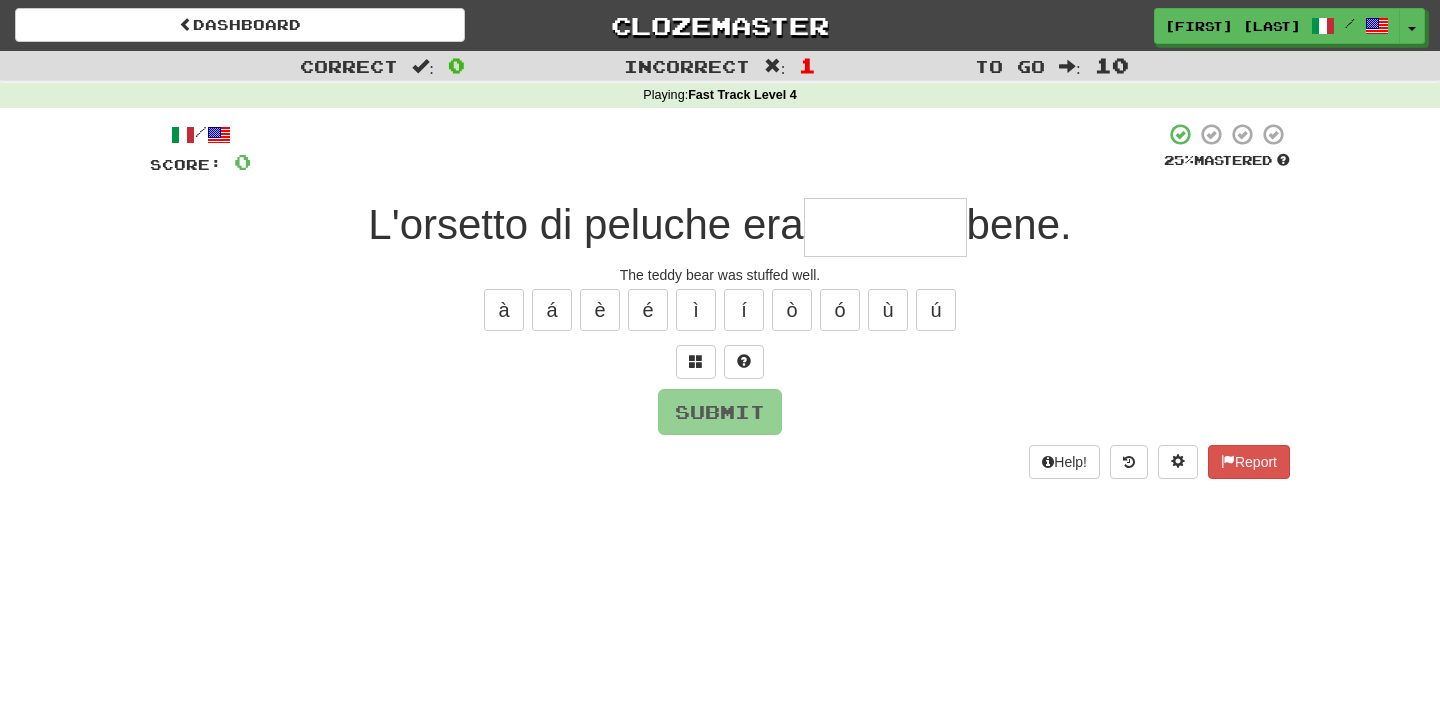type on "********" 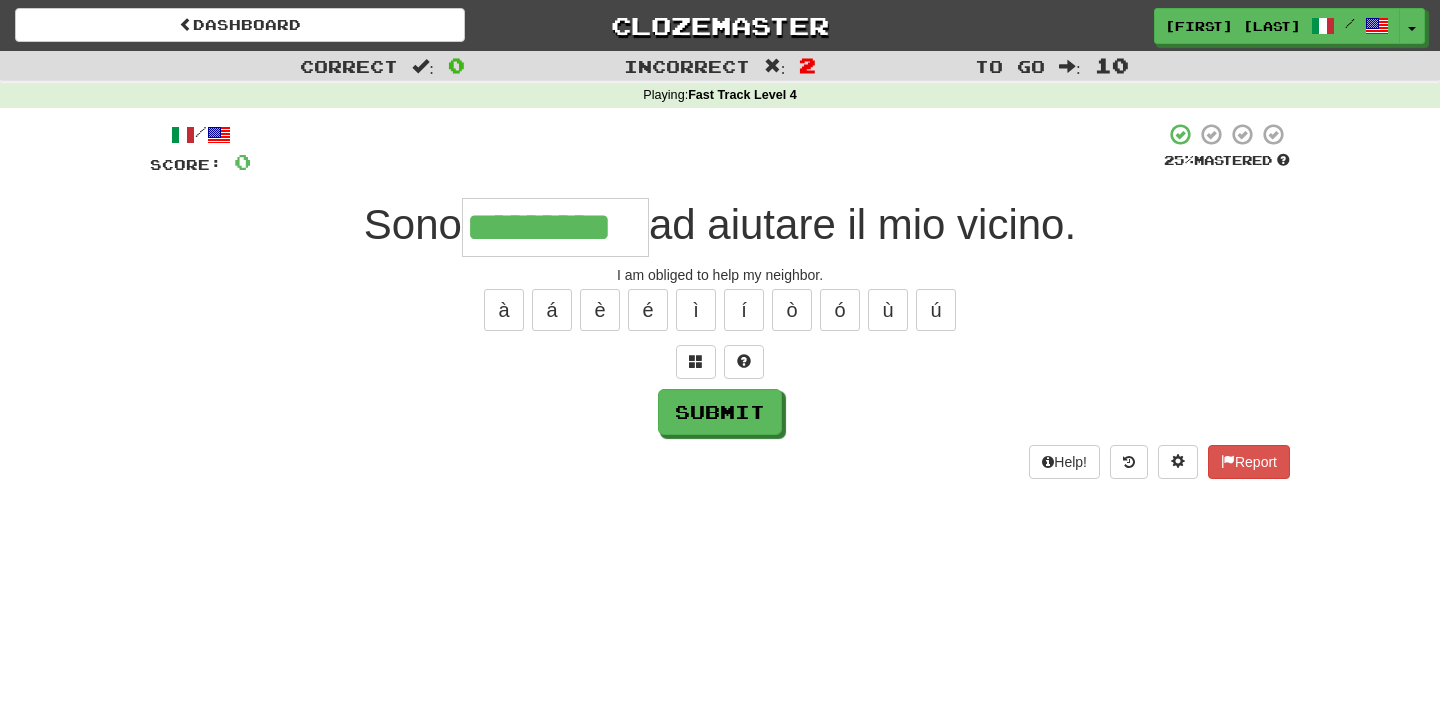 type on "*********" 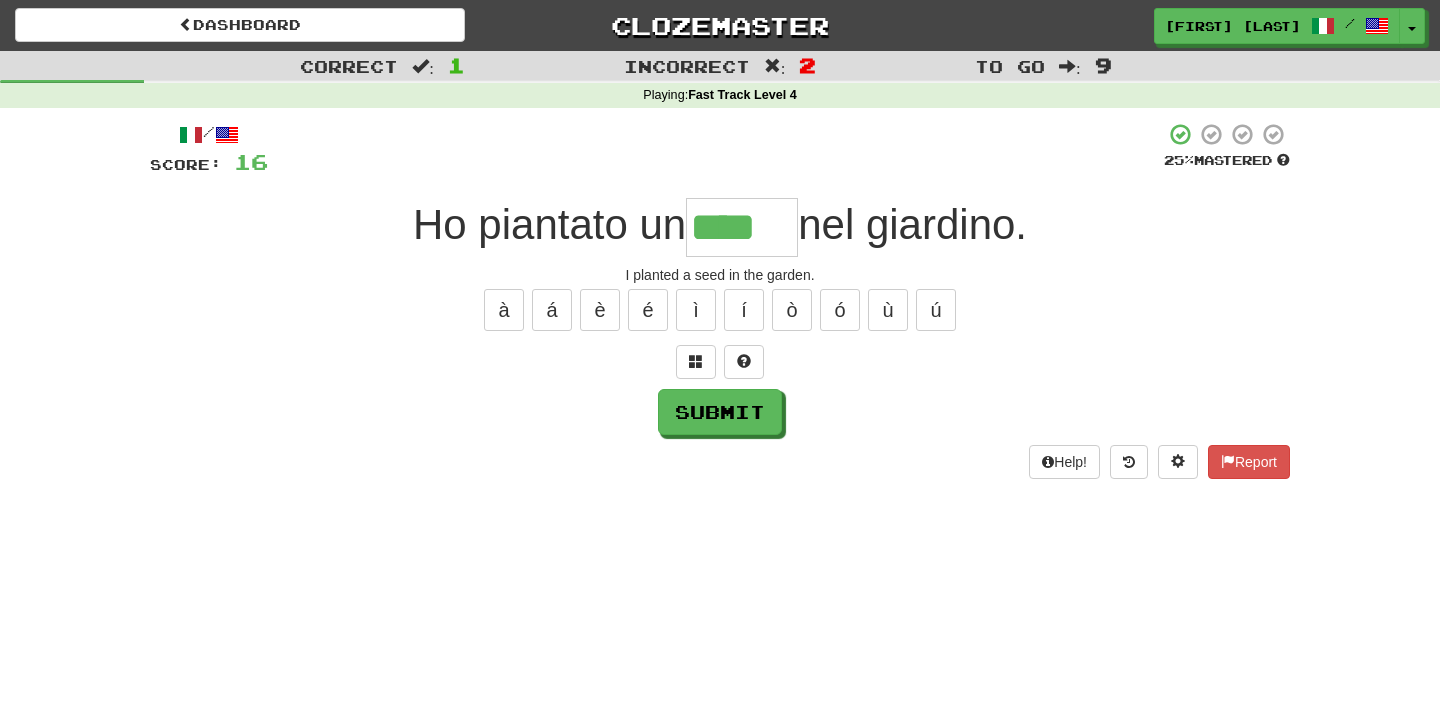 type on "****" 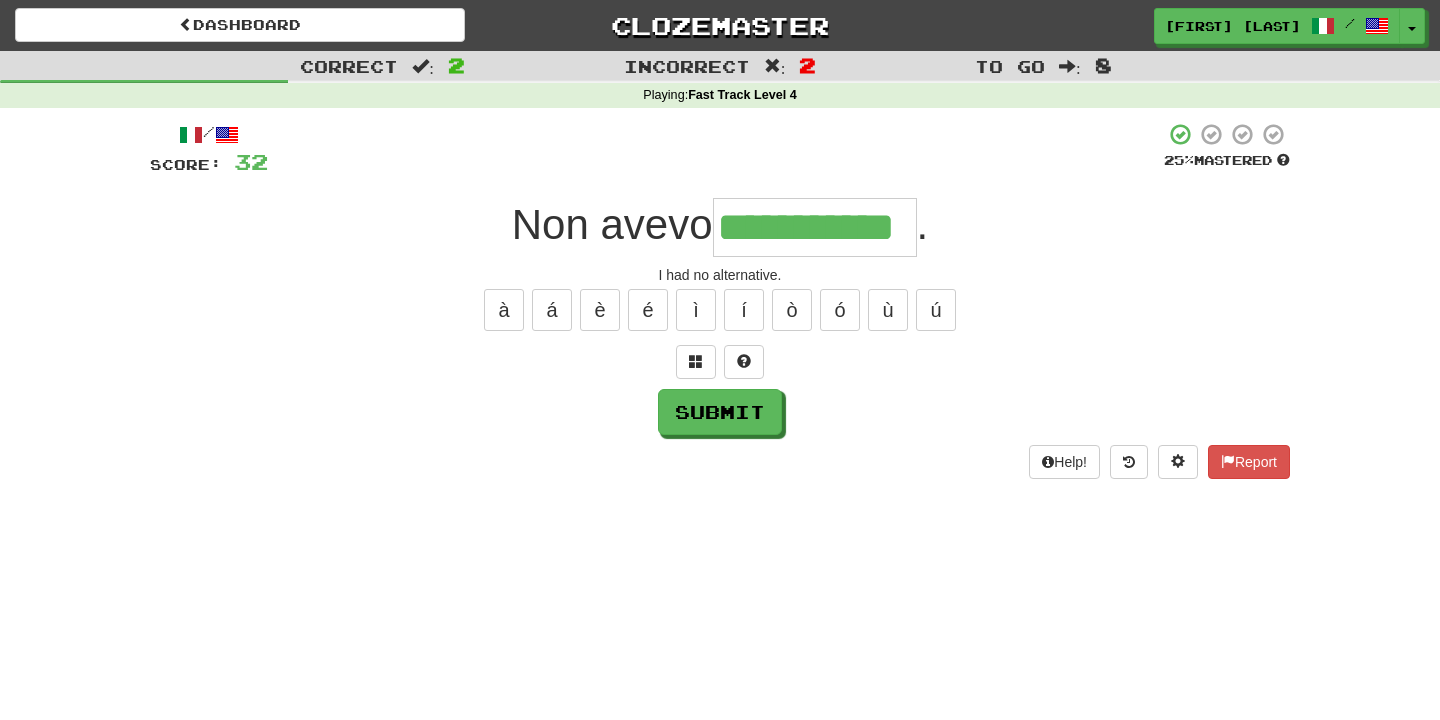 scroll, scrollTop: 0, scrollLeft: 0, axis: both 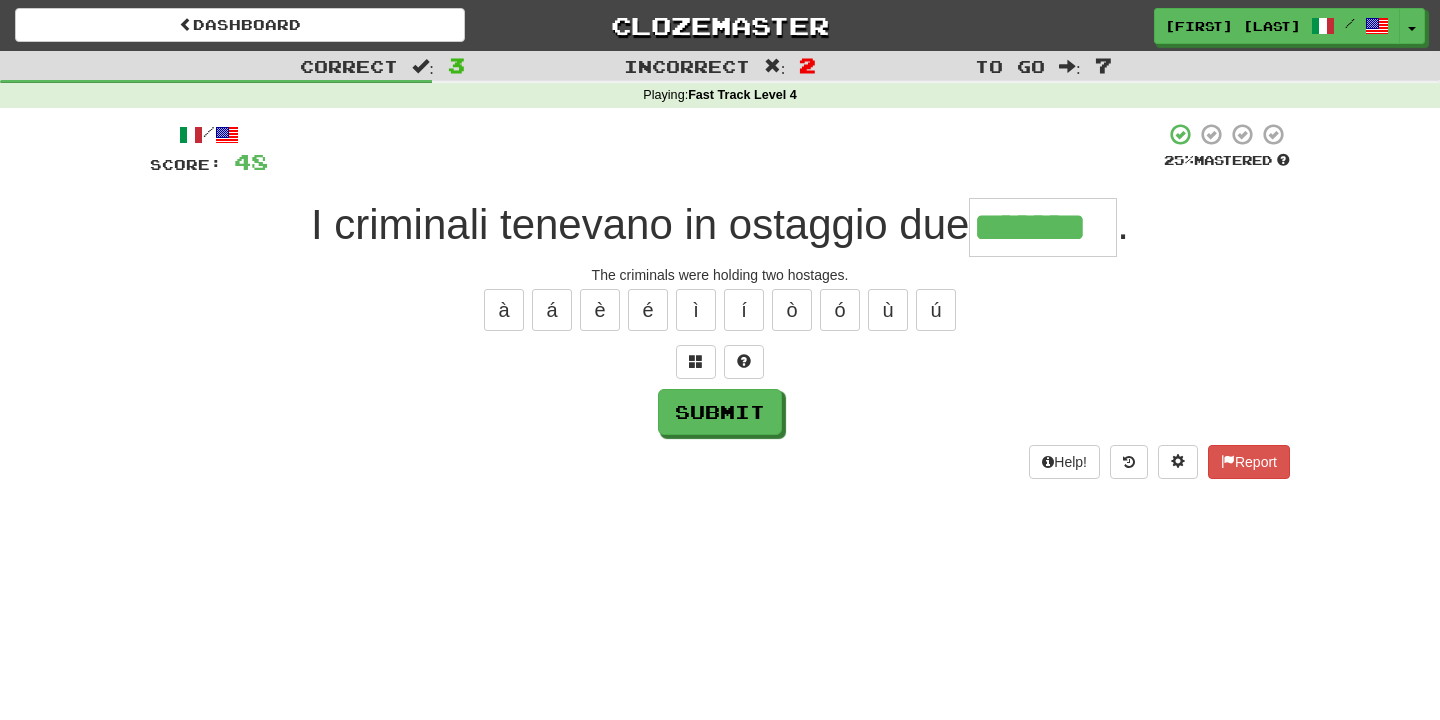 type on "*******" 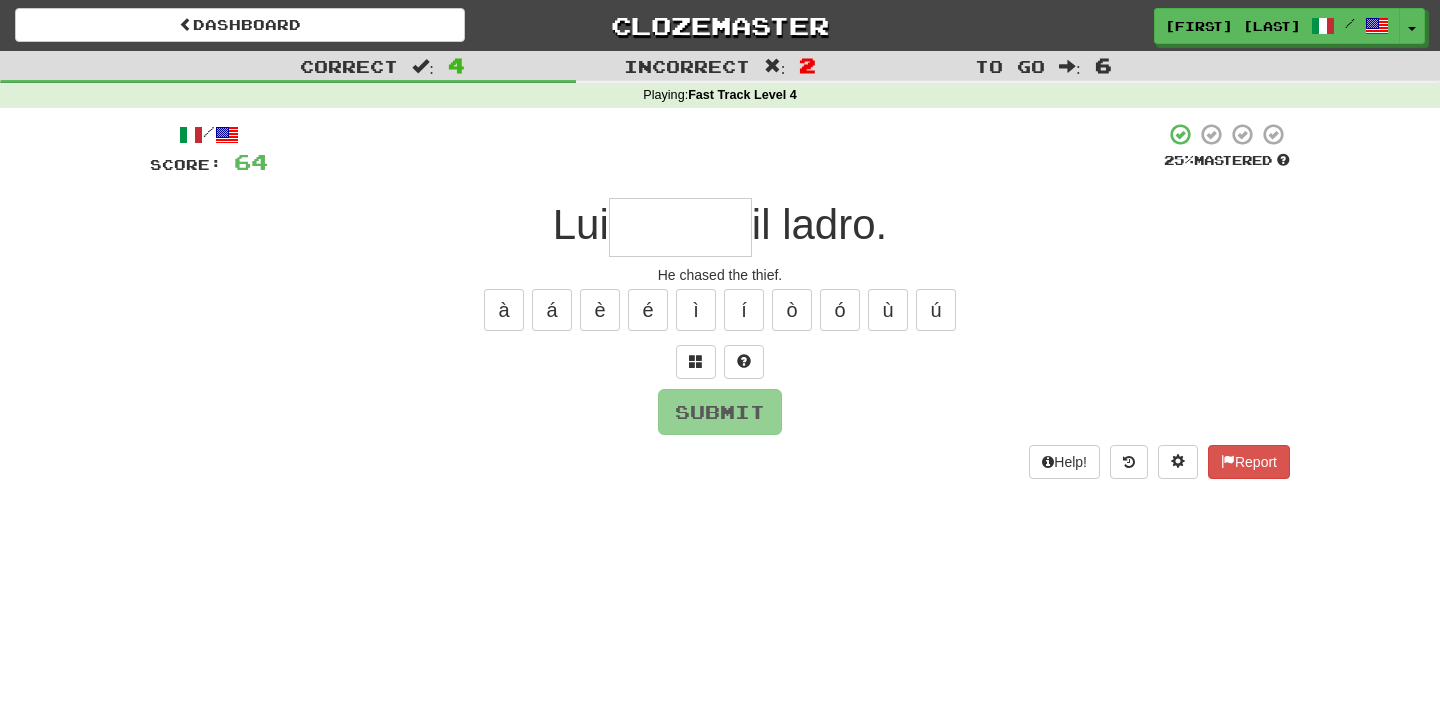 type on "*" 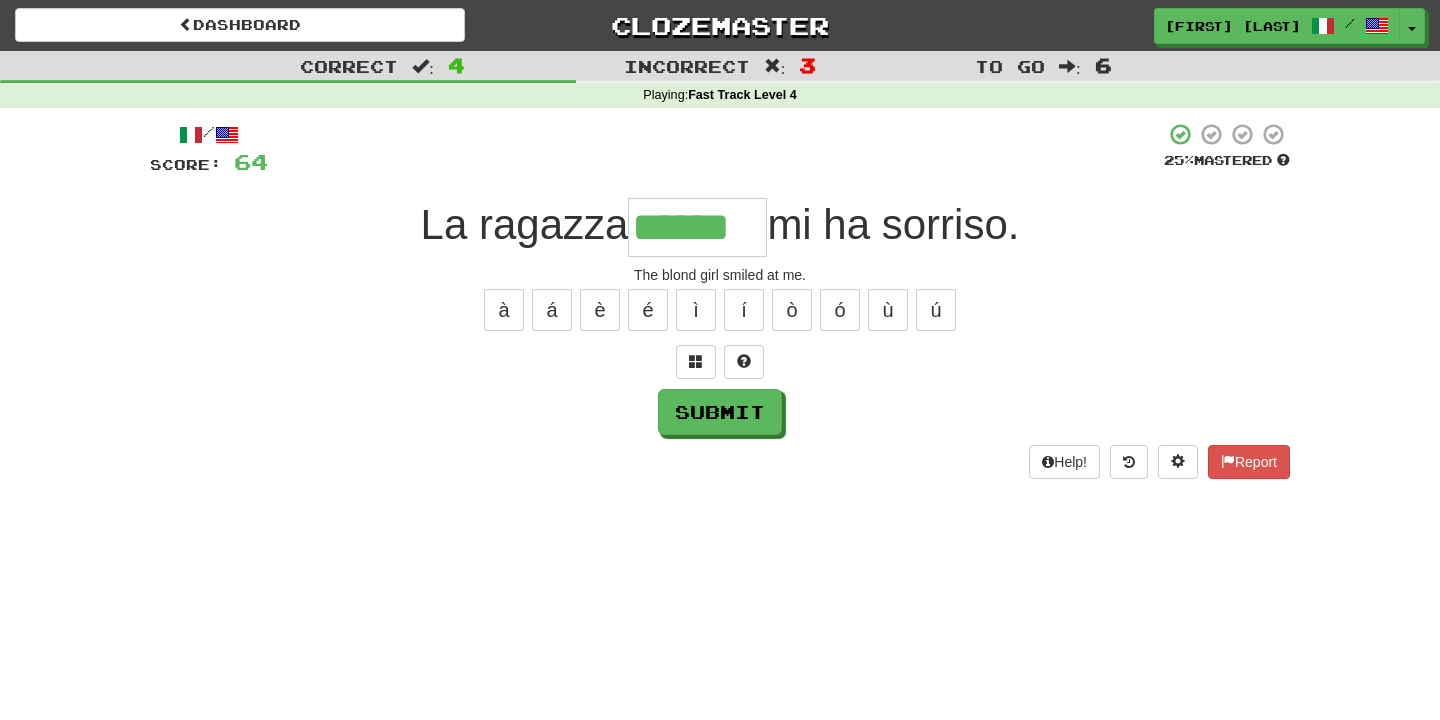 type on "******" 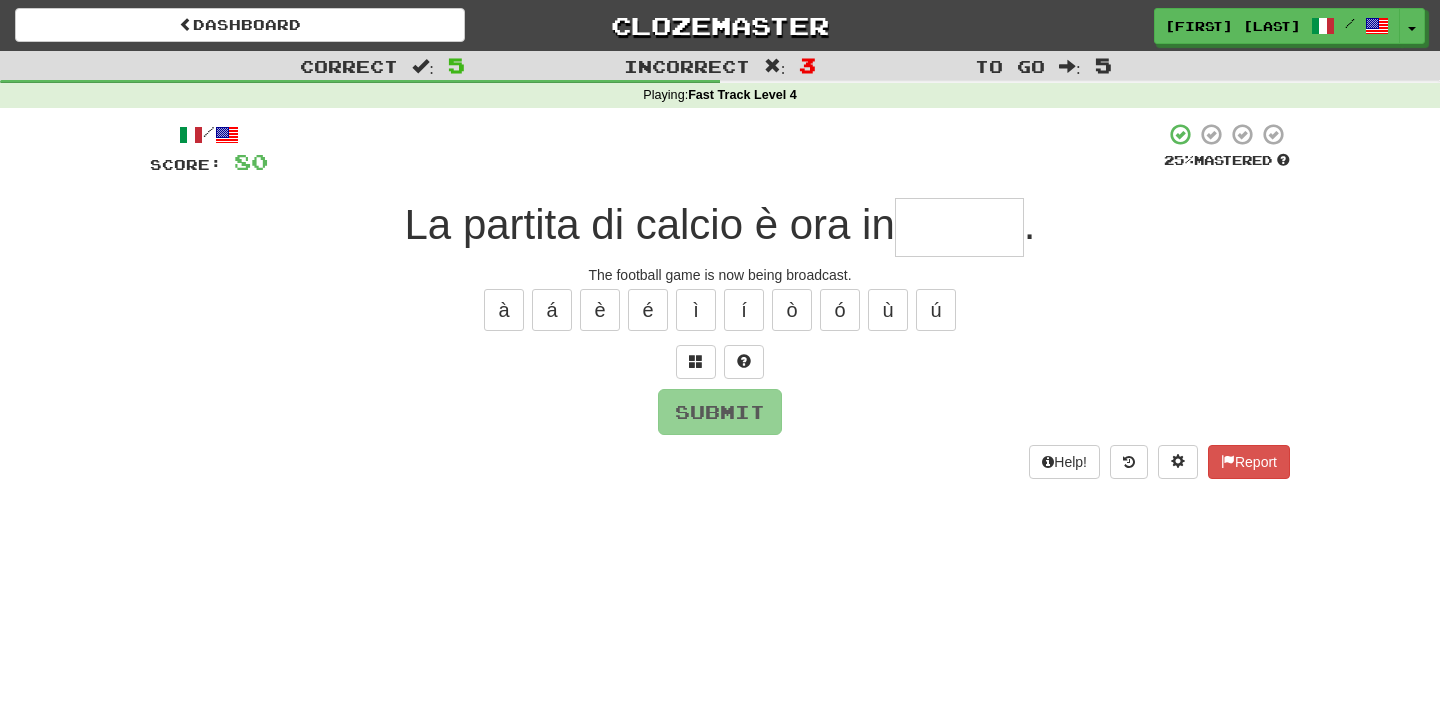 type on "*******" 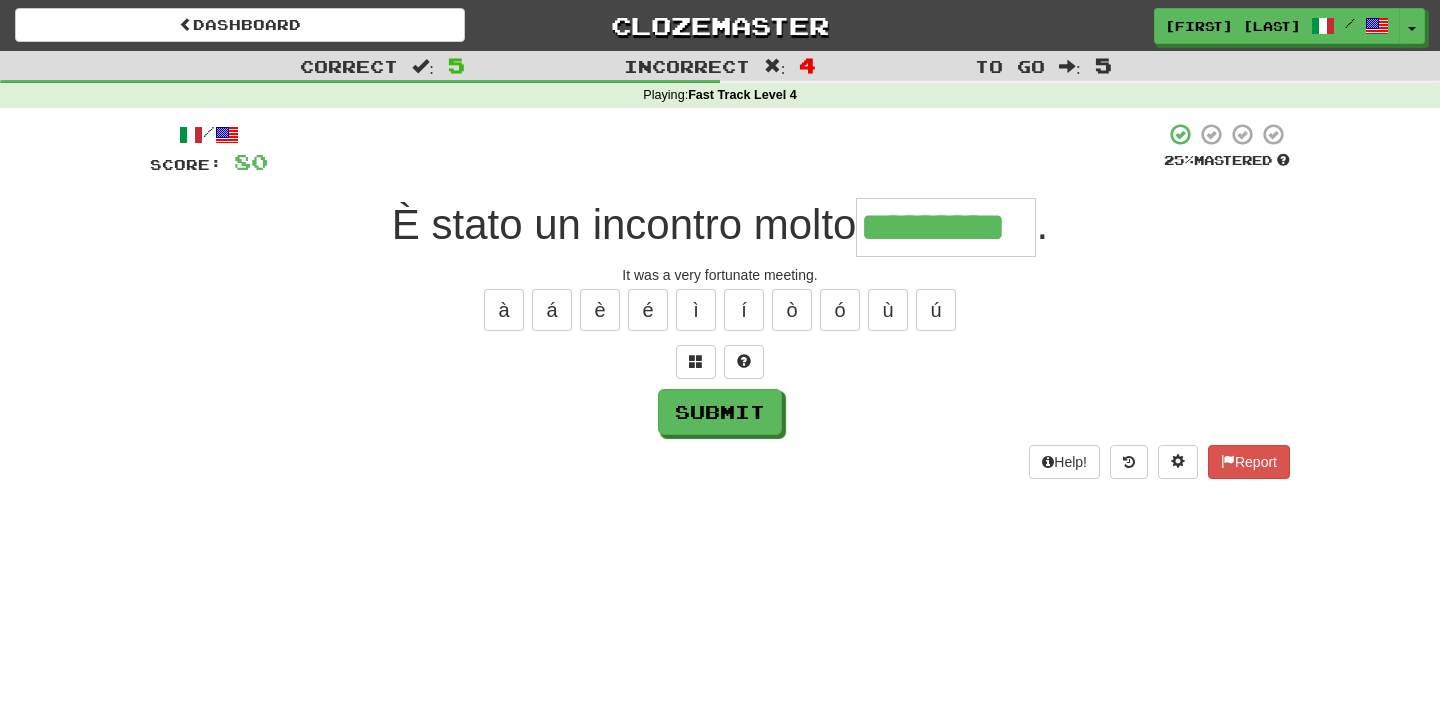 type on "*********" 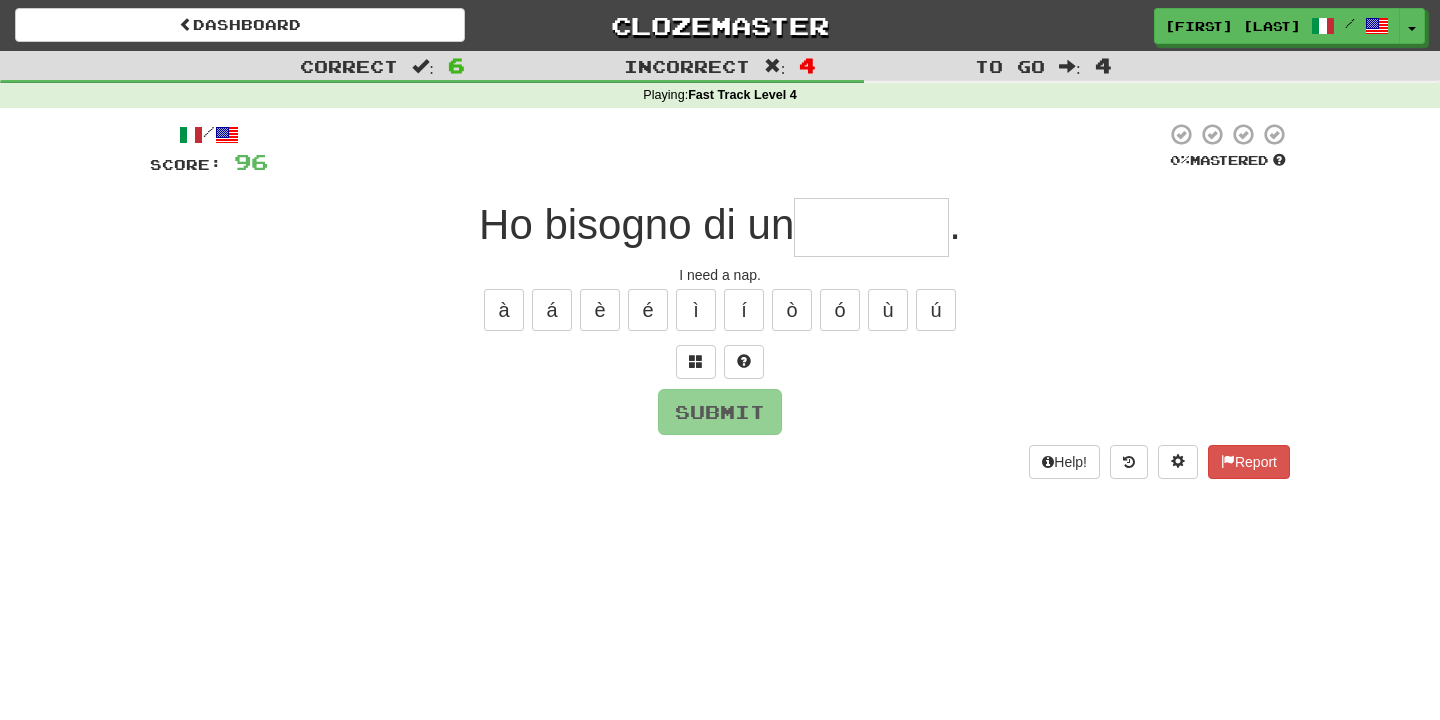 type on "*" 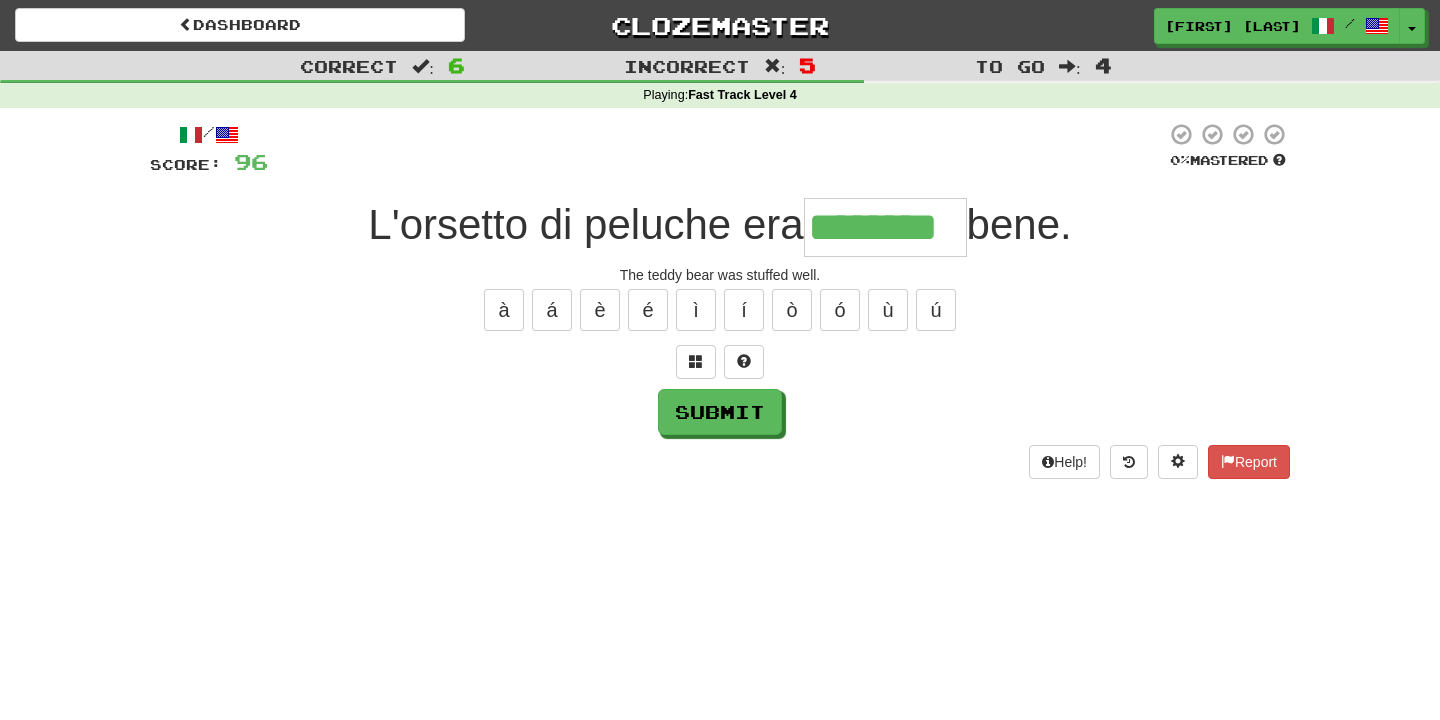 type on "********" 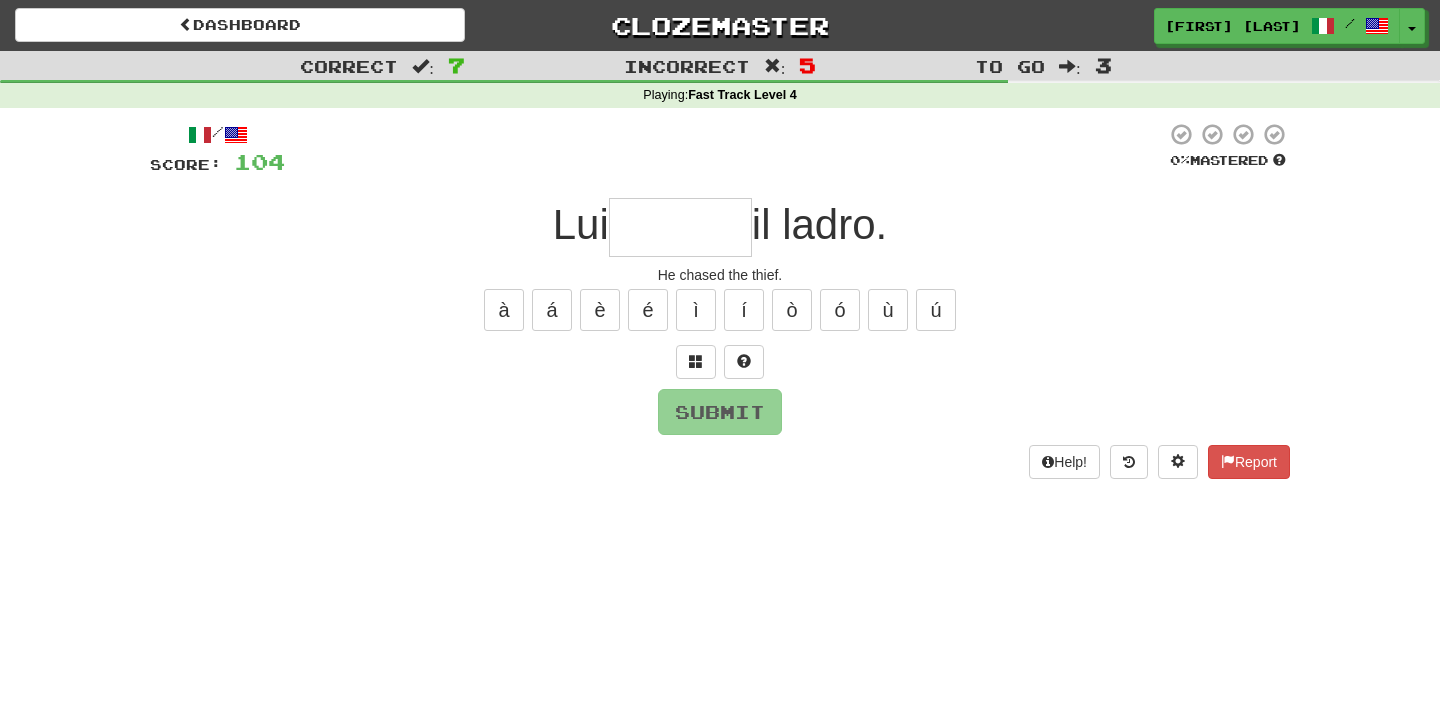type on "*" 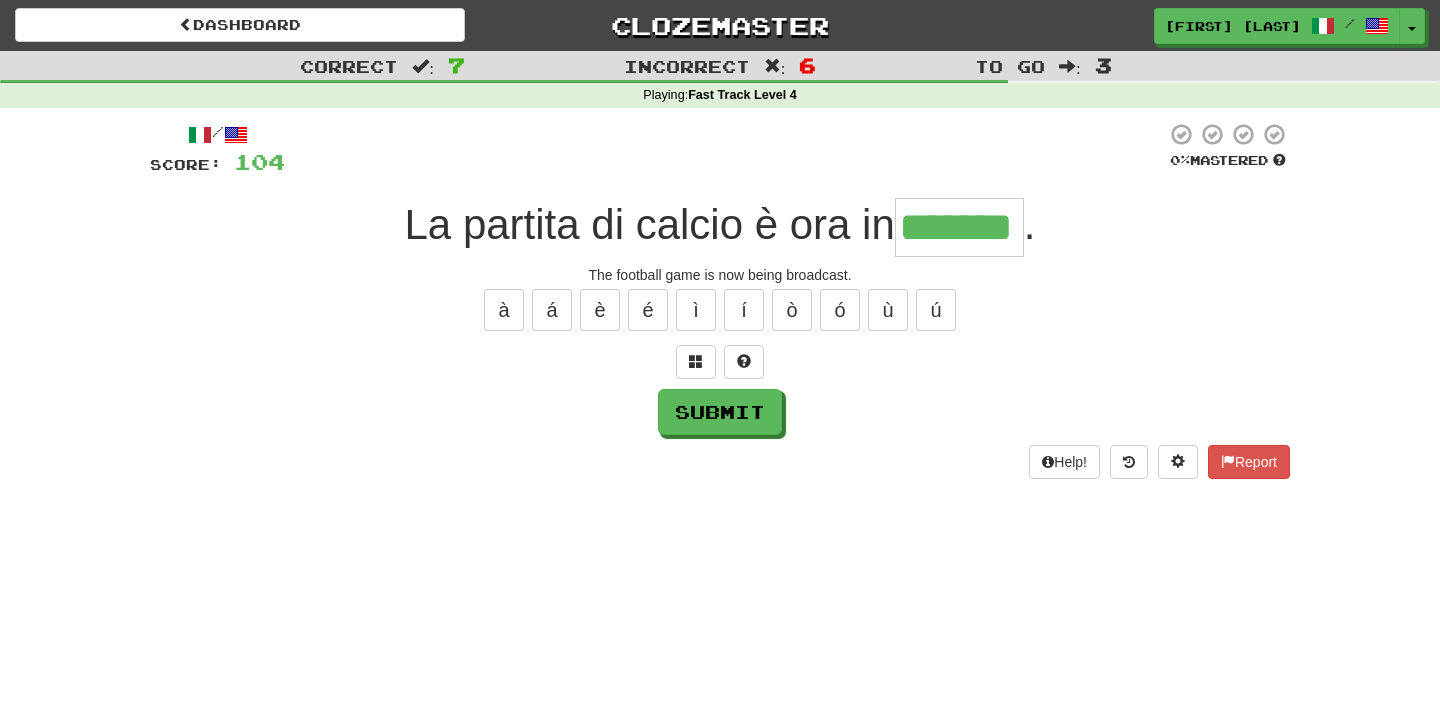 type on "*******" 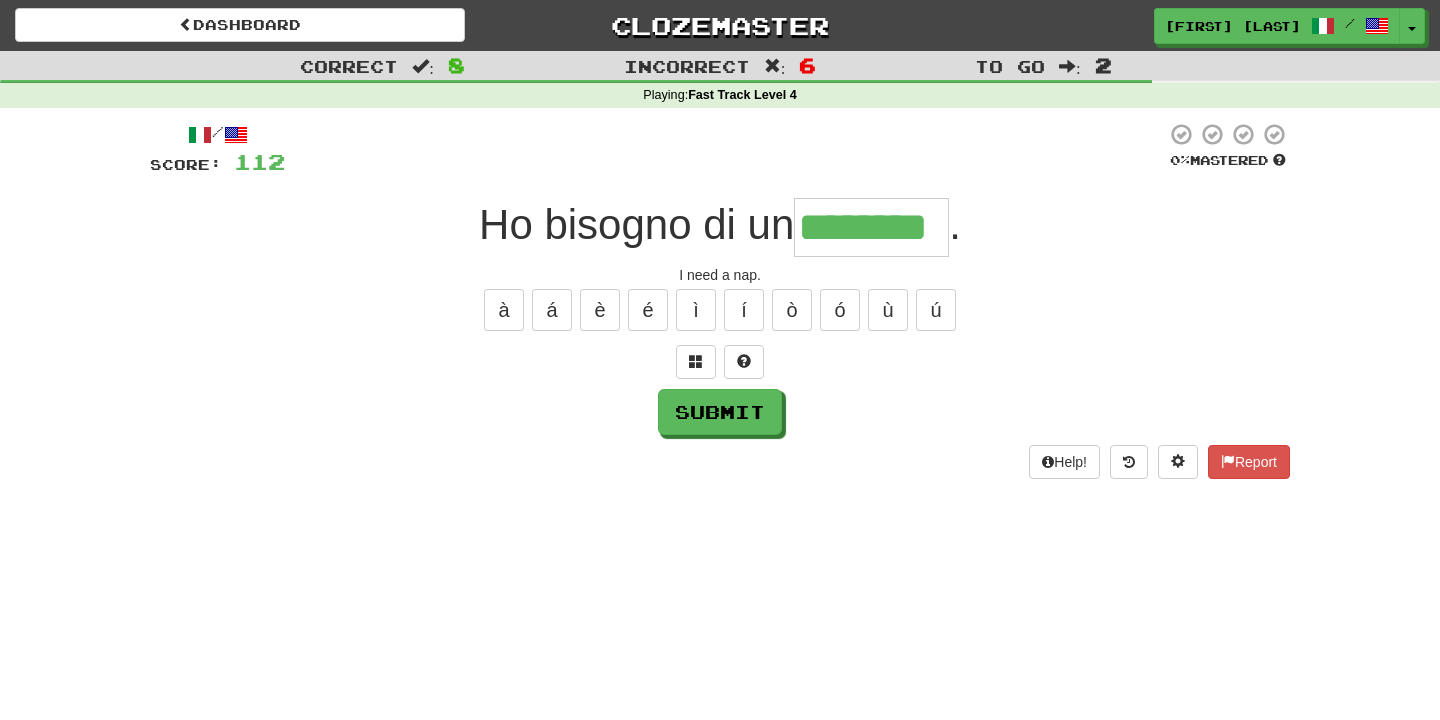 type on "********" 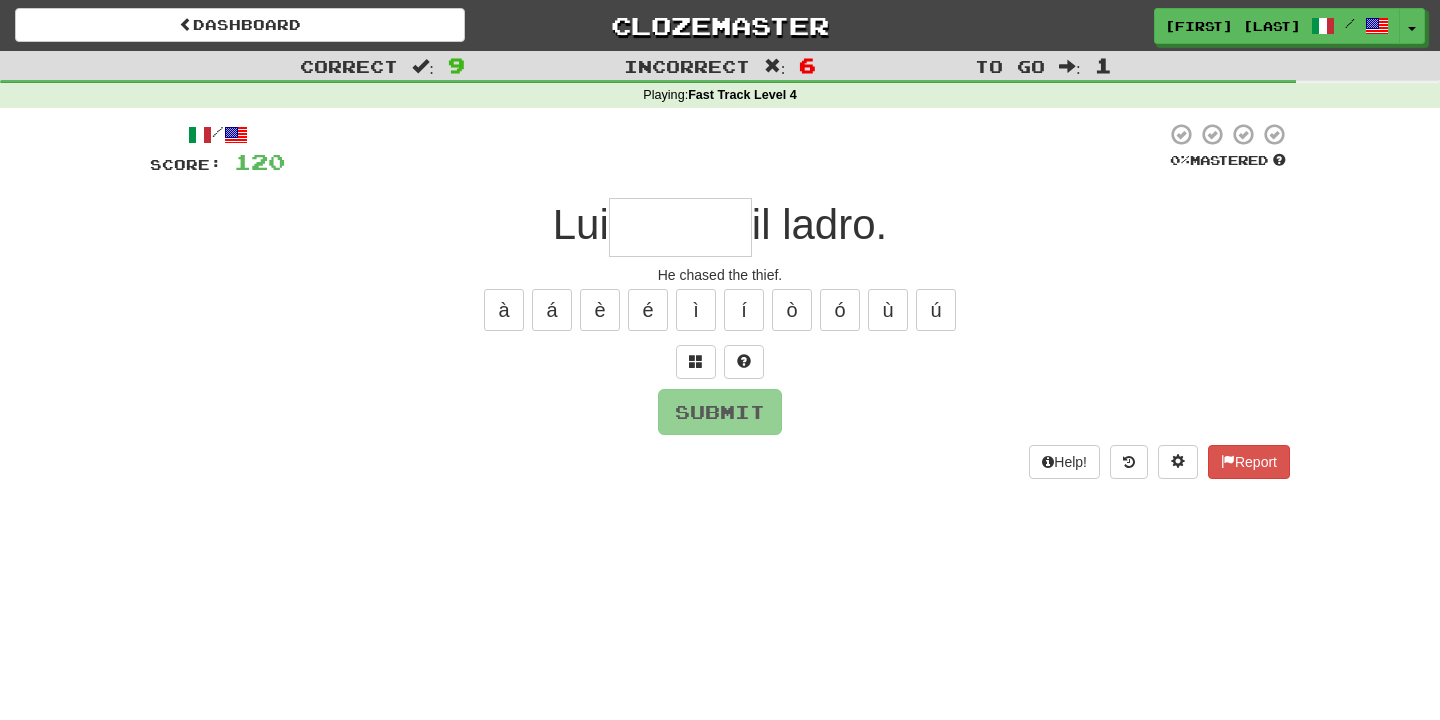 type on "*" 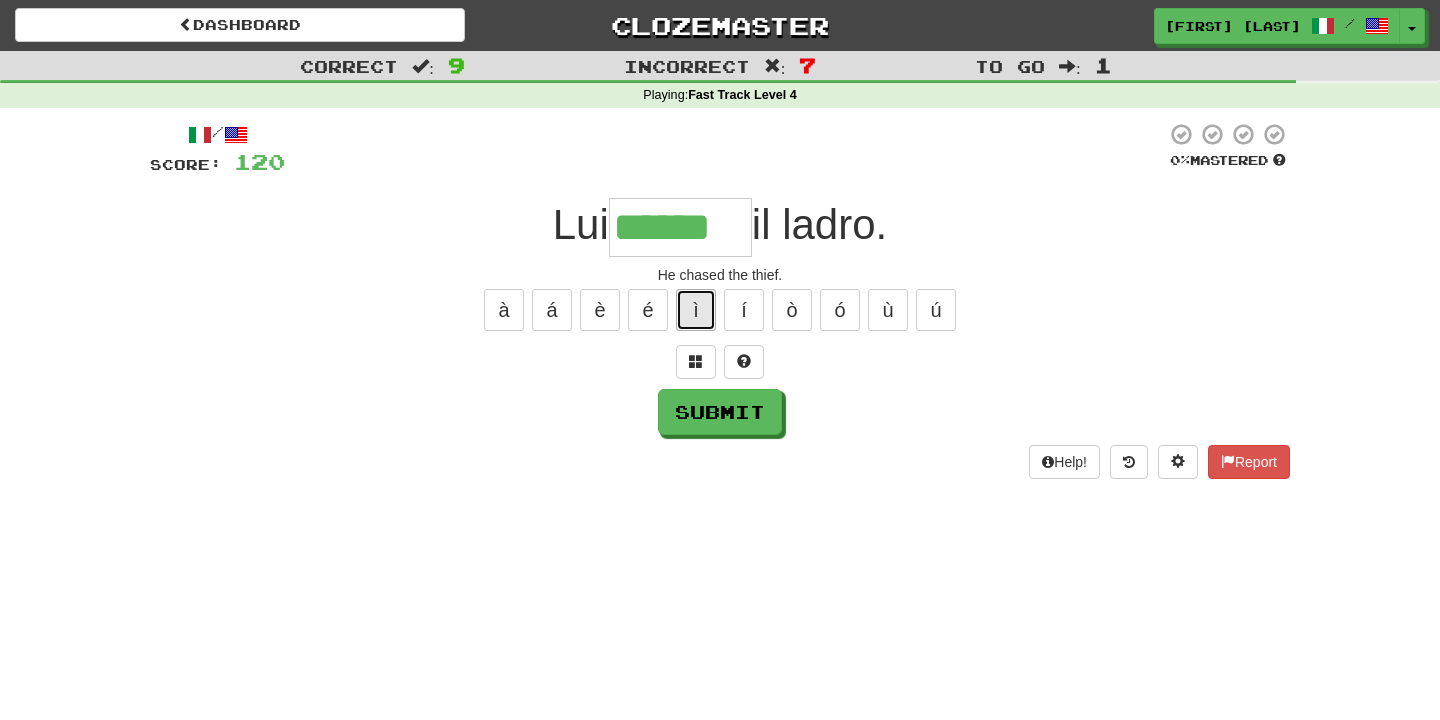 click on "ì" at bounding box center [696, 310] 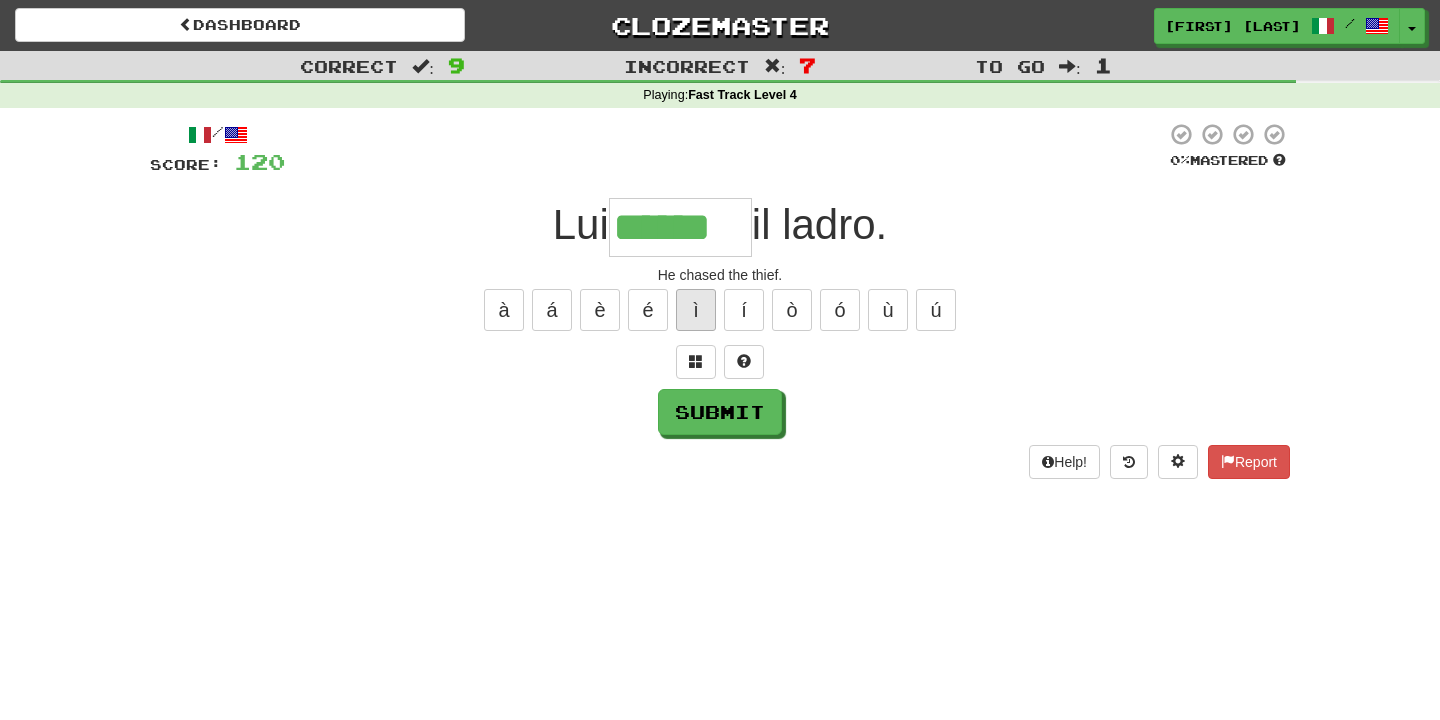 type on "*******" 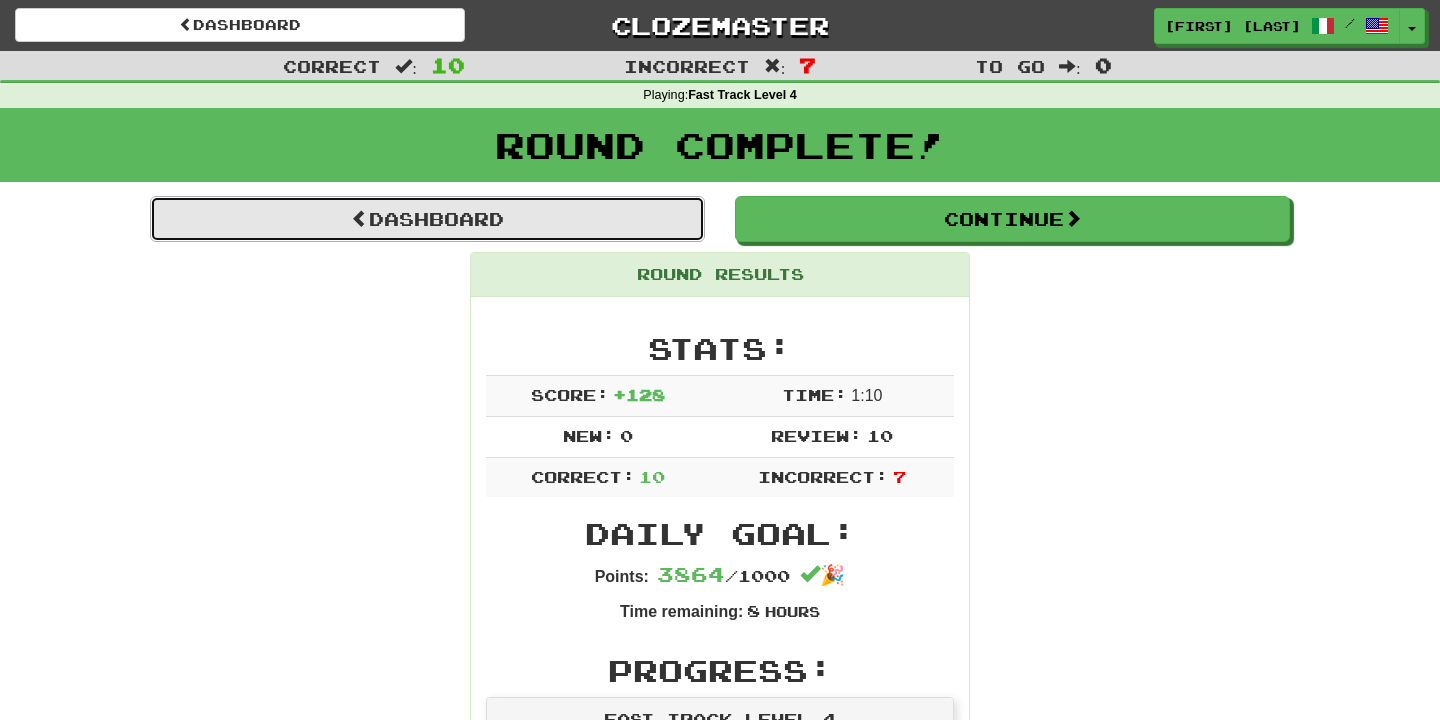click on "Dashboard" at bounding box center (427, 219) 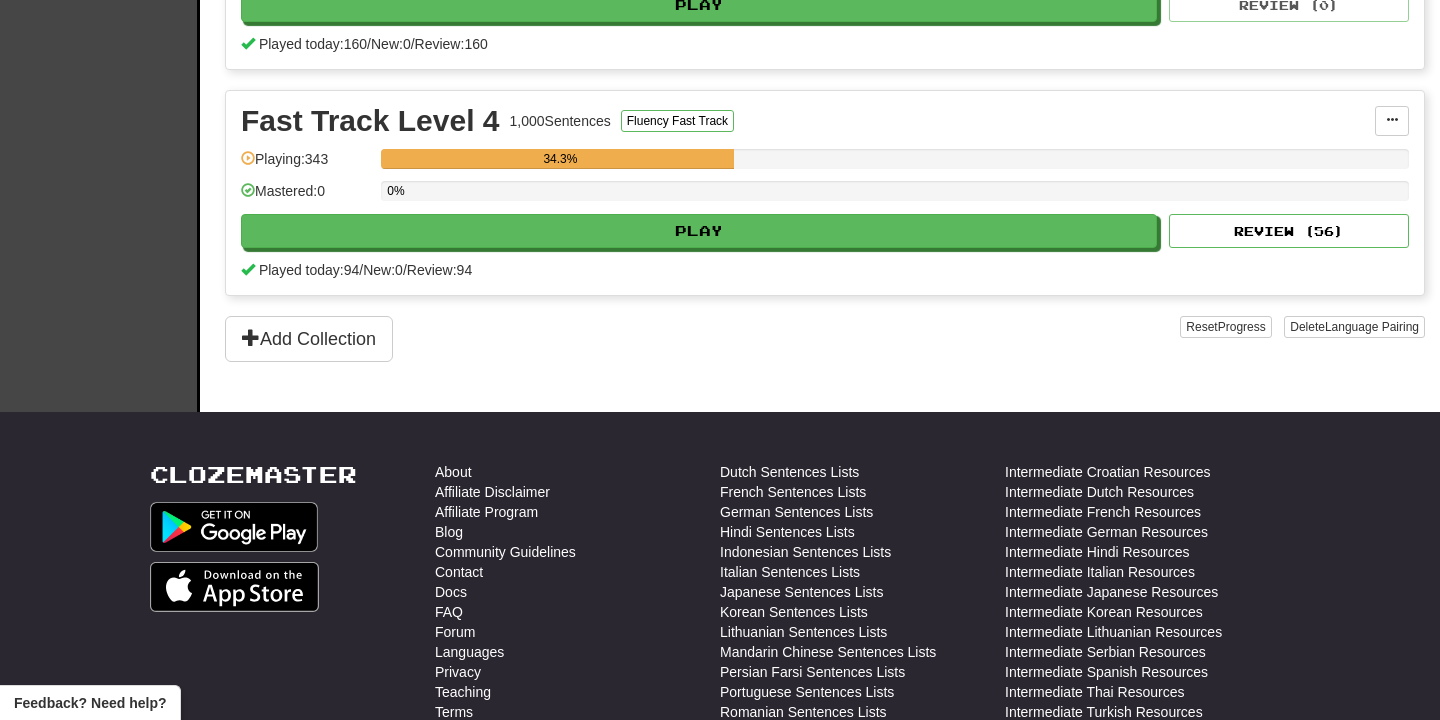 scroll, scrollTop: 1079, scrollLeft: 0, axis: vertical 